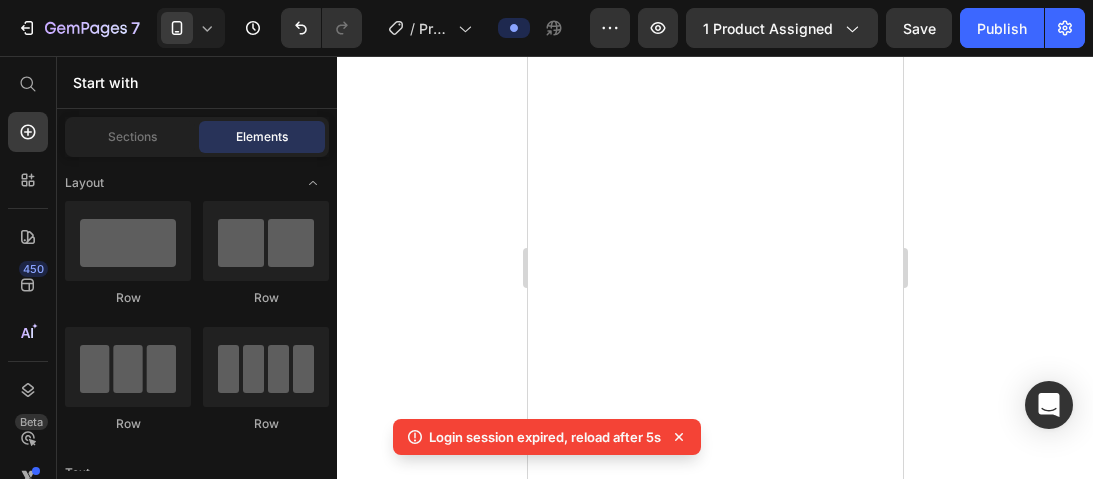 click 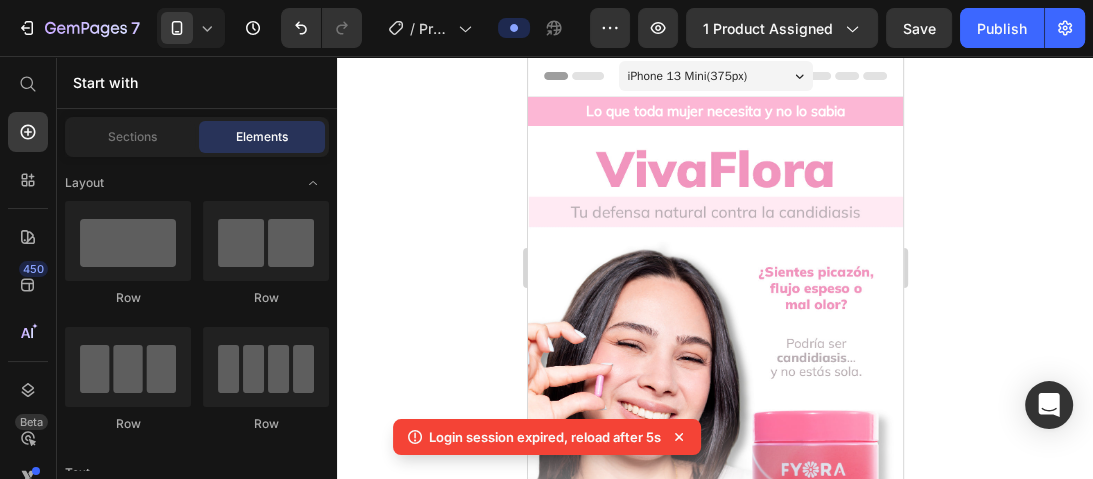 scroll, scrollTop: 0, scrollLeft: 0, axis: both 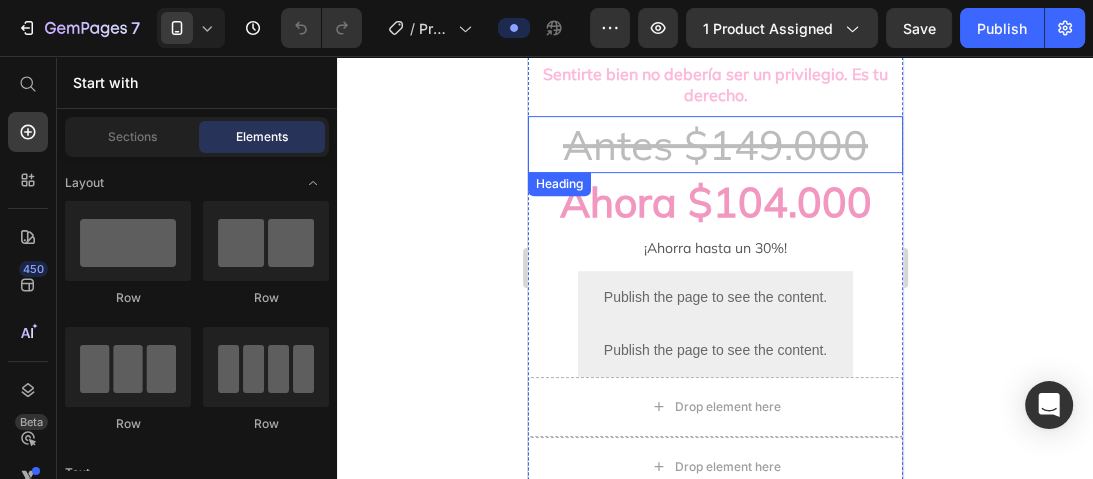 click on "Antes $149.000" at bounding box center (714, 144) 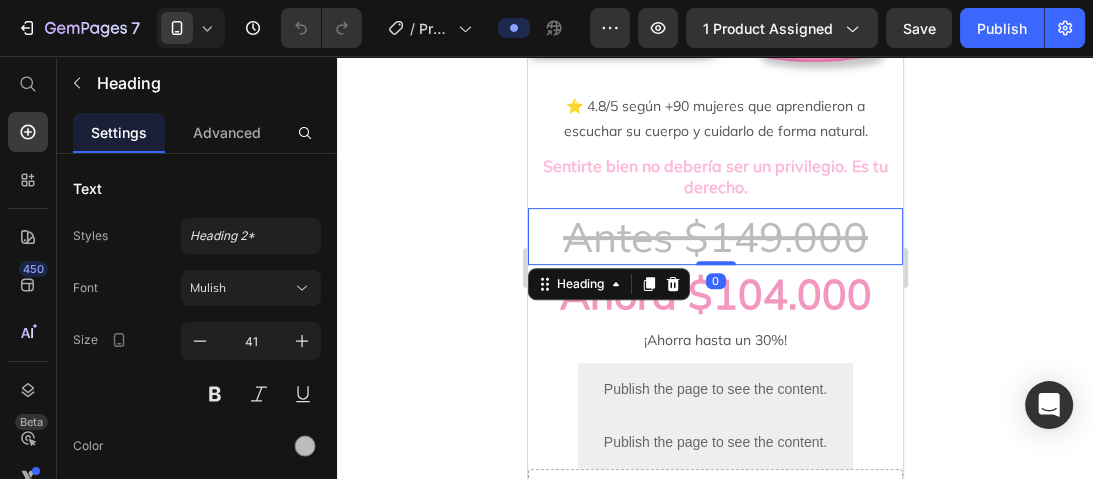scroll, scrollTop: 480, scrollLeft: 0, axis: vertical 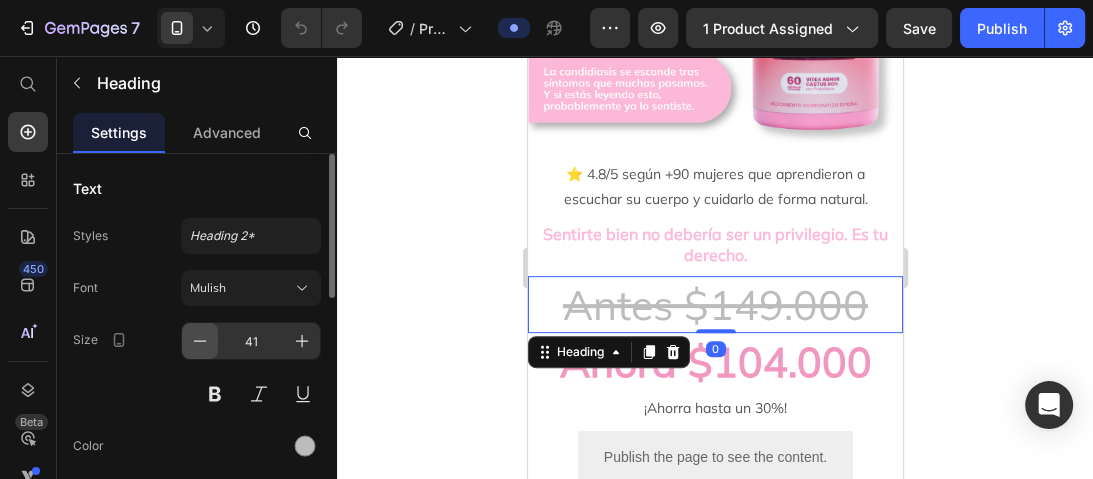 click 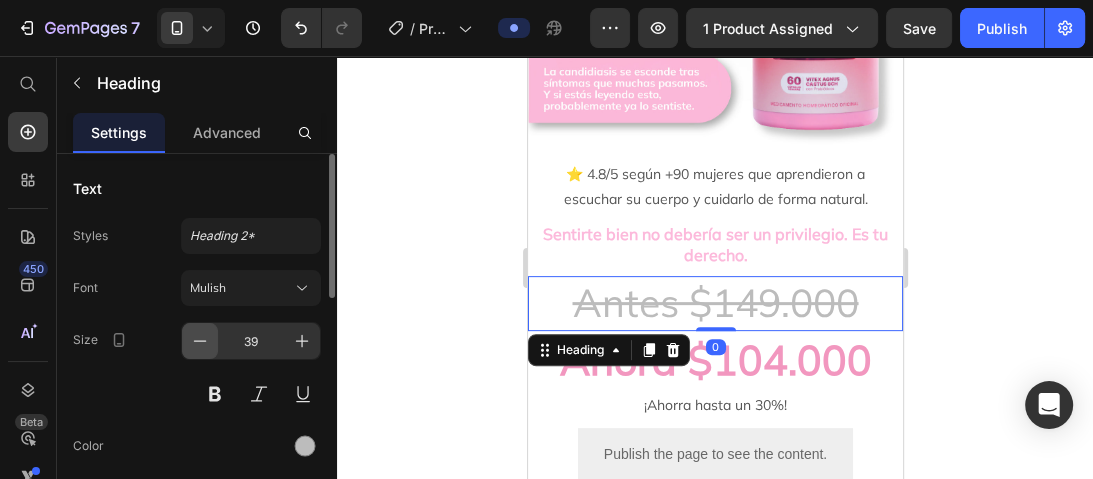 click 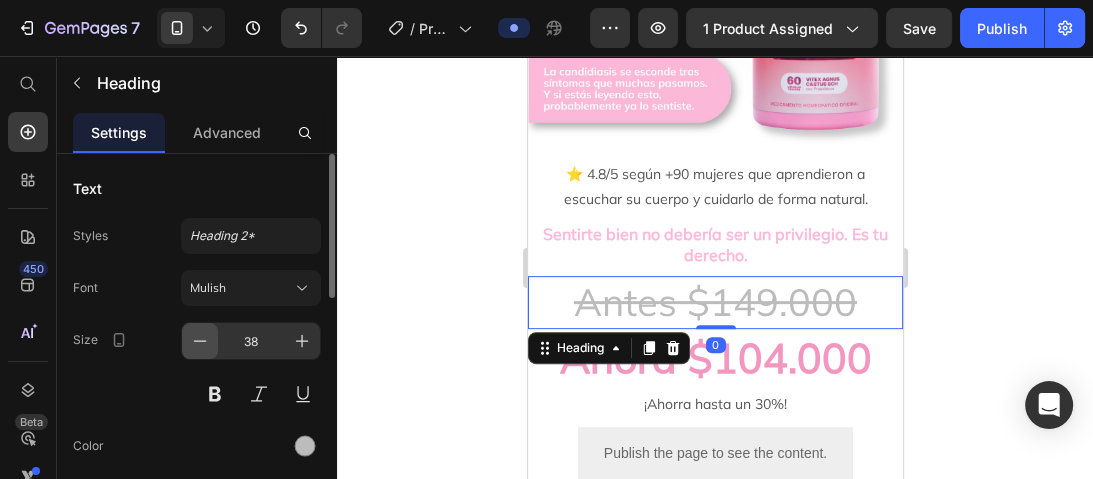 click 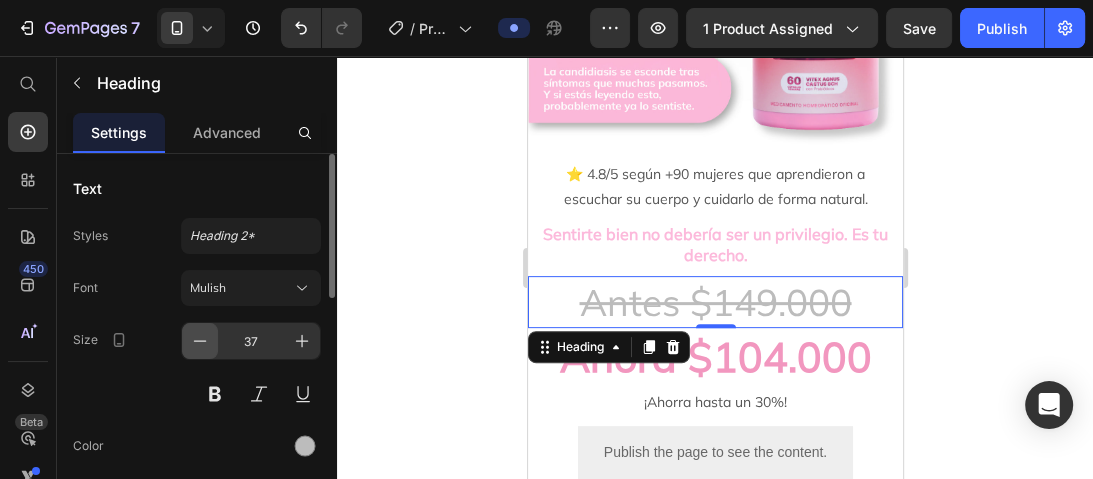 click 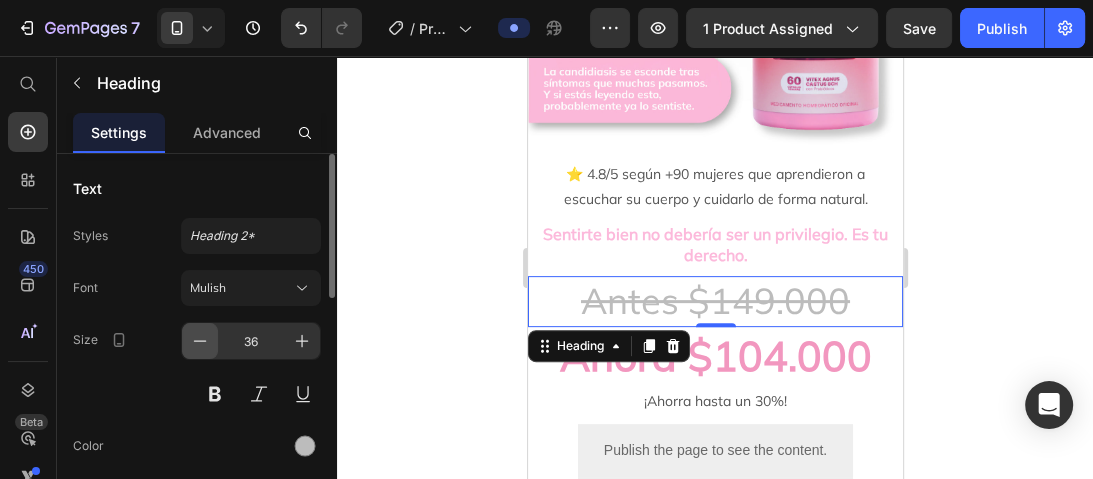 click 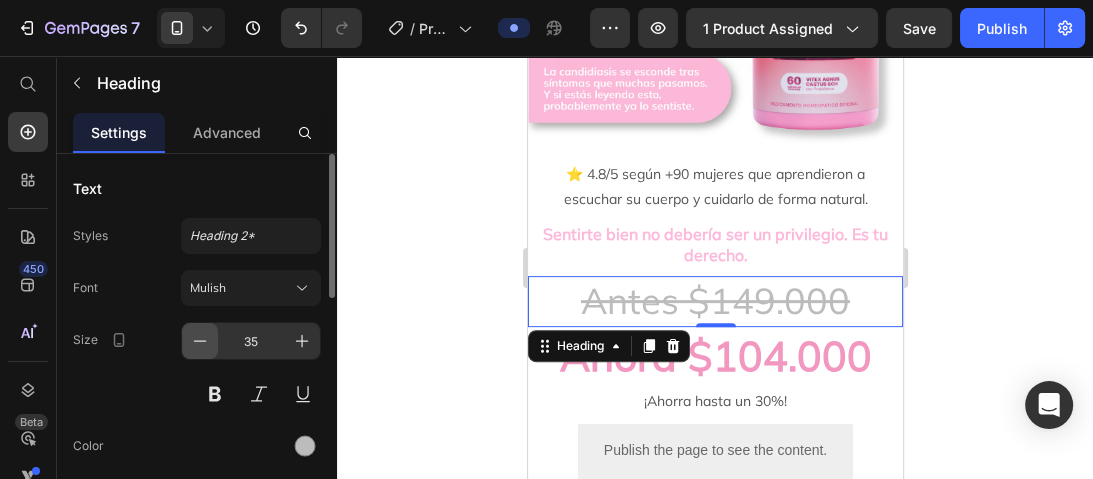 click 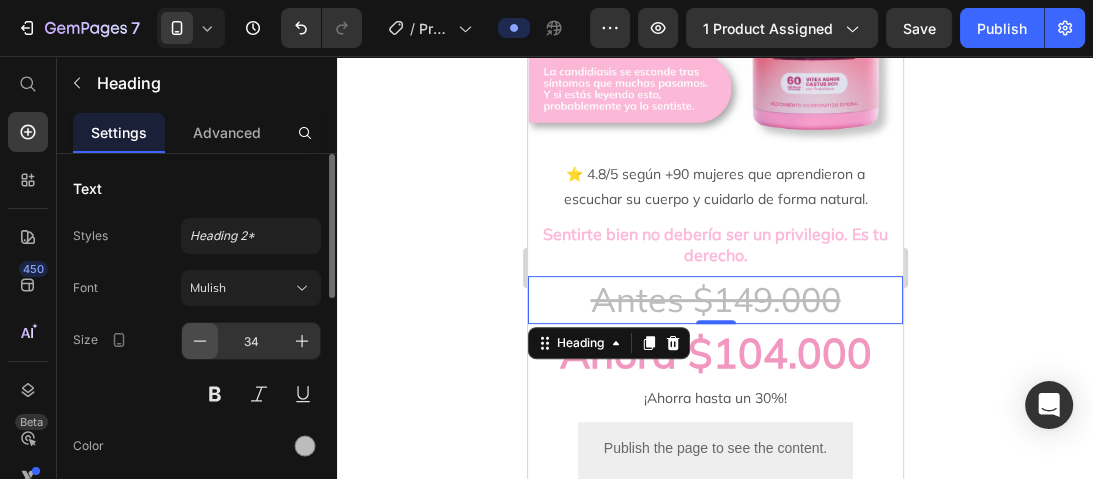 click 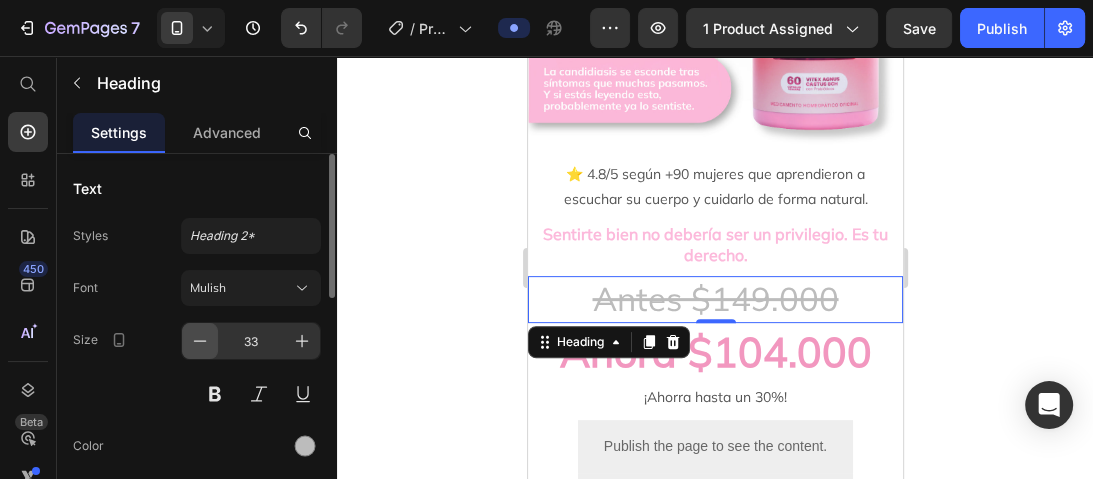 click 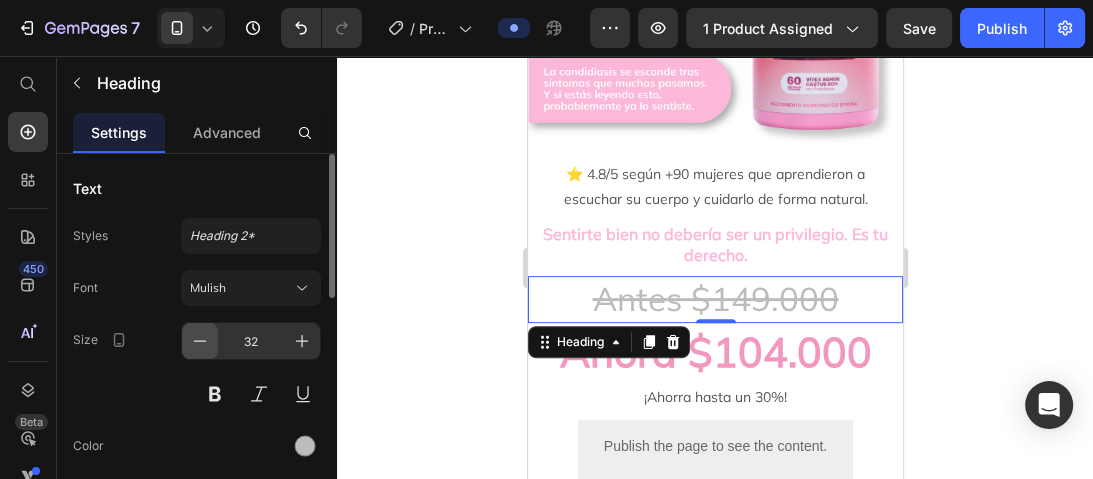click 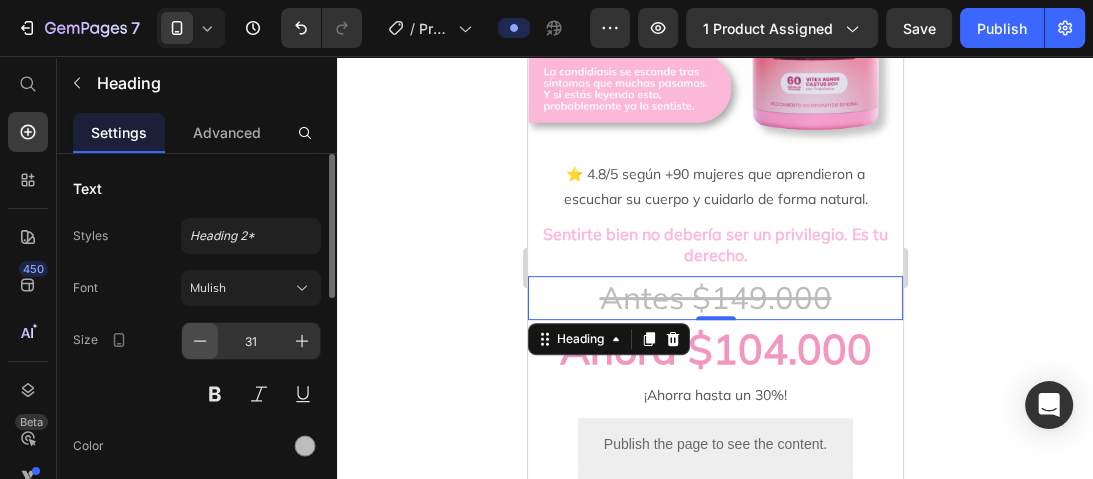 click 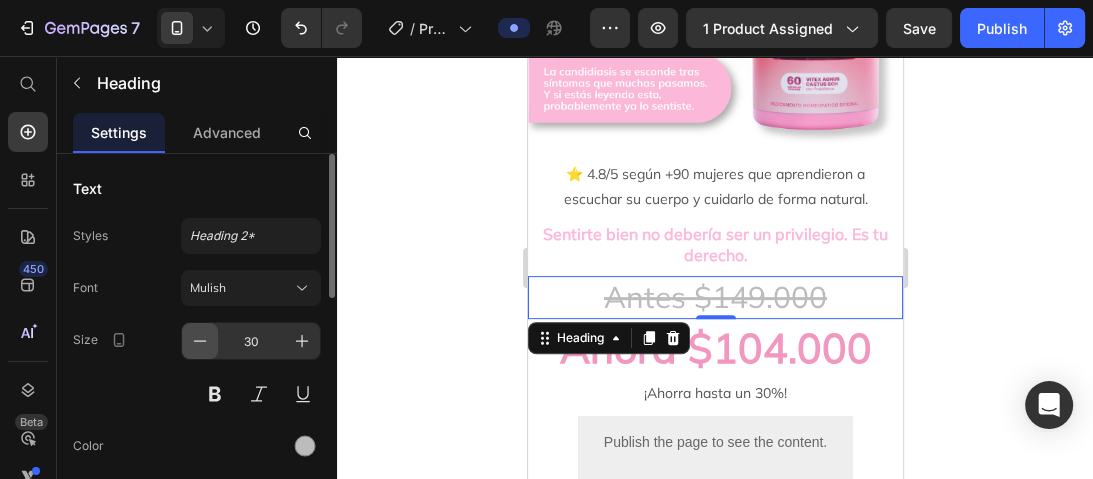 click 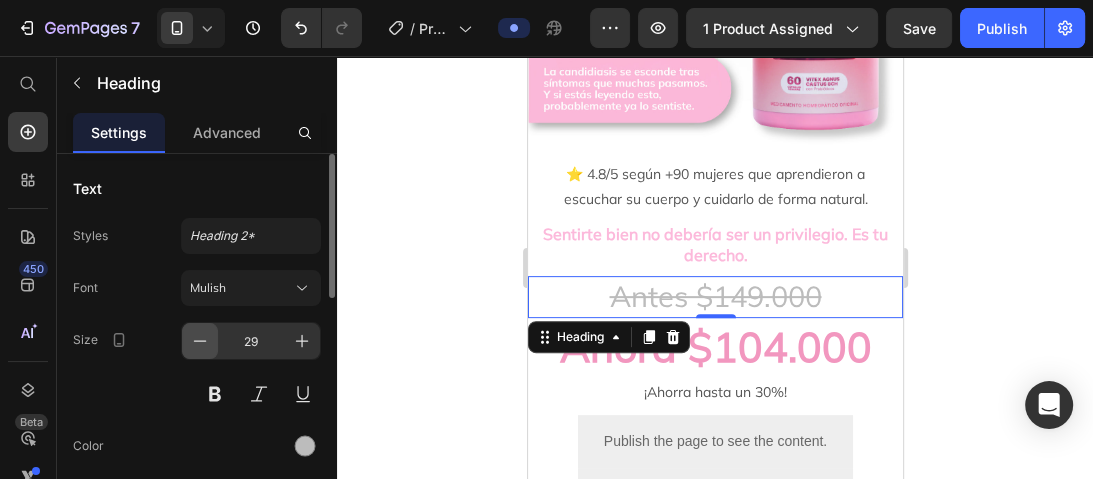 click 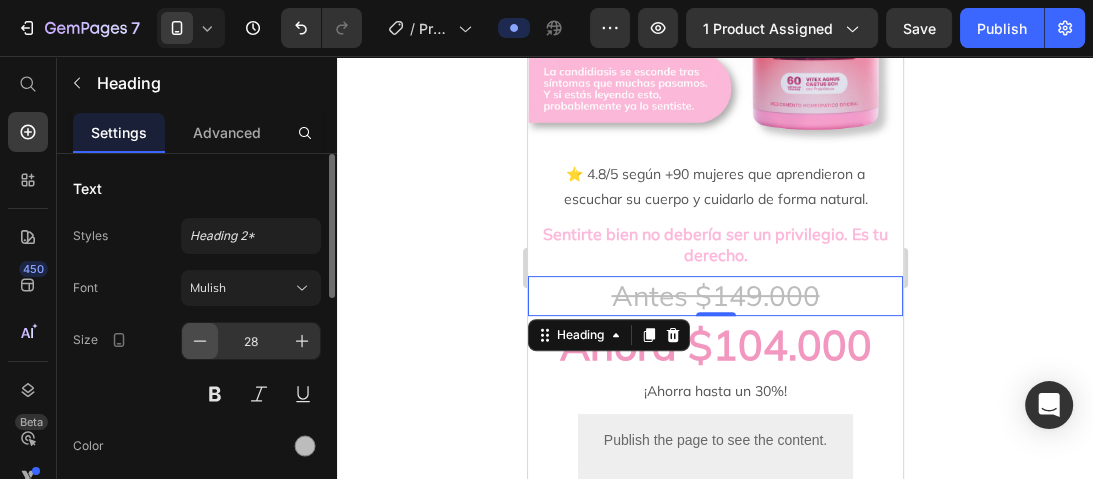 click 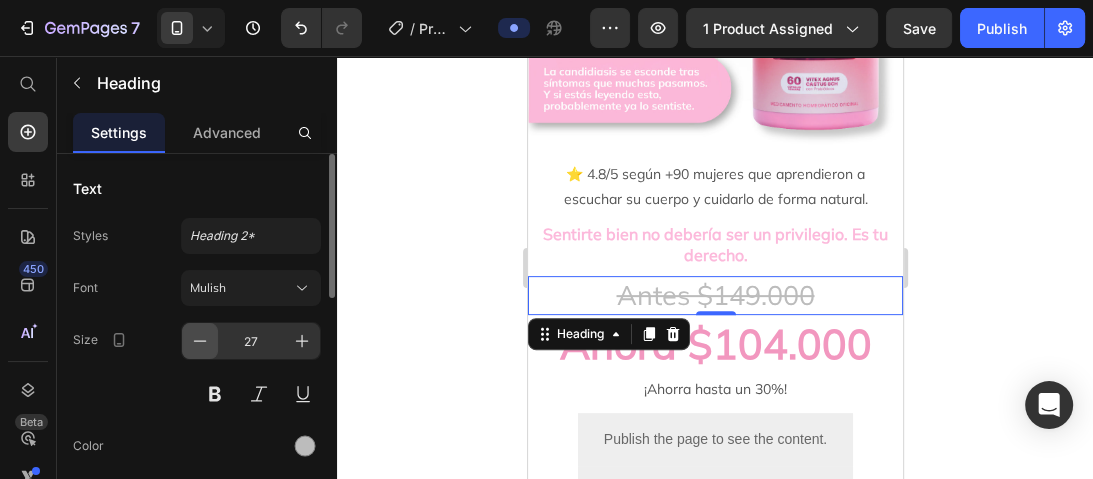 click 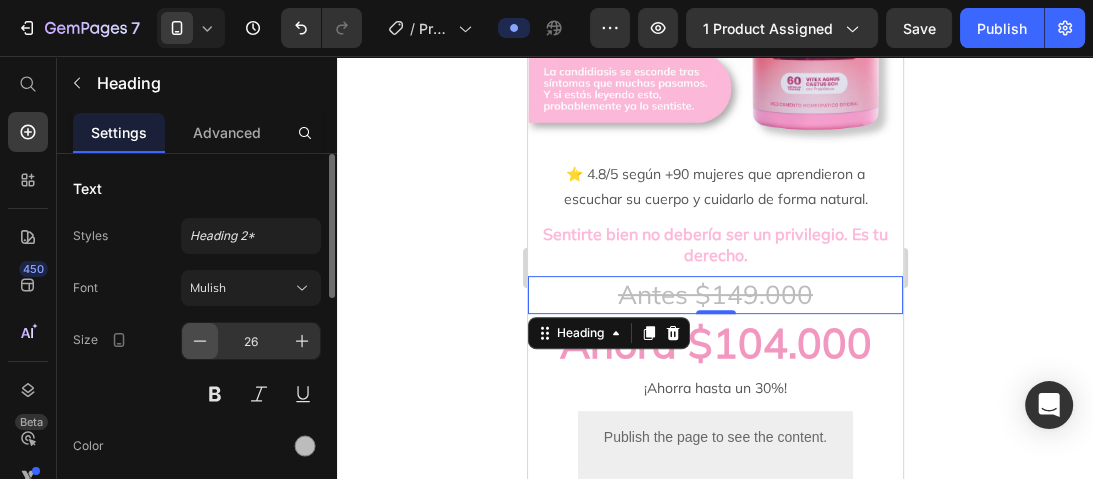 click 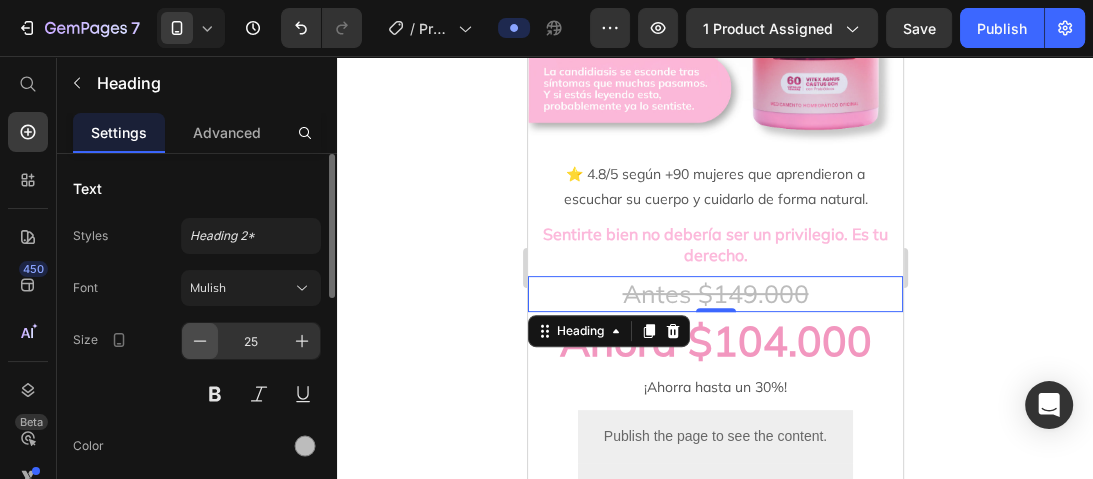 click 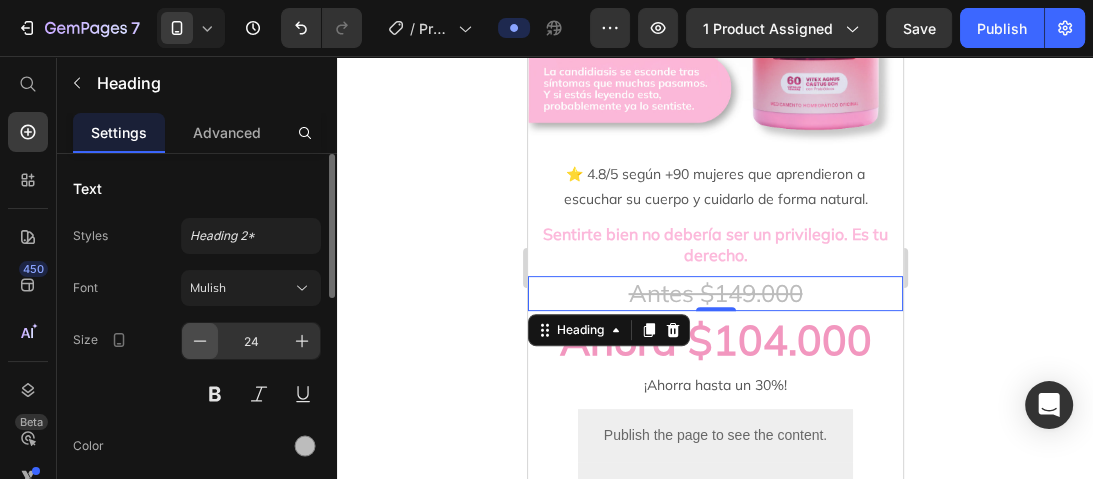 click 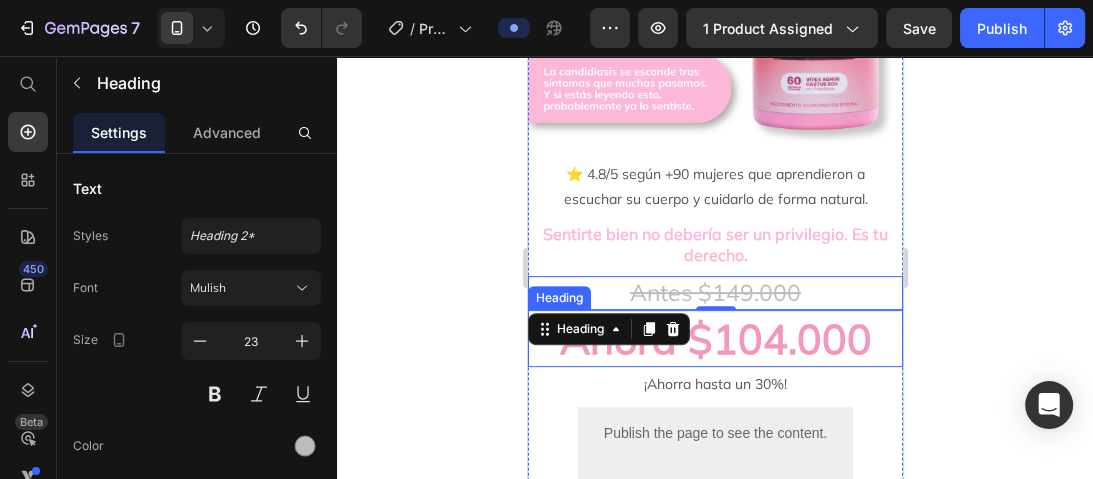 click on "Ahora $104.000" at bounding box center [714, 338] 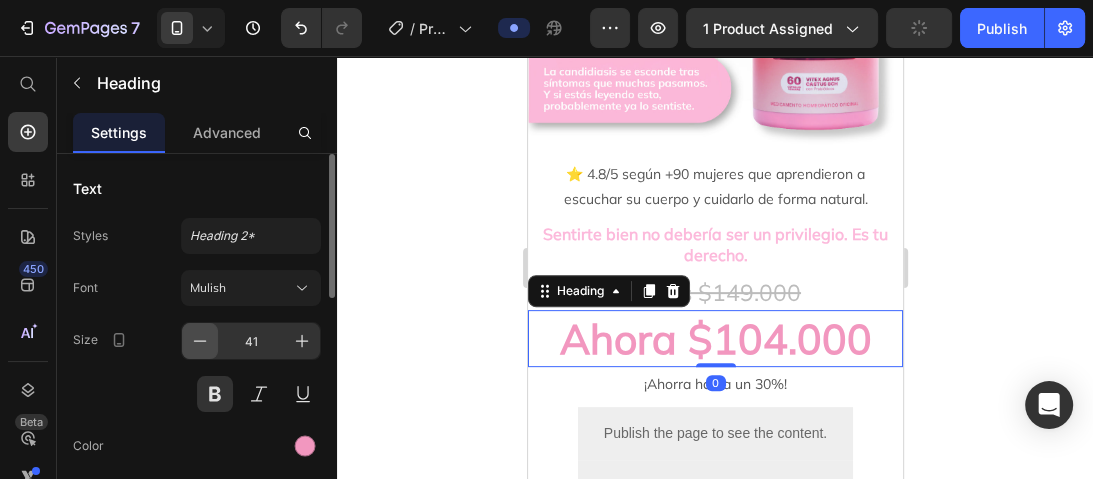 click 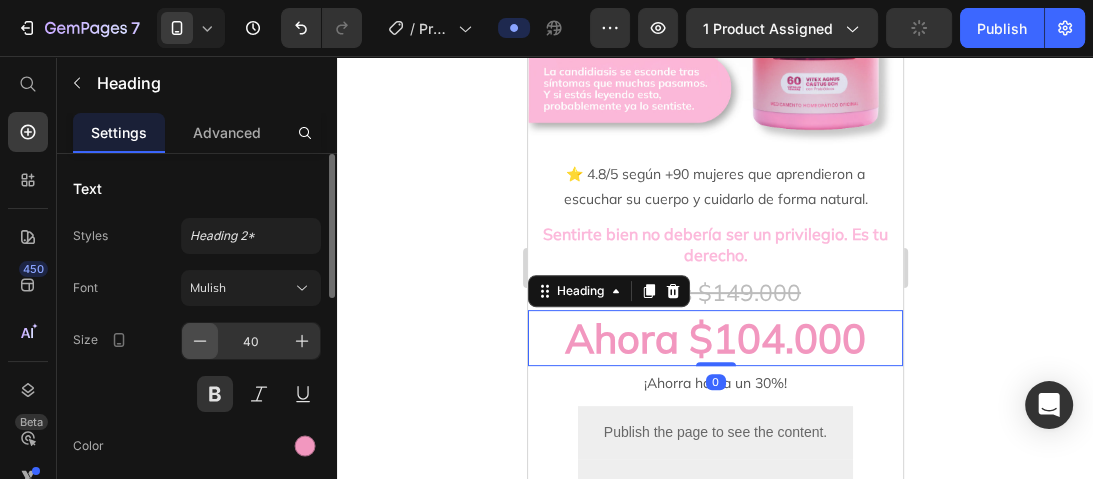 click 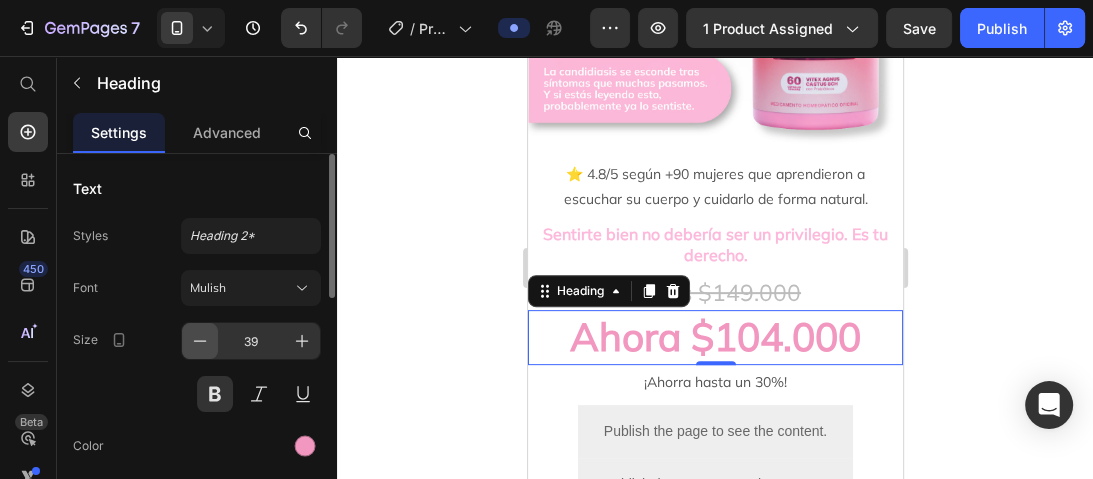 click 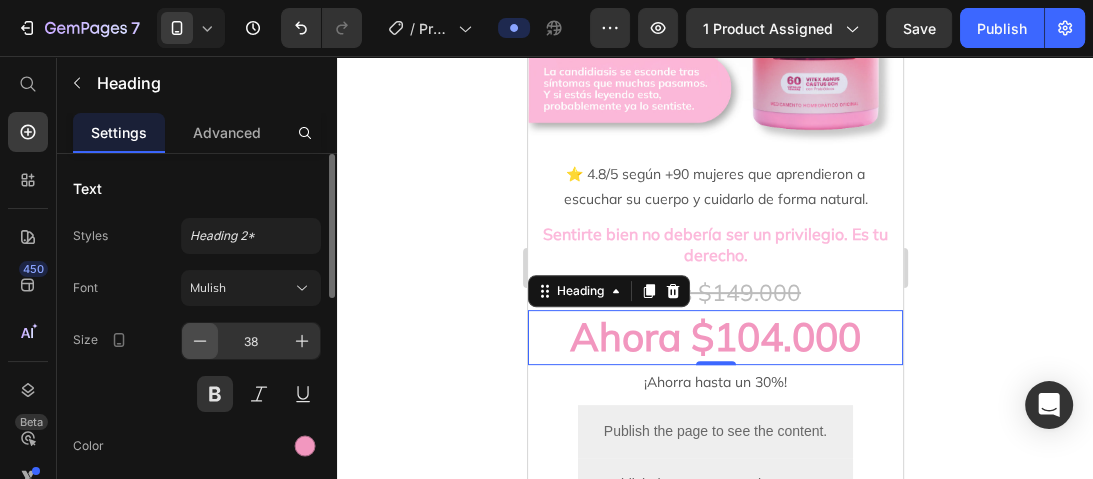 click 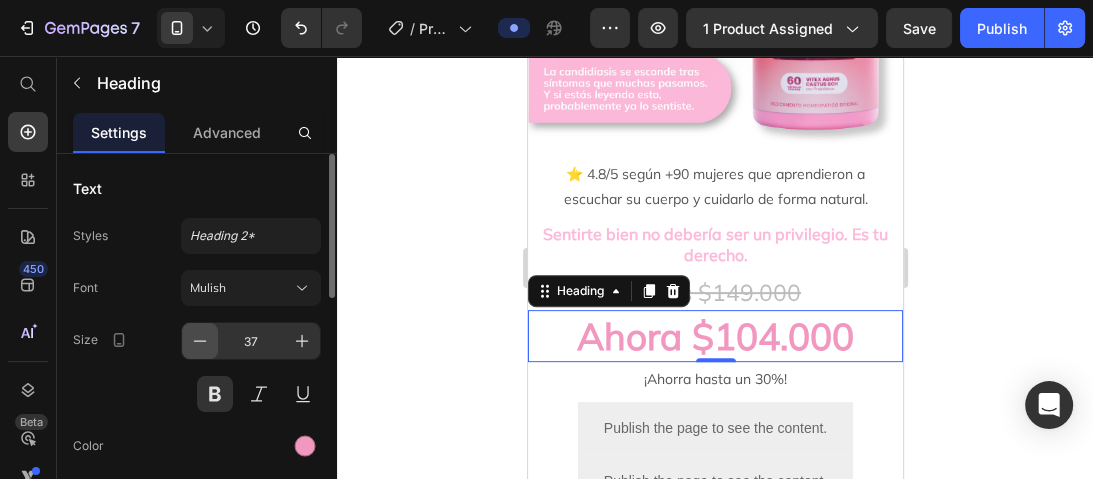 click 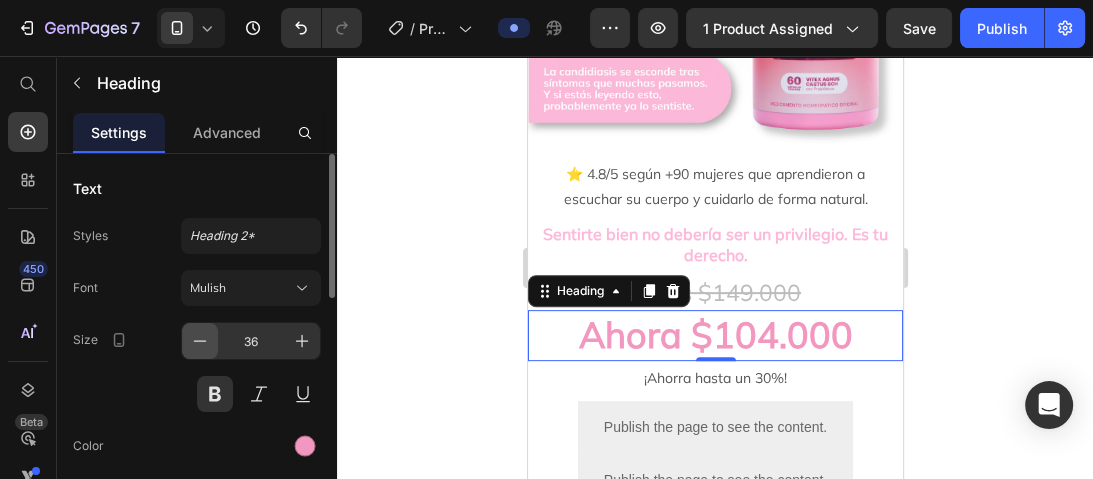 click 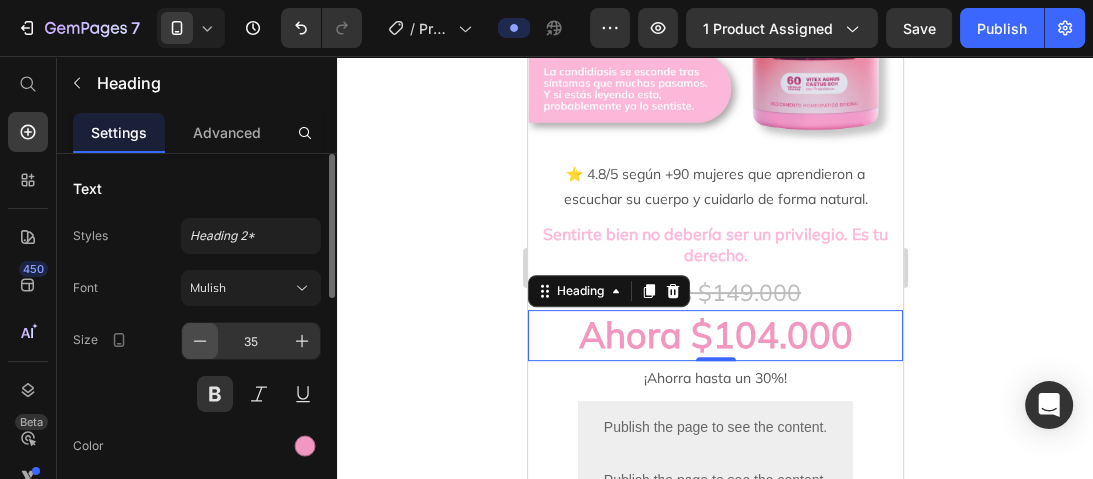 click 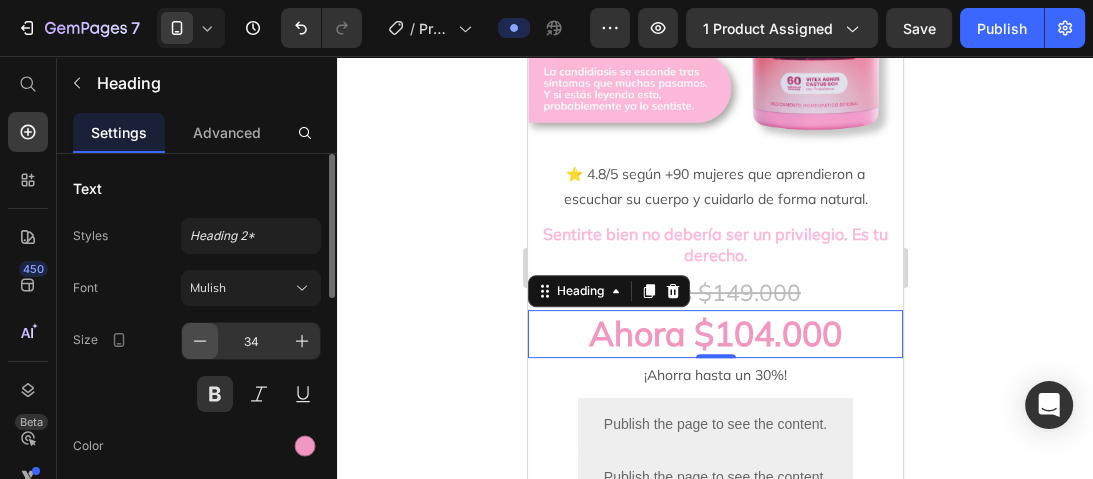 click 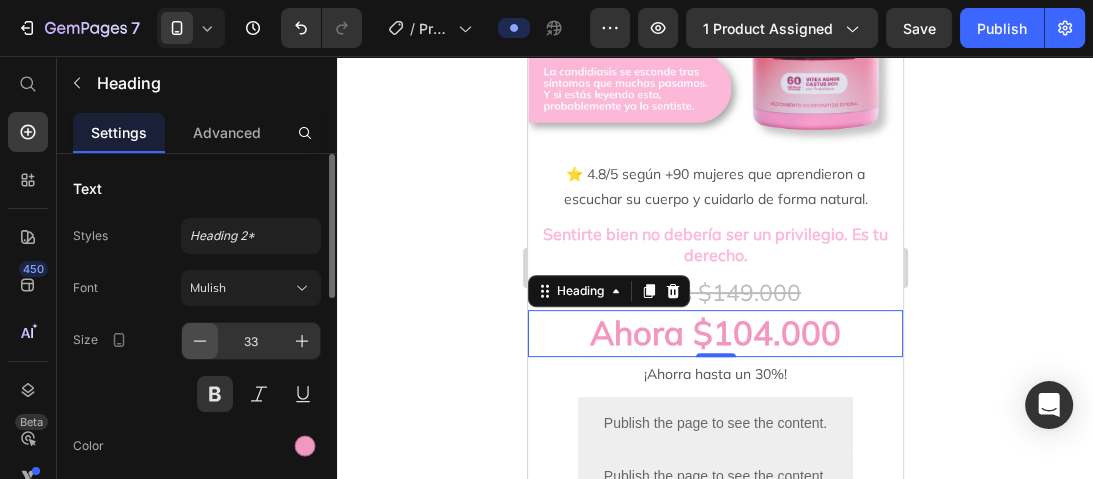 click 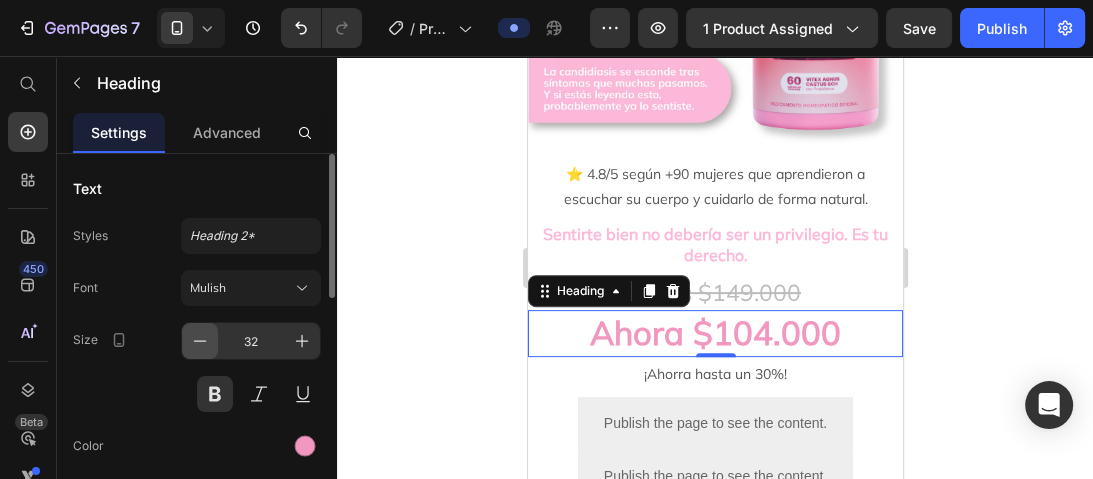 click 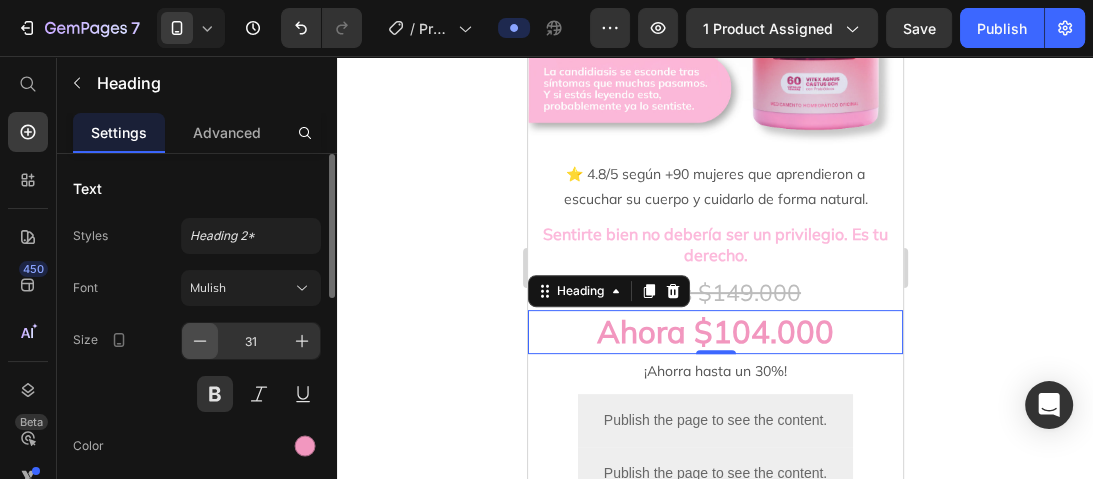 click 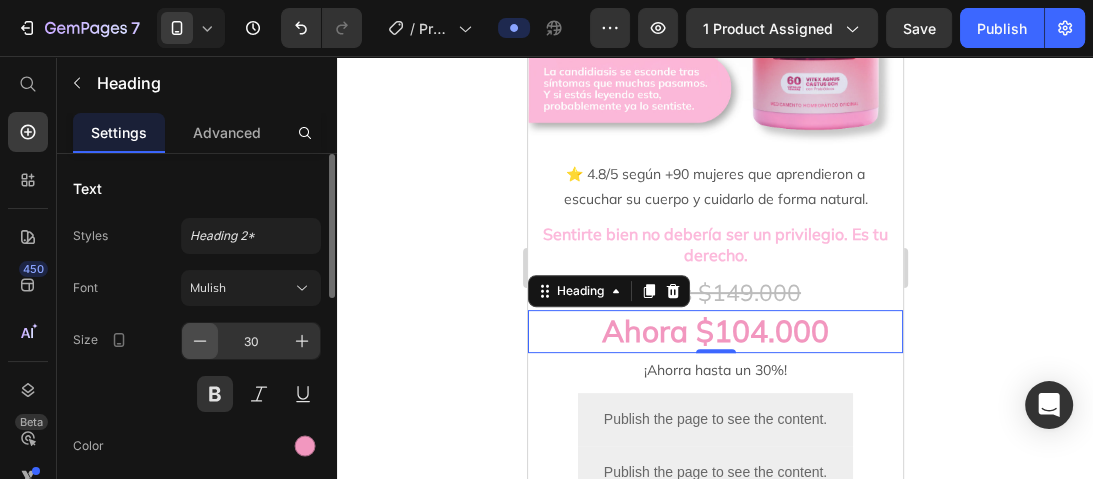 click 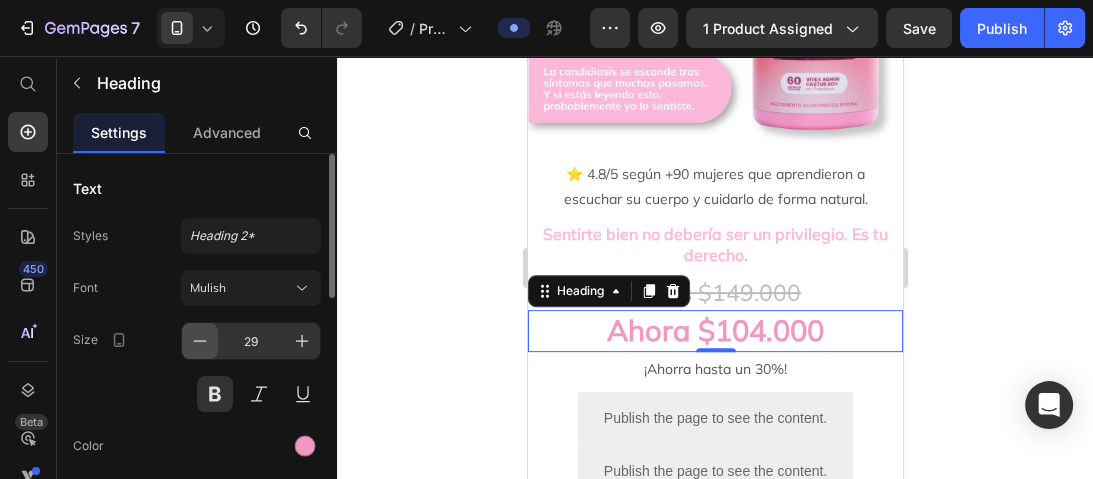 click 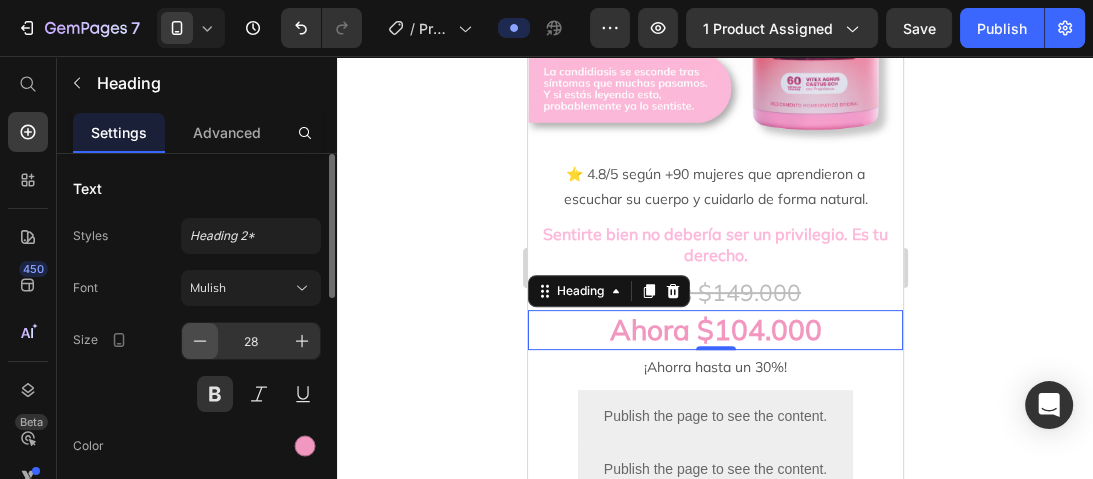 click 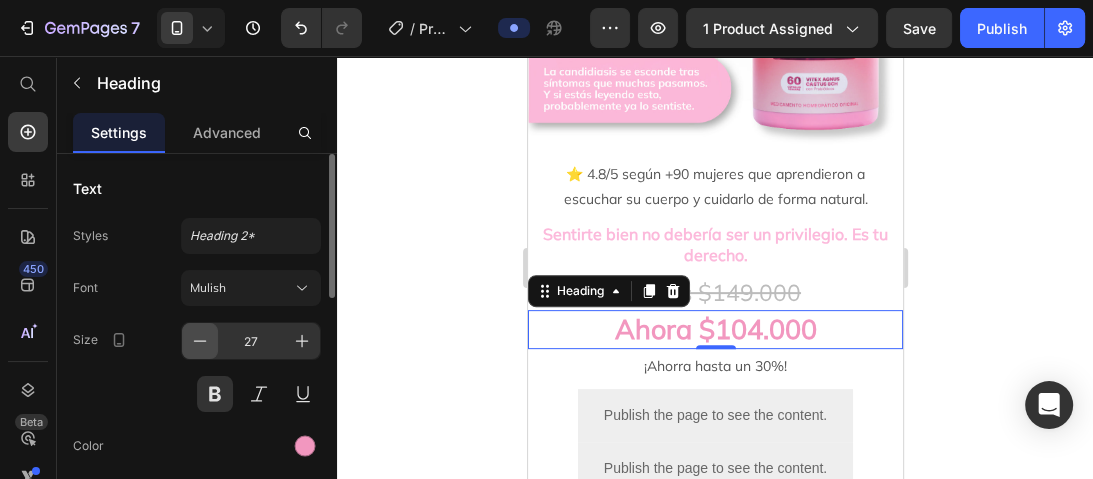 click 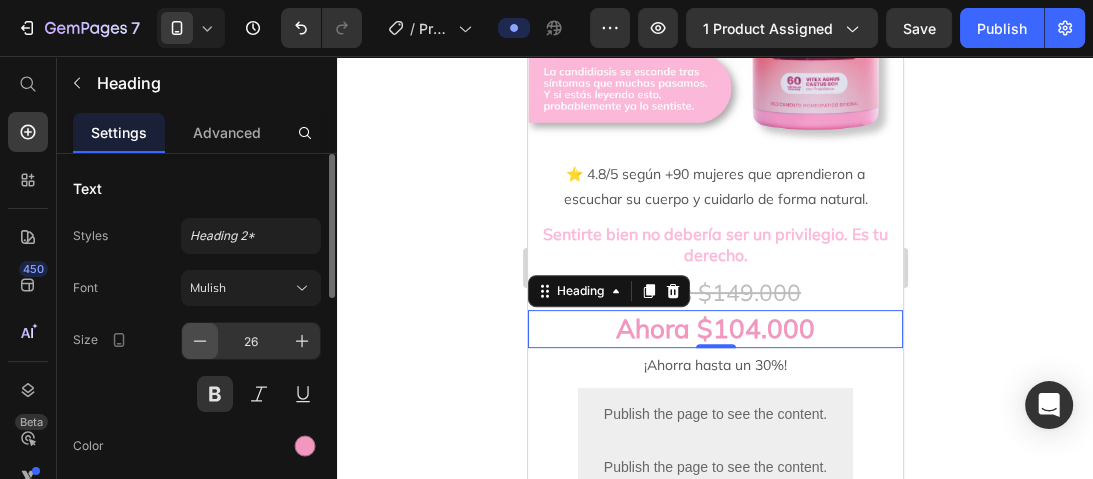 click 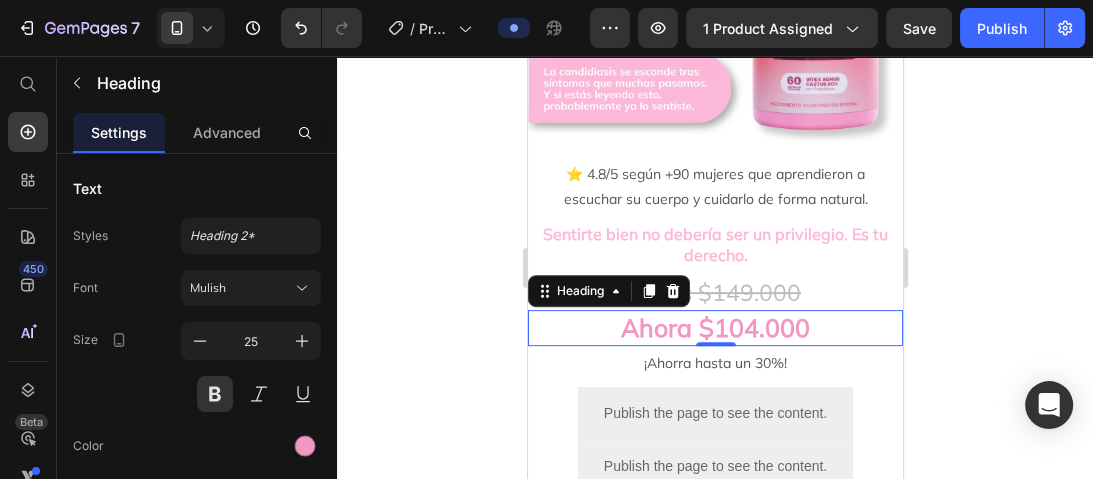 click 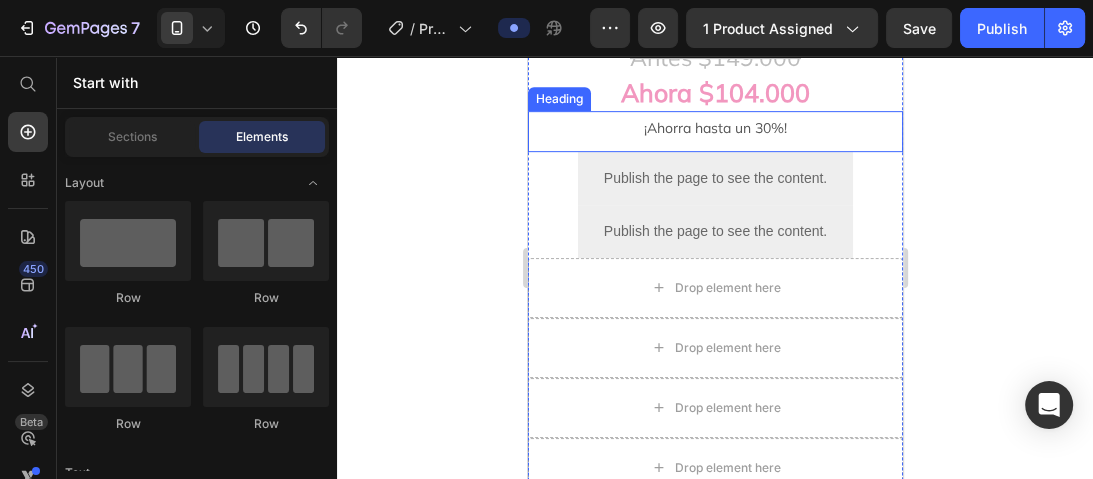 scroll, scrollTop: 720, scrollLeft: 0, axis: vertical 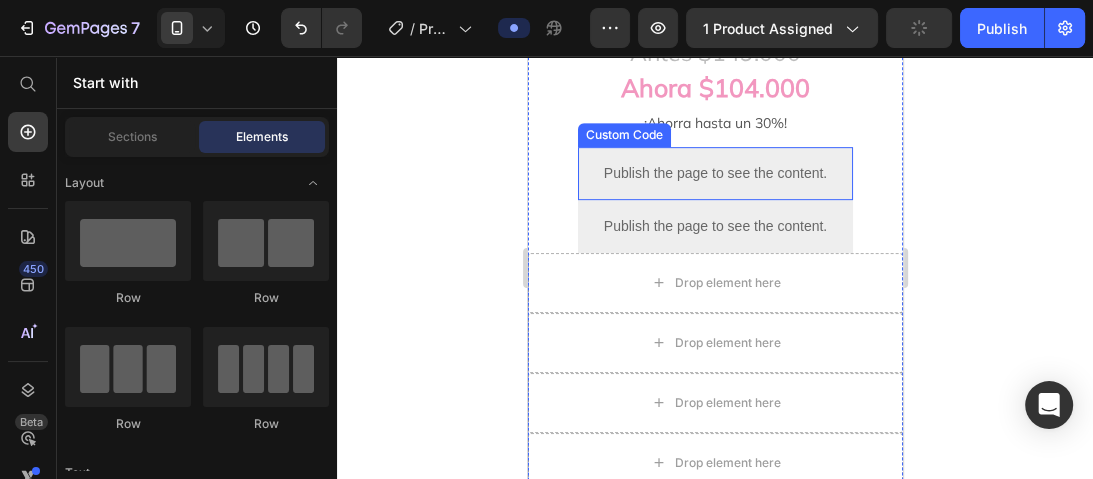 click on "Publish the page to see the content." at bounding box center (714, 173) 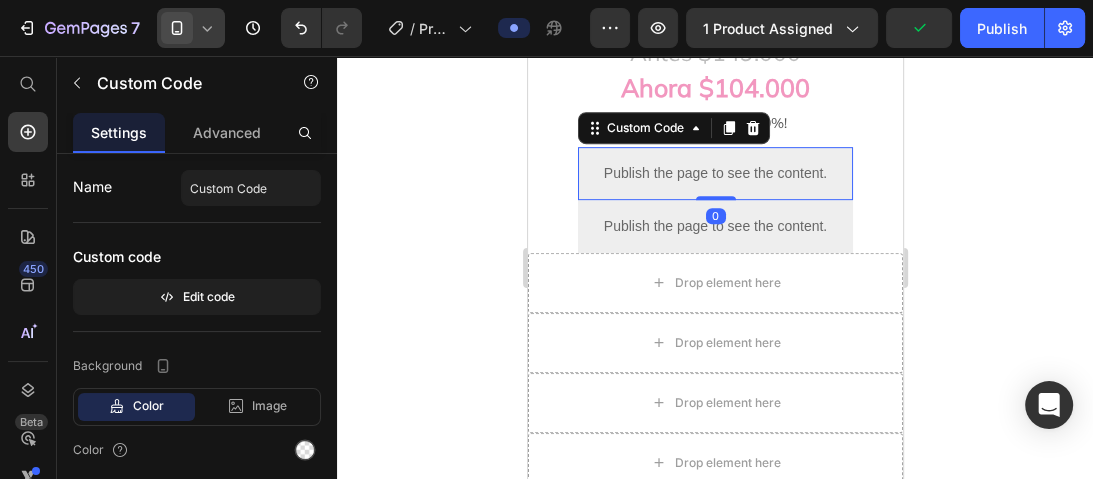 click 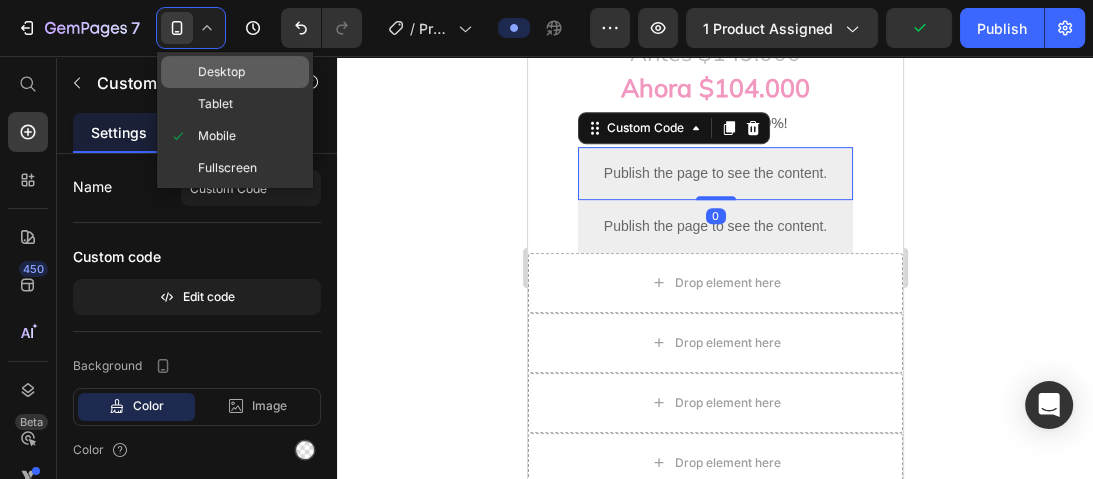 click on "Desktop" at bounding box center (221, 72) 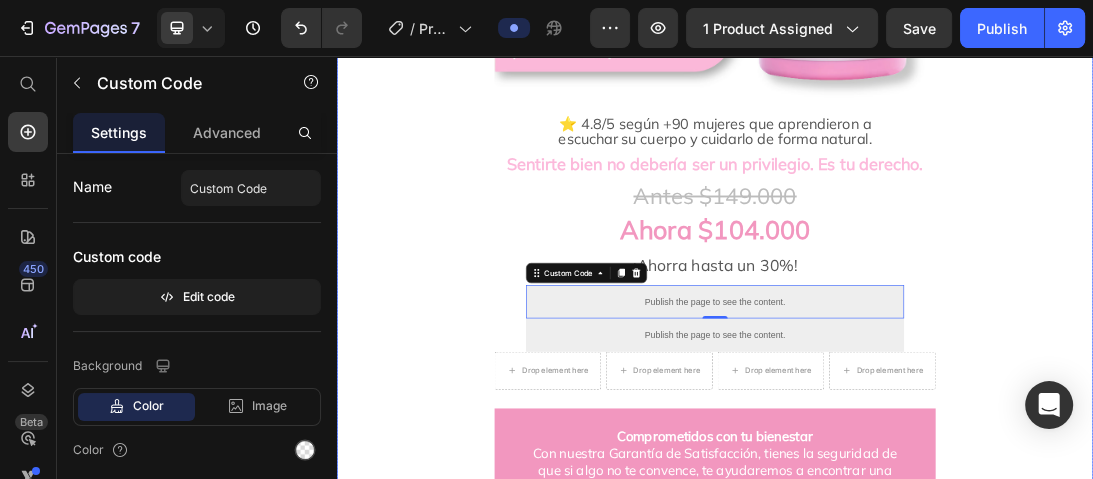 scroll, scrollTop: 995, scrollLeft: 0, axis: vertical 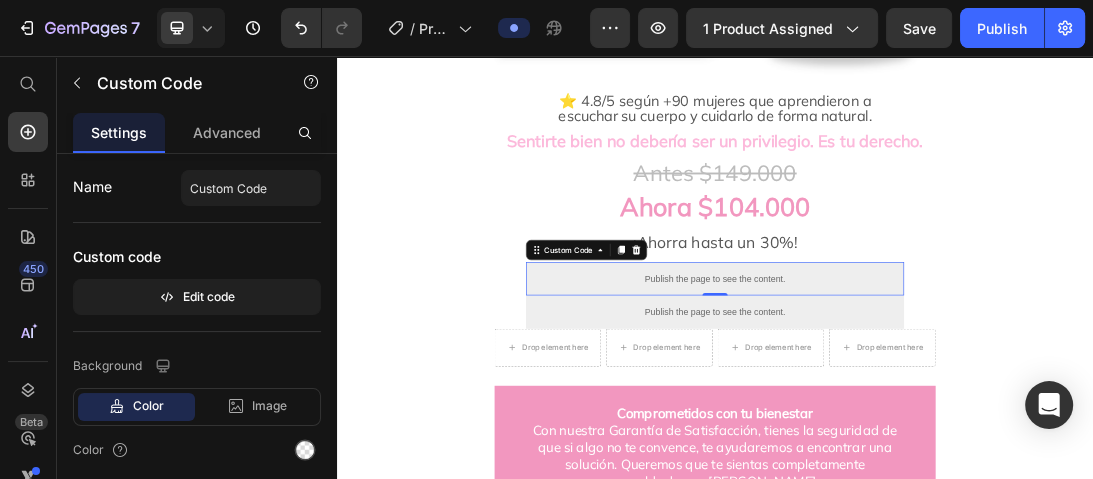 click on "Publish the page to see the content." at bounding box center (937, 409) 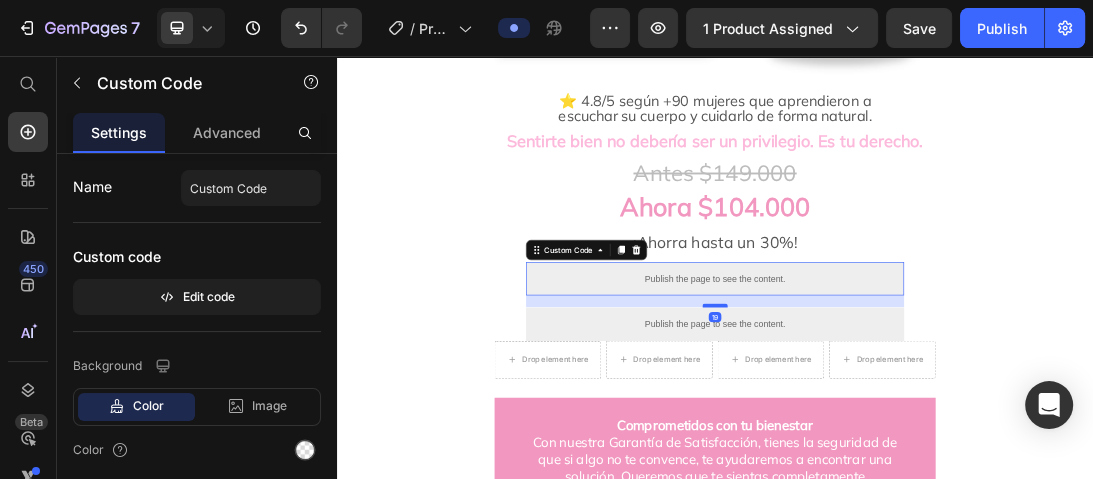drag, startPoint x: 928, startPoint y: 416, endPoint x: 933, endPoint y: 435, distance: 19.646883 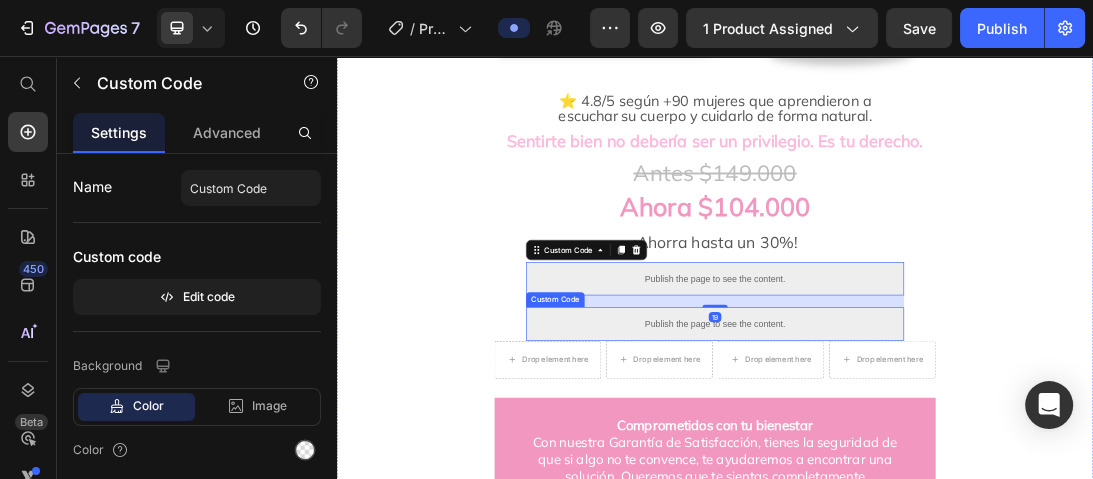 click on "Publish the page to see the content." at bounding box center [937, 481] 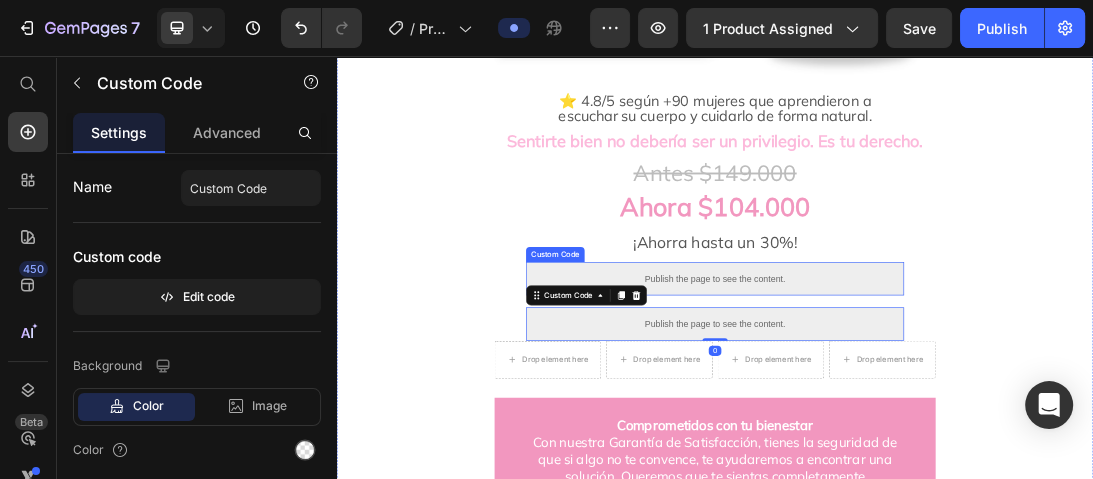 click on "Publish the page to see the content." at bounding box center [937, 409] 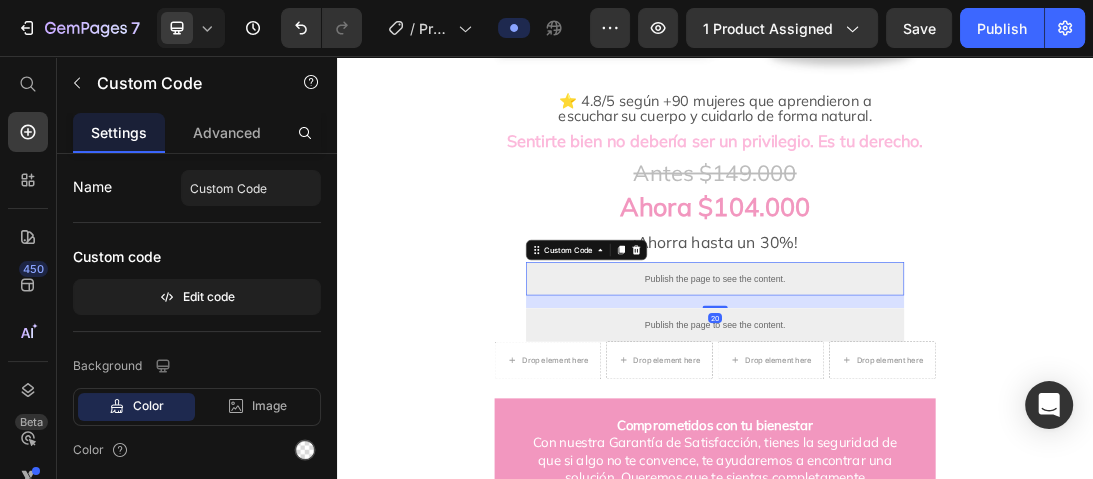 drag, startPoint x: 936, startPoint y: 435, endPoint x: 952, endPoint y: 436, distance: 16.03122 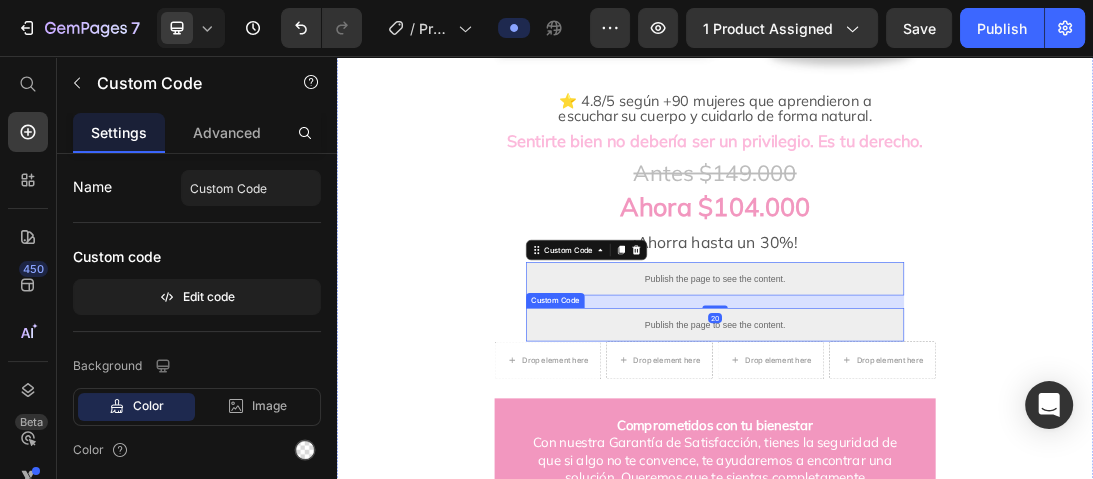 click on "Publish the page to see the content." at bounding box center [937, 482] 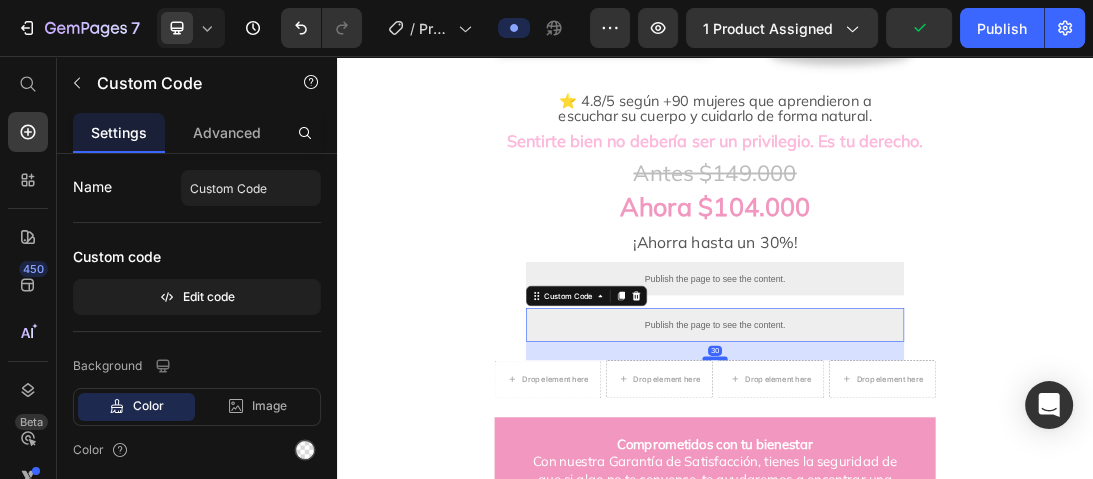 drag, startPoint x: 940, startPoint y: 490, endPoint x: 948, endPoint y: 520, distance: 31.04835 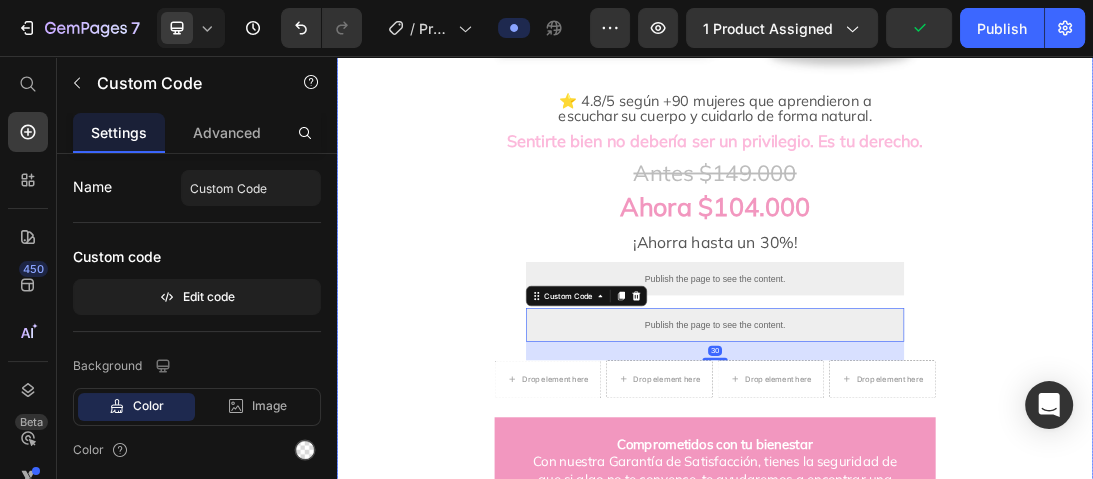 click on "Lo que toda mujer necesita y no lo sabia Heading Image ⭐ 4.8/5 según +90 mujeres que aprendieron a  escuchar su cuerpo y cuidarlo de forma natural. Heading Sentirte bien no debería ser un privilegio. Es tu derecho. Heading Antes $149.000 Heading Ahora $104.000 Heading ¡Ahorra hasta un 30%! Heading
Publish the page to see the content.
Custom Code
Publish the page to see the content.
Custom Code   30
Drop element here
Drop element here
Drop element here
Drop element here Row Comprometidos con tu bienestar Con nuestra Garantía de Satisfacción, tienes la seguridad de que si algo no te convence, te ayudaremos a encontrar una solución. Queremos que te sientas completamente respaldada por Fyora. Heading ¿Qué es la candidiasis y por qué te pasa a ti? Heading Image ¿Qué cambia cuando empiezas a tomar VivaFlora? Heading Image Pequeños cambios diarios,  grandes alivios en tu vida íntima.  Heading" at bounding box center [937, 1207] 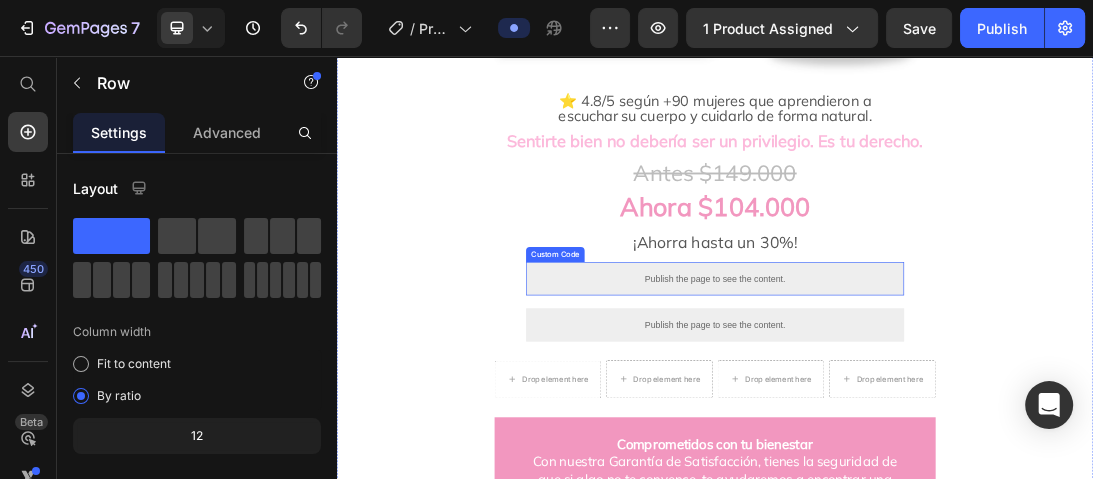 click on "Publish the page to see the content." at bounding box center (937, 409) 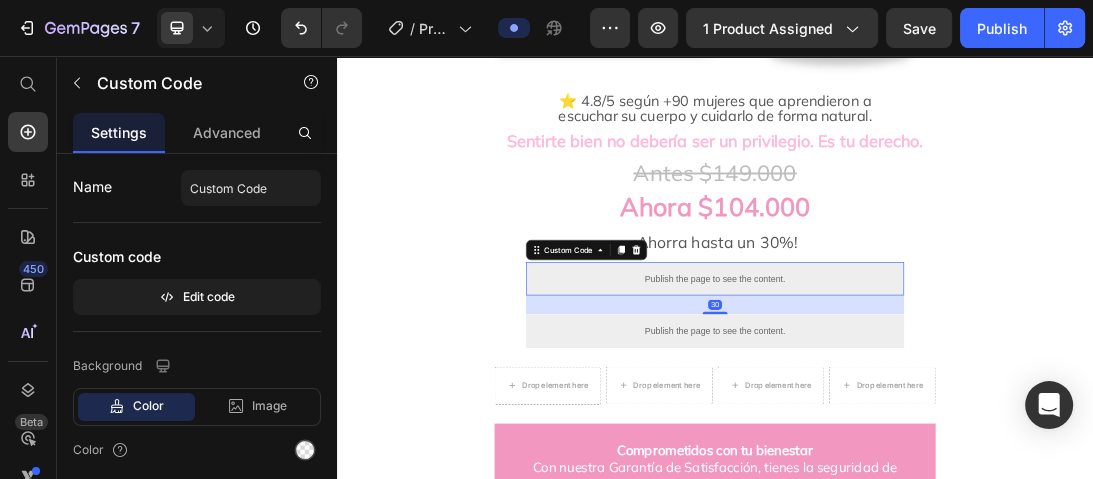drag, startPoint x: 941, startPoint y: 434, endPoint x: 962, endPoint y: 443, distance: 22.847319 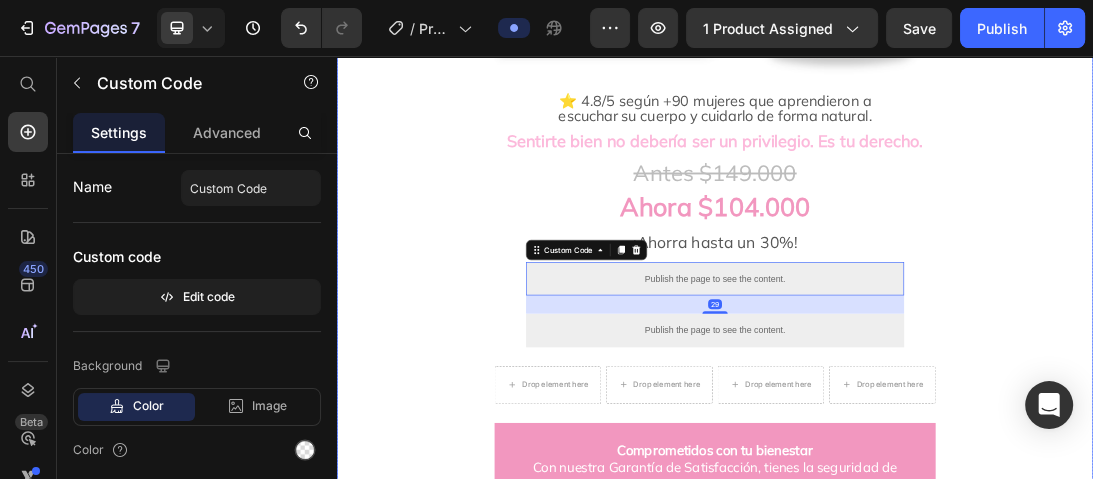 click on "Lo que toda mujer necesita y no lo sabia Heading Image ⭐ 4.8/5 según +90 mujeres que aprendieron a  escuchar su cuerpo y cuidarlo de forma natural. Heading Sentirte bien no debería ser un privilegio. Es tu derecho. Heading Antes $149.000 Heading Ahora $104.000 Heading ¡Ahorra hasta un 30%! Heading
Publish the page to see the content.
Custom Code   29
Publish the page to see the content.
Custom Code
Drop element here
Drop element here
Drop element here
Drop element here Row Comprometidos con tu bienestar Con nuestra Garantía de Satisfacción, tienes la seguridad de que si algo no te convence, te ayudaremos a encontrar una solución. Queremos que te sientas completamente respaldada por Fyora. Heading ¿Qué es la candidiasis y por qué te pasa a ti? Heading Image ¿Qué cambia cuando empiezas a tomar VivaFlora? Heading Image Pequeños cambios diarios,  grandes alivios en tu vida íntima.  Heading" at bounding box center [937, 1211] 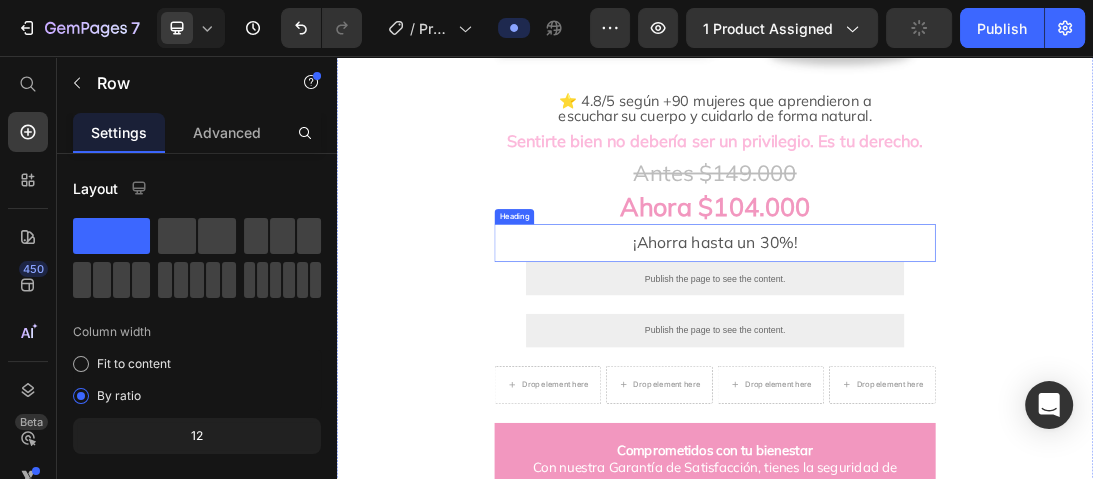 click on "¡Ahorra hasta un 30%!" at bounding box center (937, 353) 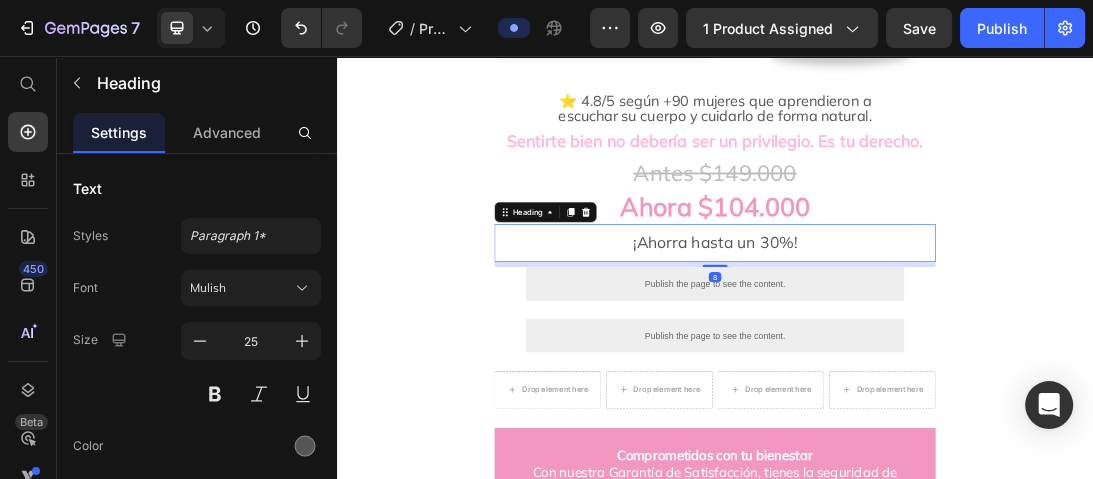 drag, startPoint x: 933, startPoint y: 362, endPoint x: 955, endPoint y: 370, distance: 23.409399 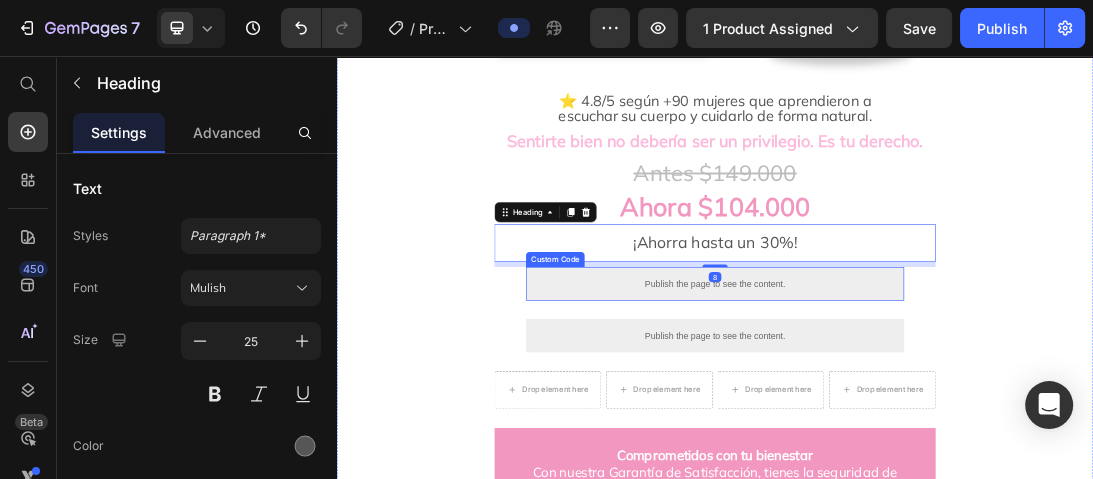 click on "Lo que toda mujer necesita y no lo sabia Heading Image ⭐ 4.8/5 según +90 mujeres que aprendieron a  escuchar su cuerpo y cuidarlo de forma natural. Heading Sentirte bien no debería ser un privilegio. Es tu derecho. Heading Antes $149.000 Heading Ahora $104.000 Heading ¡Ahorra hasta un 30%! Heading   8
Publish the page to see the content.
Custom Code
Publish the page to see the content.
Custom Code
Drop element here
Drop element here
Drop element here
Drop element here Row Comprometidos con tu bienestar Con nuestra Garantía de Satisfacción, tienes la seguridad de que si algo no te convence, te ayudaremos a encontrar una solución. Queremos que te sientas completamente respaldada por Fyora. Heading ¿Qué es la candidiasis y por qué te pasa a ti? Heading Image ¿Qué cambia cuando empiezas a tomar VivaFlora? Heading Image Pequeños cambios diarios,  grandes alivios en tu vida íntima.  Heading" at bounding box center [937, 1215] 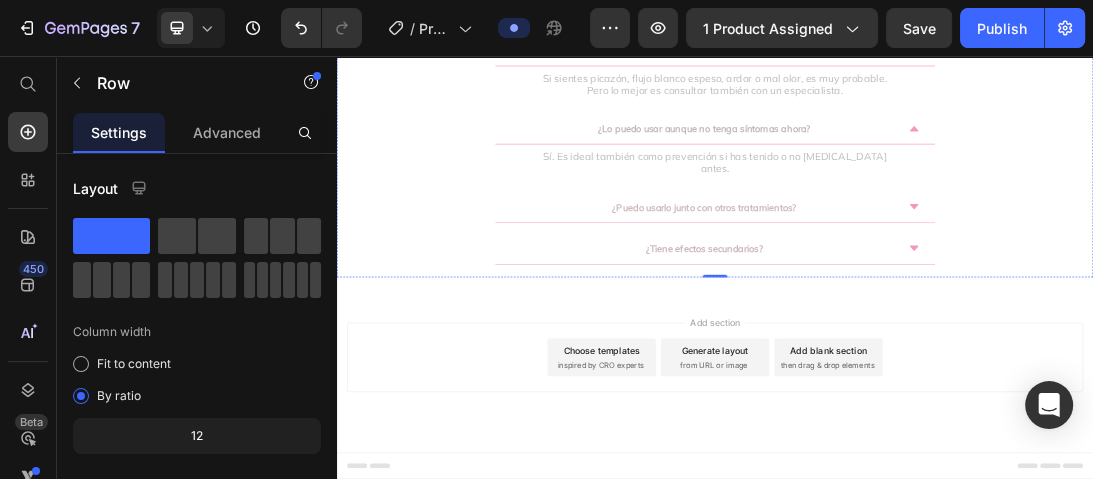 scroll, scrollTop: 6415, scrollLeft: 0, axis: vertical 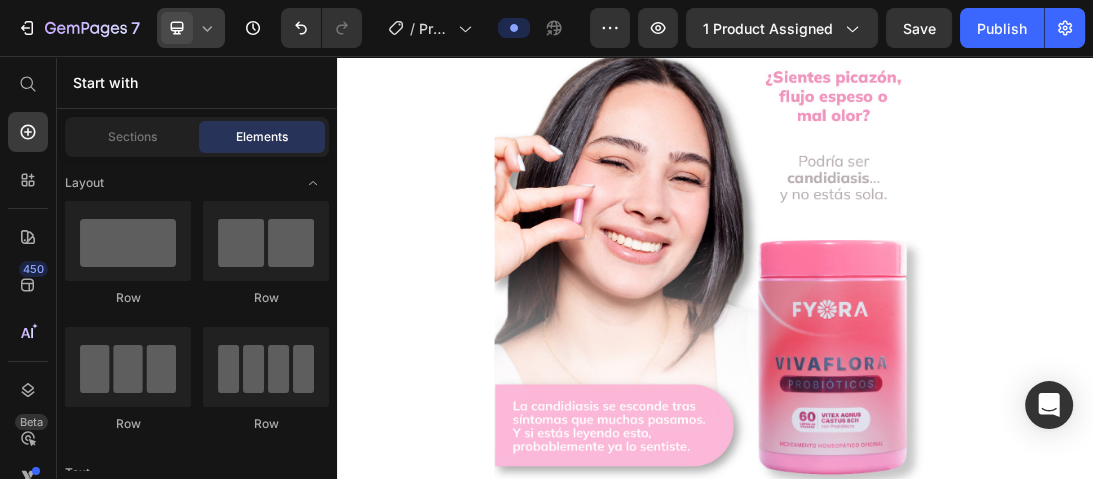 click 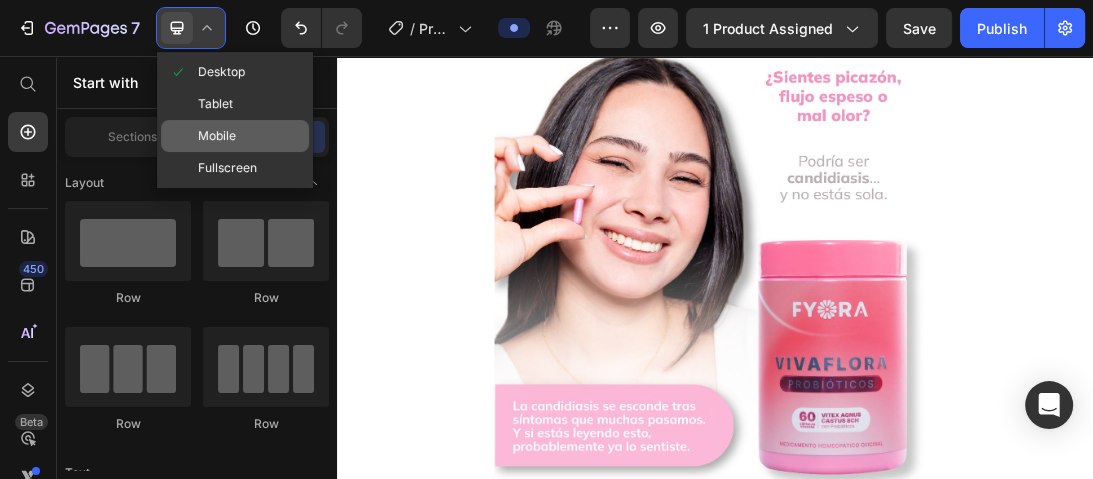 click on "Mobile" at bounding box center (217, 136) 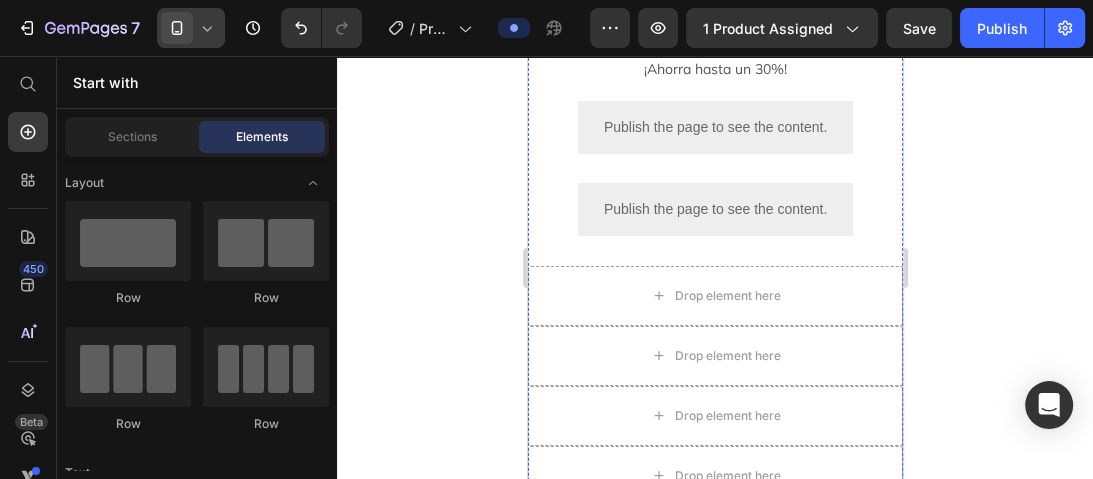scroll, scrollTop: 800, scrollLeft: 0, axis: vertical 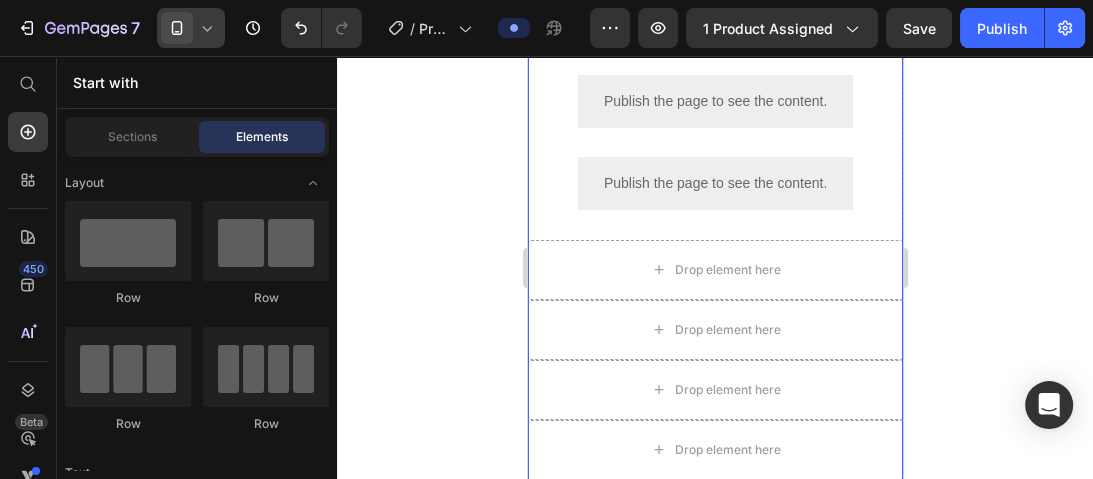 click on "Lo que toda mujer necesita y no lo sabia Heading Image ⭐ 4.8/5 según +90 mujeres que aprendieron a  escuchar su cuerpo y cuidarlo de forma natural. Heading Sentirte bien no debería ser un privilegio. Es tu derecho. Heading Antes $149.000 Heading Ahora $104.000 Heading ¡Ahorra hasta un 30%! Heading
Publish the page to see the content.
Custom Code
Publish the page to see the content.
Custom Code
Drop element here
Drop element here
Drop element here
Drop element here Row Comprometidos con tu bienestar Con nuestra Garantía de Satisfacción, tienes la seguridad de que si algo no te convence, te ayudaremos a encontrar una solución. Queremos que te sientas completamente respaldada por Fyora. Heading ¿Qué es la candidiasis y por qué te pasa a ti? Heading Image ¿Qué cambia cuando empiezas a tomar VivaFlora? Heading Image Pequeños cambios diarios,  grandes alivios en tu vida íntima.  Heading Pide" at bounding box center [714, 1270] 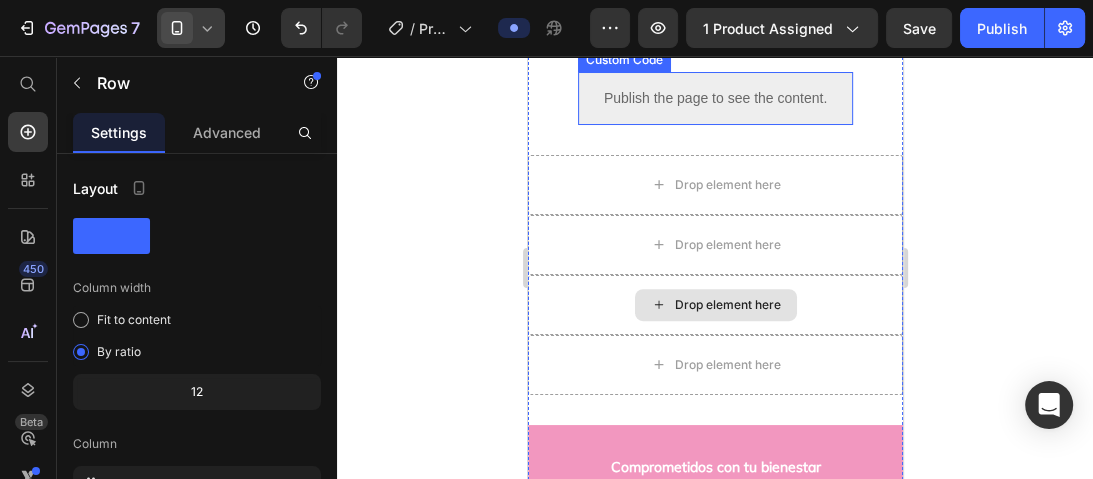 scroll, scrollTop: 880, scrollLeft: 0, axis: vertical 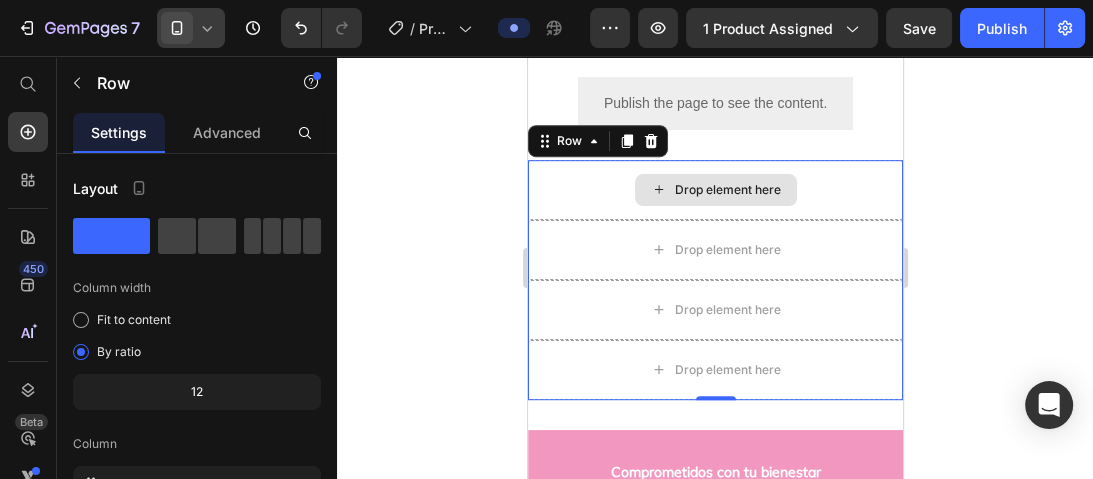 click on "Drop element here" at bounding box center (714, 190) 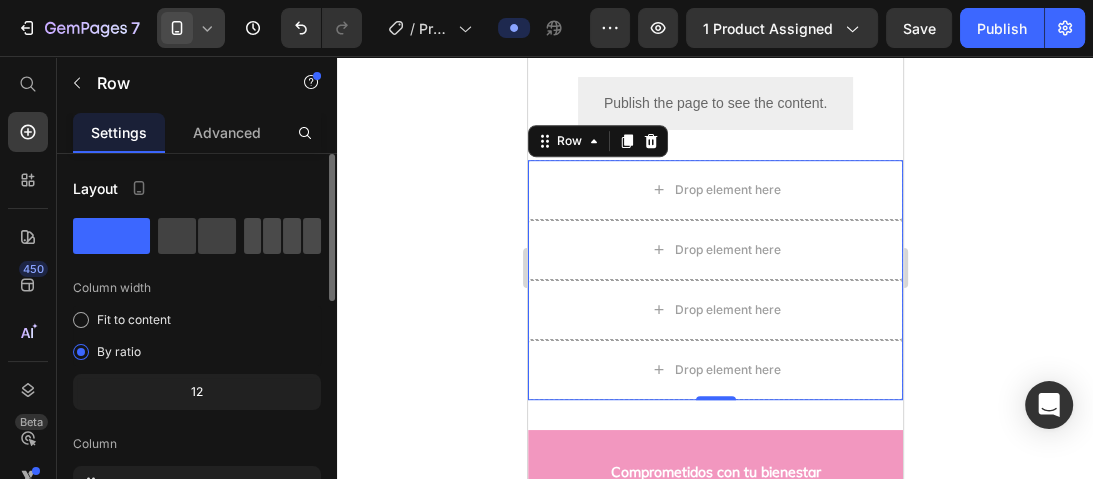click 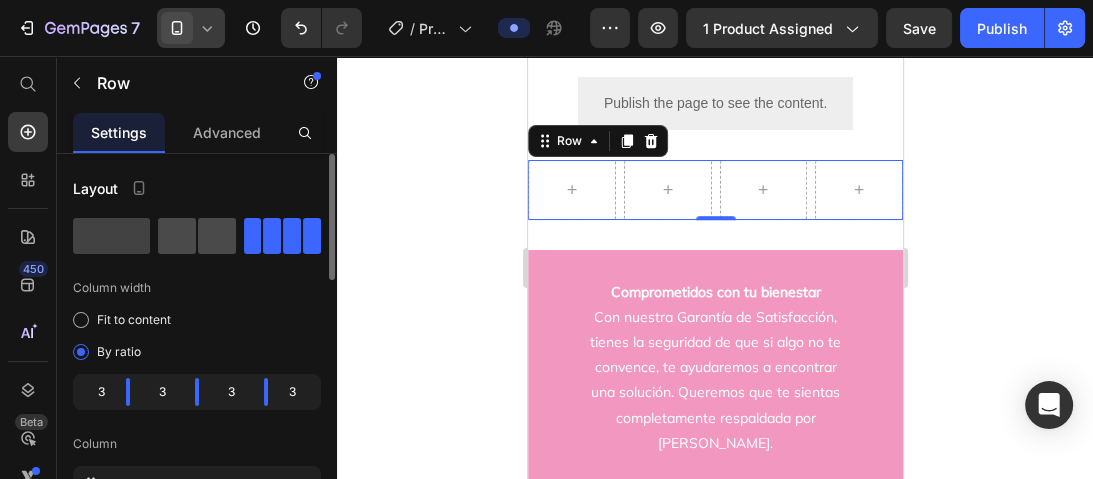 click 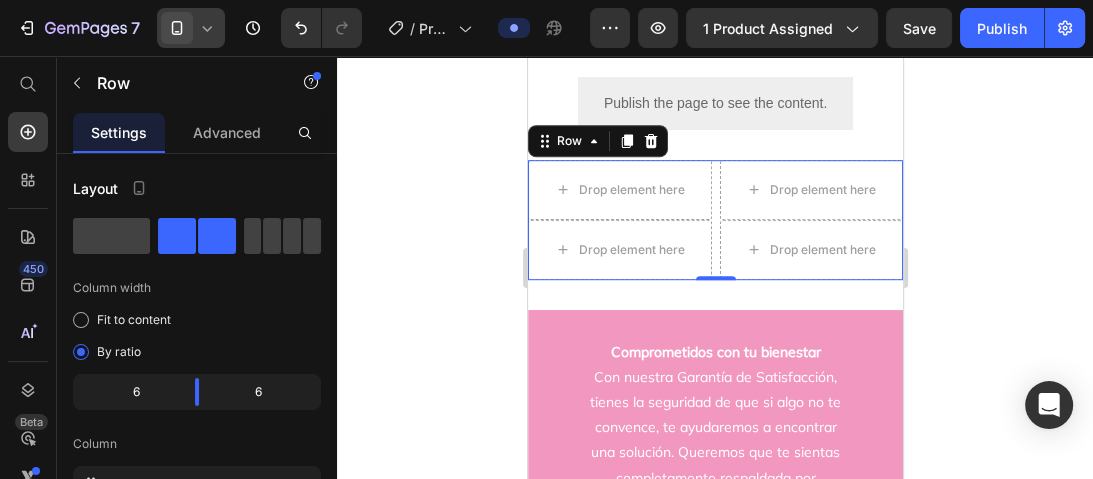 click 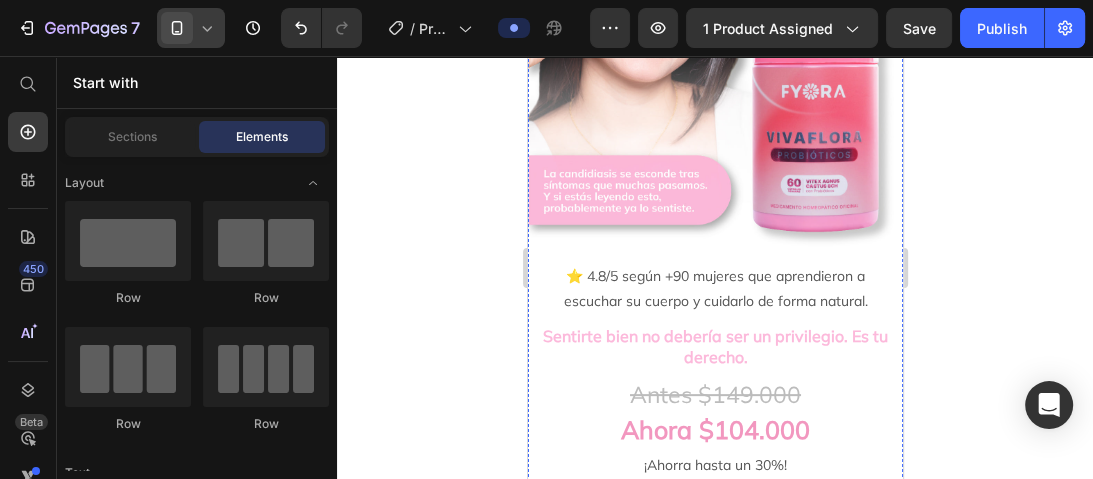 scroll, scrollTop: 320, scrollLeft: 0, axis: vertical 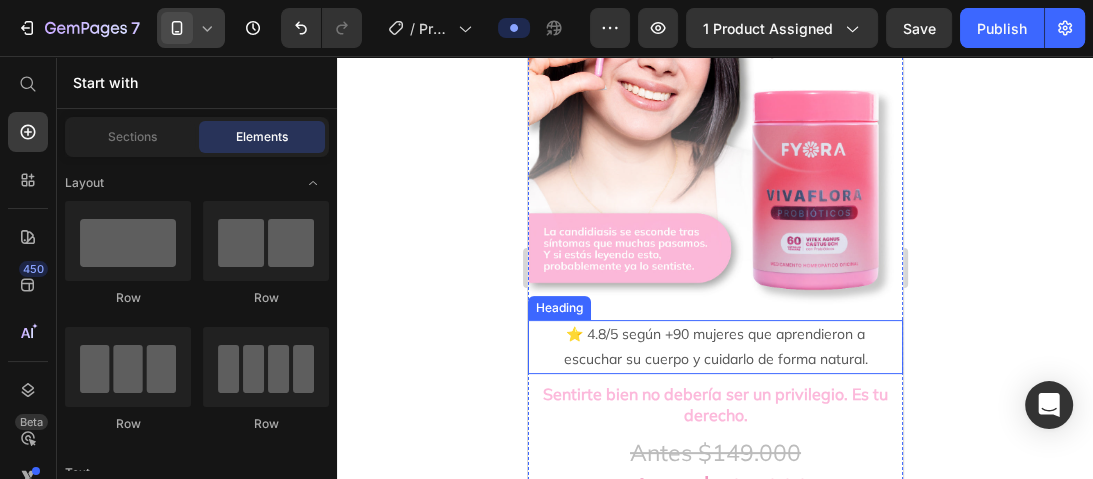 click on "⭐ 4.8/5 según +90 mujeres que aprendieron a  escuchar su cuerpo y cuidarlo de forma natural." at bounding box center [714, 347] 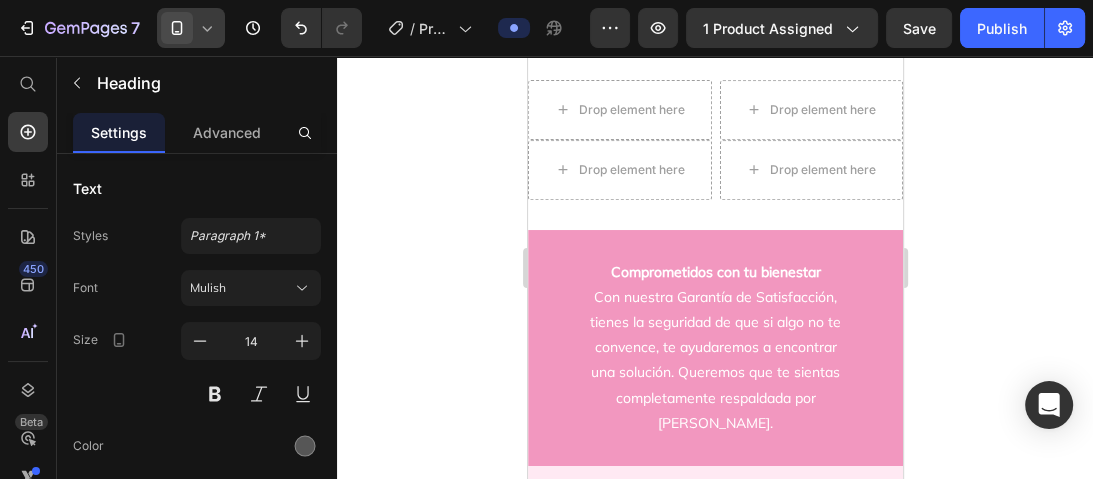 scroll, scrollTop: 1040, scrollLeft: 0, axis: vertical 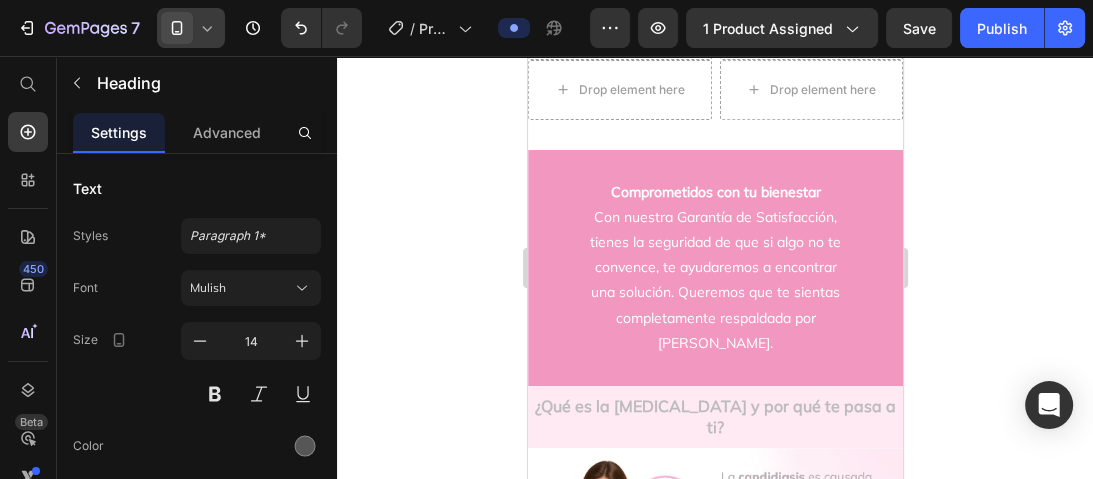 click on "Comprometidos con tu bienestar Con nuestra Garantía de Satisfacción, tienes la seguridad de que si algo no te convence, te ayudaremos a encontrar una solución. Queremos que te sientas completamente respaldada por Fyora." at bounding box center (714, 268) 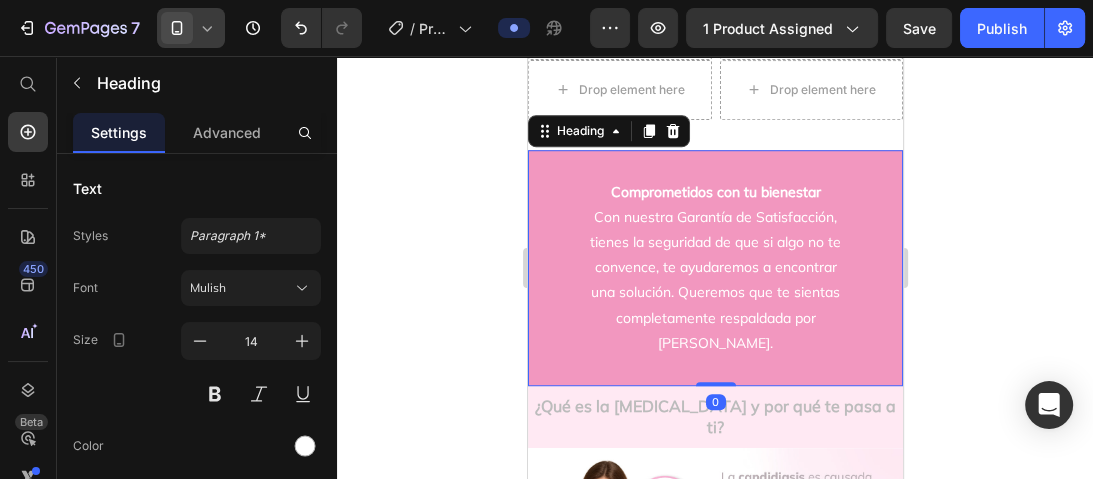 click on "Comprometidos con tu bienestar Con nuestra Garantía de Satisfacción, tienes la seguridad de que si algo no te convence, te ayudaremos a encontrar una solución. Queremos que te sientas completamente respaldada por Fyora." at bounding box center (714, 268) 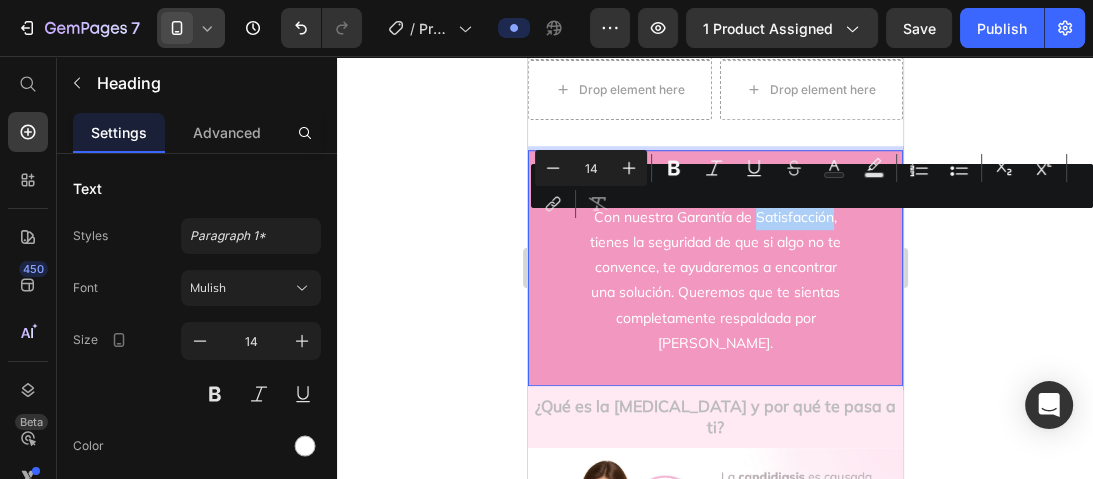 click on "Minus 14 Plus Bold Italic Underline       Strikethrough
Text Color
Text Background Color Numbered List Bulleted List Subscript Superscript       link Remove Format" at bounding box center [812, 186] 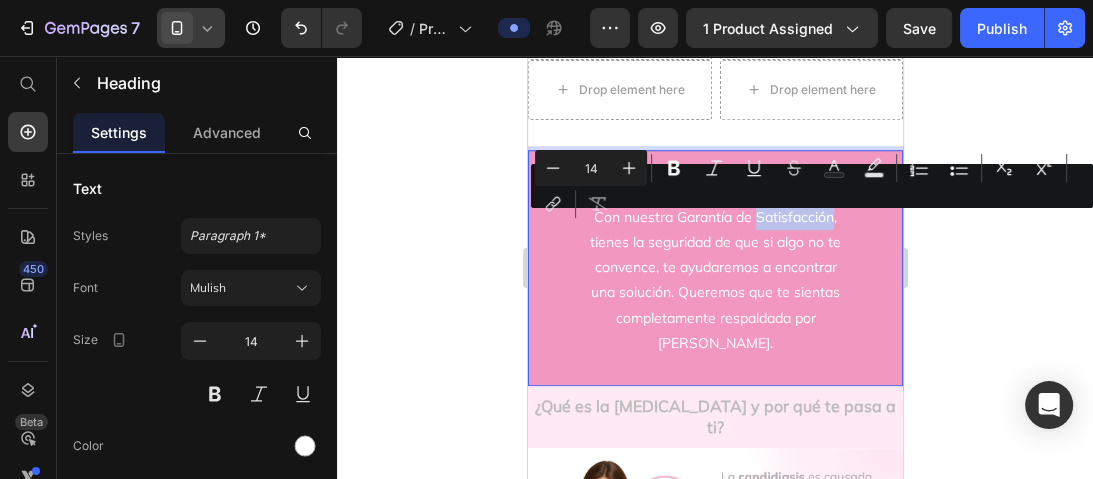 click on "Comprometidos con tu bienestar Con nuestra Garantía de Satisfacción, tienes la seguridad de que si algo no te convence, te ayudaremos a encontrar una solución. Queremos que te sientas completamente respaldada por Fyora." at bounding box center (714, 268) 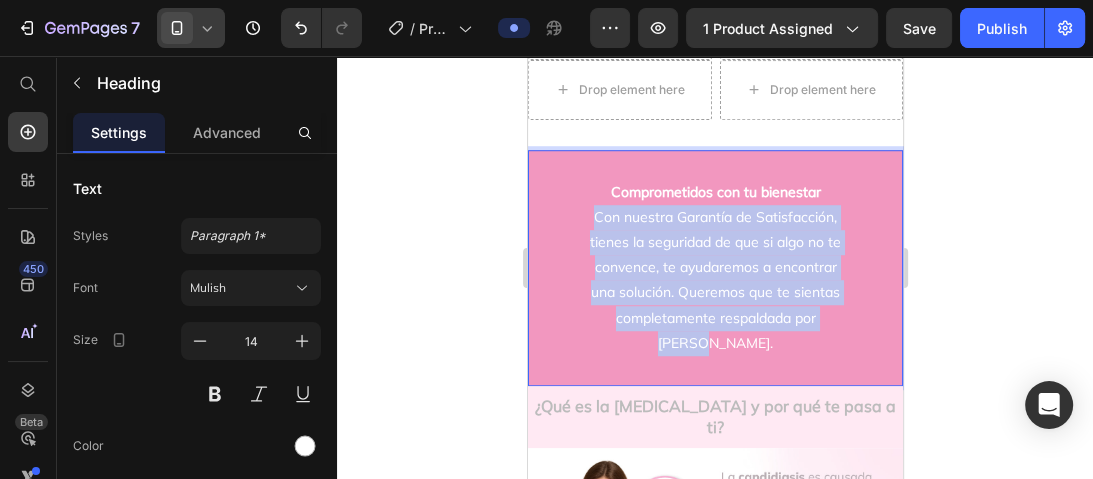 drag, startPoint x: 630, startPoint y: 200, endPoint x: 772, endPoint y: 348, distance: 205.10486 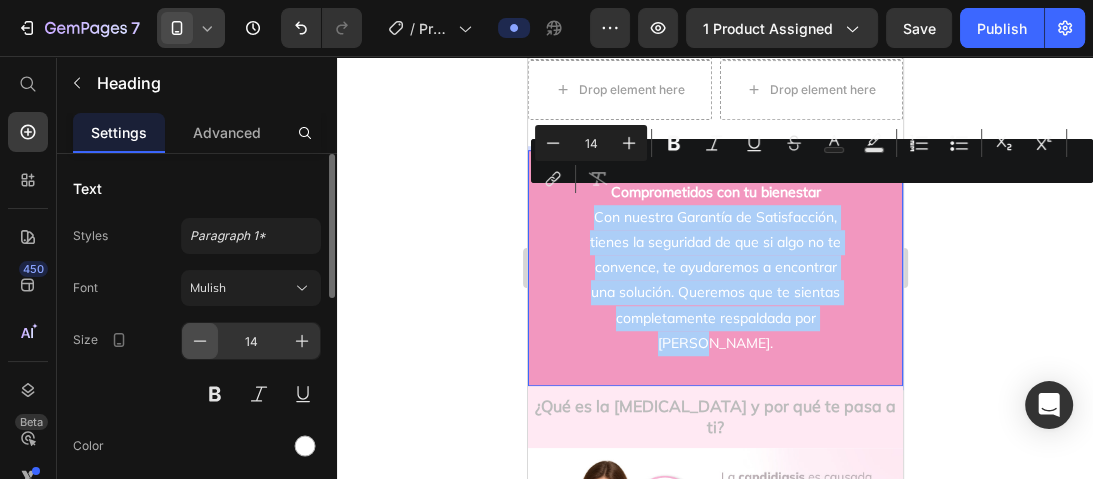 click 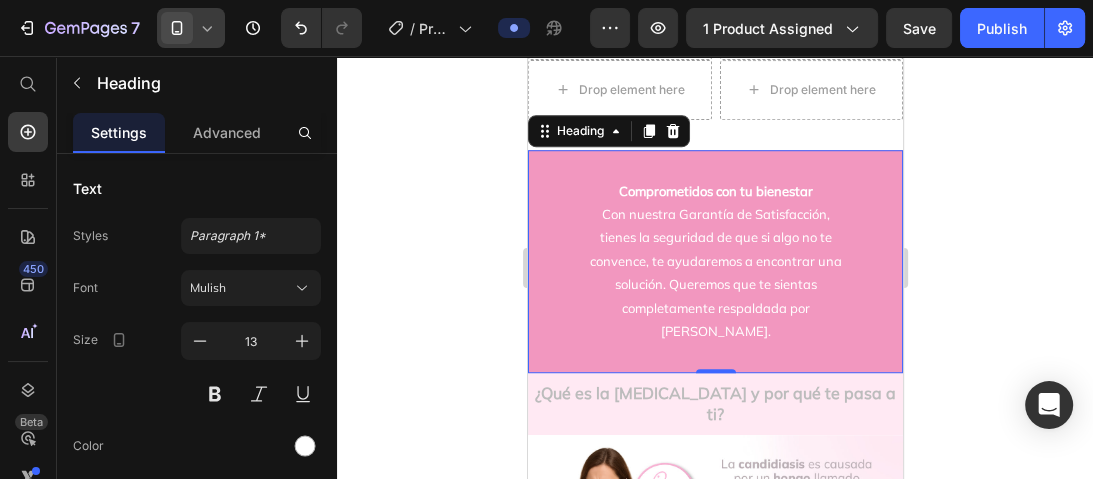 click on "⁠⁠⁠⁠⁠⁠⁠ Comprometidos con tu bienestar Con nuestra Garantía de Satisfacción, tienes la seguridad de que si algo no te convence, te ayudaremos a encontrar una solución. Queremos que te sientas completamente respaldada por Fyora." at bounding box center (714, 262) 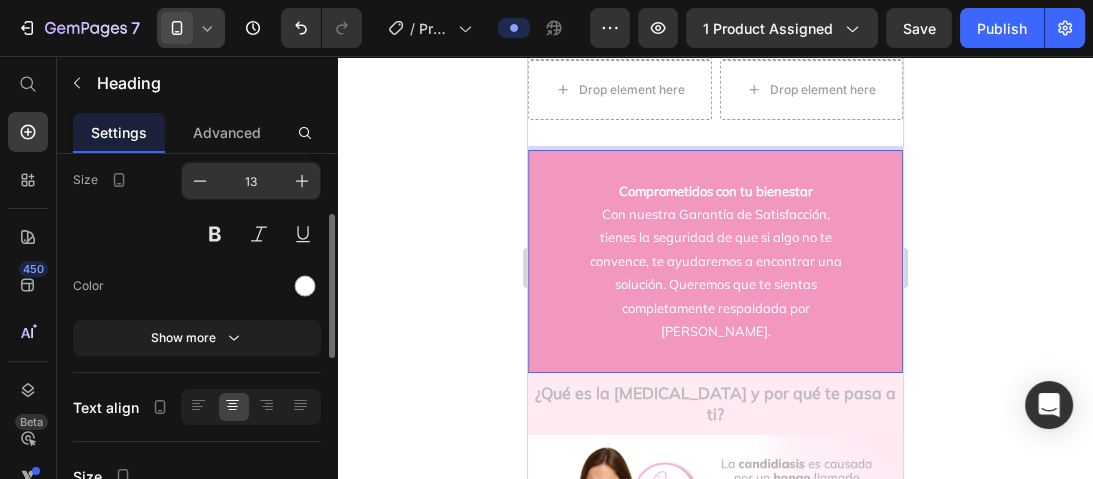 scroll, scrollTop: 400, scrollLeft: 0, axis: vertical 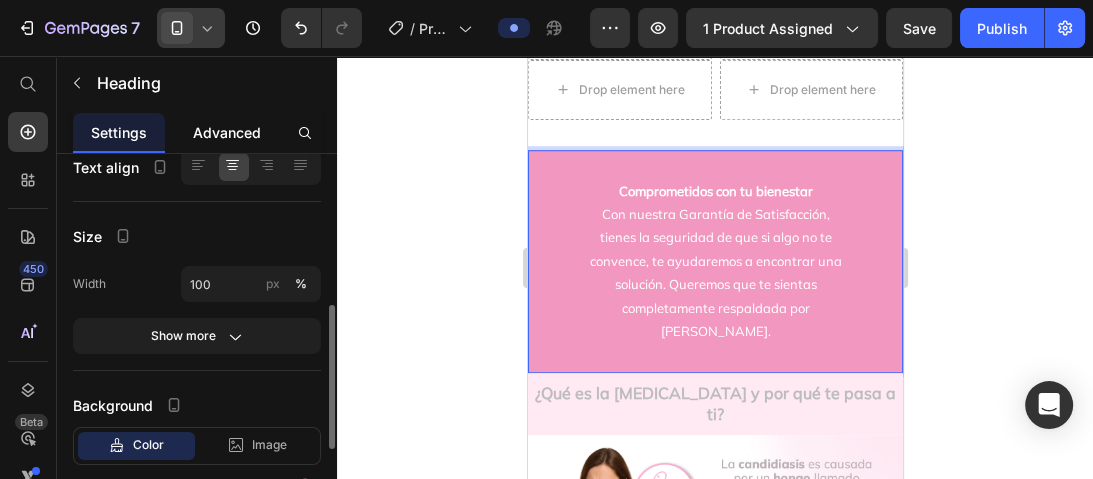 click on "Advanced" at bounding box center [227, 132] 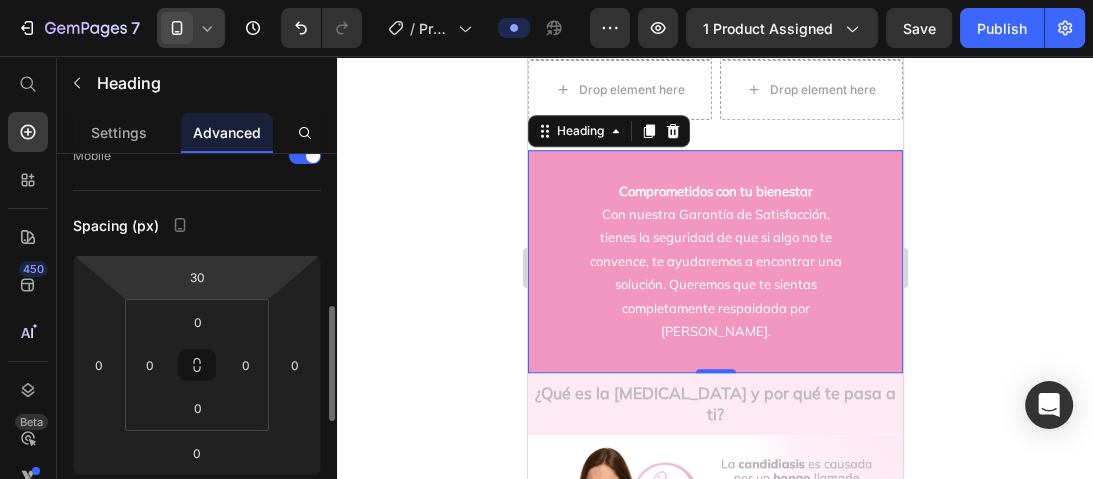 scroll, scrollTop: 240, scrollLeft: 0, axis: vertical 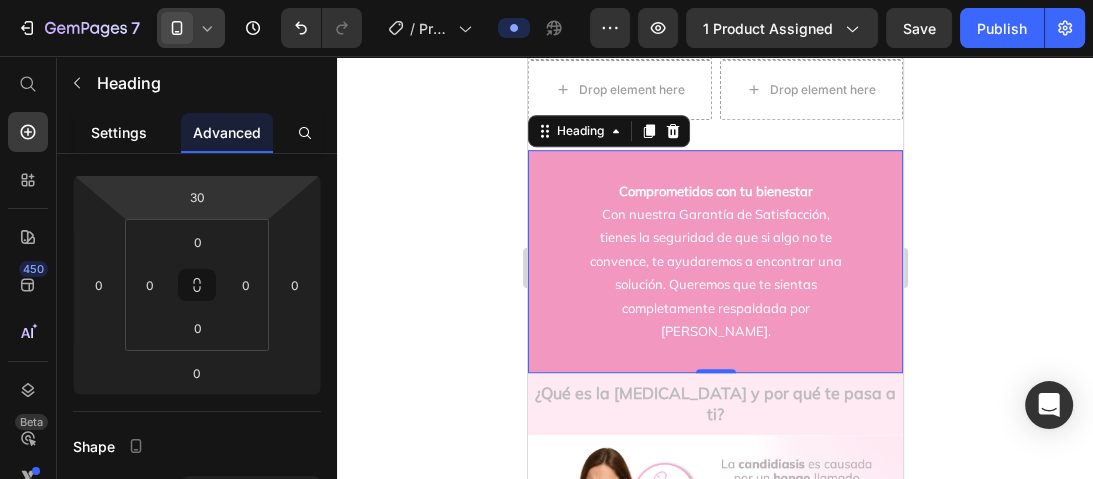 click on "Settings" at bounding box center [119, 132] 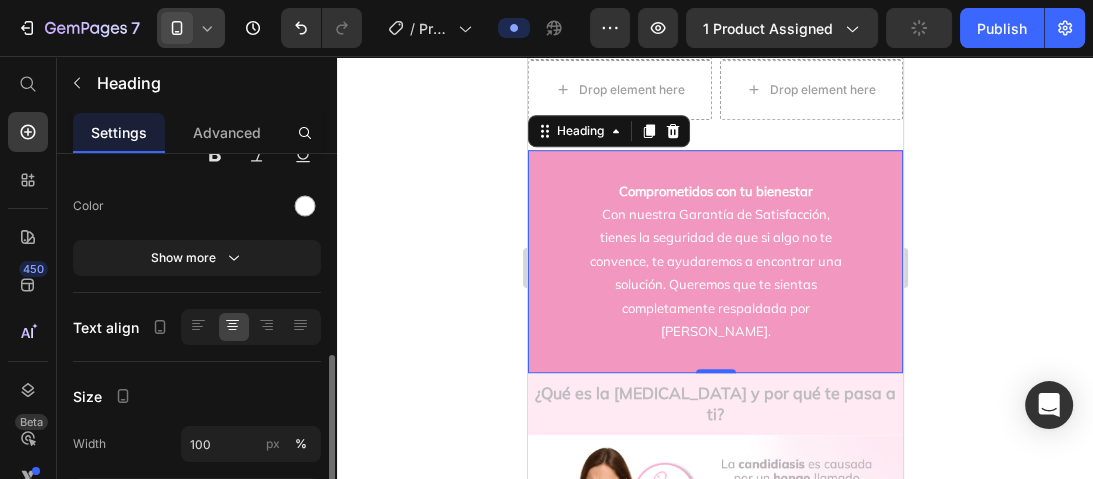 scroll, scrollTop: 320, scrollLeft: 0, axis: vertical 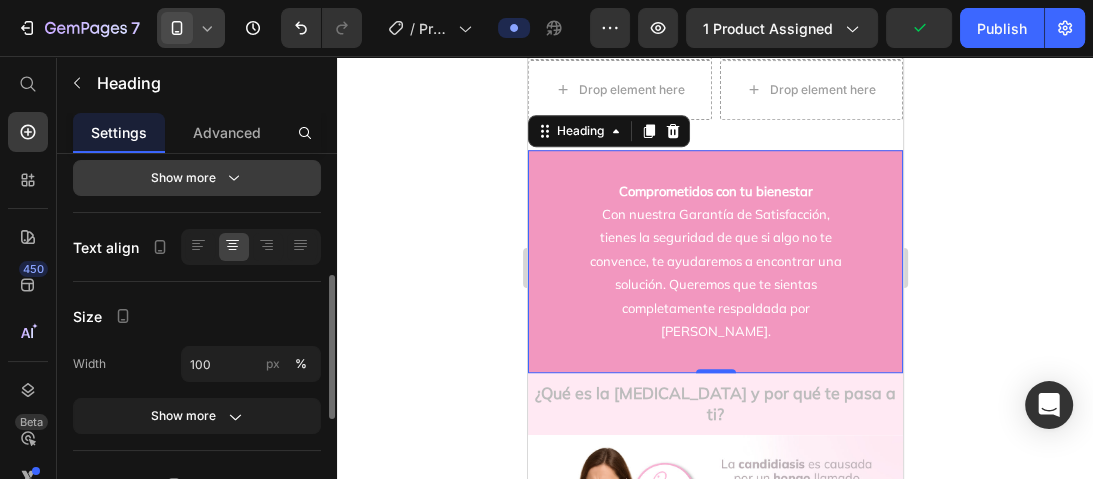 click on "Show more" at bounding box center [197, 178] 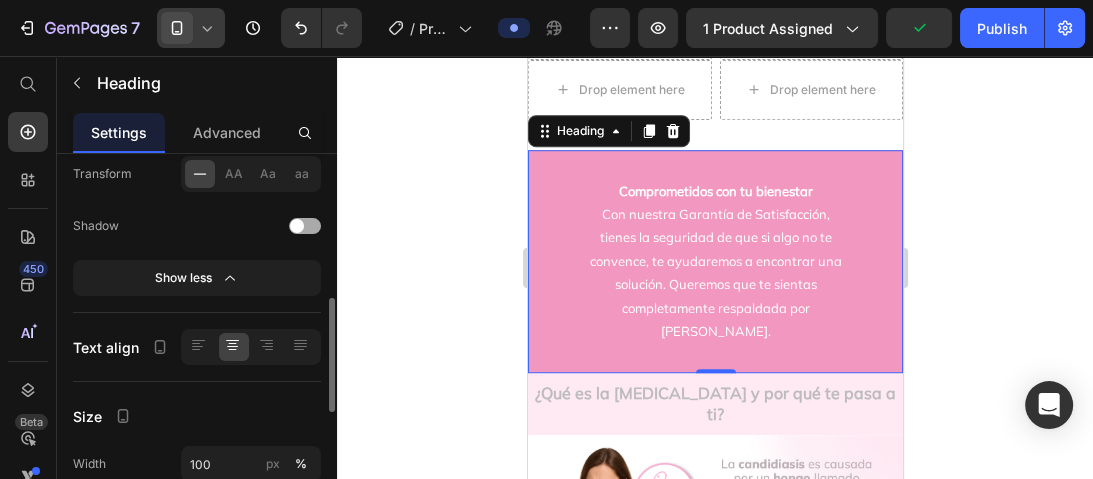 scroll, scrollTop: 240, scrollLeft: 0, axis: vertical 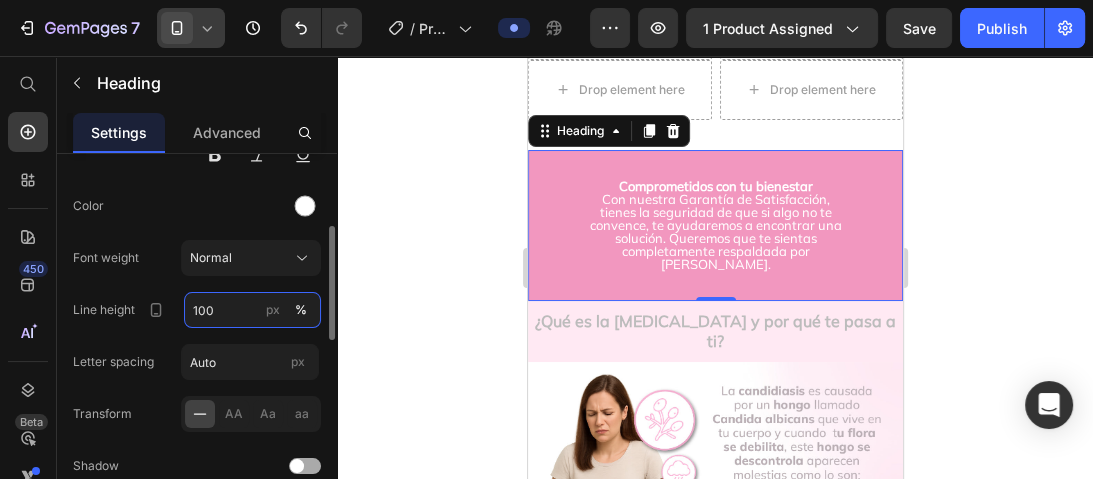 click on "100" at bounding box center [252, 310] 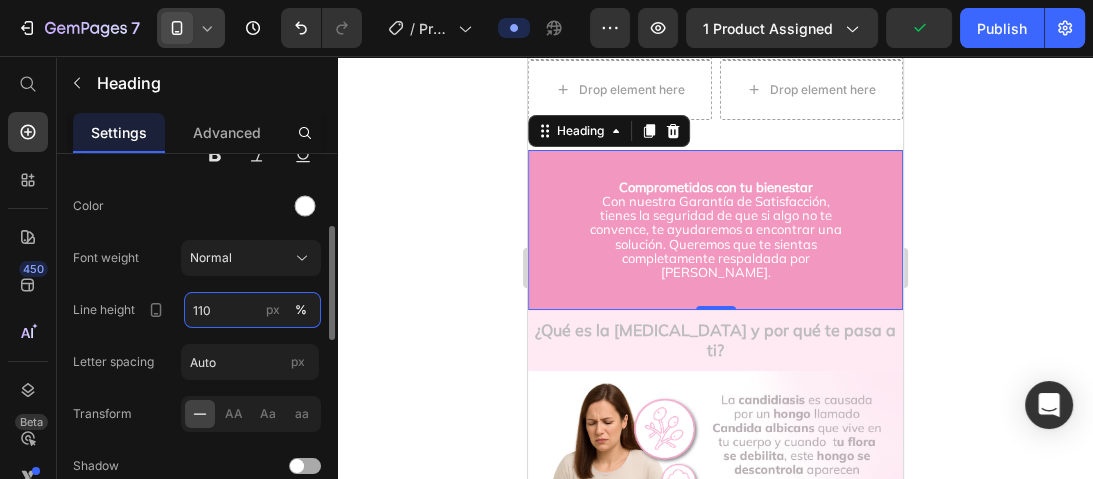 type on "110" 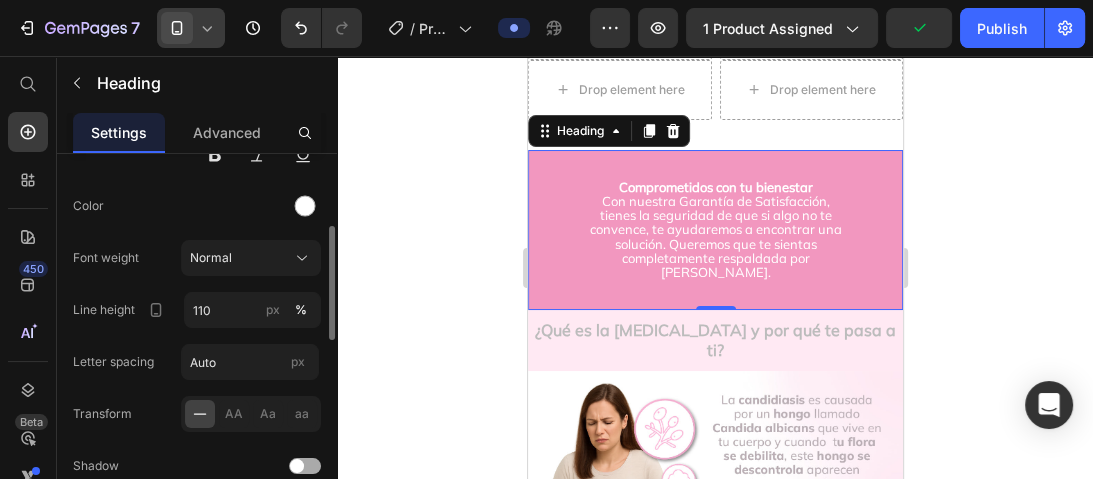 click on "Font Mulish Size 13 Color Font weight Normal Line height 110 px % Letter spacing Auto px Transform
AA Aa aa Shadow Show less" at bounding box center (197, 283) 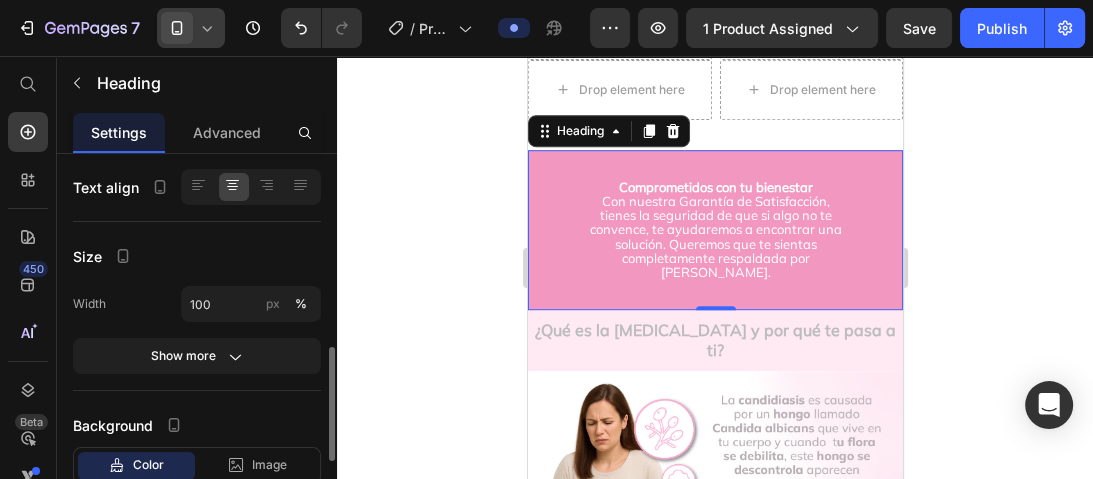 scroll, scrollTop: 720, scrollLeft: 0, axis: vertical 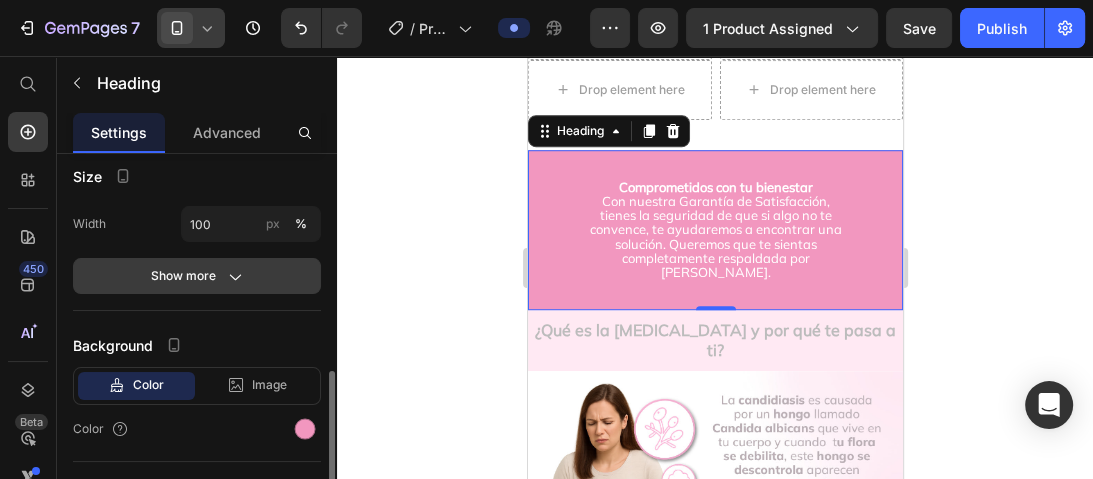 click 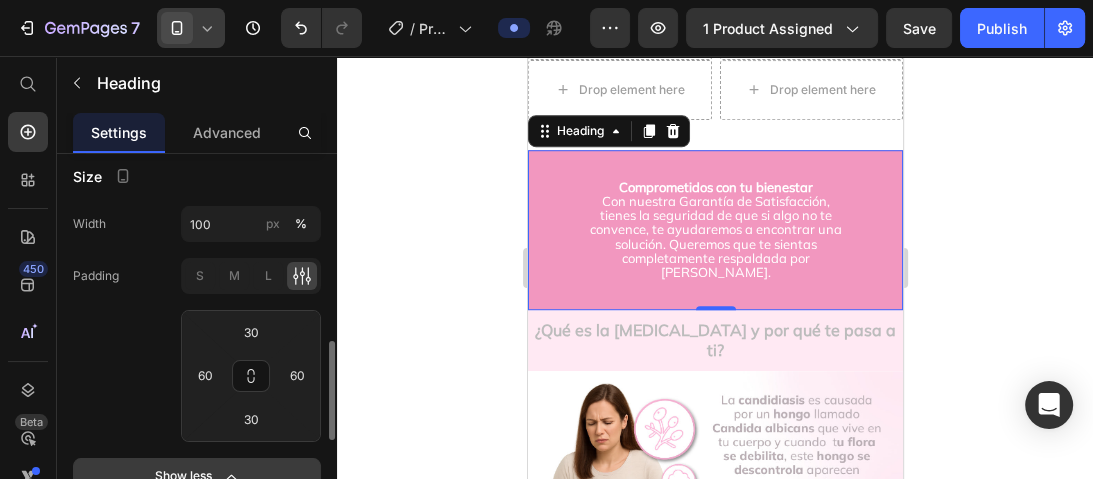 scroll, scrollTop: 800, scrollLeft: 0, axis: vertical 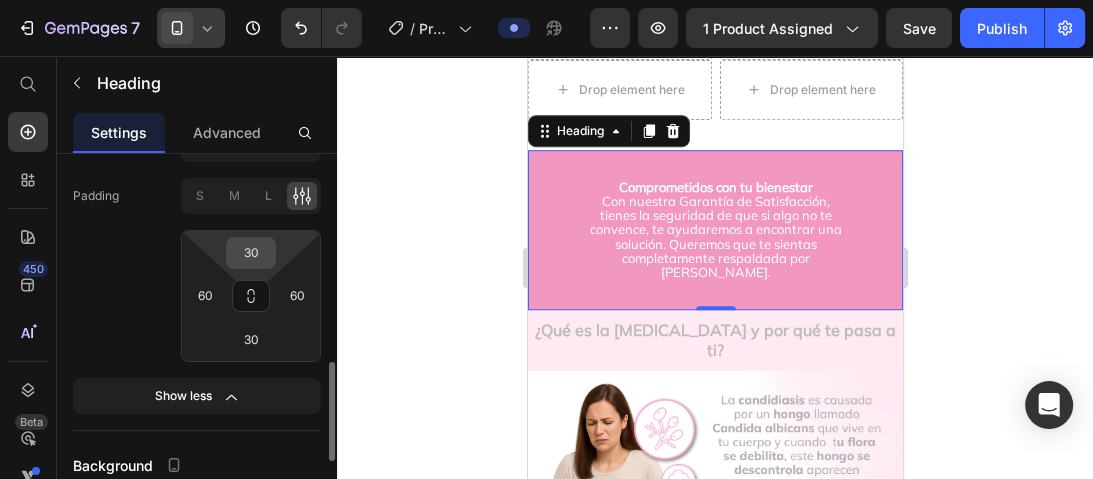 click on "30" at bounding box center [251, 253] 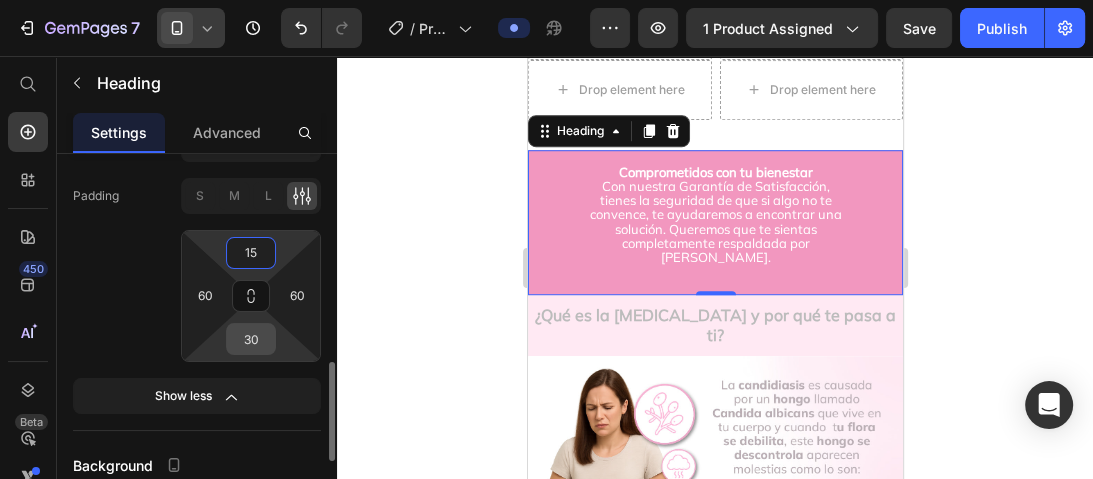 type on "15" 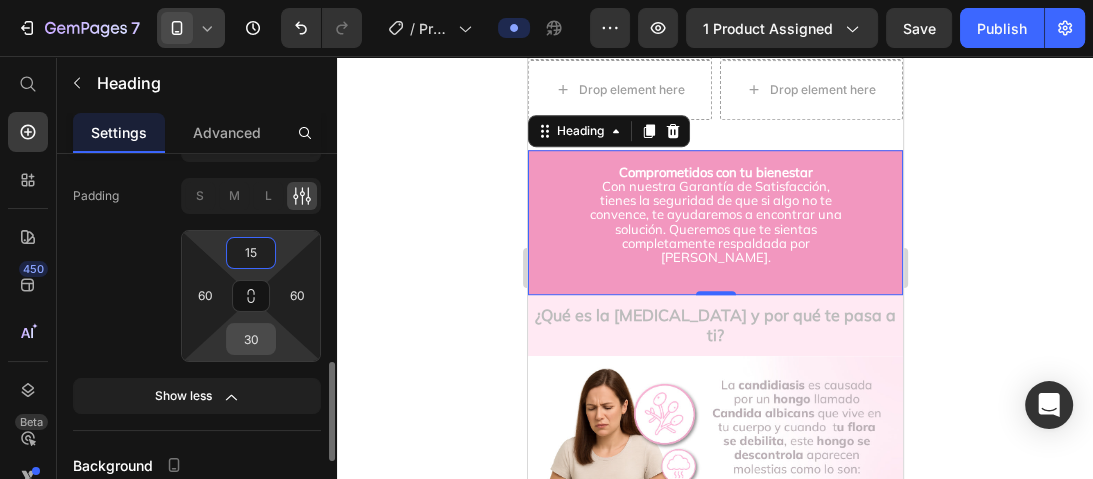 click on "30" at bounding box center [251, 339] 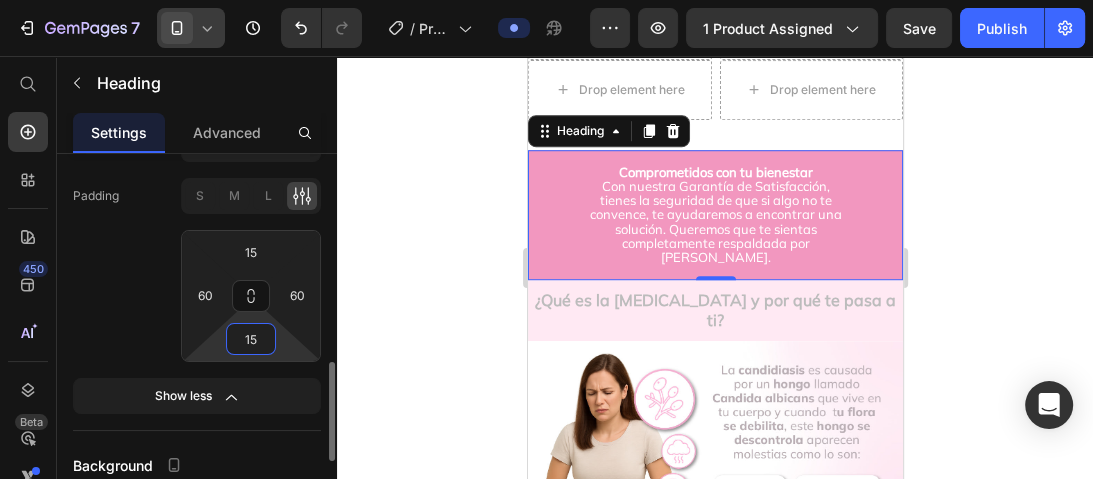 drag, startPoint x: 259, startPoint y: 338, endPoint x: 245, endPoint y: 340, distance: 14.142136 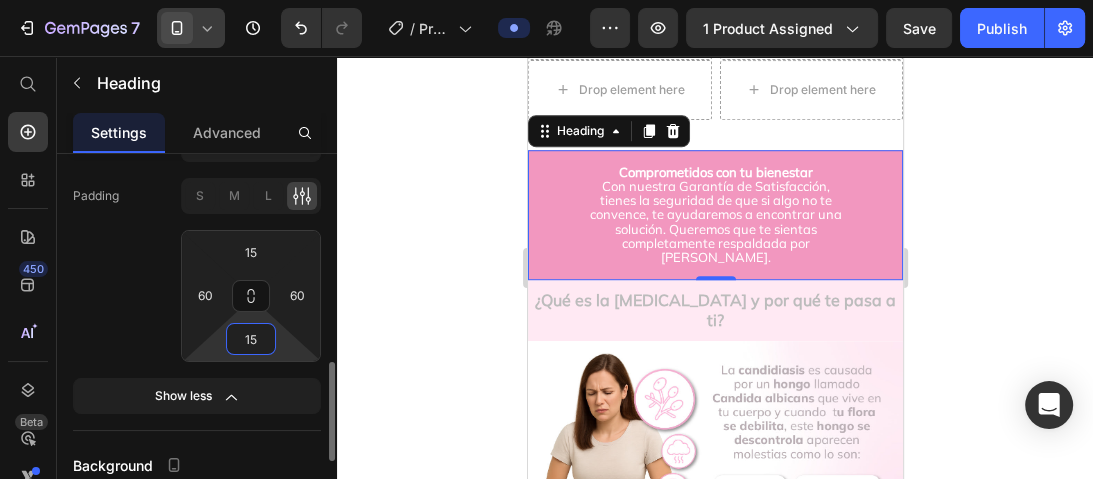 click on "15" at bounding box center [251, 339] 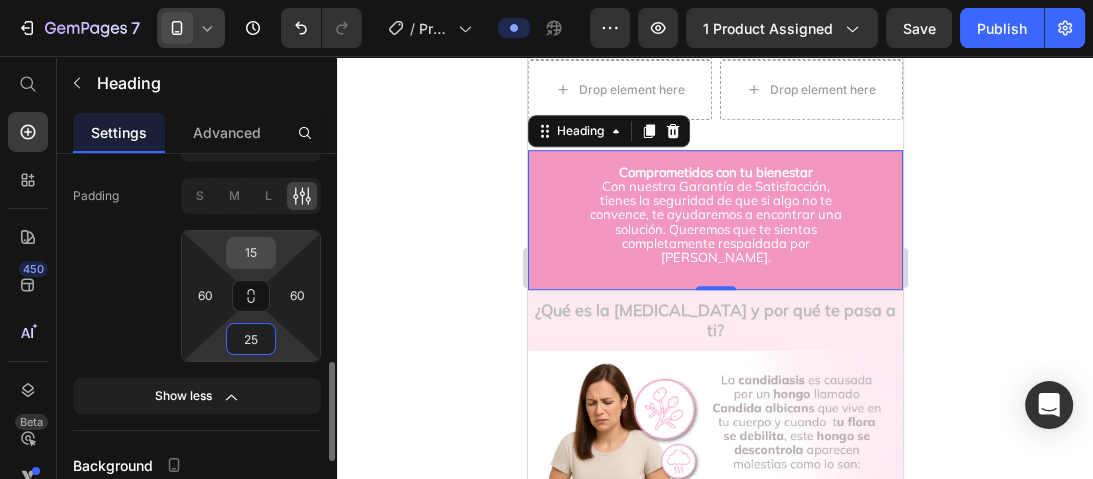 type on "25" 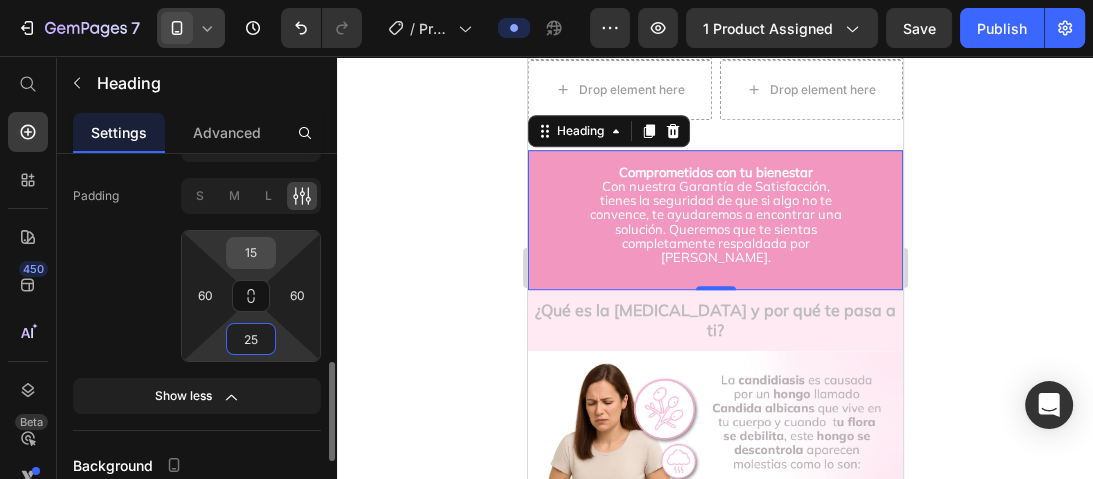 click on "15" at bounding box center [251, 253] 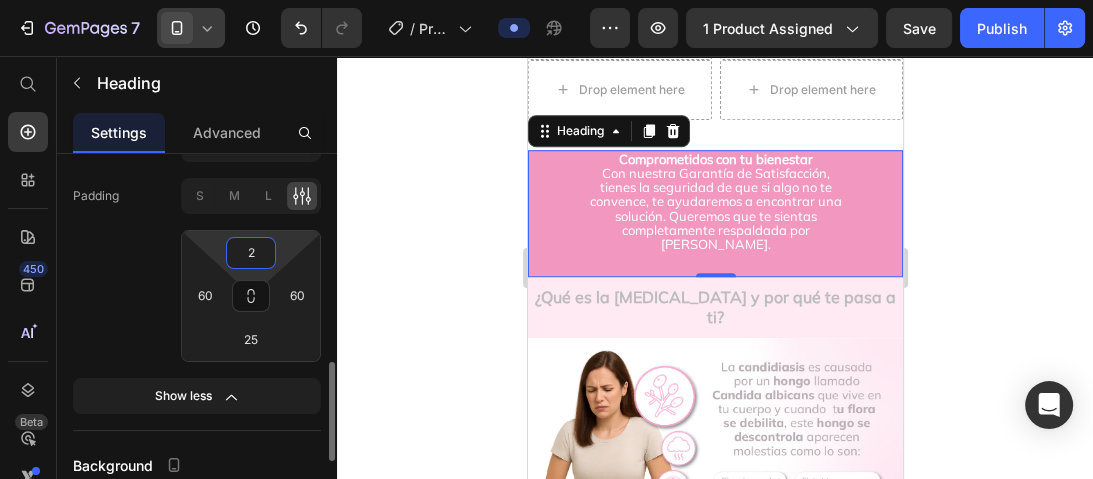type on "25" 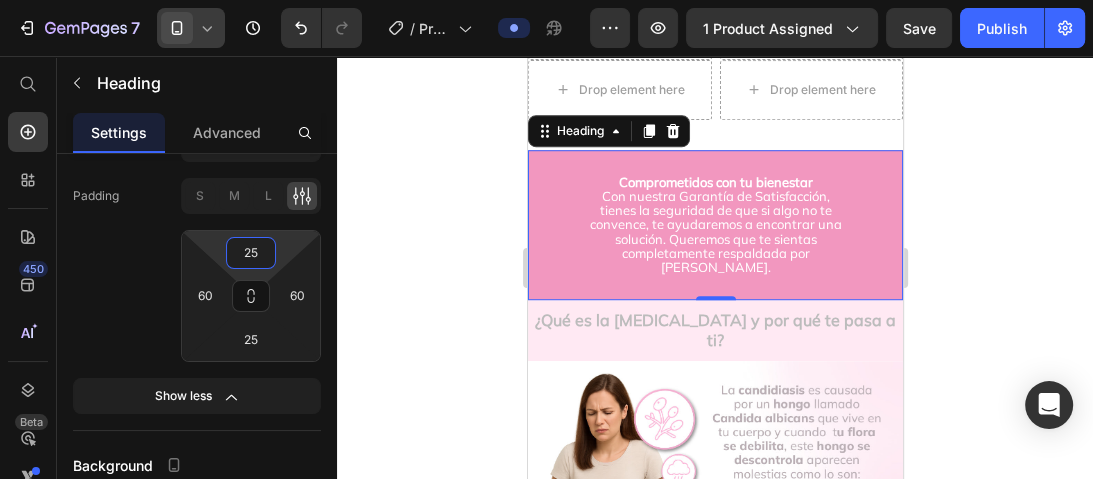 click 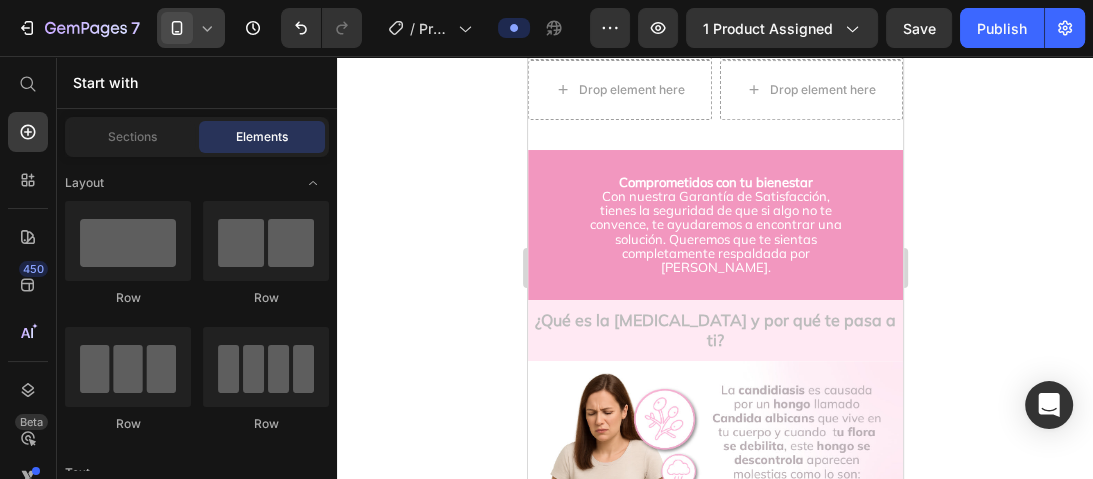 click 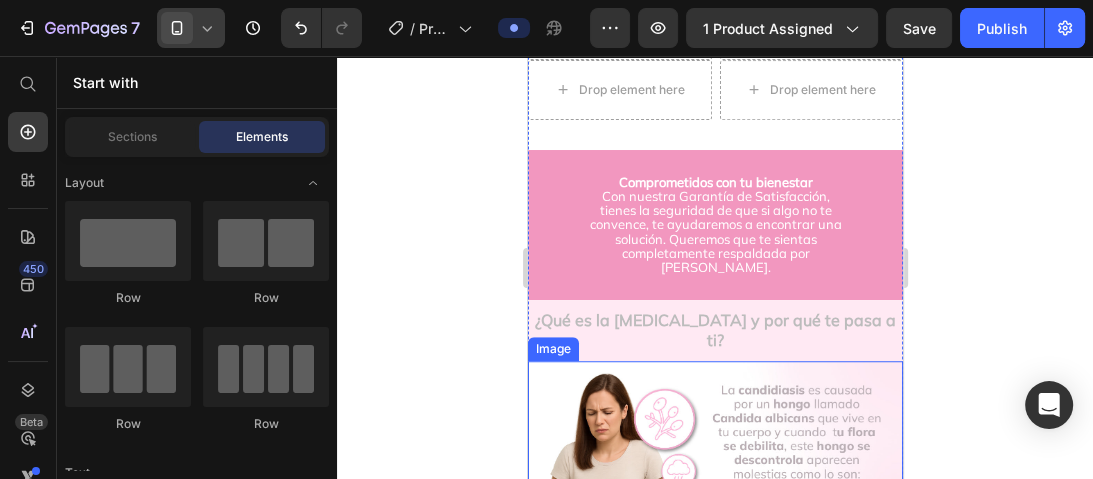 scroll, scrollTop: 1200, scrollLeft: 0, axis: vertical 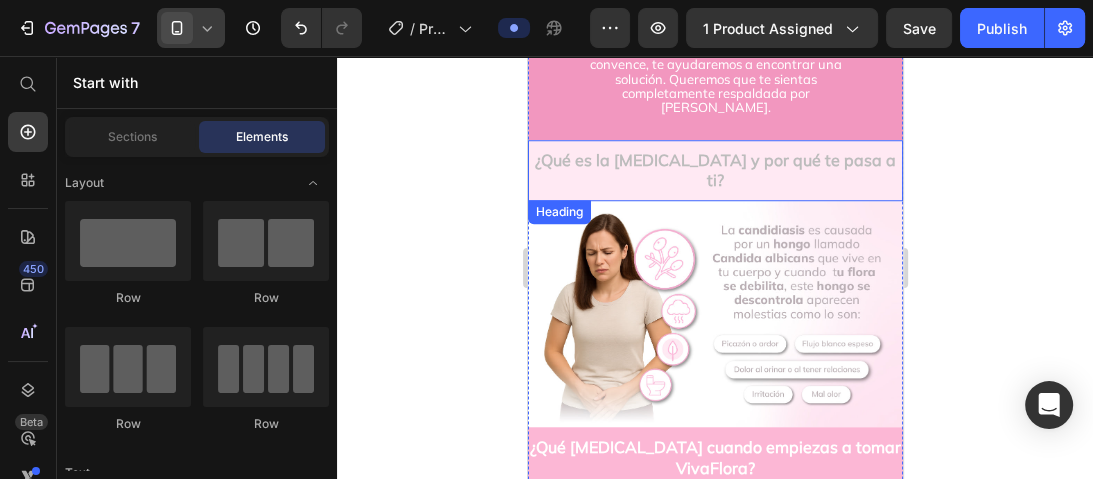 click on "¿Qué es la [MEDICAL_DATA] y por qué te pasa a ti?" at bounding box center [714, 171] 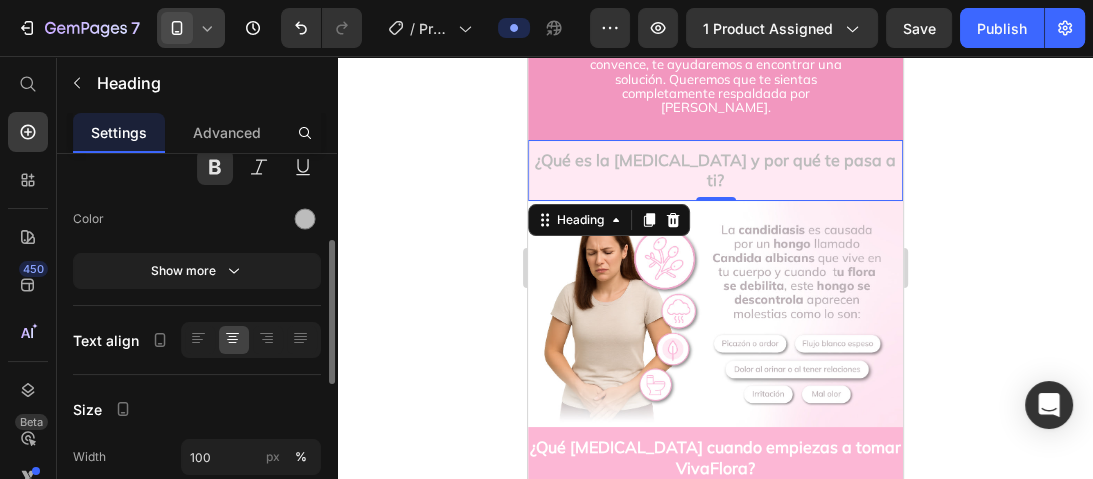 scroll, scrollTop: 0, scrollLeft: 0, axis: both 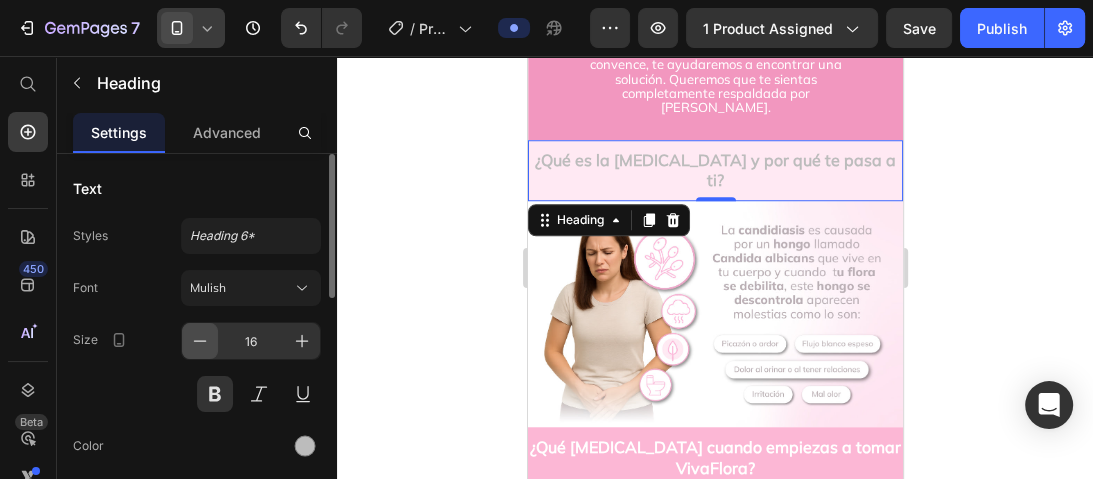 click at bounding box center [200, 341] 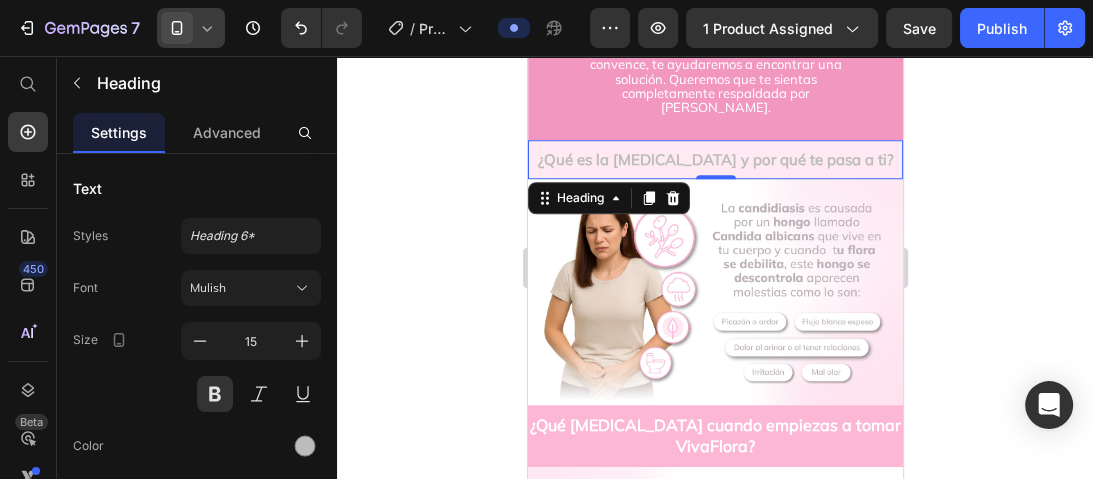 click 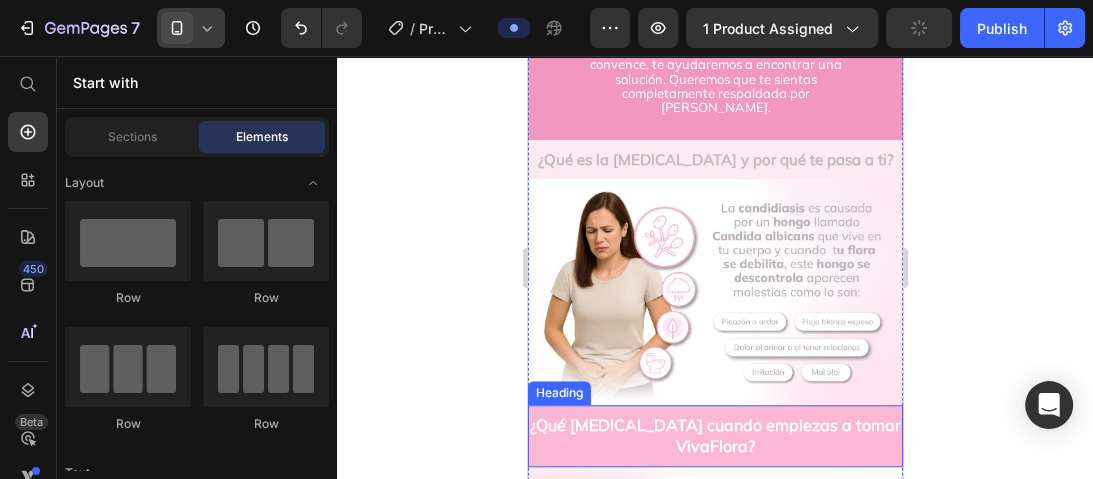 click on "¿Qué [MEDICAL_DATA] cuando empiezas a tomar VivaFlora?" at bounding box center (714, 436) 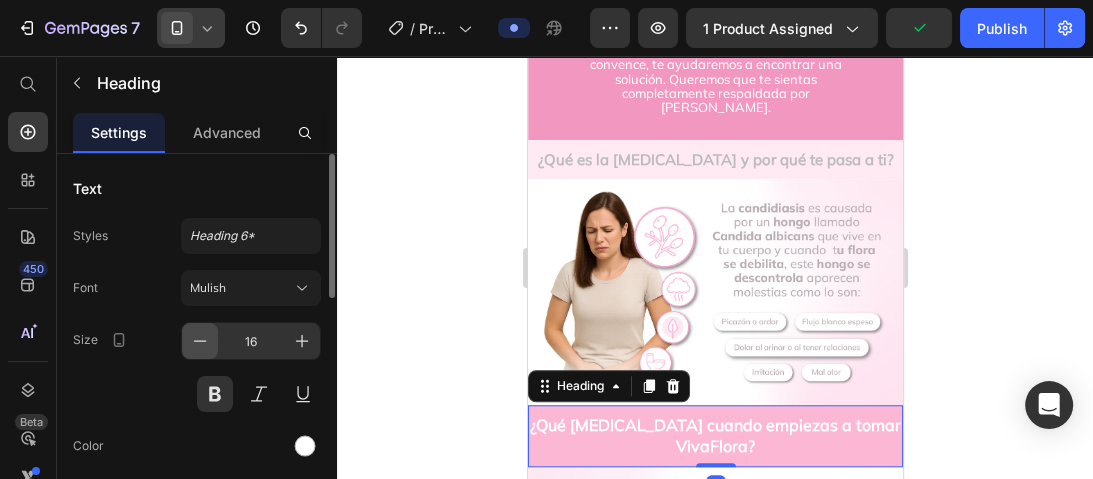 click 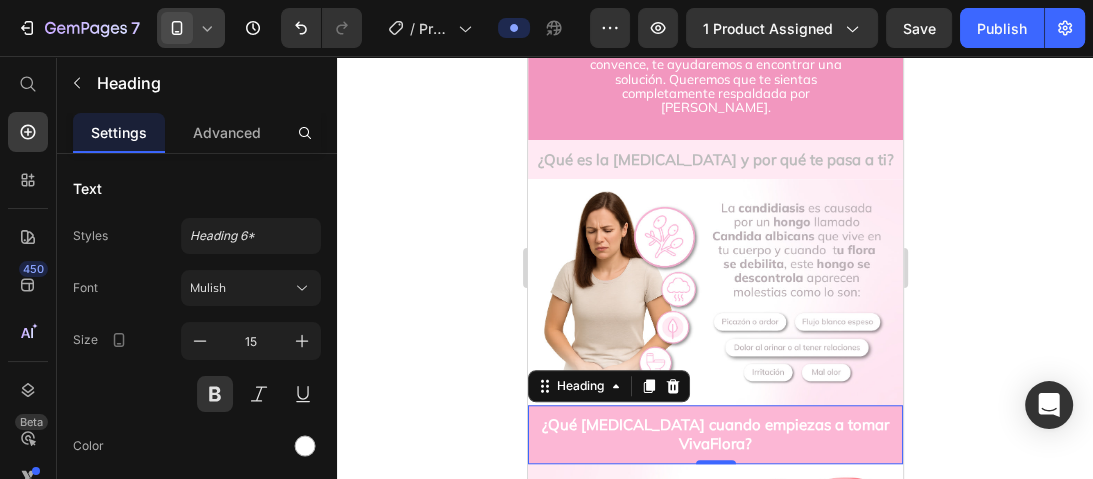 click 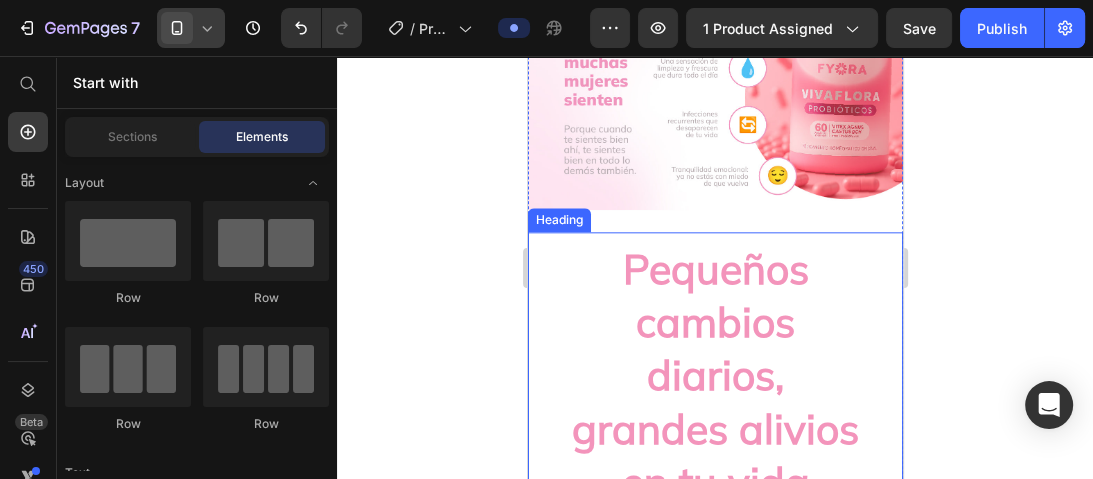 click on "Pequeños cambios diarios,  grandes alivios en tu vida íntima." at bounding box center (715, 402) 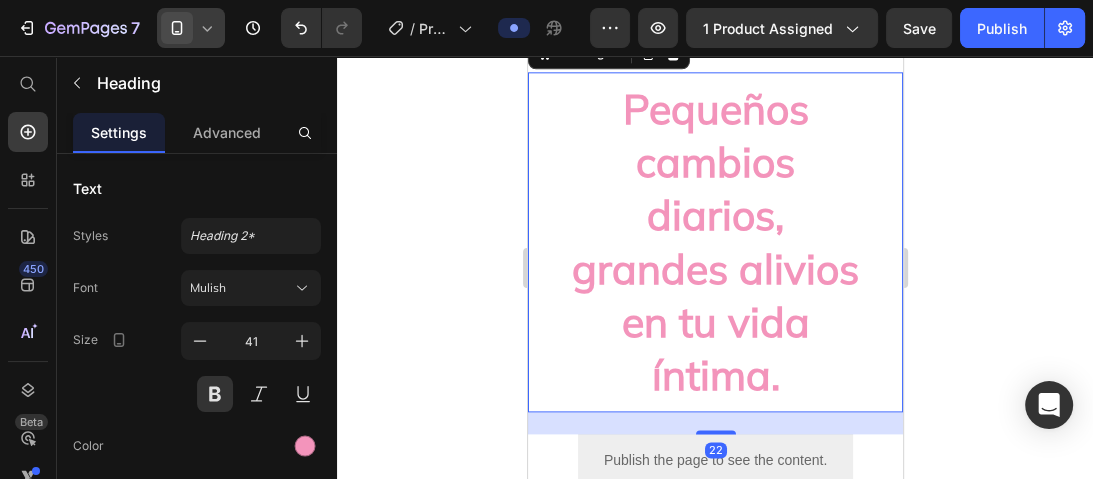 scroll, scrollTop: 1760, scrollLeft: 0, axis: vertical 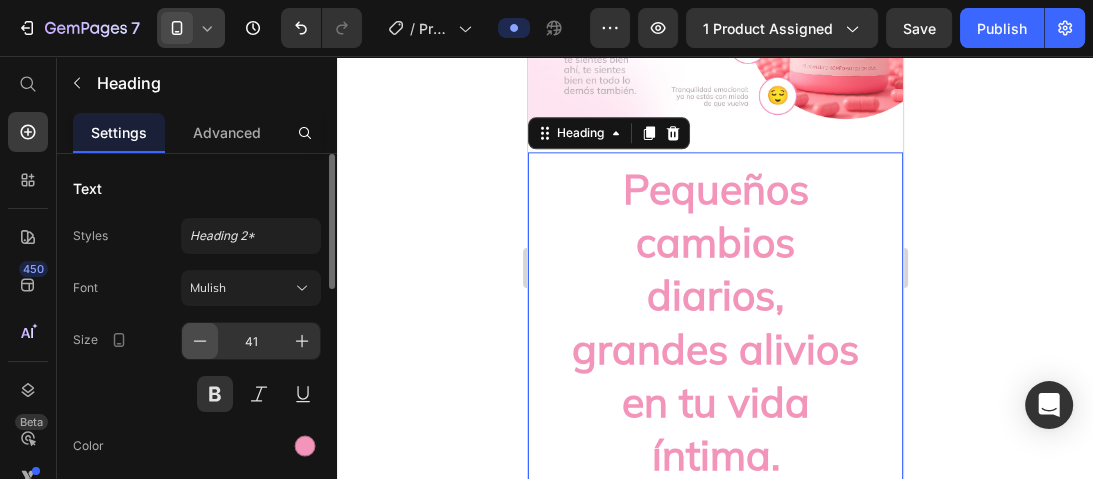 click 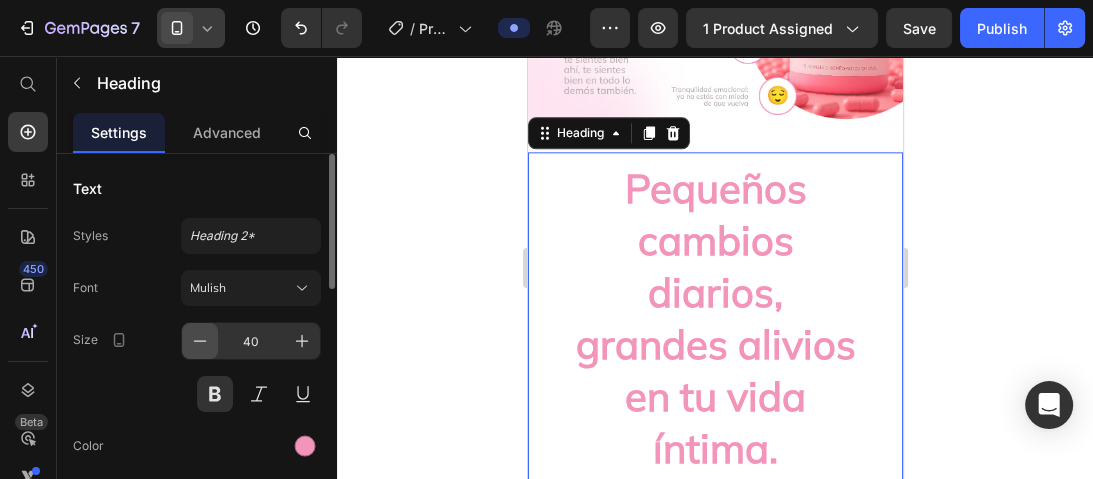 click 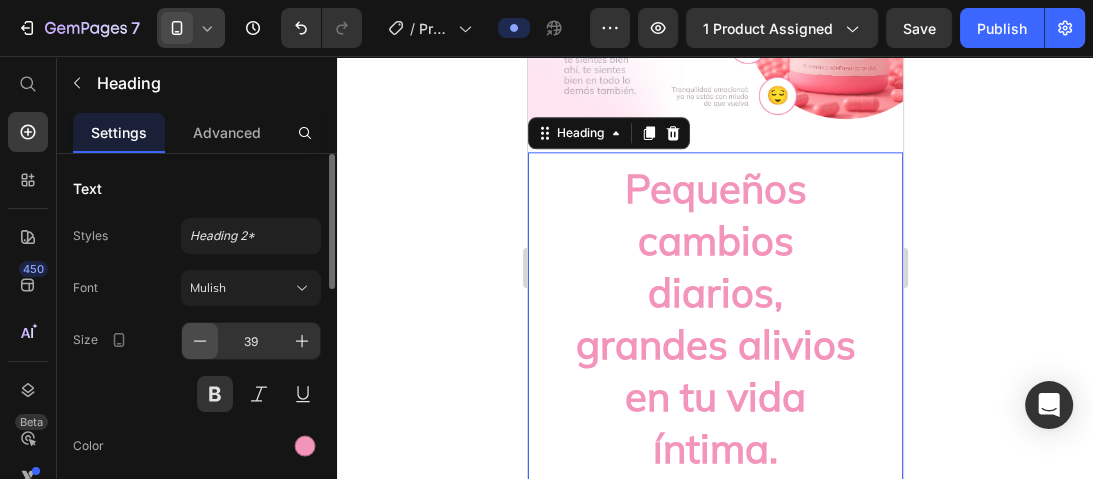 click 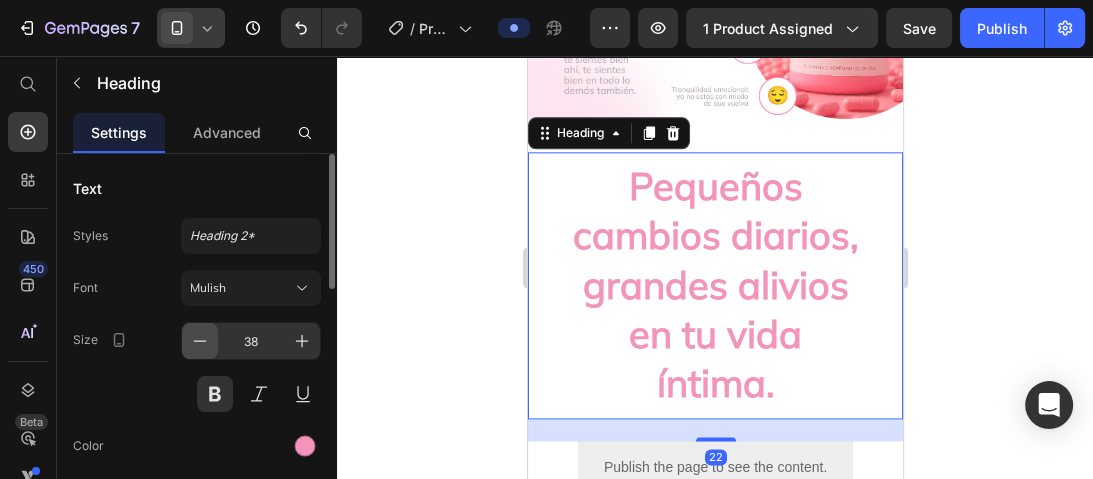 click 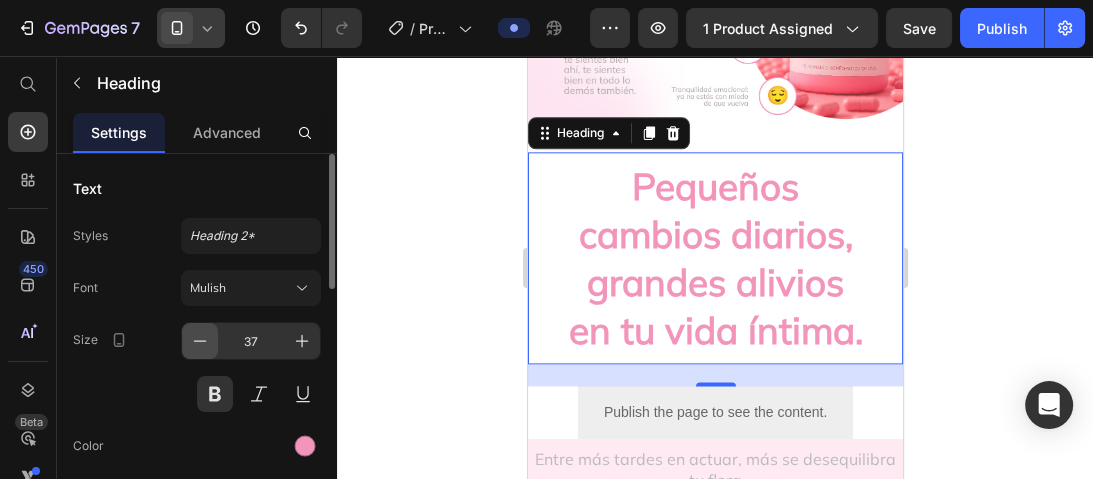 click 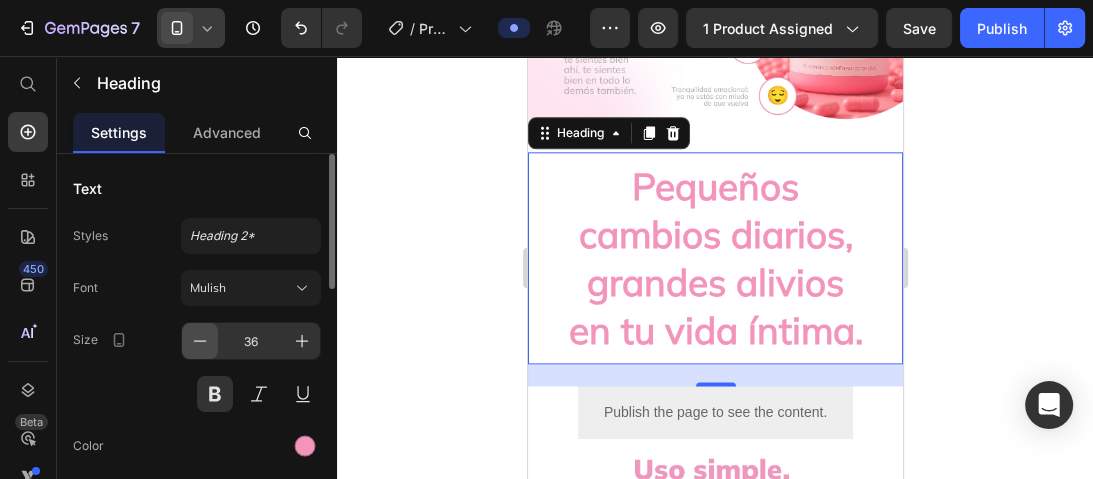 click 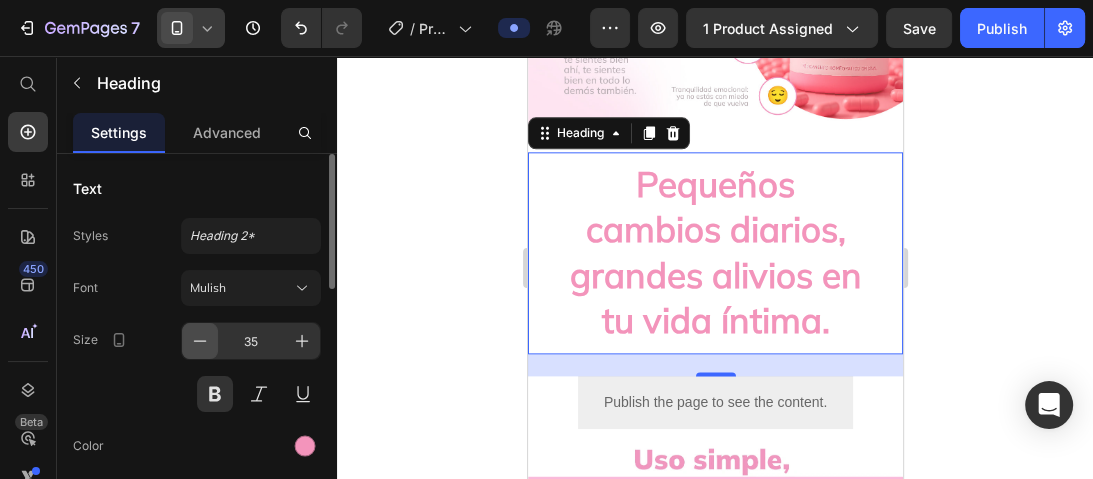 click 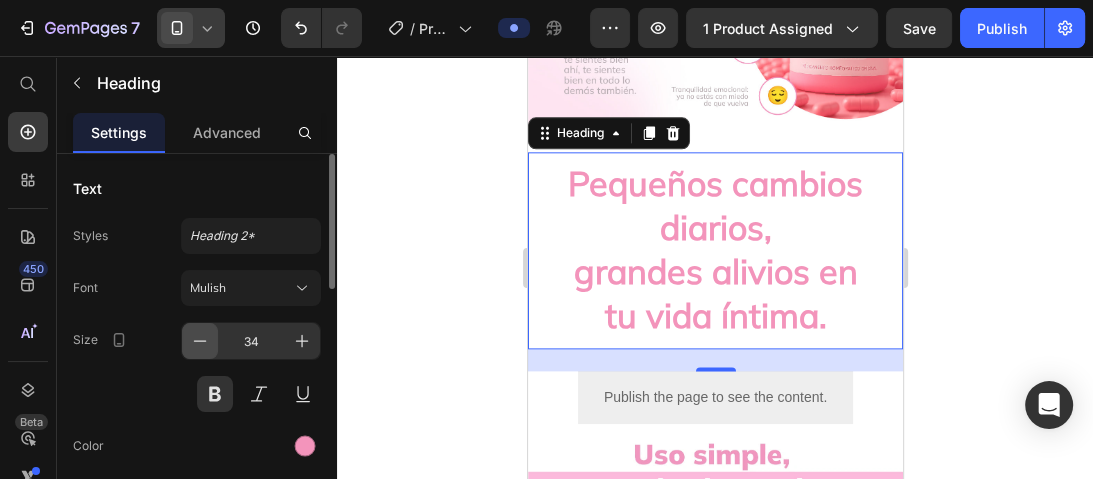 click 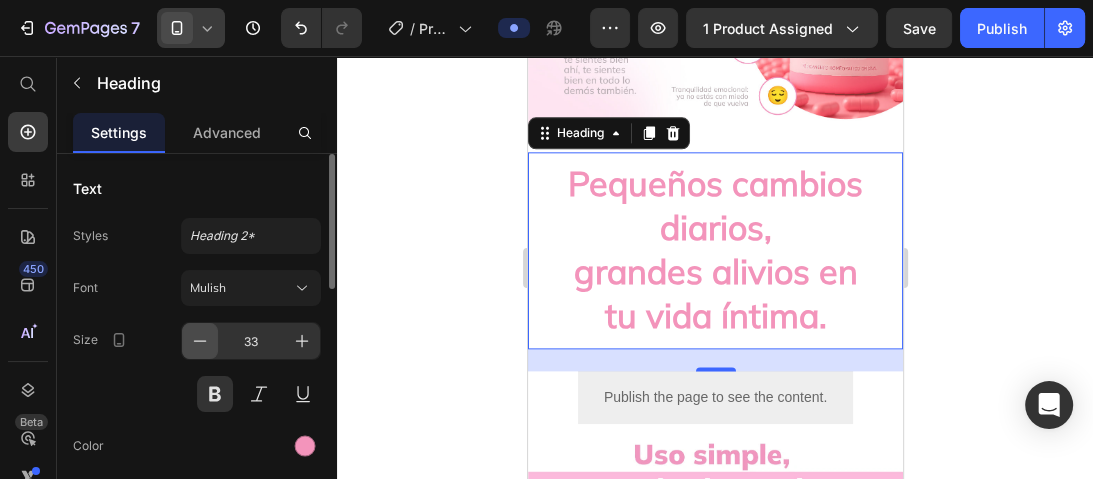 click 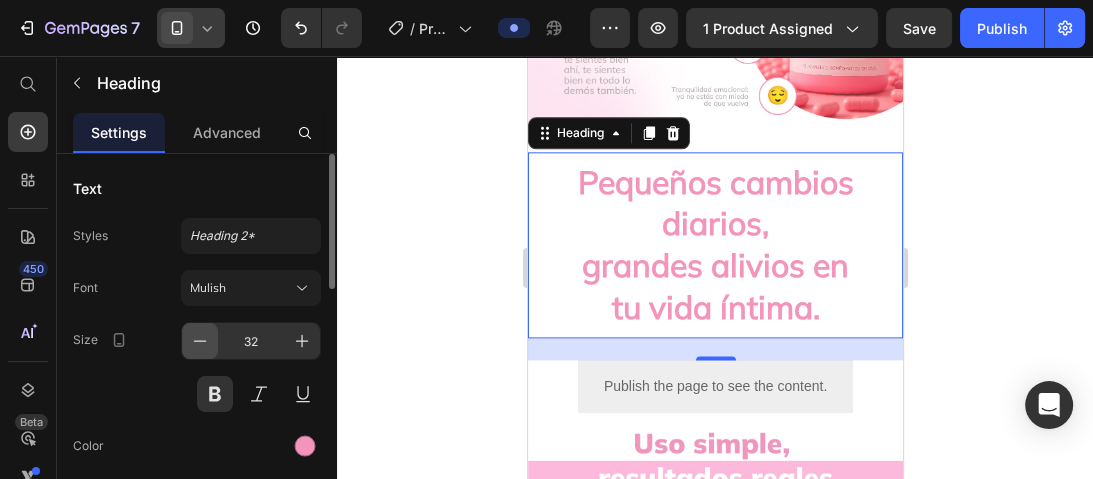click 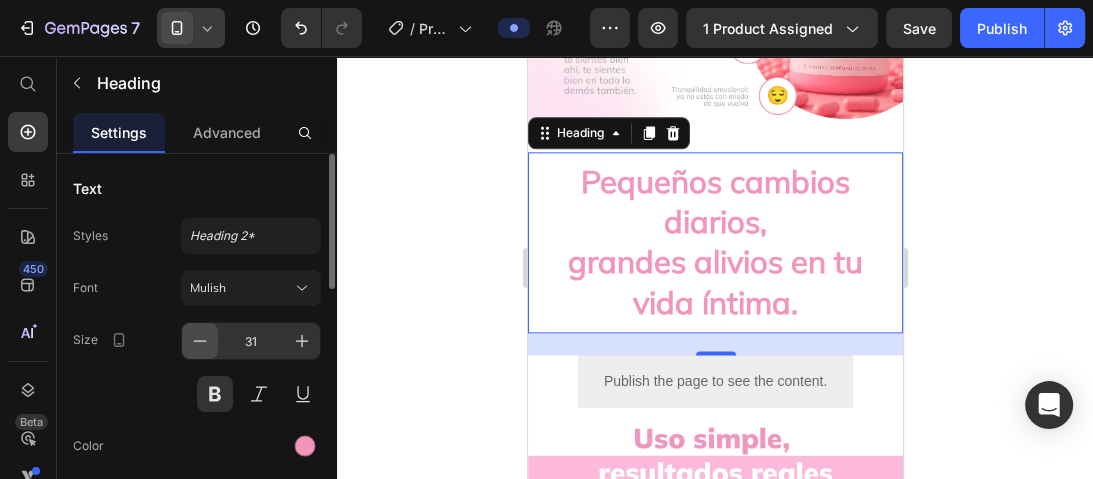 click 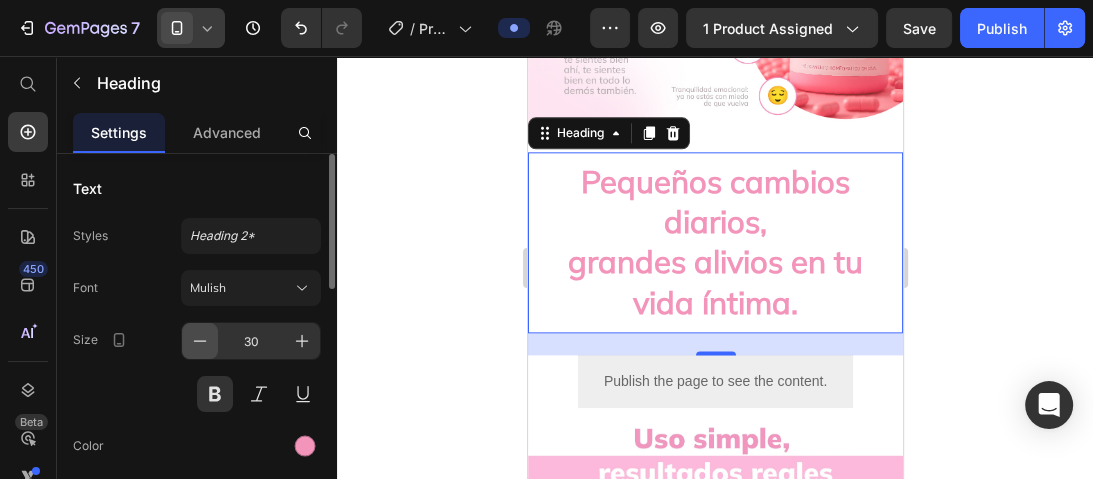 click 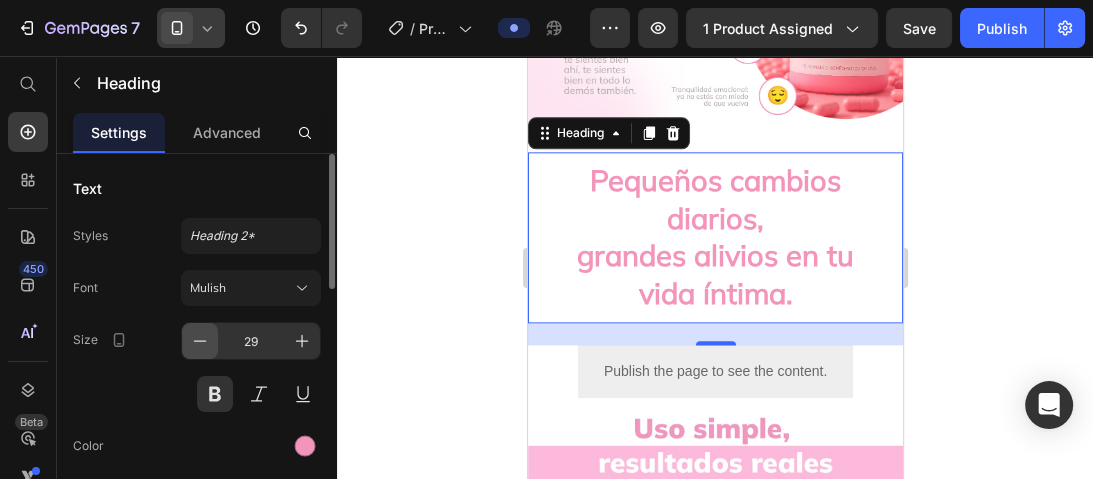 click 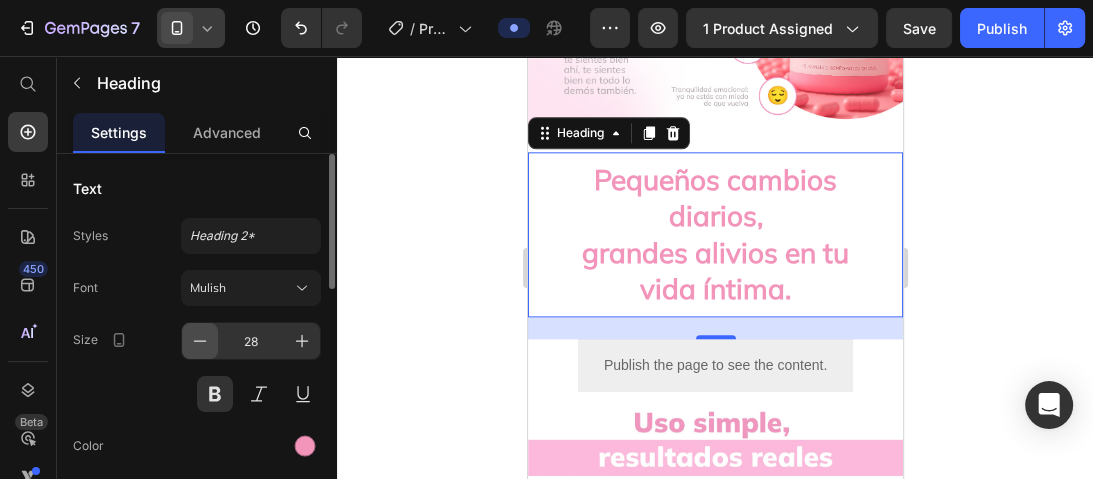 click 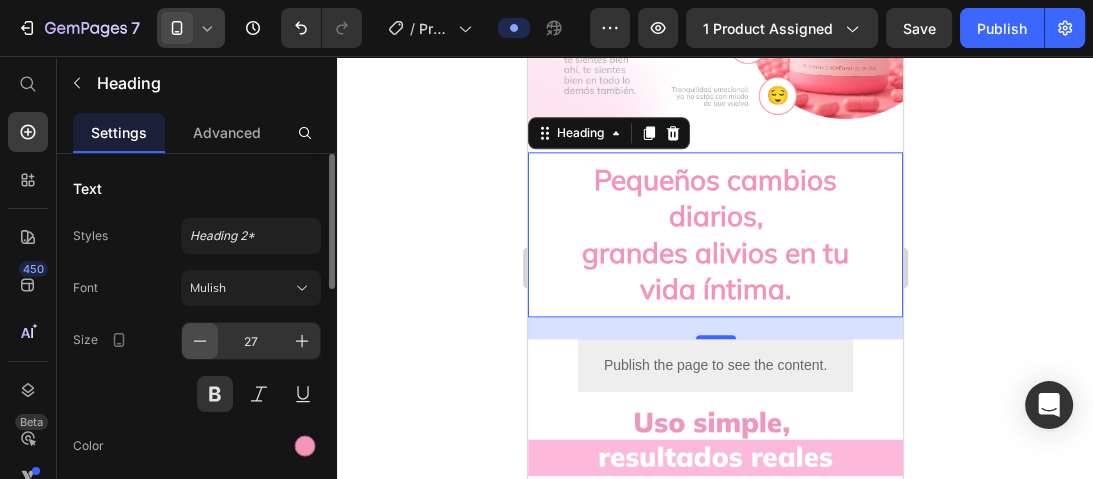 click 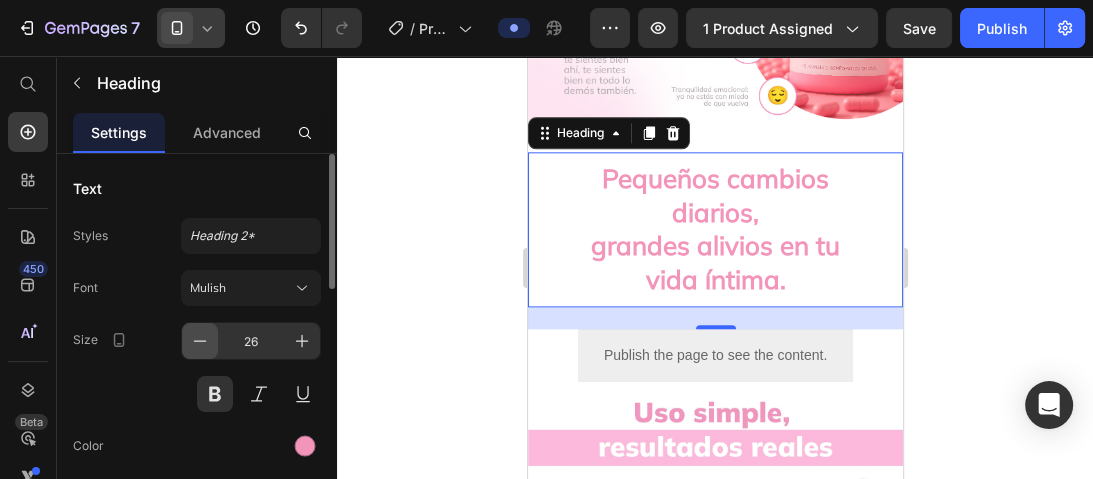 click 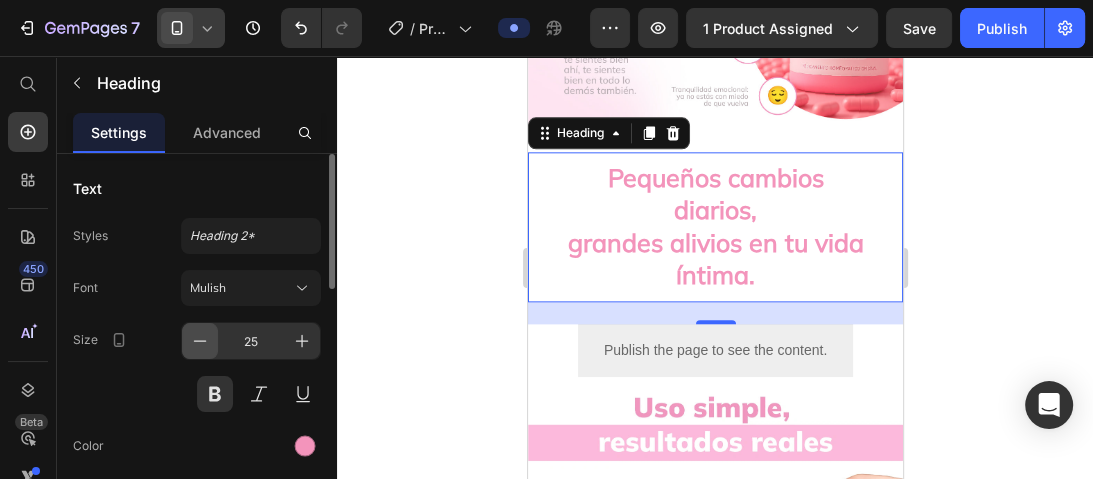 click 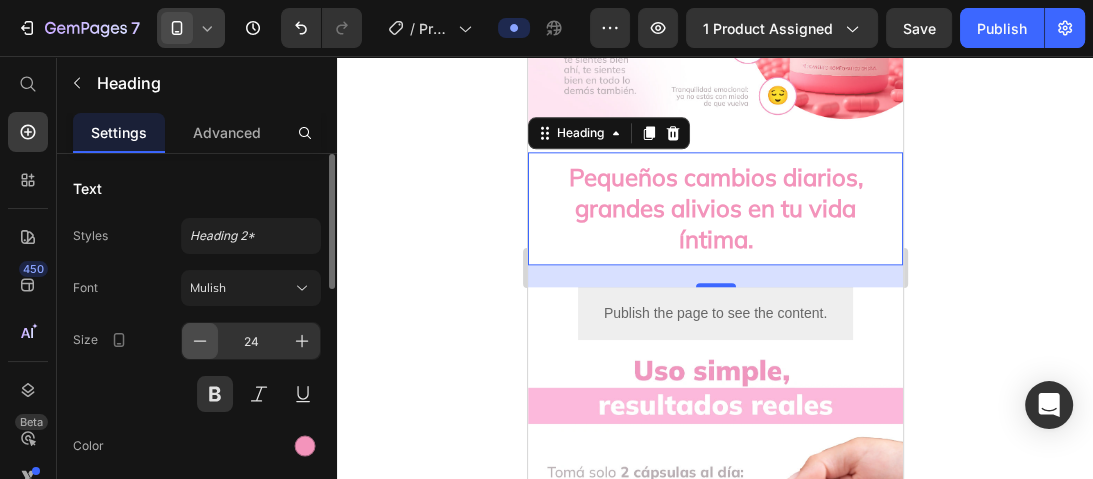 click 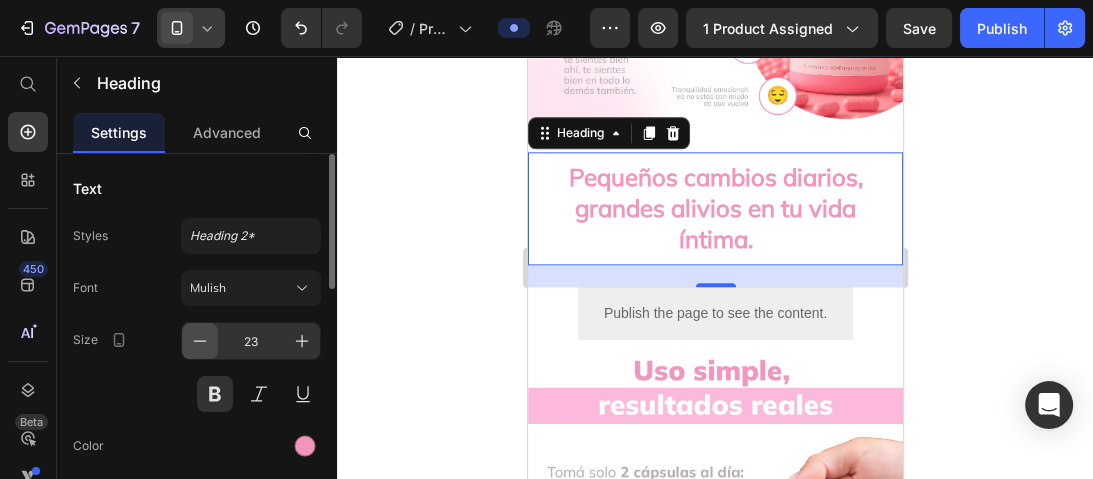 click 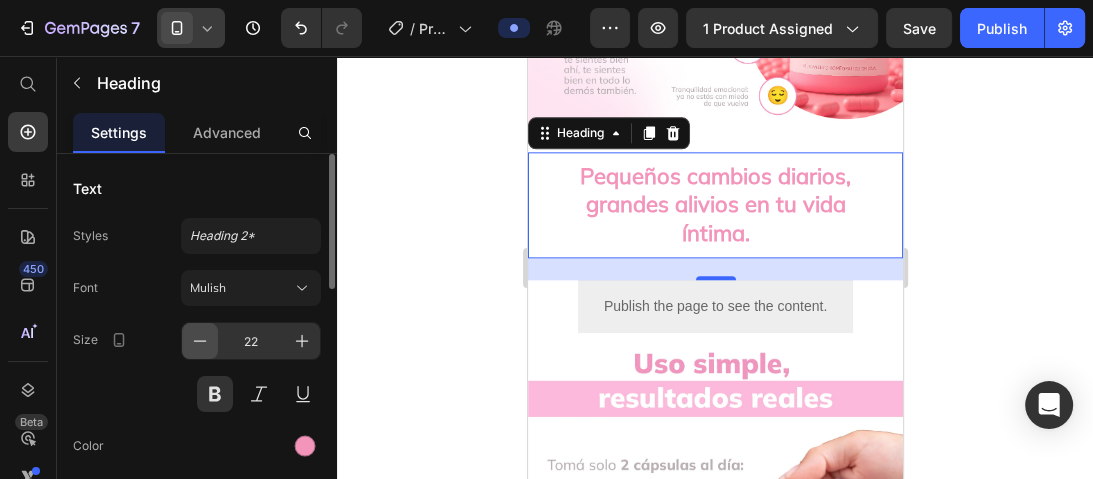click 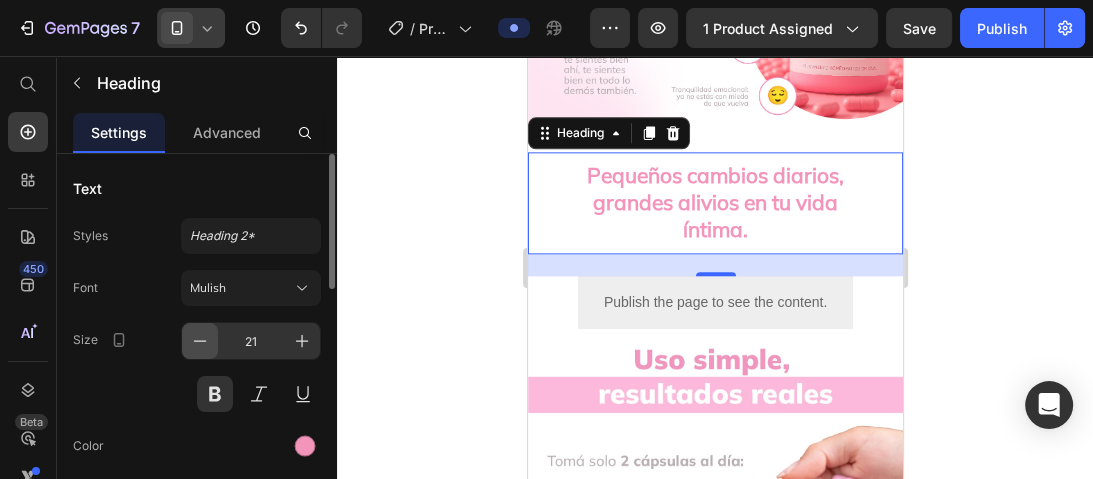 click 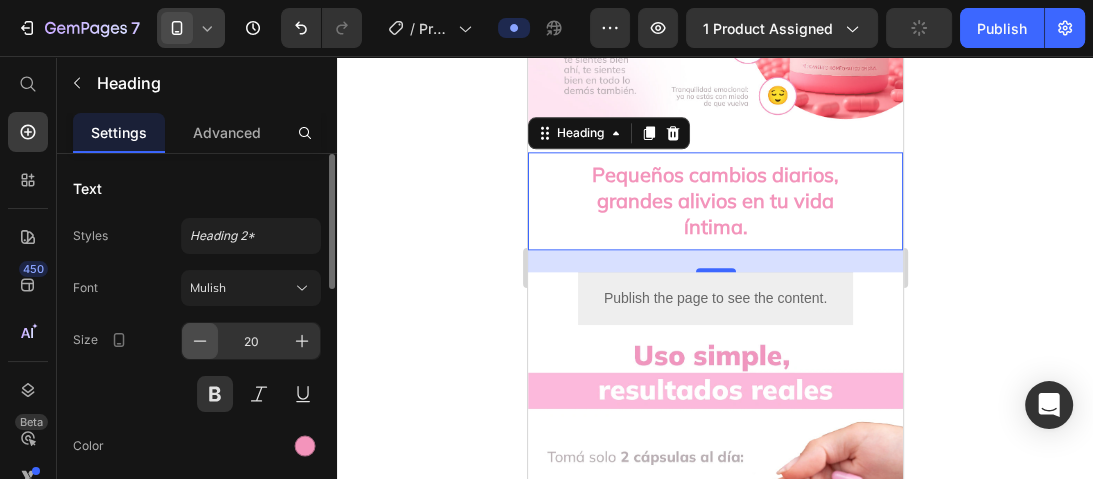 click 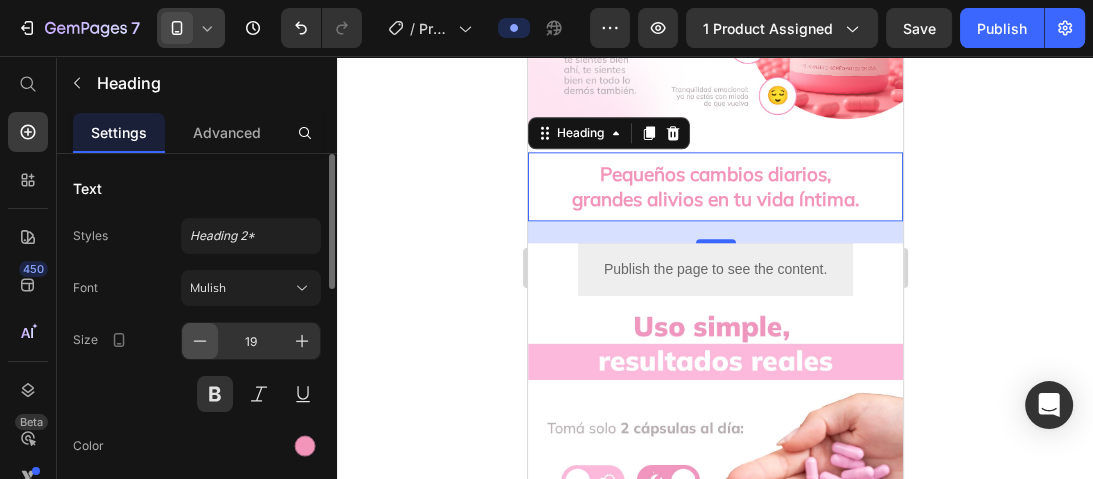 click 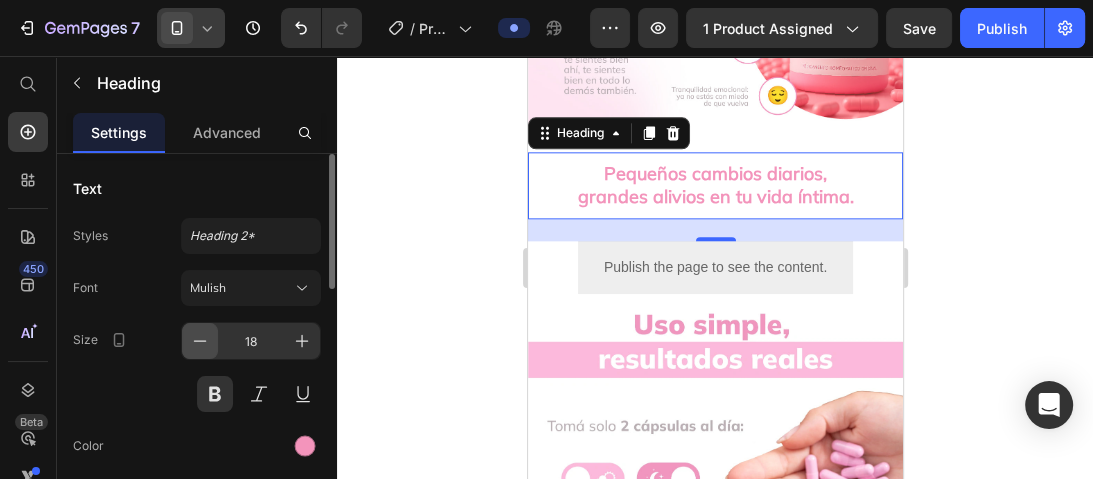 click 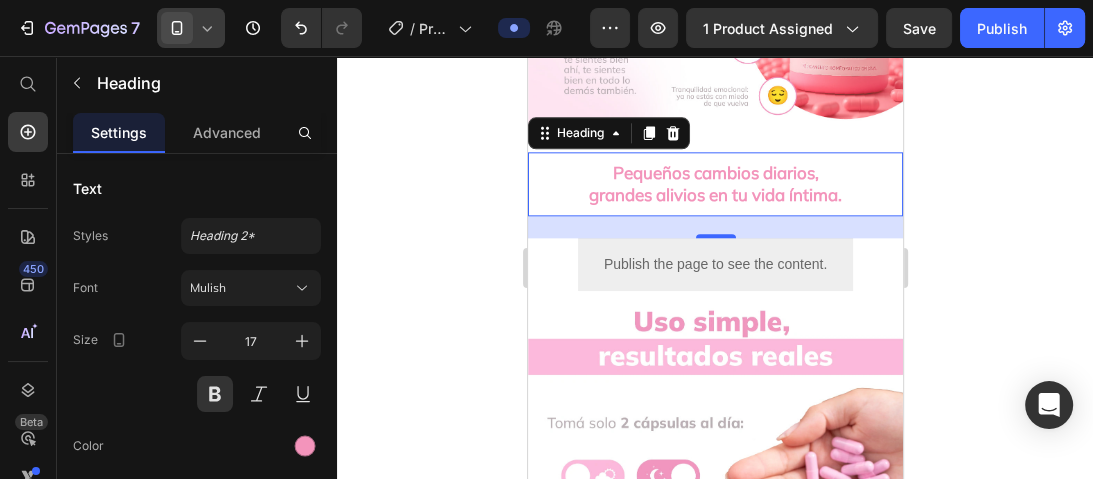 click 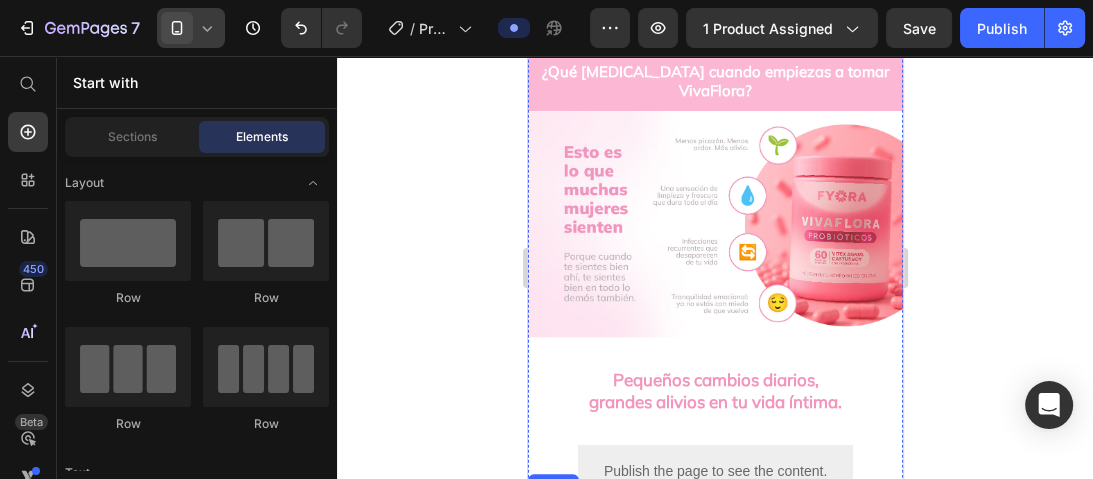 scroll, scrollTop: 1520, scrollLeft: 0, axis: vertical 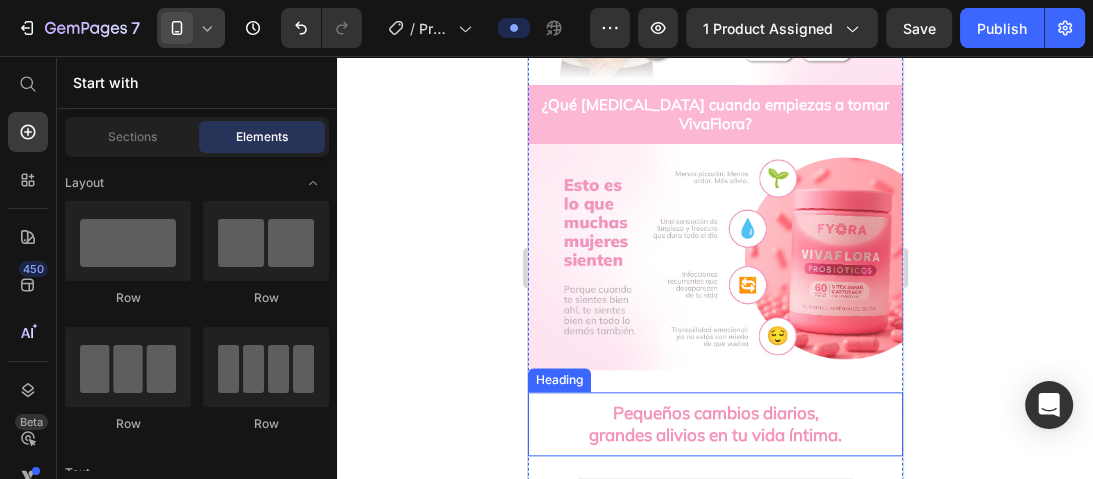 click on "Pequeños cambios diarios,  grandes alivios en tu vida íntima." at bounding box center (715, 424) 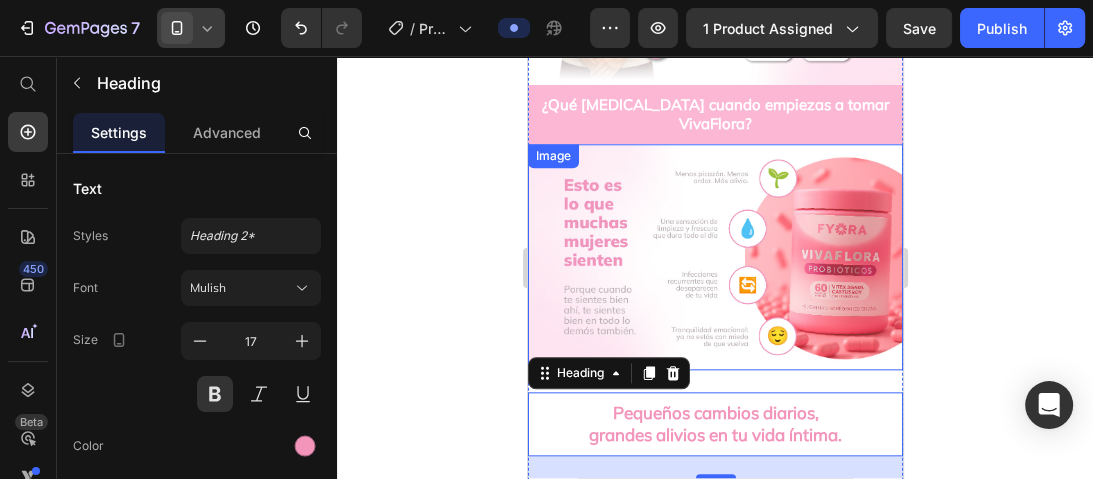 click at bounding box center [714, 257] 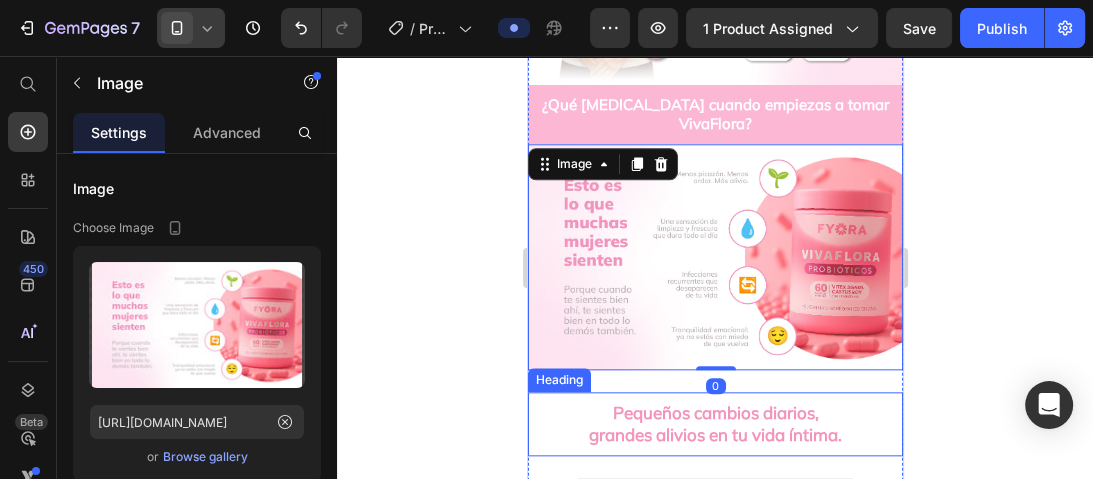 click on "Pequeños cambios diarios,  grandes alivios en tu vida íntima." at bounding box center (715, 424) 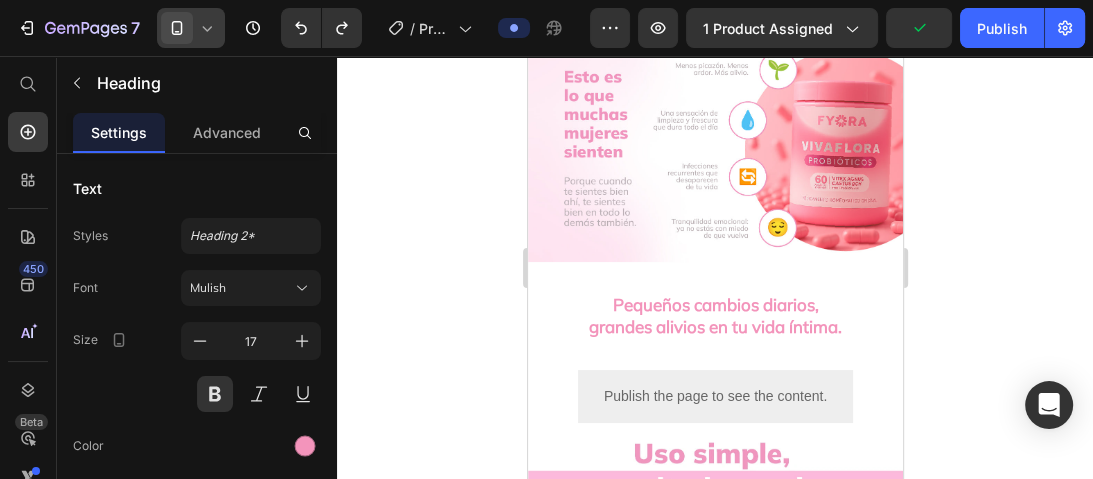 scroll, scrollTop: 1520, scrollLeft: 0, axis: vertical 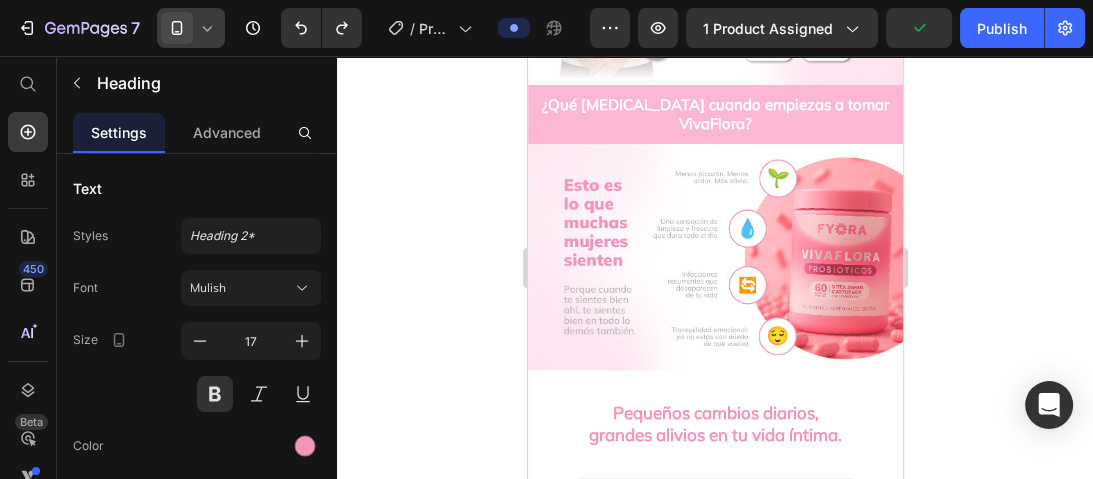 click 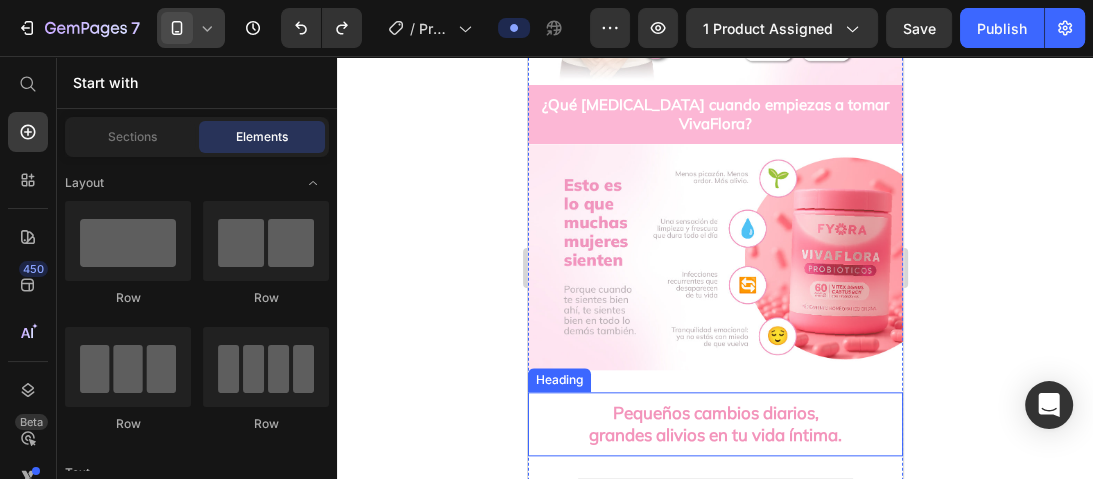 click on "Pequeños cambios diarios,  grandes alivios en tu vida íntima." at bounding box center [715, 424] 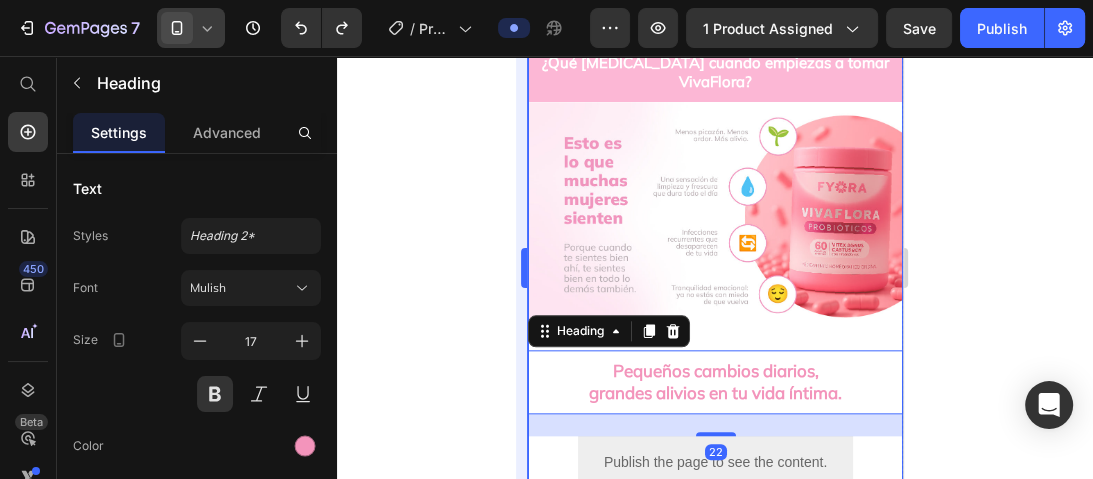 scroll, scrollTop: 1600, scrollLeft: 0, axis: vertical 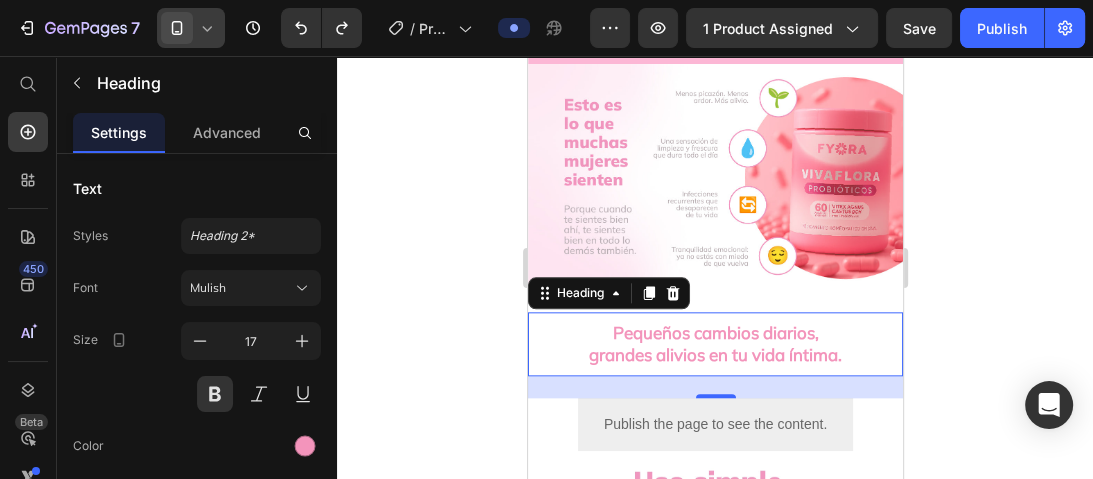 drag, startPoint x: 700, startPoint y: 333, endPoint x: 712, endPoint y: 322, distance: 16.27882 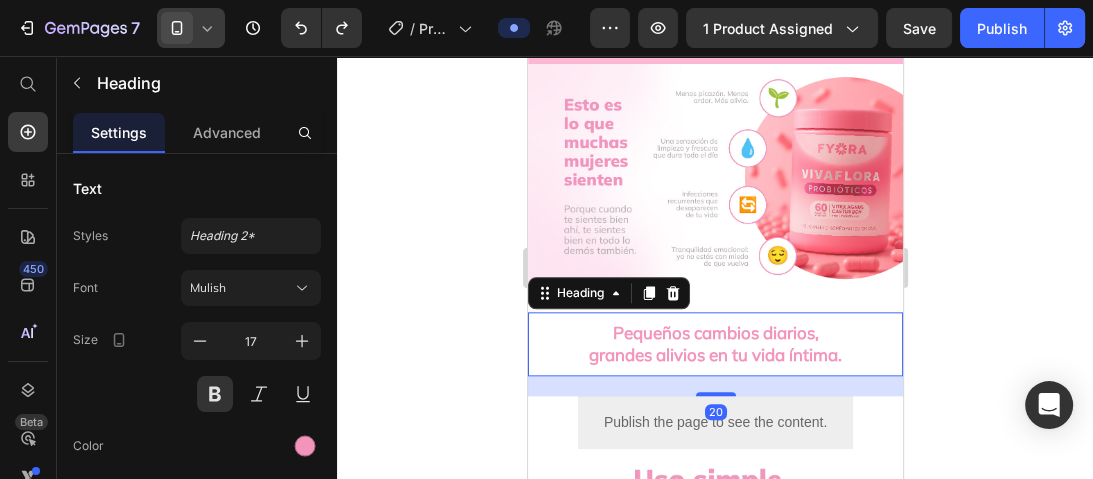 click at bounding box center [715, 394] 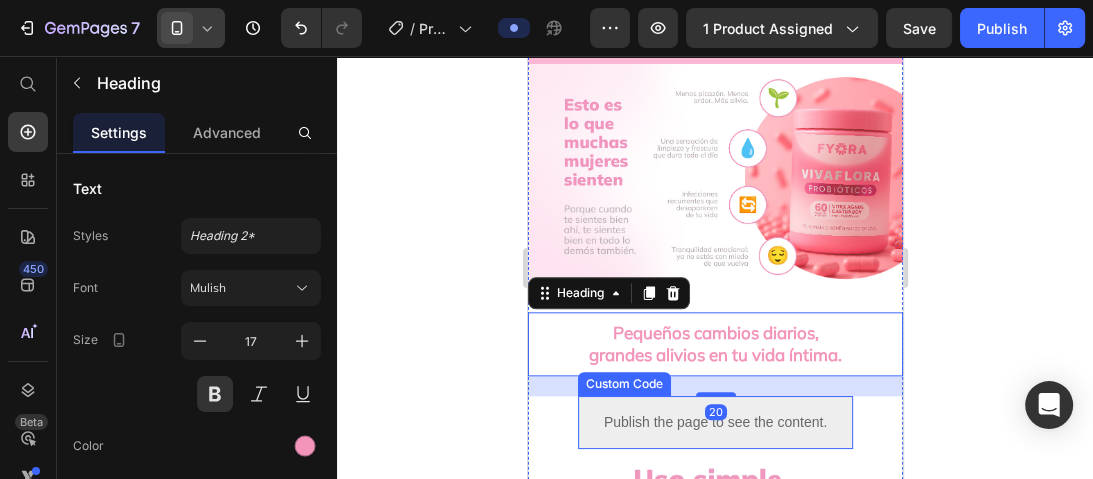 click on "Publish the page to see the content." at bounding box center (714, 422) 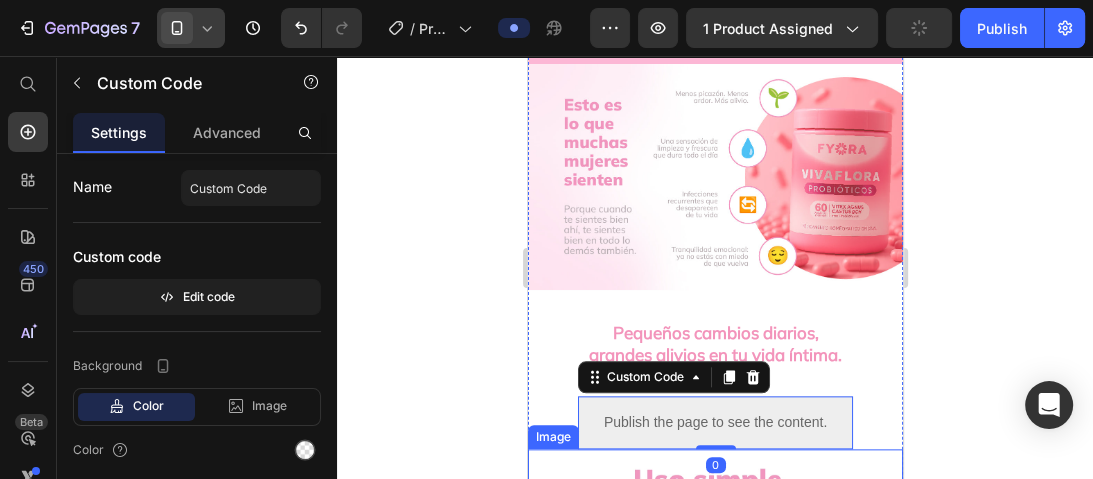 click at bounding box center (714, 705) 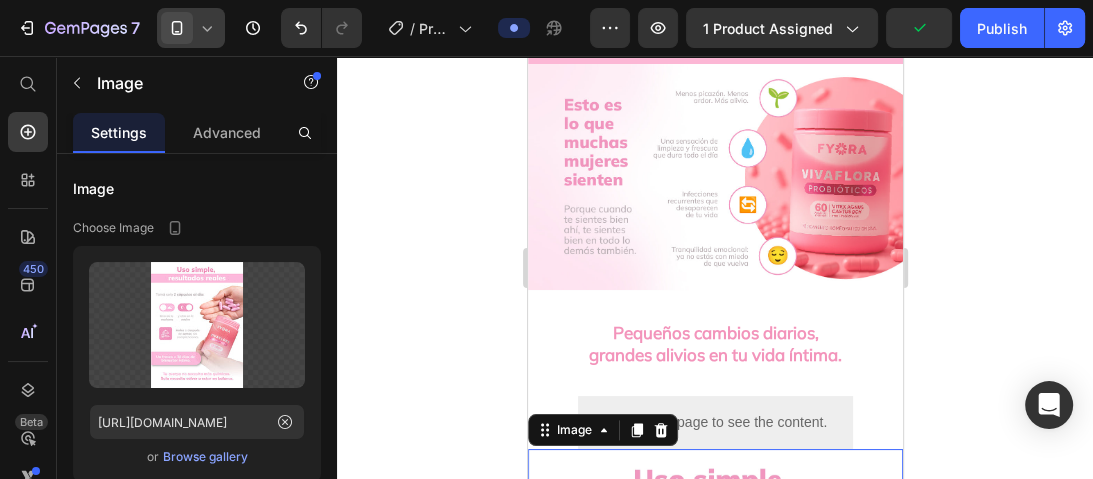 click 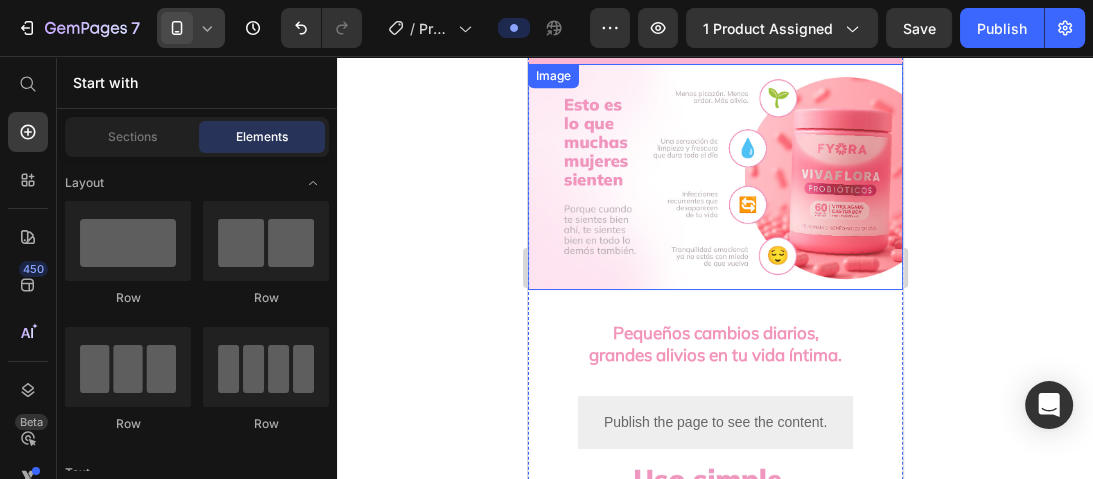 click at bounding box center (714, 177) 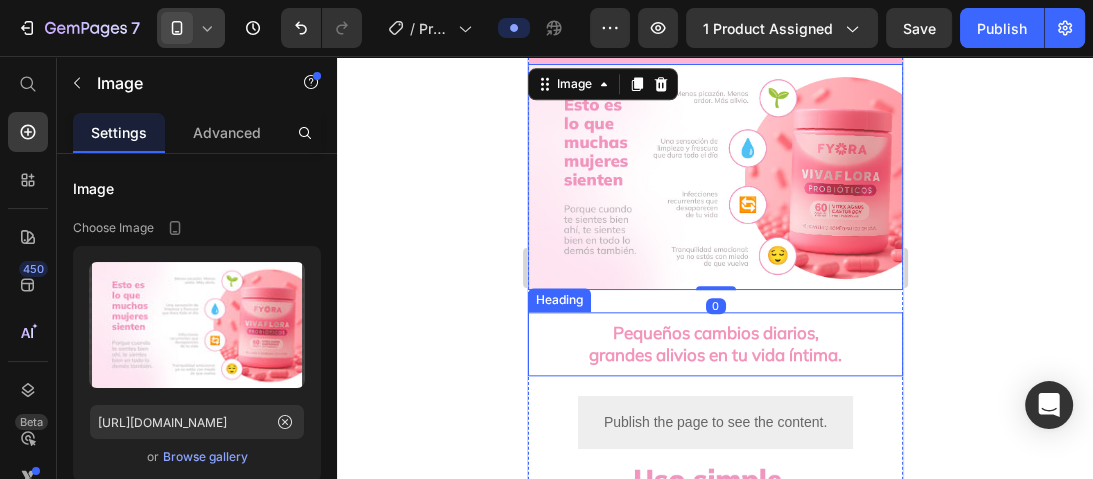 click on "Pequeños cambios diarios,  grandes alivios en tu vida íntima." at bounding box center [715, 344] 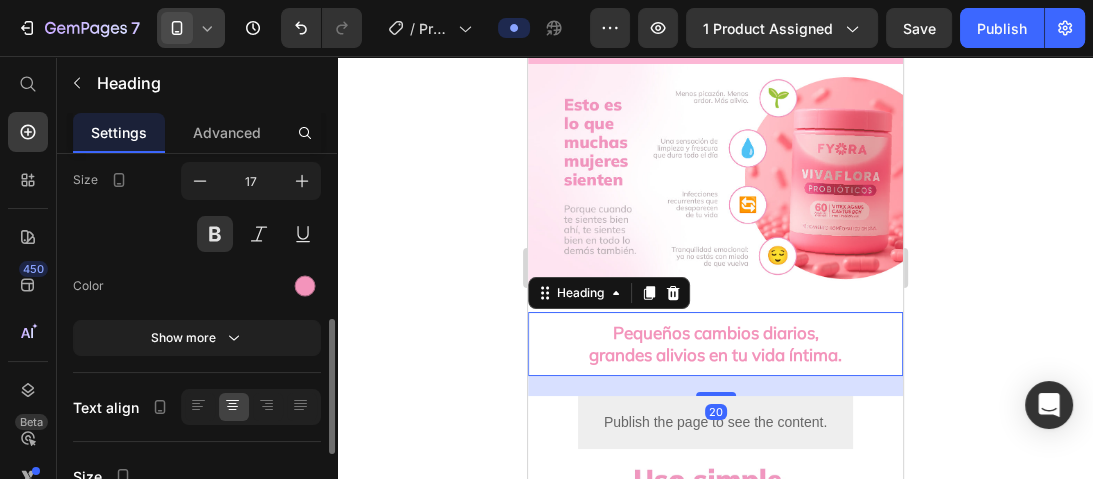 scroll, scrollTop: 320, scrollLeft: 0, axis: vertical 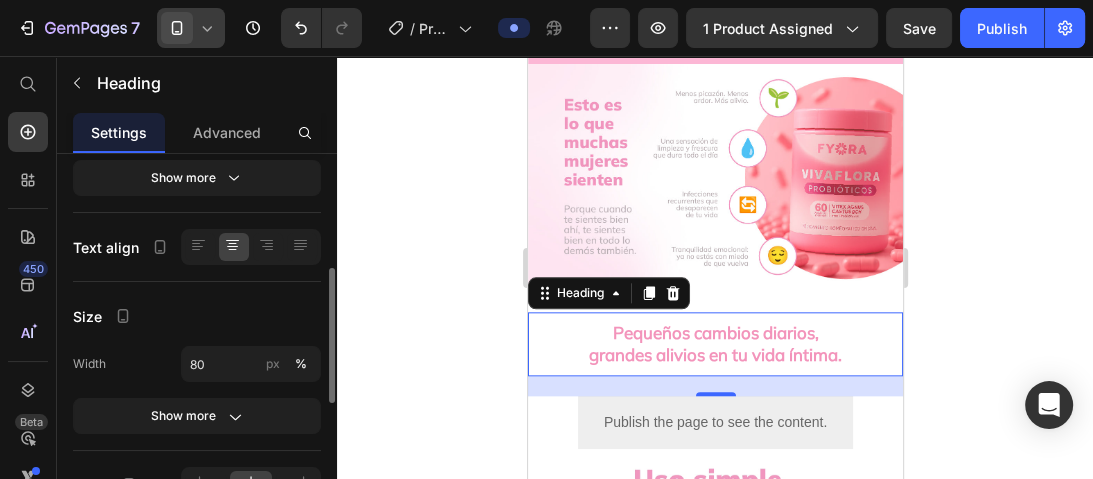 click on "Text Styles Heading 2* Font Mulish Size 17 Color Show more" 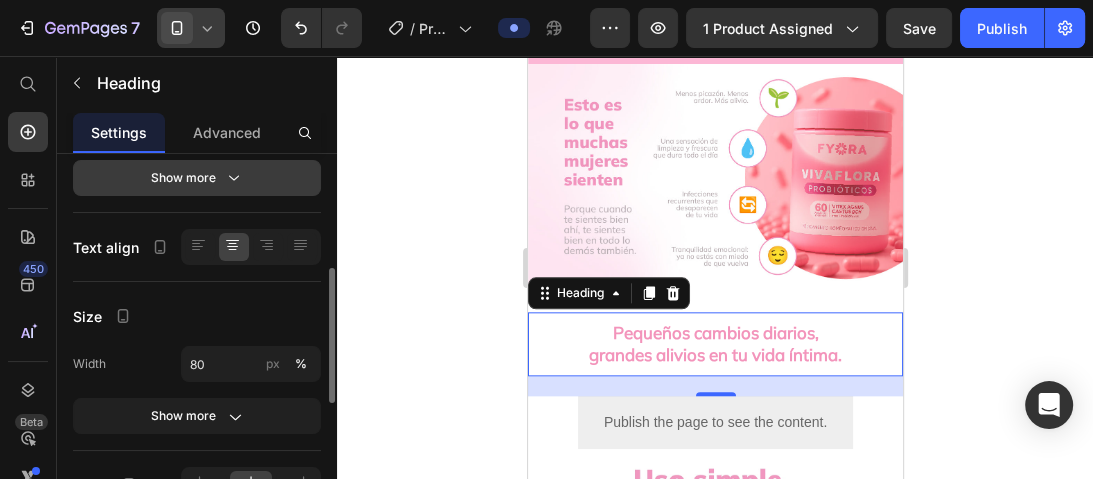 click on "Show more" at bounding box center [197, 178] 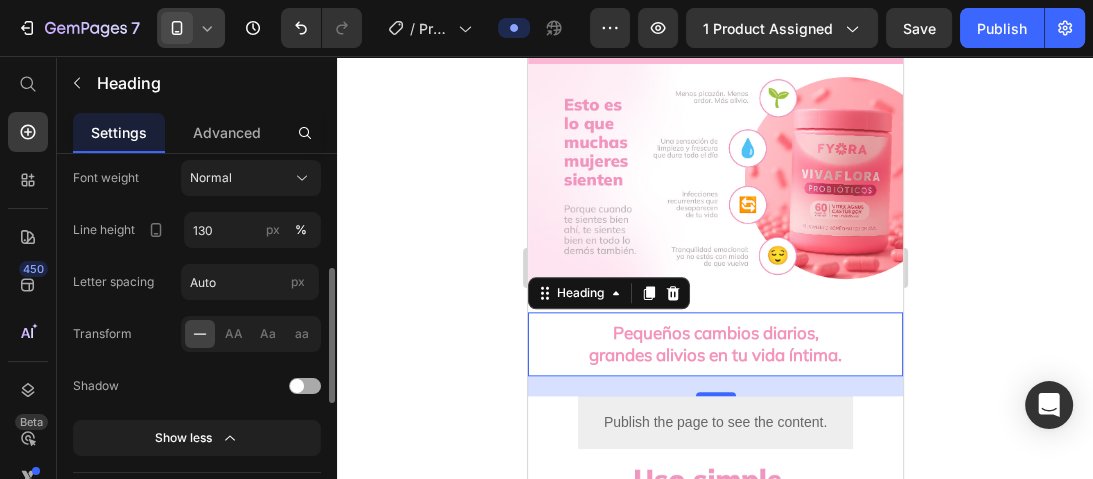 scroll, scrollTop: 240, scrollLeft: 0, axis: vertical 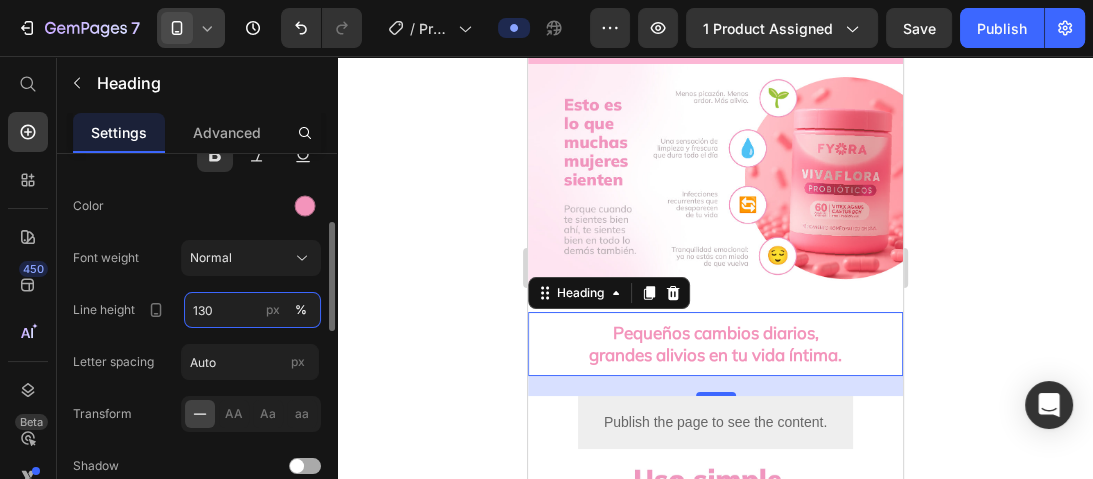 click on "130" at bounding box center (252, 310) 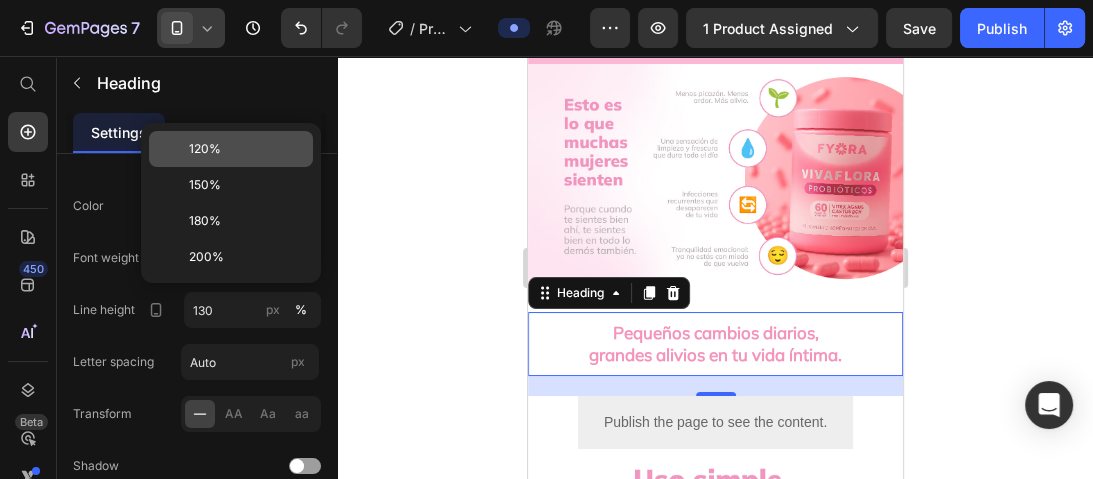 click on "120%" 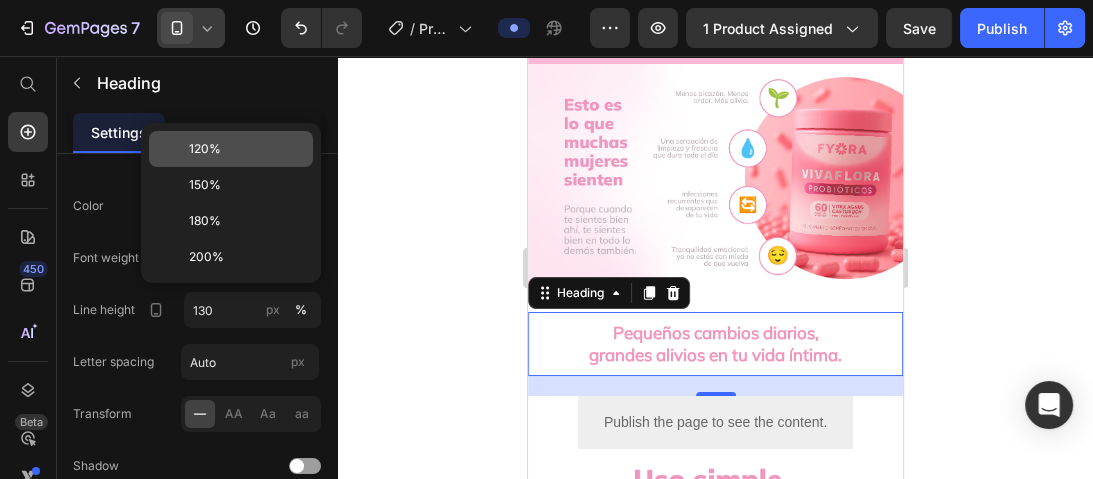 type on "120" 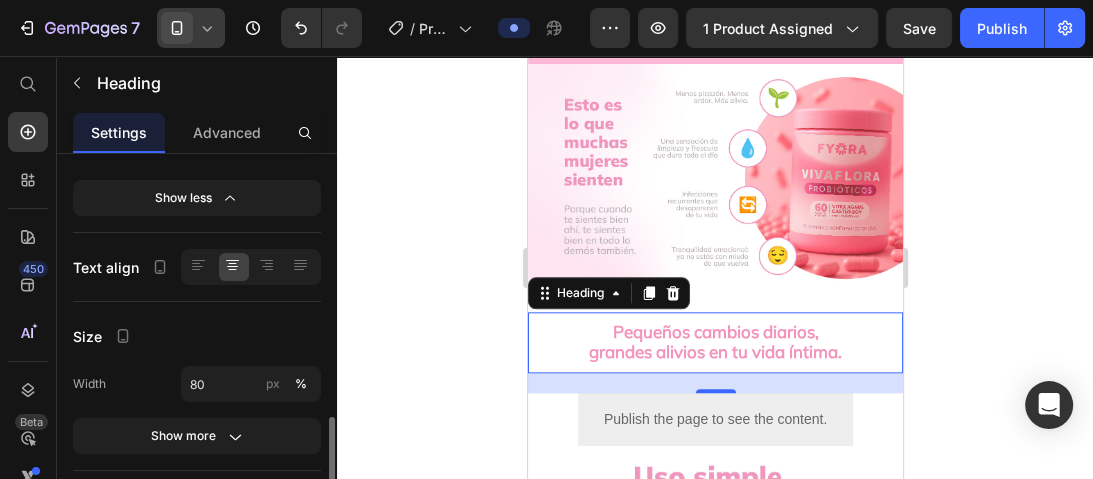 scroll, scrollTop: 640, scrollLeft: 0, axis: vertical 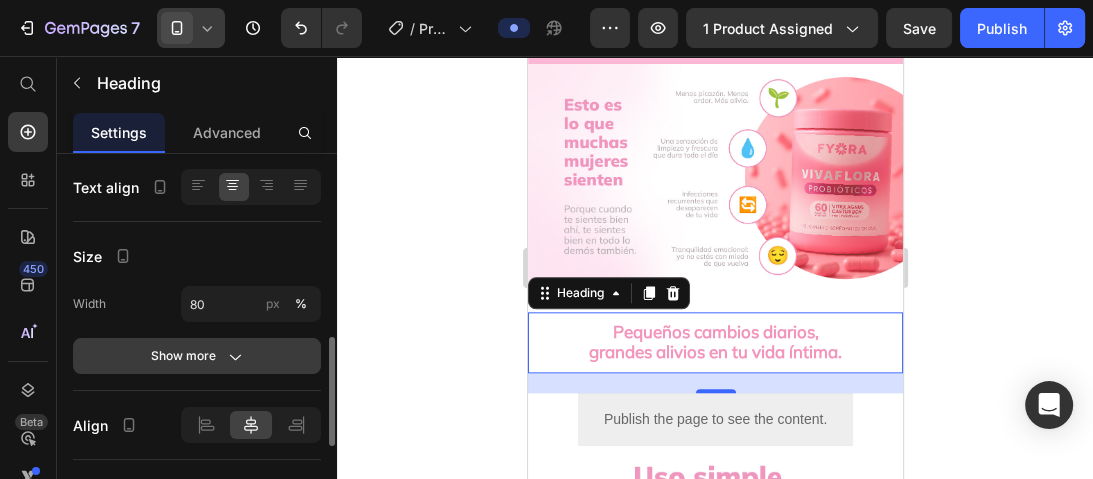 click on "Show more" at bounding box center [197, 356] 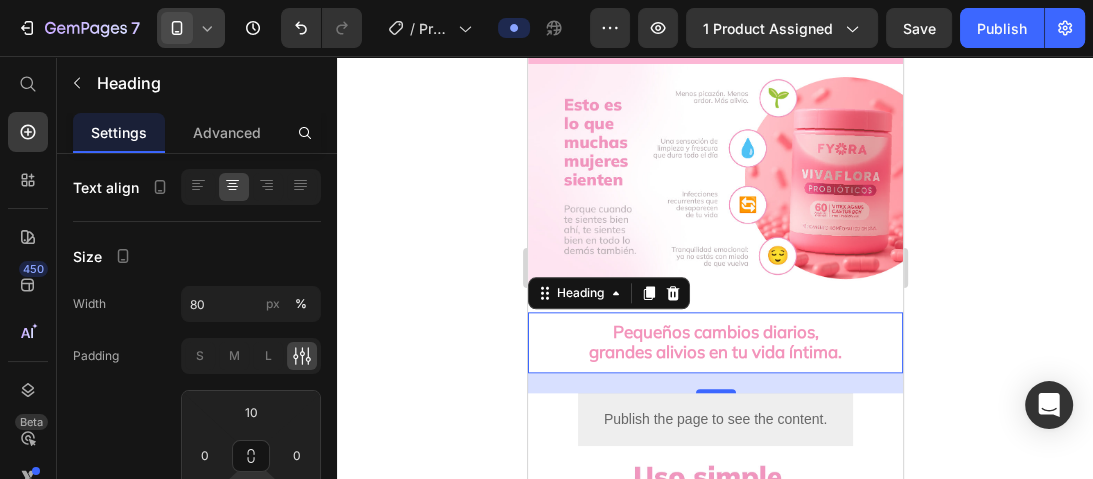 scroll, scrollTop: 800, scrollLeft: 0, axis: vertical 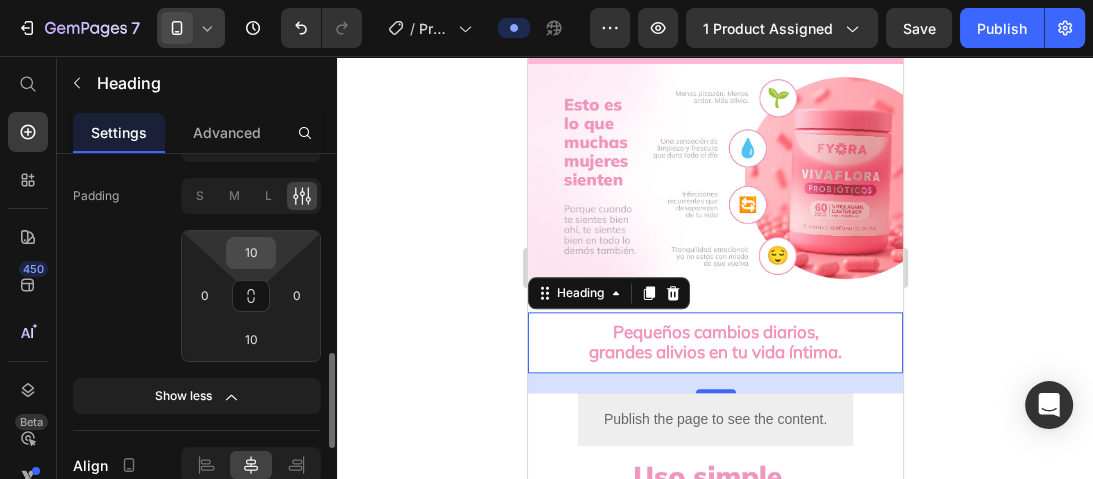 click on "10" at bounding box center [251, 253] 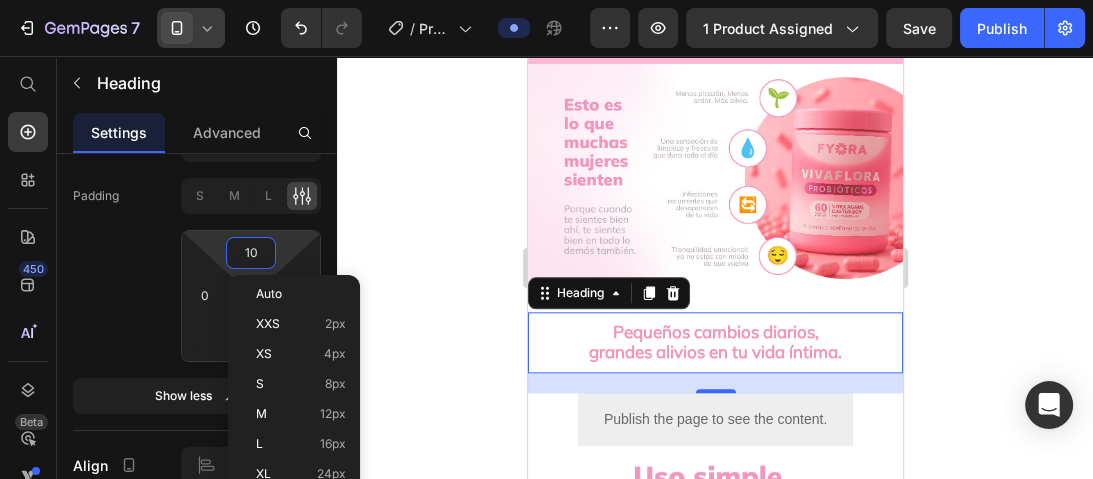type on "0" 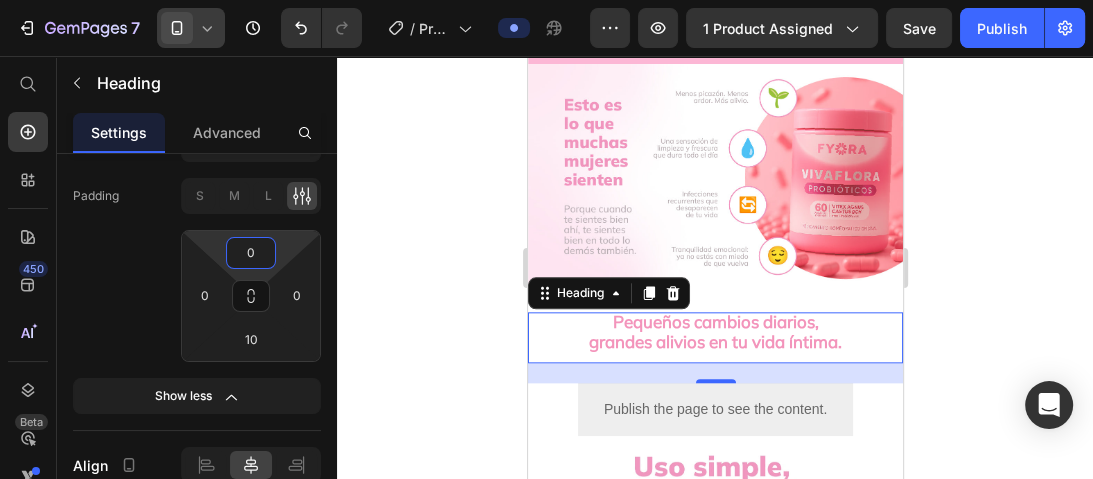 click 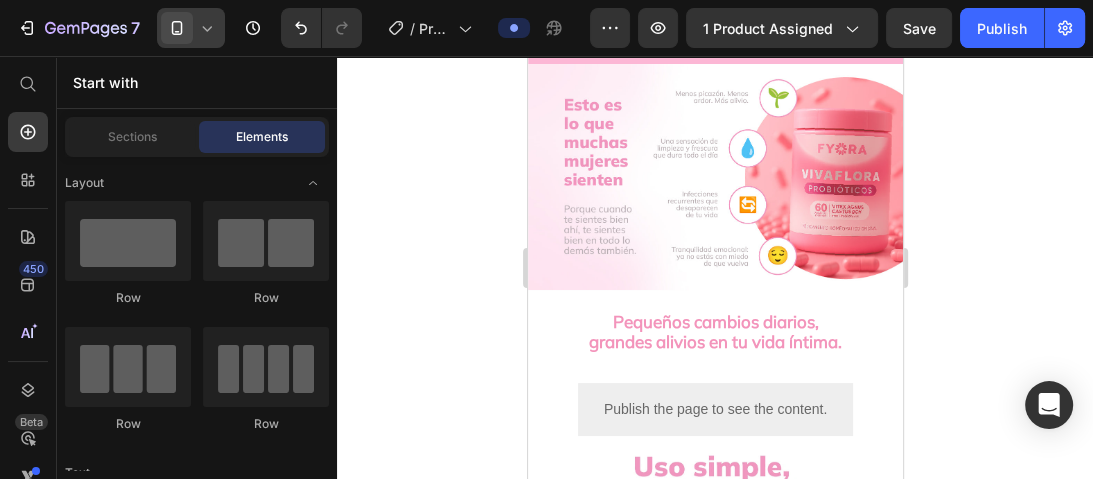 click 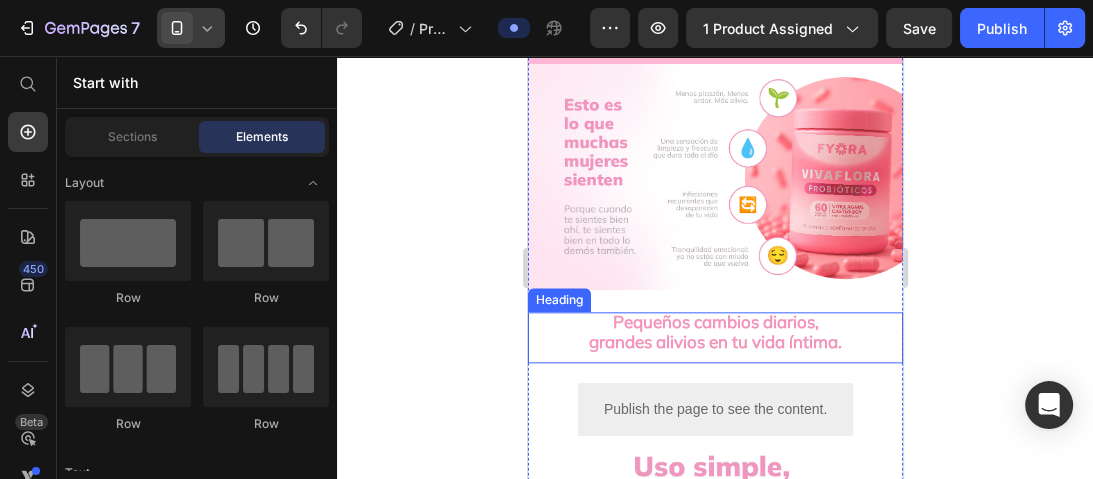 click on "Pequeños cambios diarios,  grandes alivios en tu vida íntima." at bounding box center (715, 337) 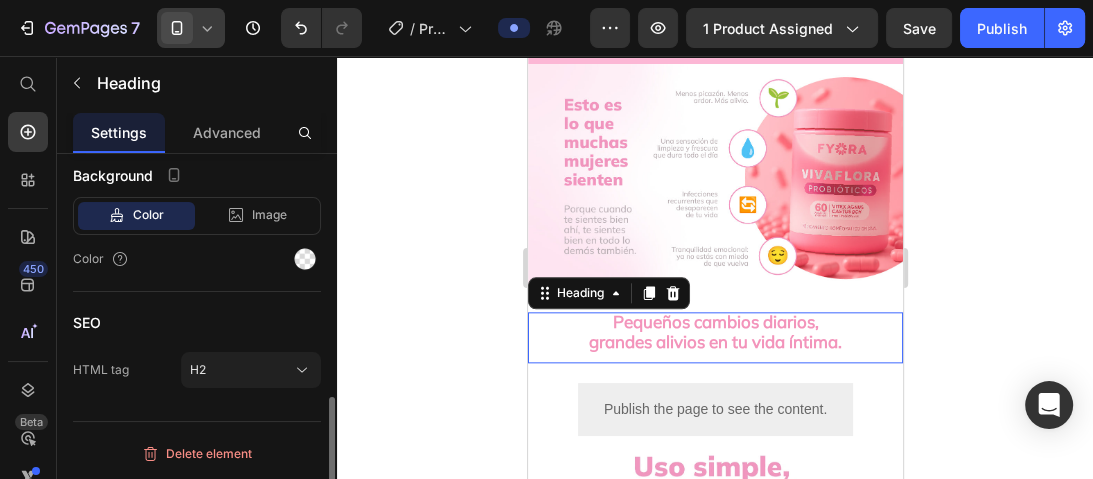 scroll, scrollTop: 692, scrollLeft: 0, axis: vertical 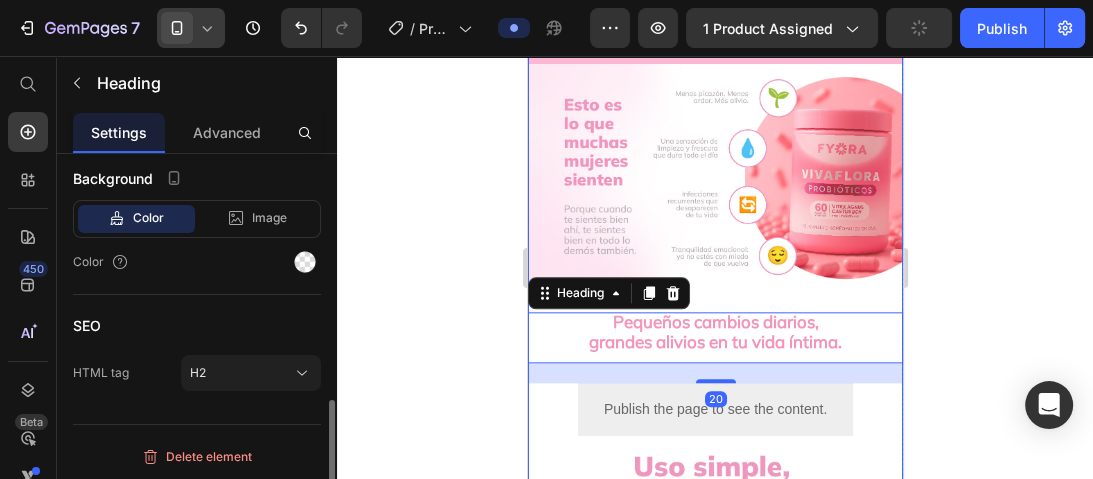 click at bounding box center [714, 177] 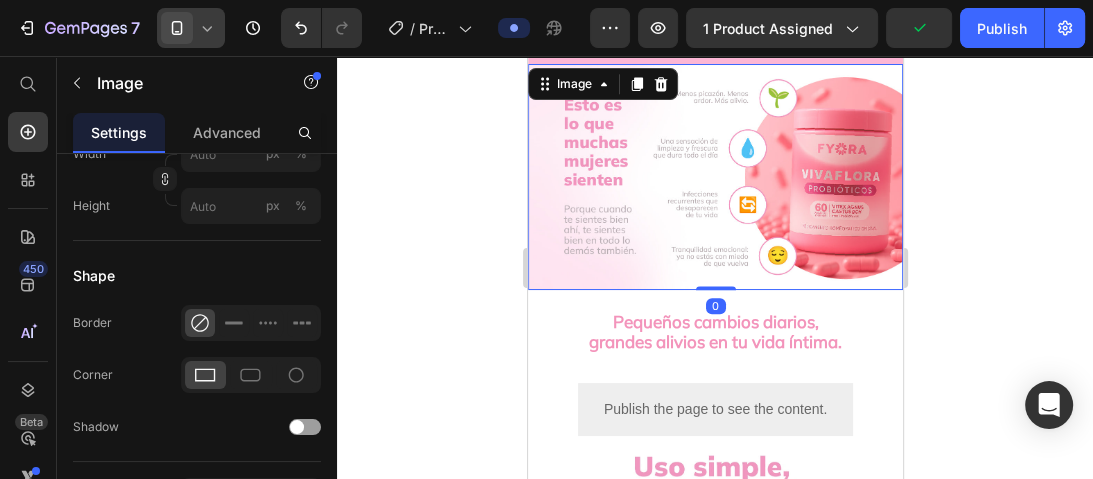 scroll, scrollTop: 0, scrollLeft: 0, axis: both 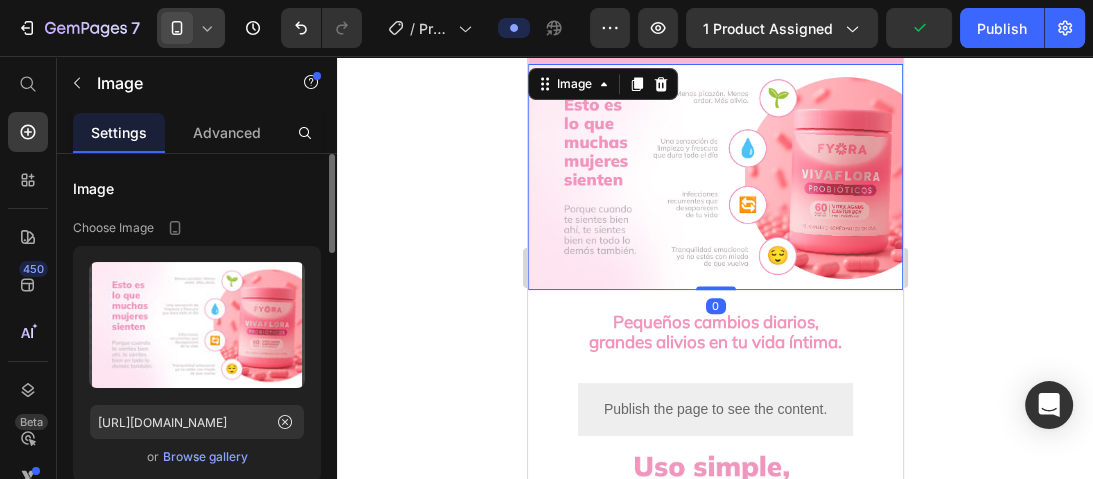 click at bounding box center [714, 177] 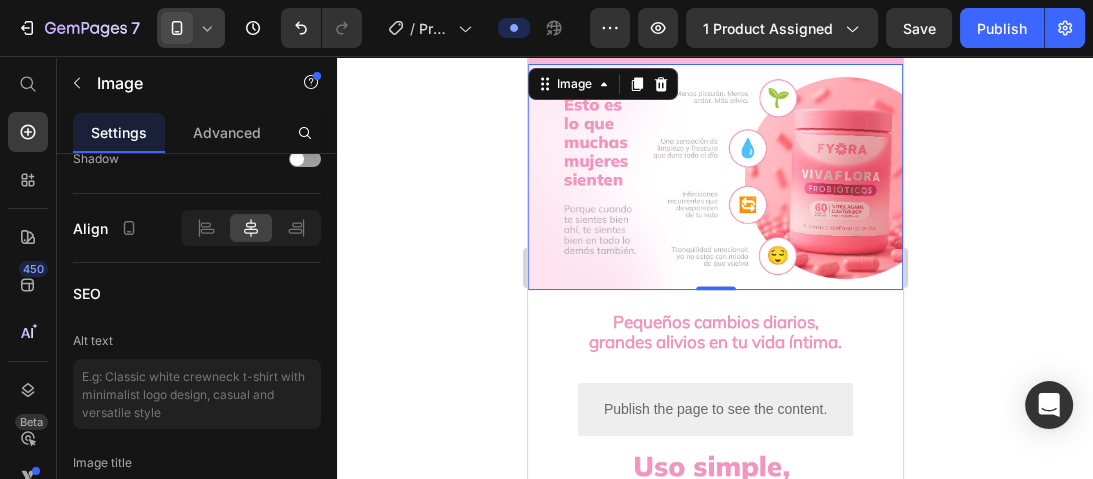 scroll, scrollTop: 1040, scrollLeft: 0, axis: vertical 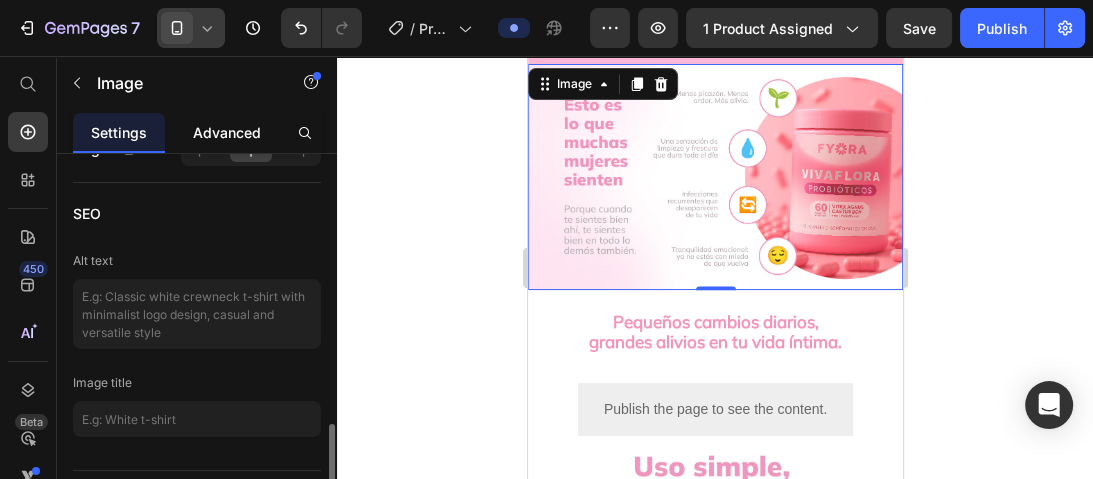 click on "Advanced" at bounding box center (227, 132) 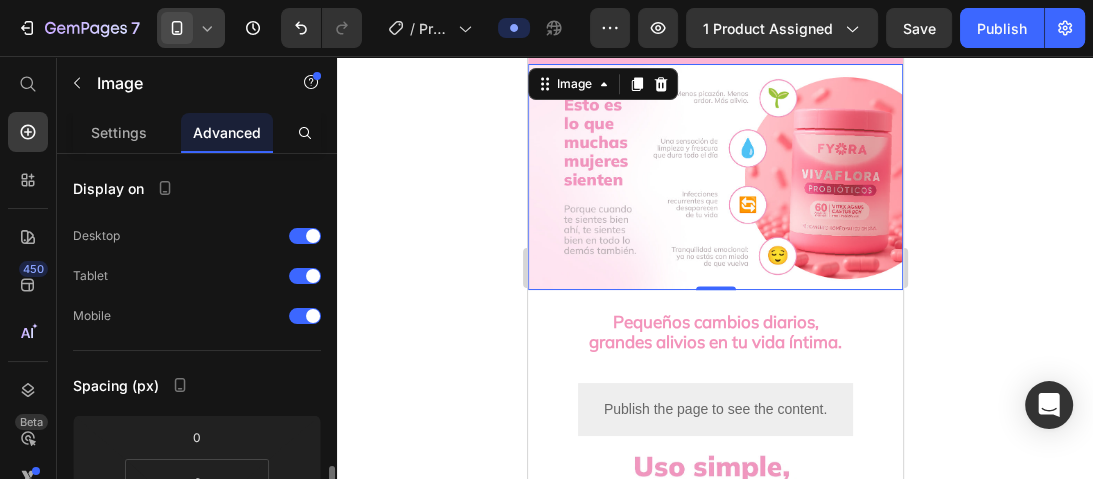 scroll, scrollTop: 240, scrollLeft: 0, axis: vertical 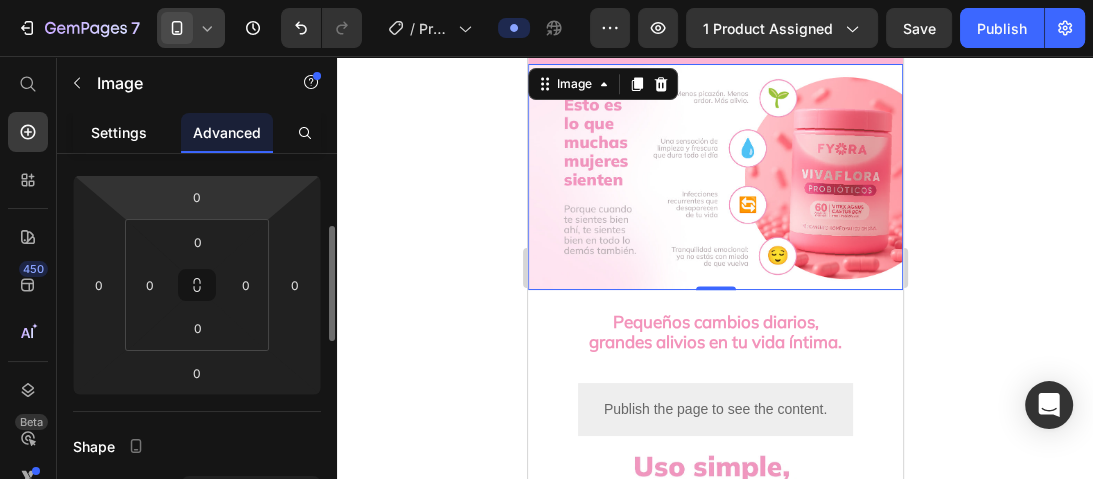 click on "Settings" 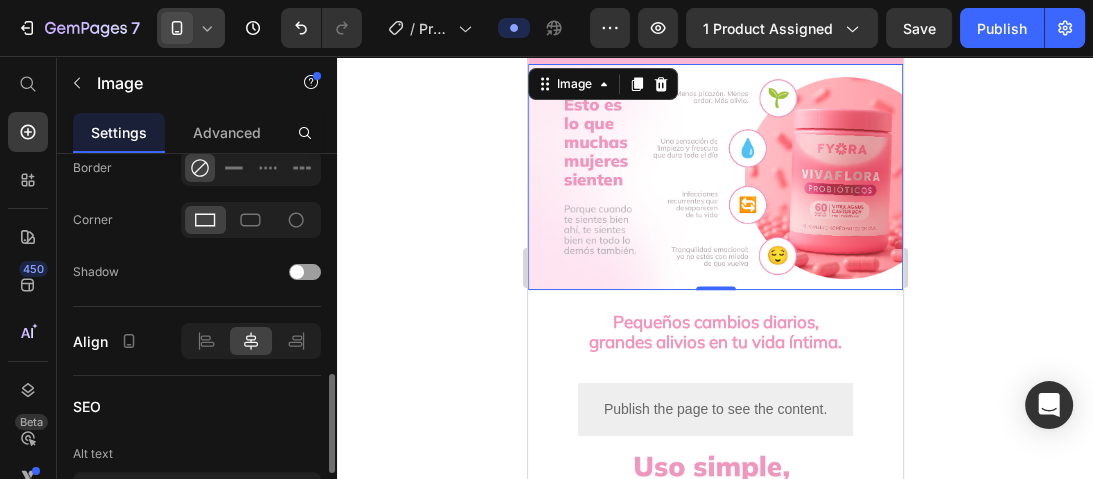 scroll, scrollTop: 767, scrollLeft: 0, axis: vertical 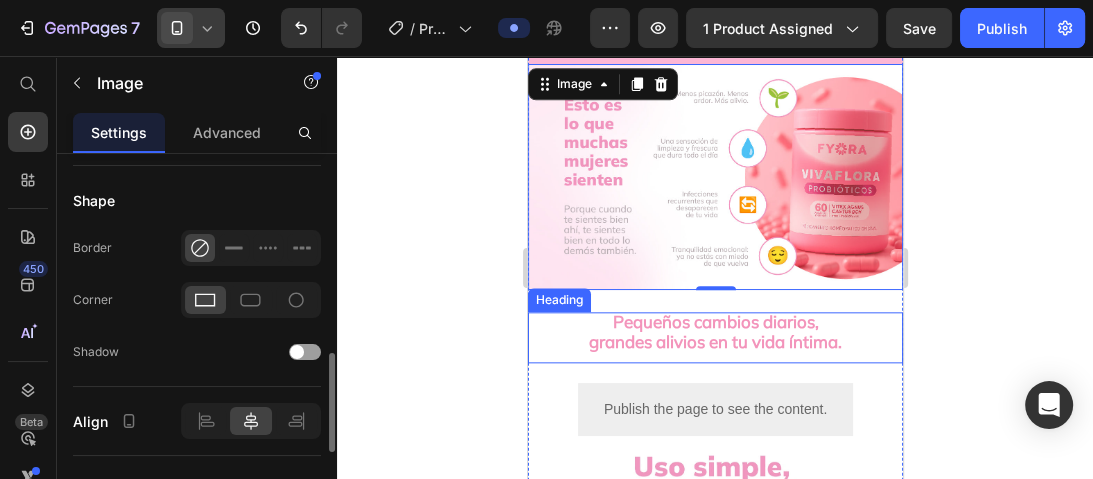 click on "Pequeños cambios diarios,  grandes alivios en tu vida íntima." at bounding box center (715, 337) 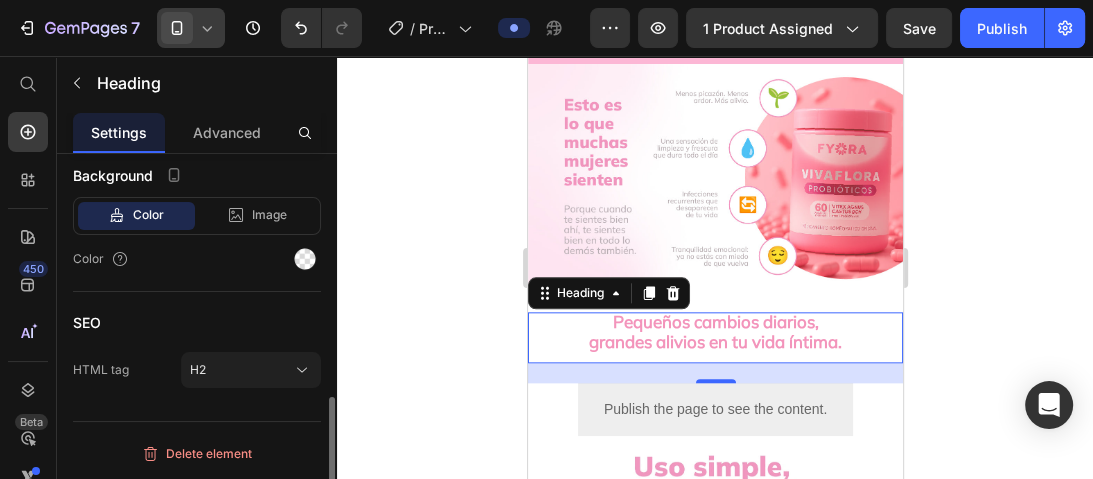 scroll, scrollTop: 0, scrollLeft: 0, axis: both 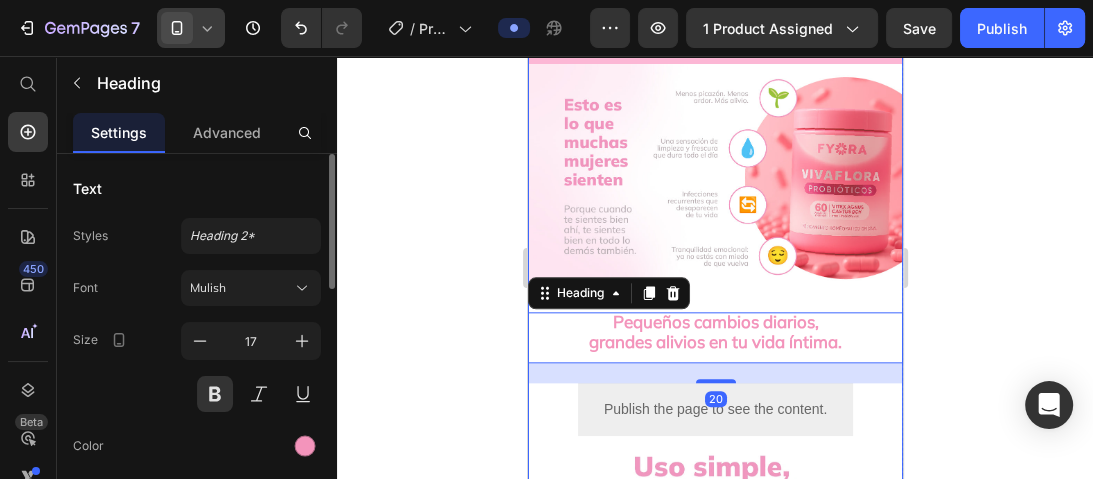 click on "Lo que toda mujer necesita y no lo sabia Heading Image ⭐ 4.8/5 según +90 mujeres que aprendieron a  escuchar su cuerpo y cuidarlo de forma natural. Heading Sentirte bien no debería ser un privilegio. Es tu derecho. Heading Antes $149.000 Heading Ahora $104.000 Heading ¡Ahorra hasta un 30%! Heading
Publish the page to see the content.
Custom Code
Publish the page to see the content.
Custom Code
Drop element here
Drop element here
Drop element here
Drop element here Row ⁠⁠⁠⁠⁠⁠⁠ Comprometidos con tu bienestar Con nuestra Garantía de Satisfacción, tienes la seguridad de que si algo no te convence, te ayudaremos a encontrar una solución. Queremos que te sientas completamente respaldada por Fyora. Heading ¿Qué es la candidiasis y por qué te pasa a ti? Heading Image ¿Qué cambia cuando empiezas a tomar VivaFlora? Heading Image Pequeños cambios diarios,  Heading   20 Custom Code   +" at bounding box center (714, 466) 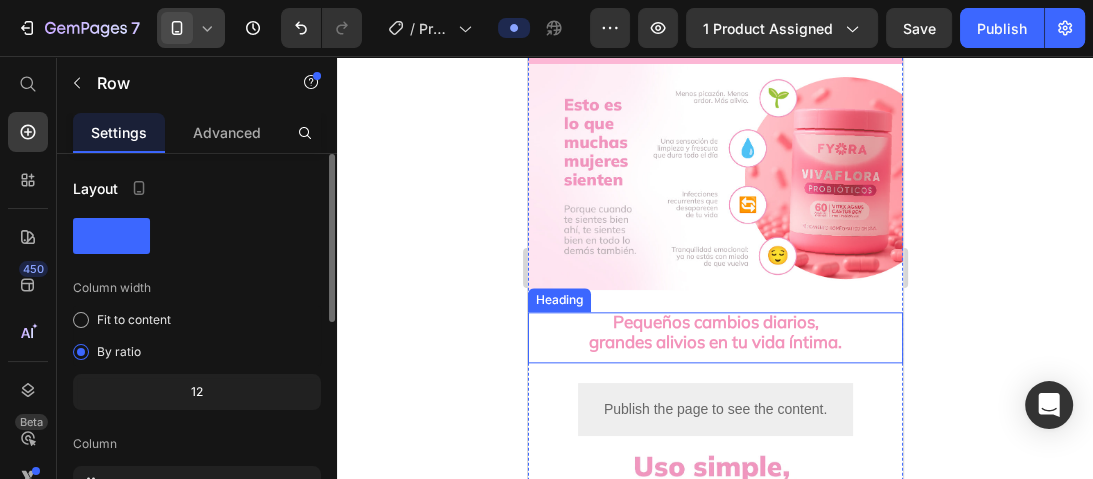 click on "Pequeños cambios diarios,  grandes alivios en tu vida íntima." at bounding box center (715, 337) 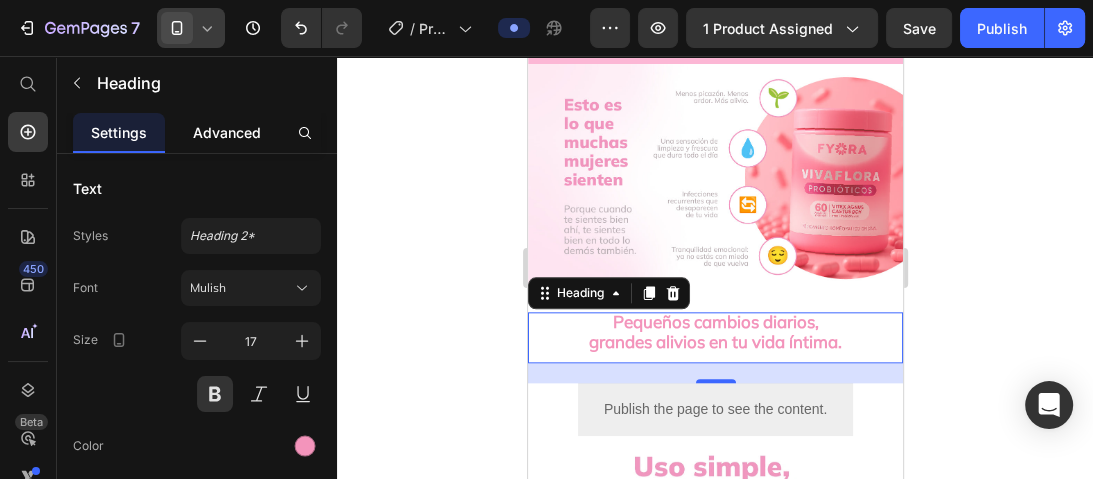 click on "Advanced" at bounding box center (227, 132) 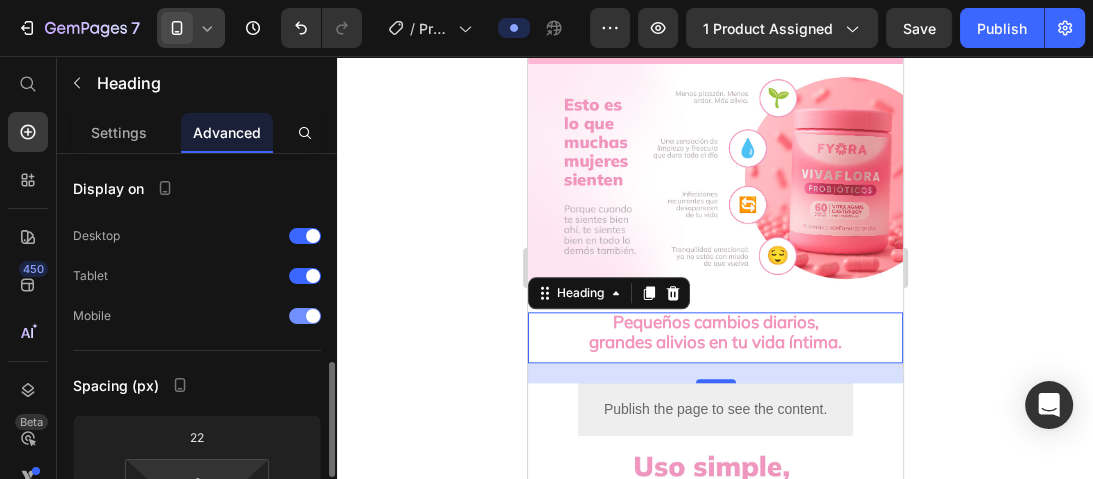 scroll, scrollTop: 240, scrollLeft: 0, axis: vertical 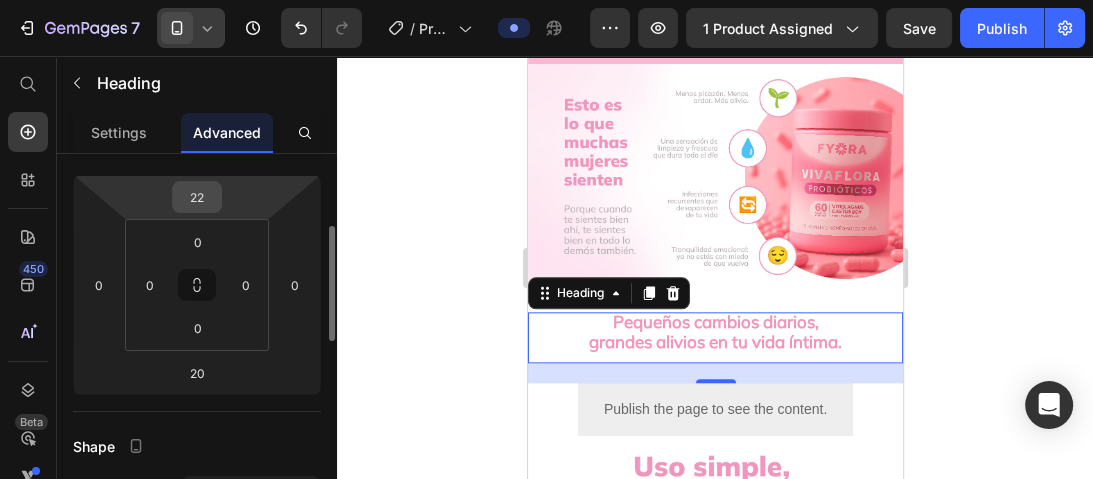 click on "22" at bounding box center (197, 197) 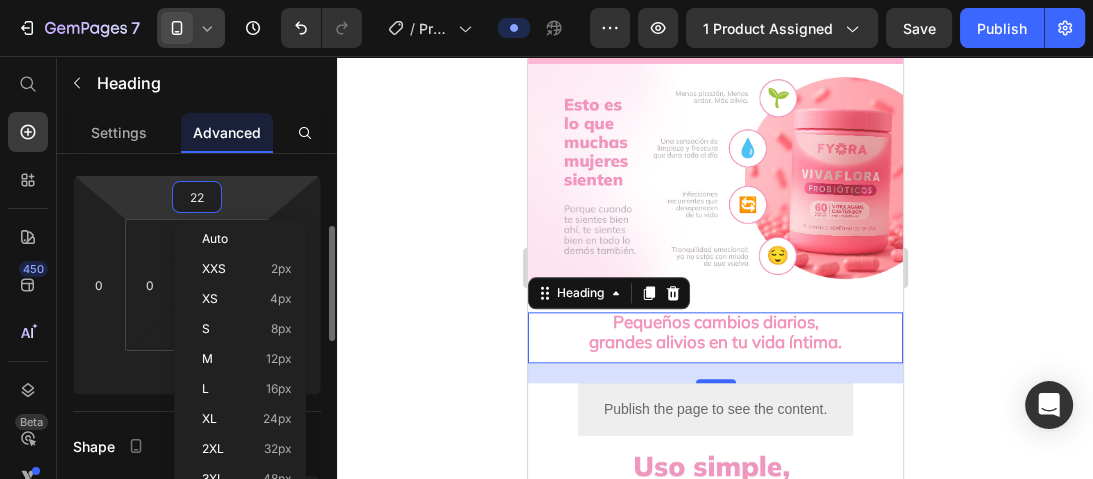type on "0" 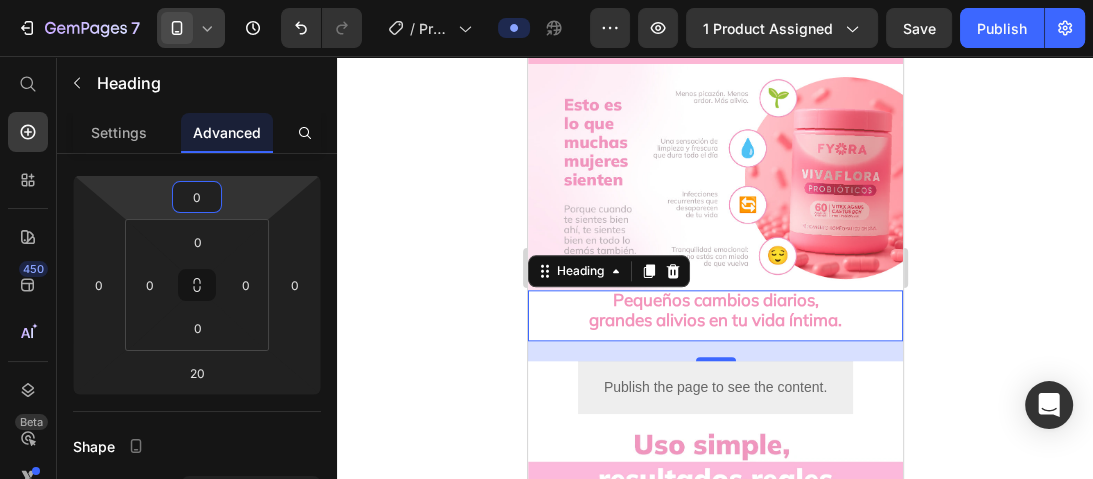 click 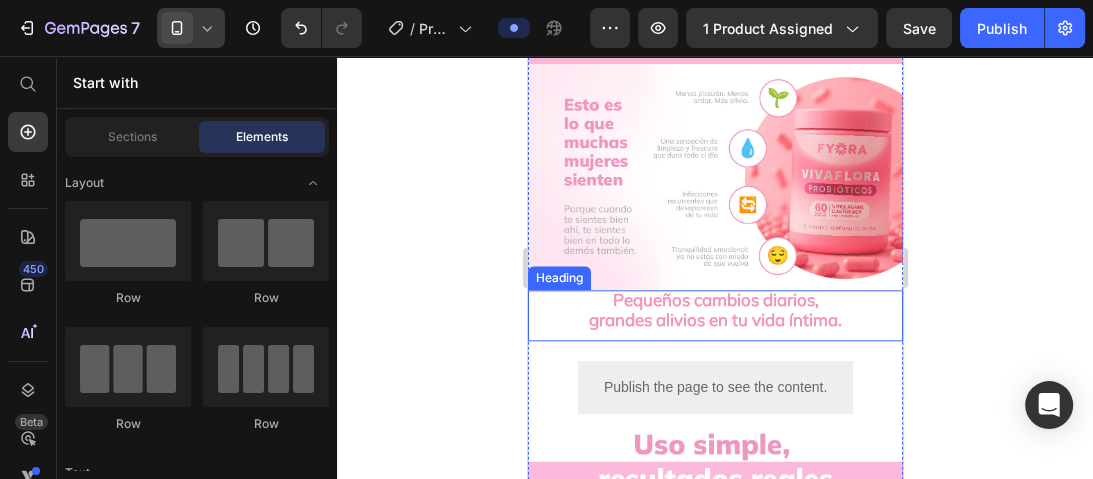 click on "Pequeños cambios diarios,  grandes alivios en tu vida íntima." at bounding box center [715, 315] 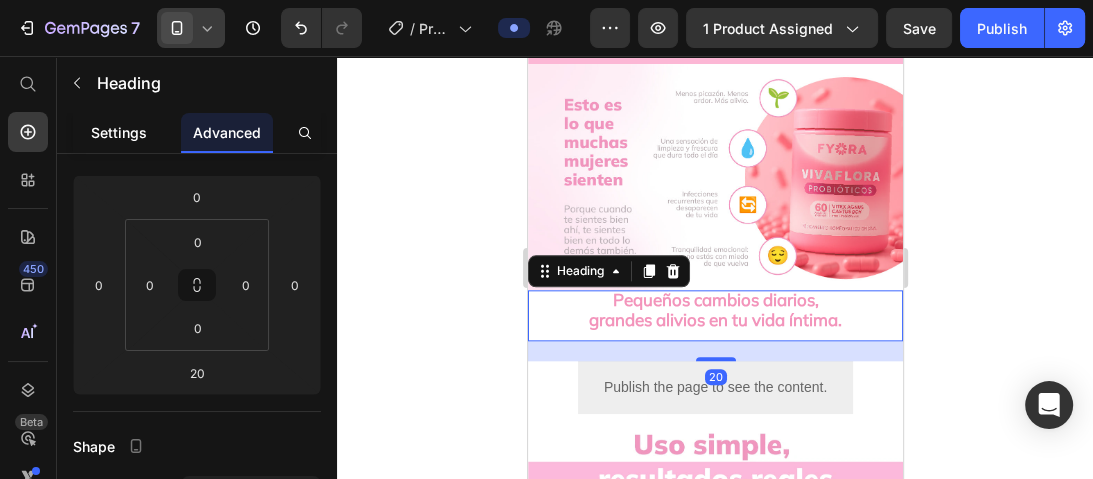 click on "Settings" at bounding box center (119, 132) 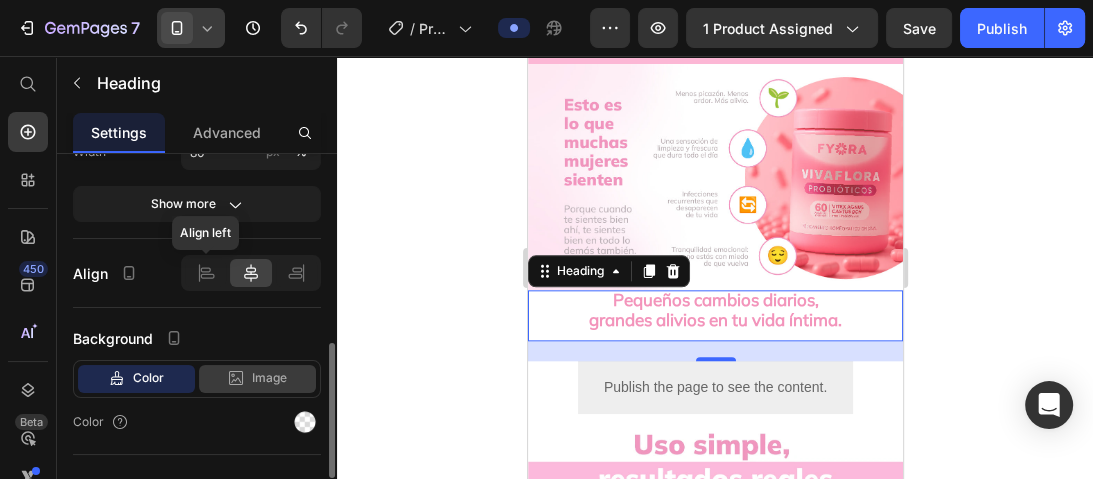 scroll, scrollTop: 372, scrollLeft: 0, axis: vertical 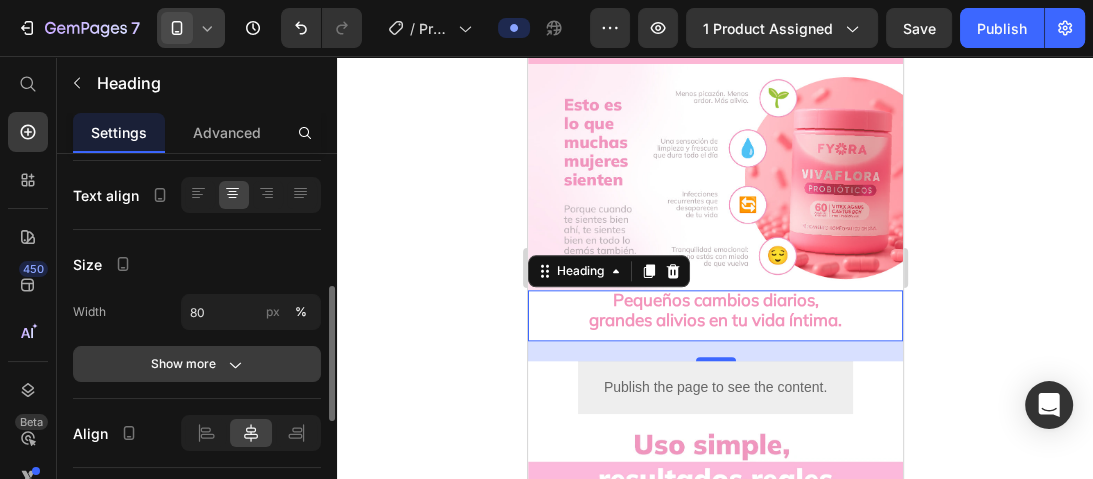 click on "Show more" at bounding box center [197, 364] 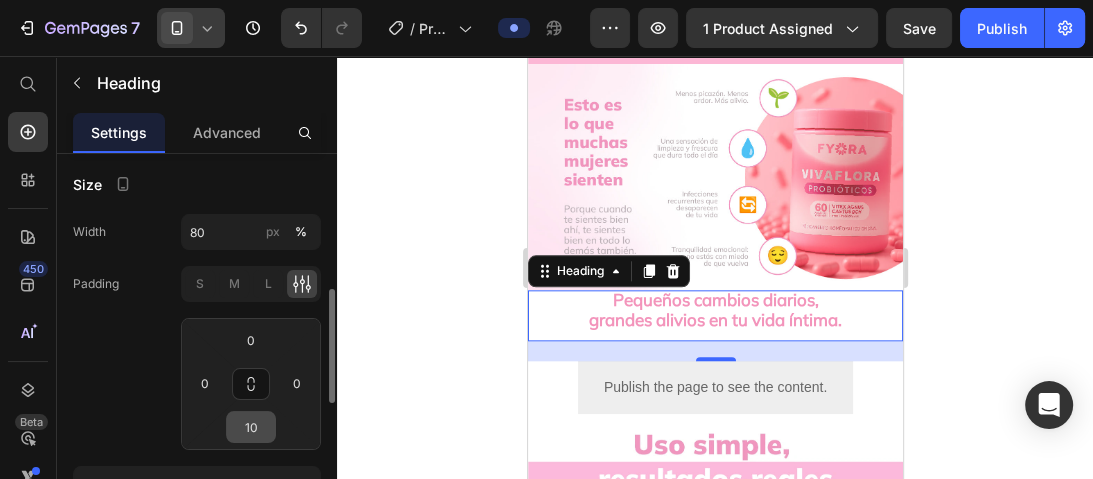 scroll, scrollTop: 532, scrollLeft: 0, axis: vertical 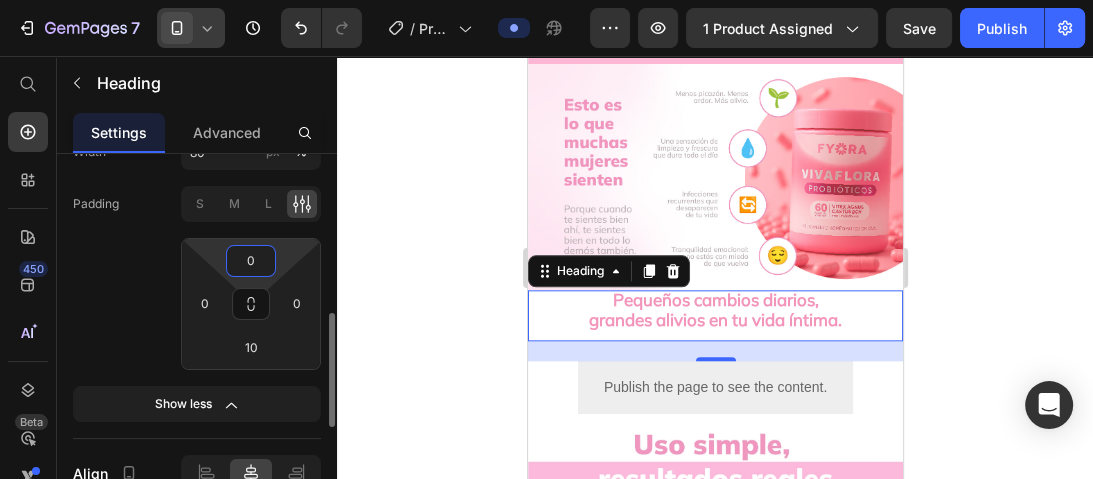 click on "0" at bounding box center (251, 261) 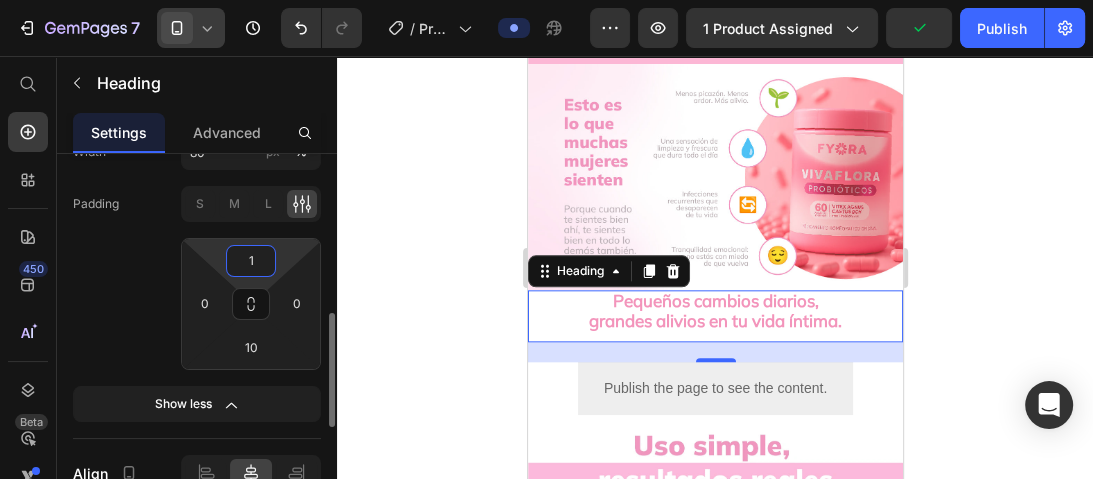 type on "10" 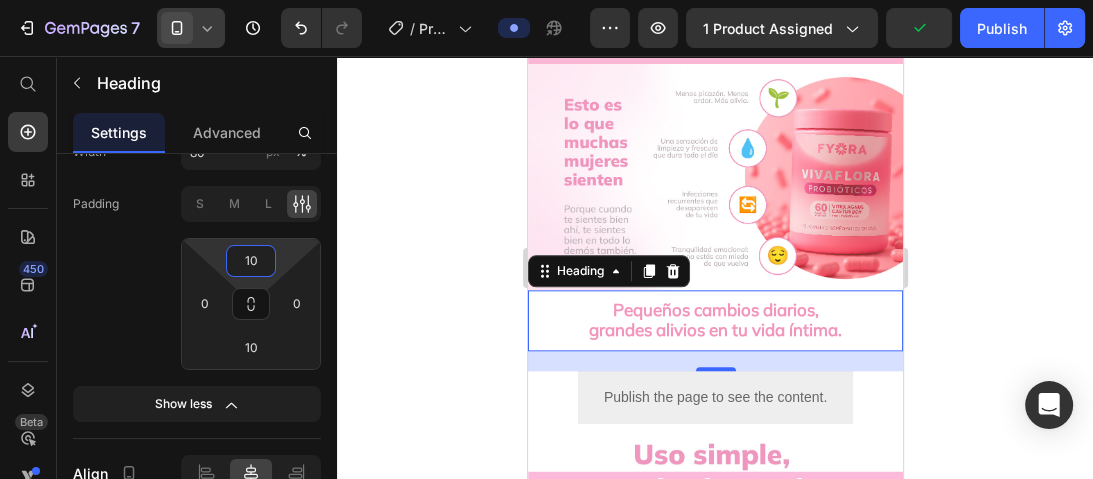 click 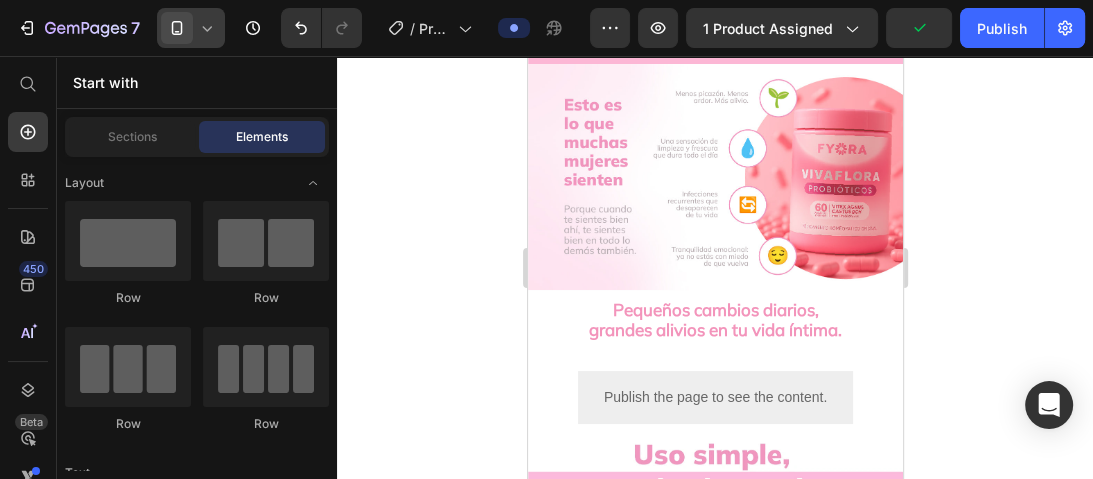 click 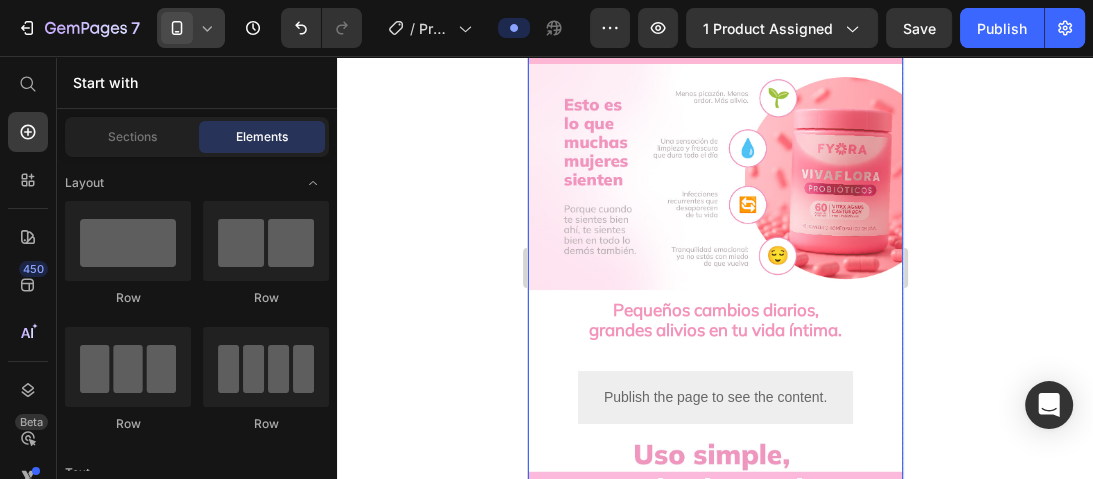 click on "Publish the page to see the content." at bounding box center [714, 397] 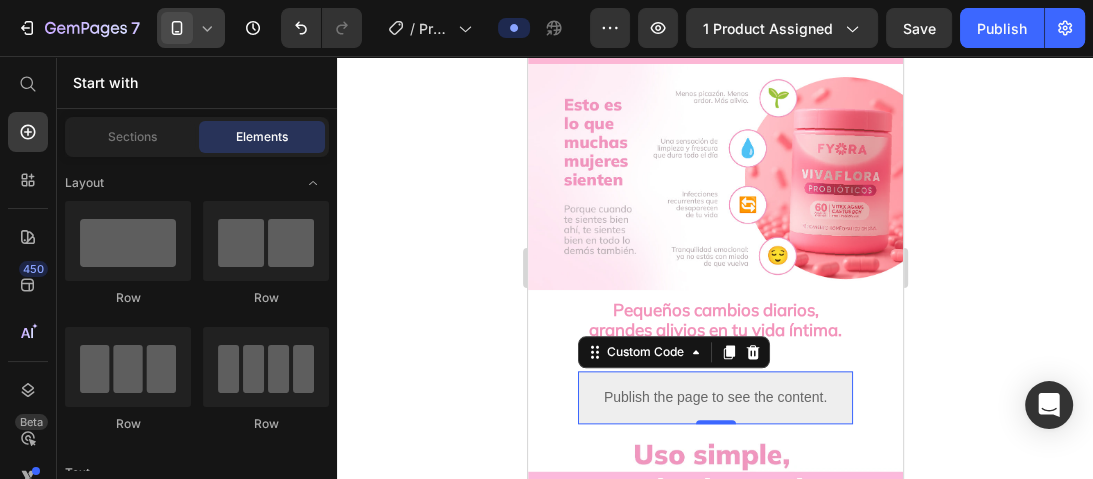 scroll, scrollTop: 0, scrollLeft: 0, axis: both 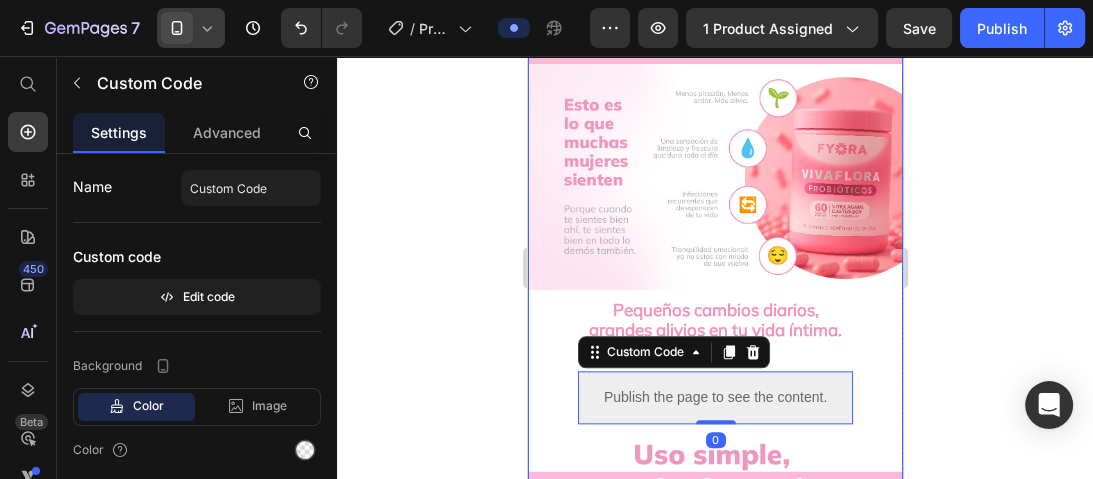 click on "Lo que toda mujer necesita y no lo sabia Heading Image ⭐ 4.8/5 según +90 mujeres que aprendieron a  escuchar su cuerpo y cuidarlo de forma natural. Heading Sentirte bien no debería ser un privilegio. Es tu derecho. Heading Antes $149.000 Heading Ahora $104.000 Heading ¡Ahorra hasta un 30%! Heading
Publish the page to see the content.
Custom Code
Publish the page to see the content.
Custom Code
Drop element here
Drop element here
Drop element here
Drop element here Row ⁠⁠⁠⁠⁠⁠⁠ Comprometidos con tu bienestar Con nuestra Garantía de Satisfacción, tienes la seguridad de que si algo no te convence, te ayudaremos a encontrar una solución. Queremos que te sientas completamente respaldada por Fyora. Heading ¿Qué es la candidiasis y por qué te pasa a ti? Heading Image ¿Qué cambia cuando empiezas a tomar VivaFlora? Heading Image Pequeños cambios diarios,  Heading Custom Code   0 Pide" at bounding box center (714, 460) 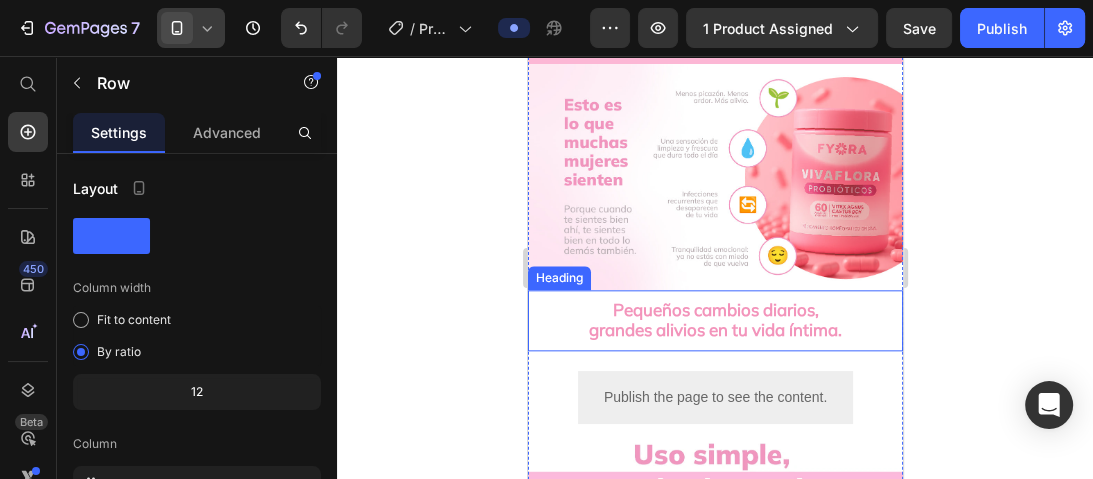 click on "Pequeños cambios diarios,  grandes alivios en tu vida íntima." at bounding box center [715, 320] 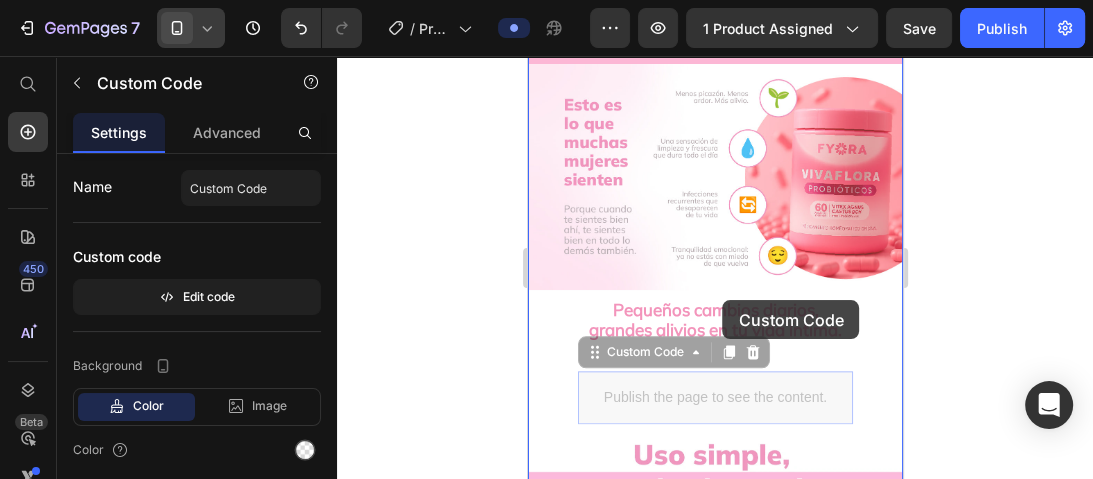drag, startPoint x: 705, startPoint y: 306, endPoint x: 722, endPoint y: 300, distance: 18.027756 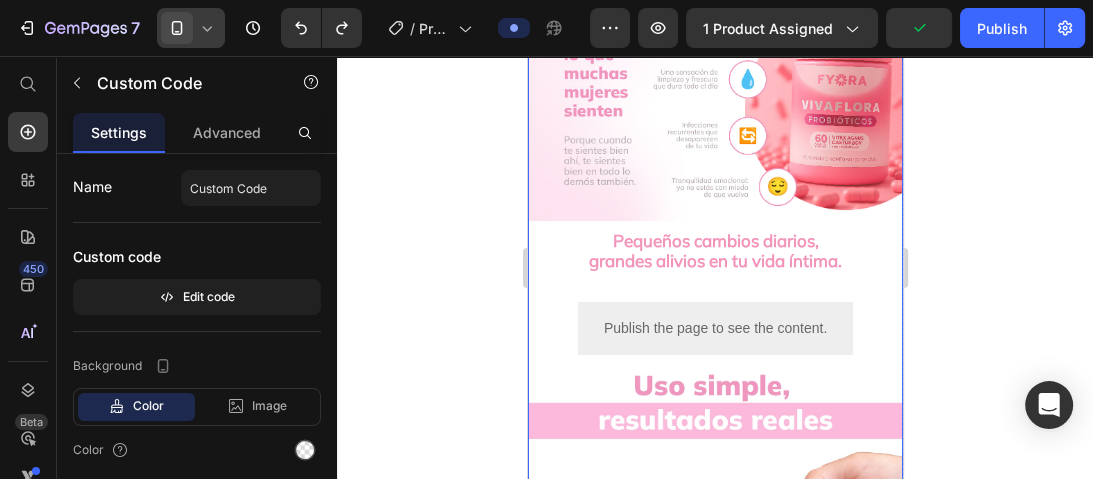 scroll, scrollTop: 1600, scrollLeft: 0, axis: vertical 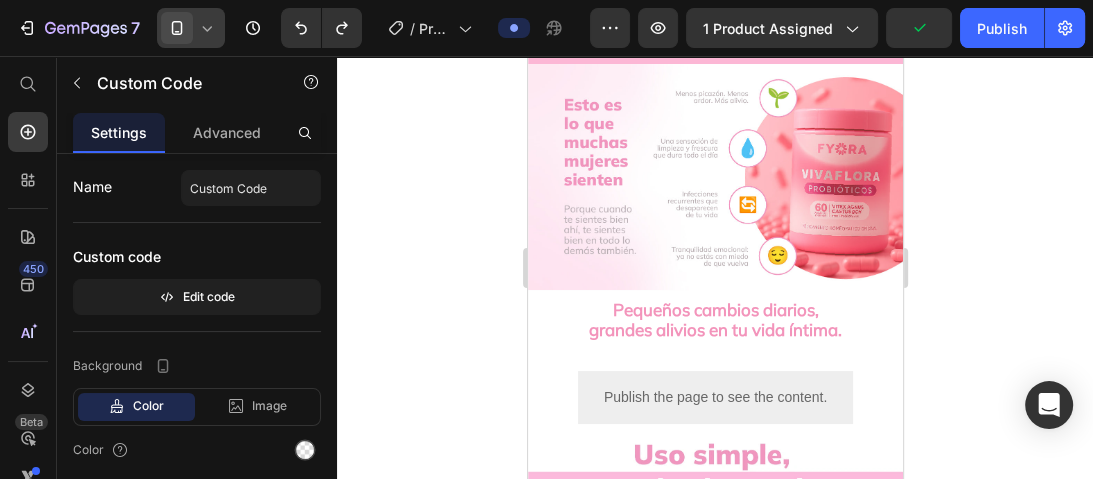 click on "Publish the page to see the content." at bounding box center (714, 397) 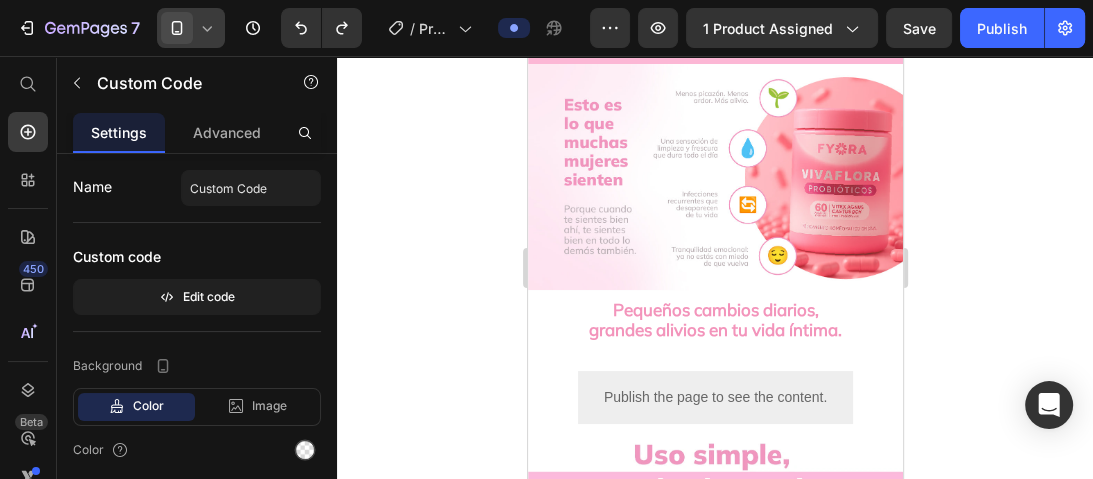 click on "Publish the page to see the content." at bounding box center [714, 397] 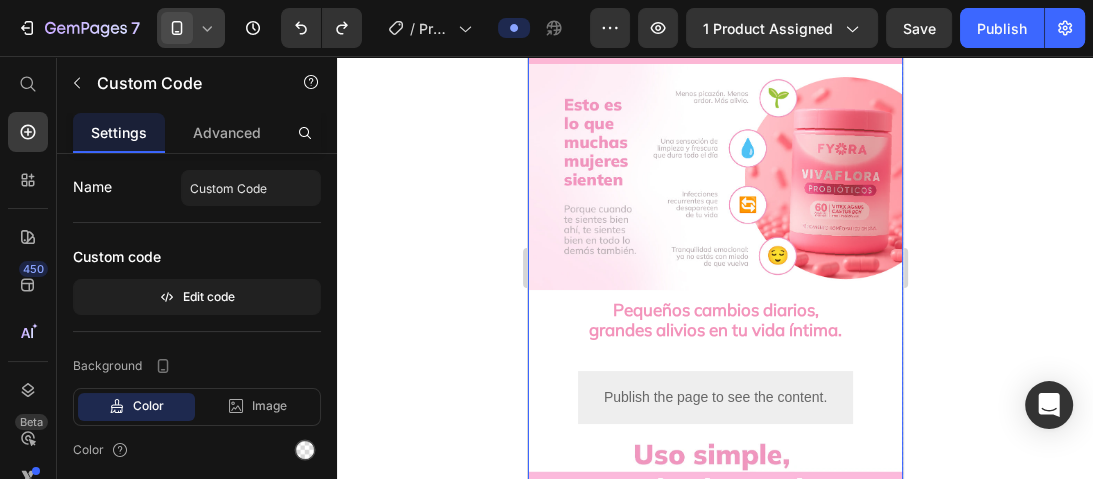 click on "Pequeños cambios diarios,  grandes alivios en tu vida íntima." at bounding box center [715, 320] 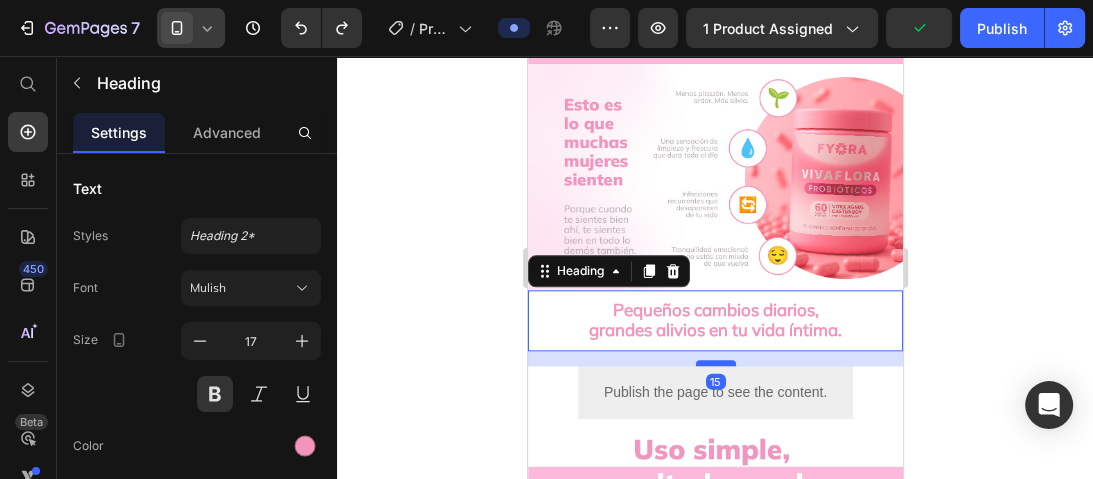 click at bounding box center [715, 363] 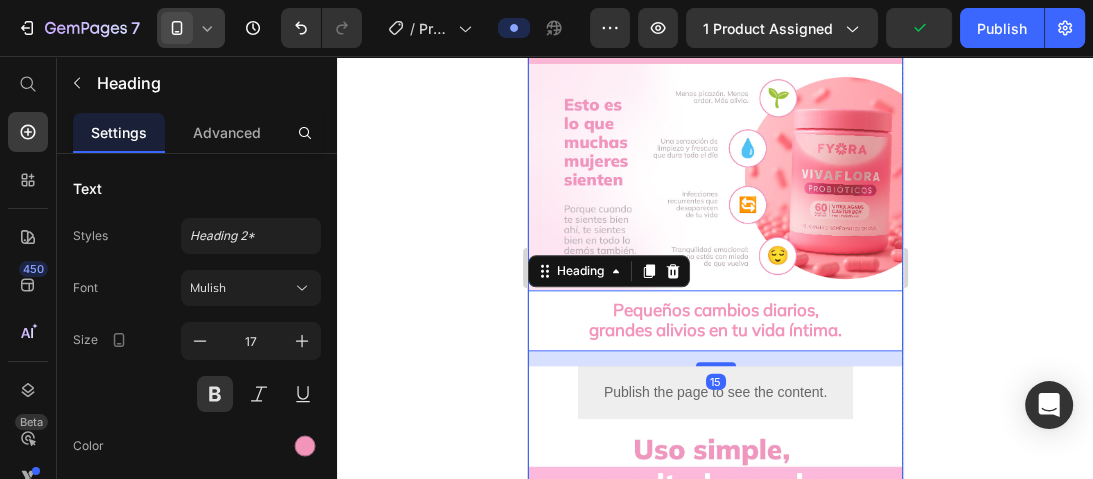 click 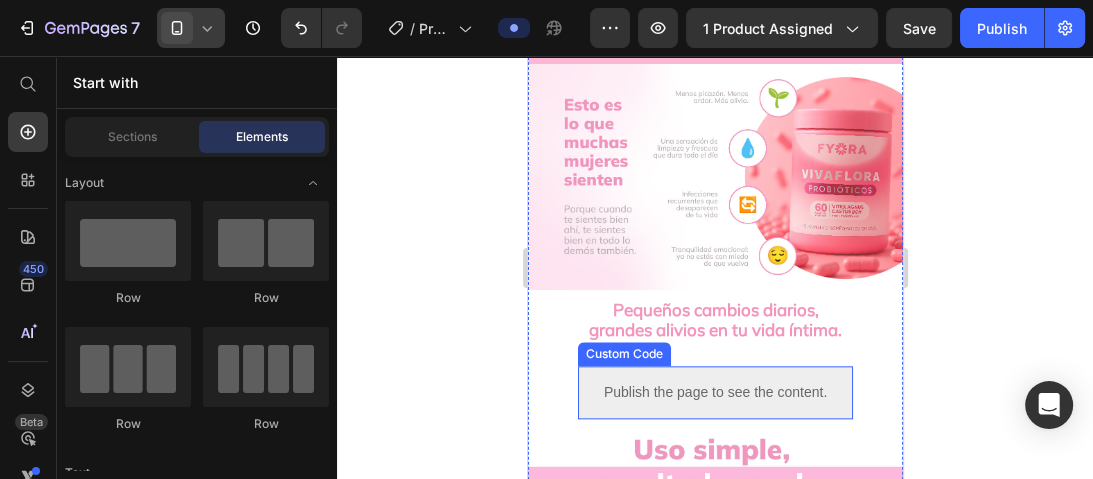 click on "Publish the page to see the content." at bounding box center [714, 392] 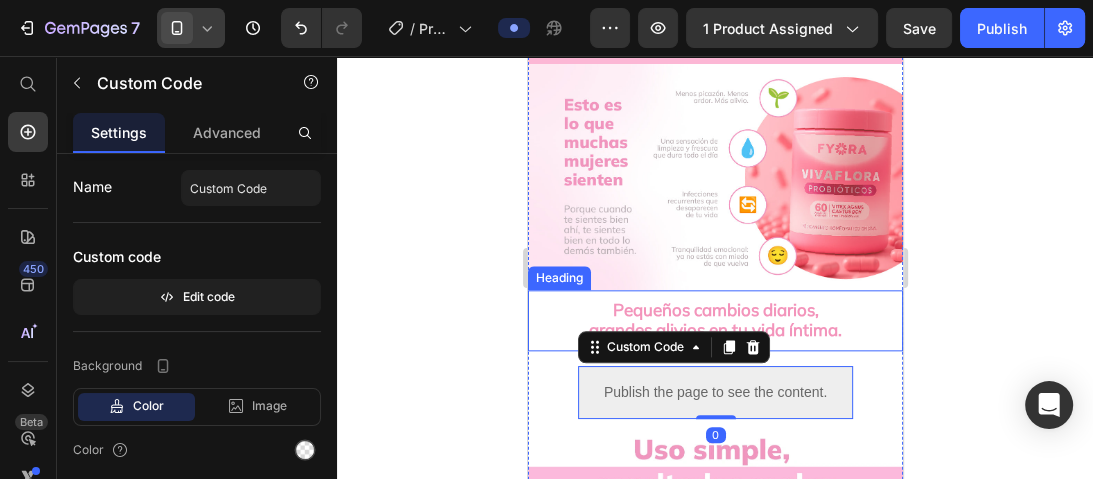 click on "Pequeños cambios diarios,  grandes alivios en tu vida íntima." at bounding box center (715, 320) 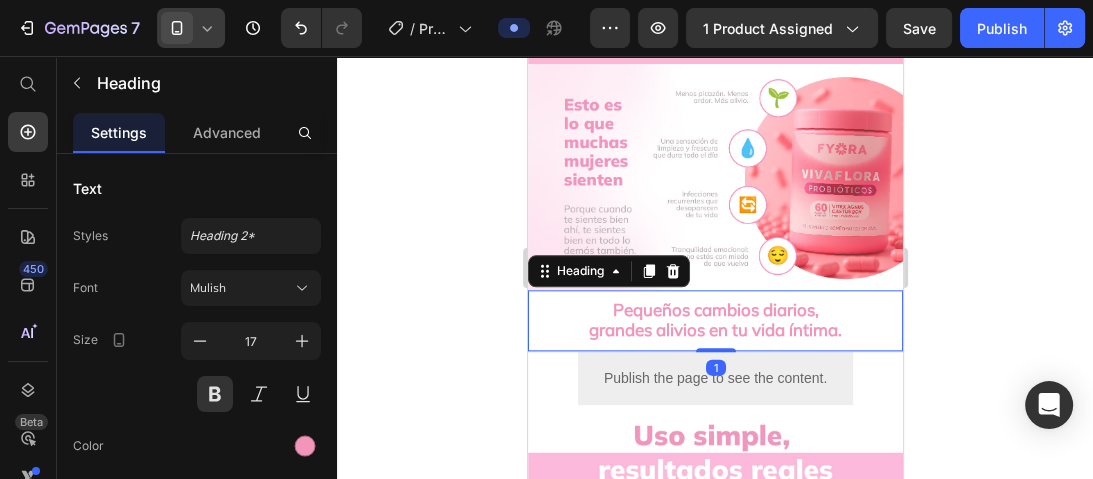 drag, startPoint x: 704, startPoint y: 296, endPoint x: 714, endPoint y: 282, distance: 17.20465 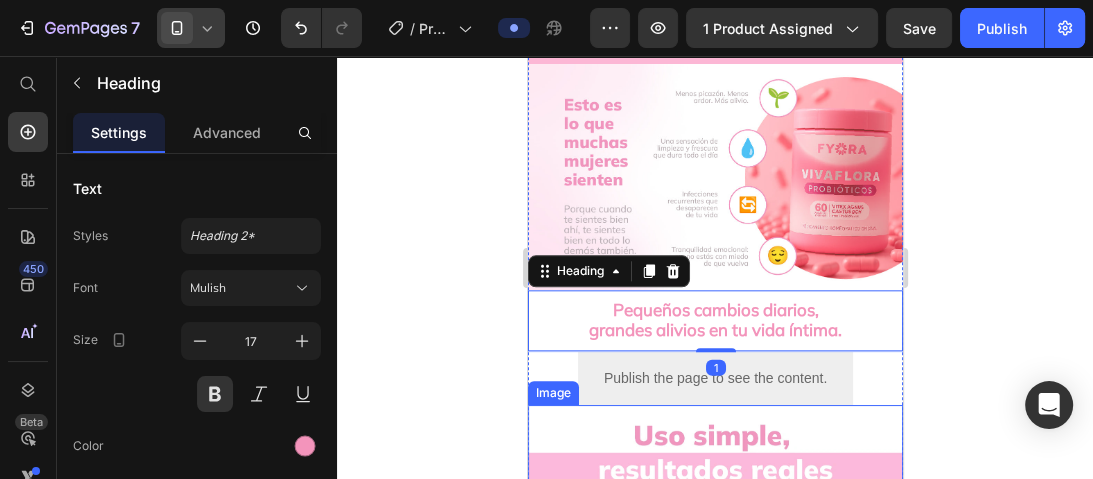 click at bounding box center [714, 661] 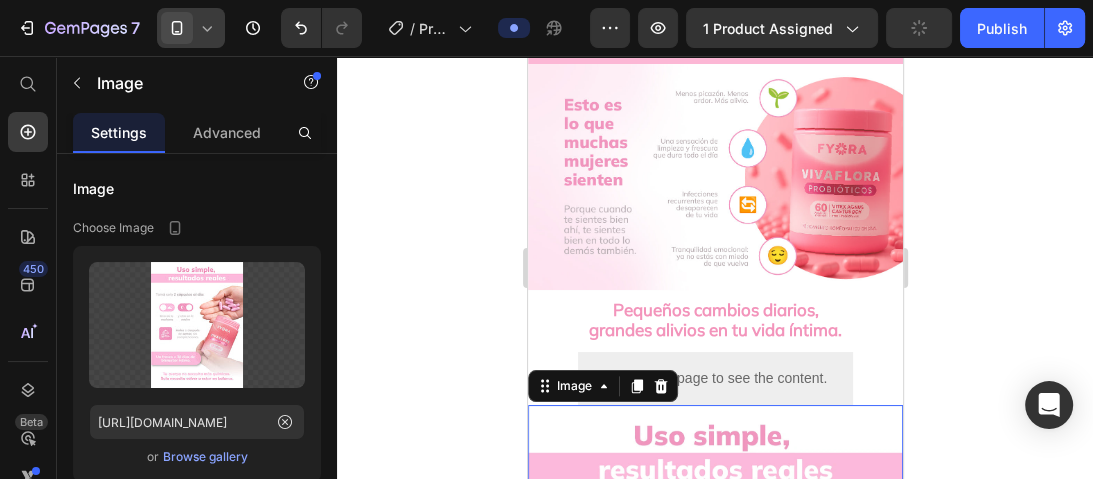 click 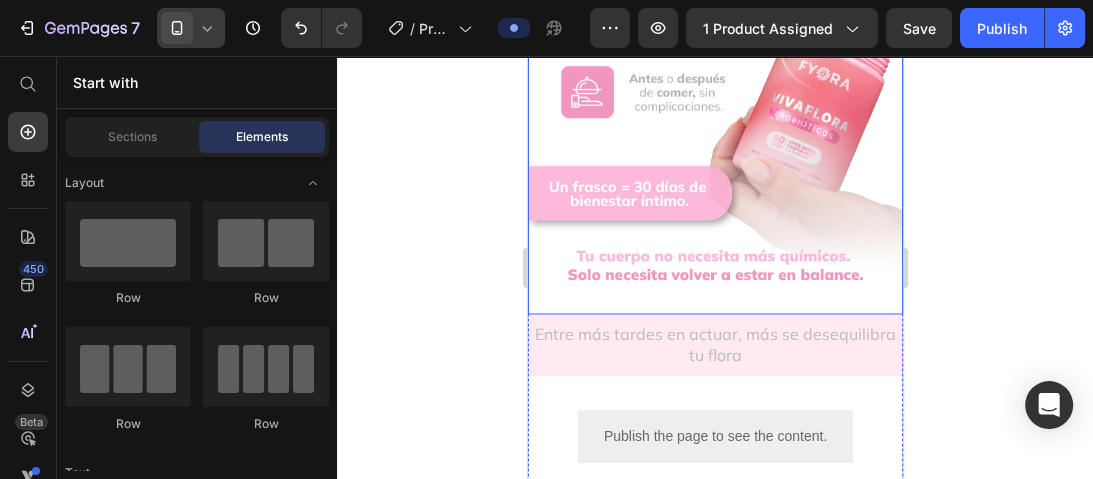 scroll, scrollTop: 2240, scrollLeft: 0, axis: vertical 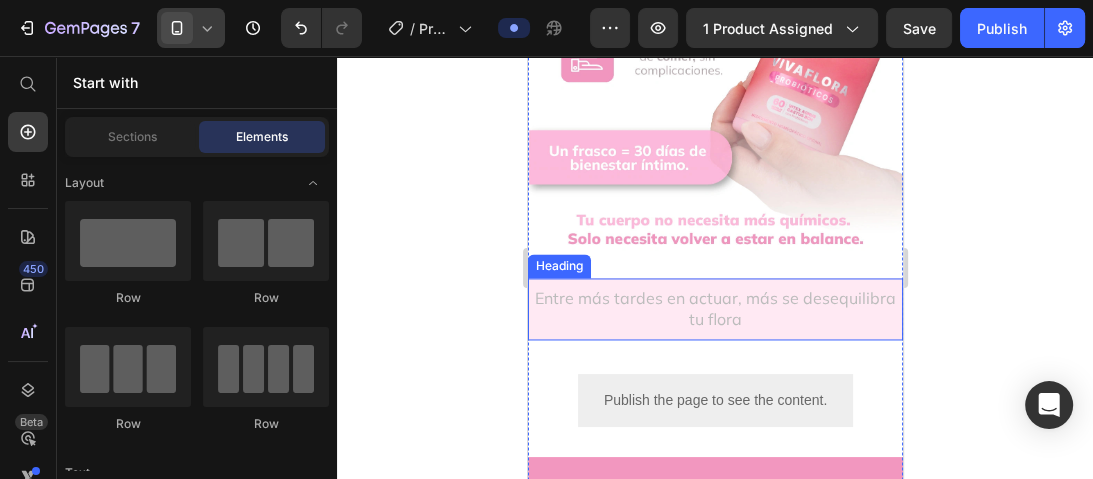 click on "Entre más tardes en actuar, más se desequilibra tu flora" at bounding box center [714, 309] 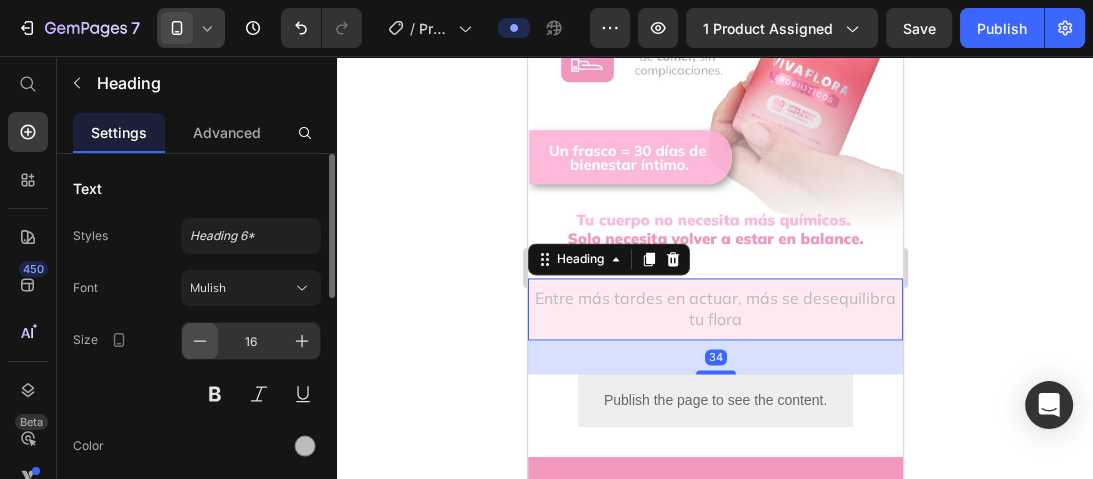 click at bounding box center (200, 341) 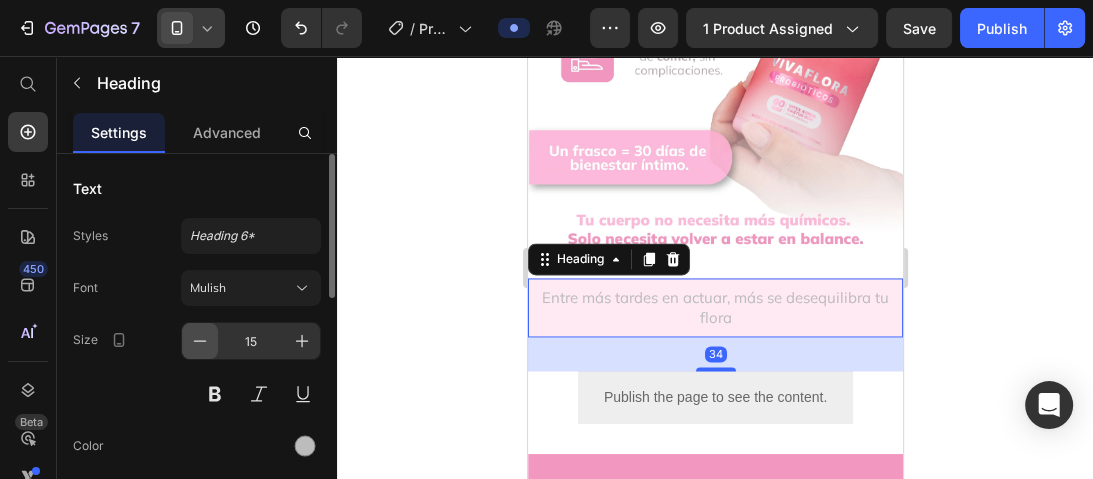 click at bounding box center [200, 341] 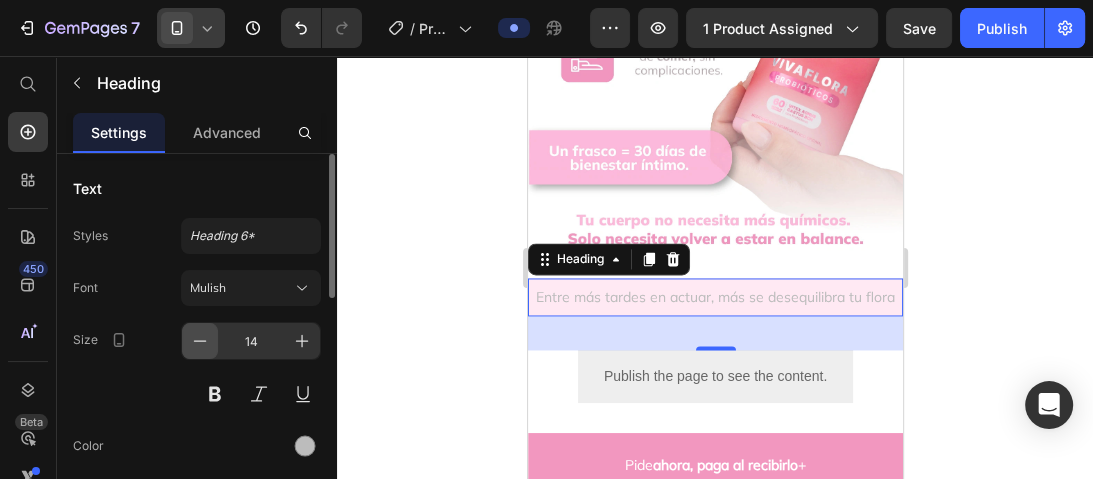 click at bounding box center (200, 341) 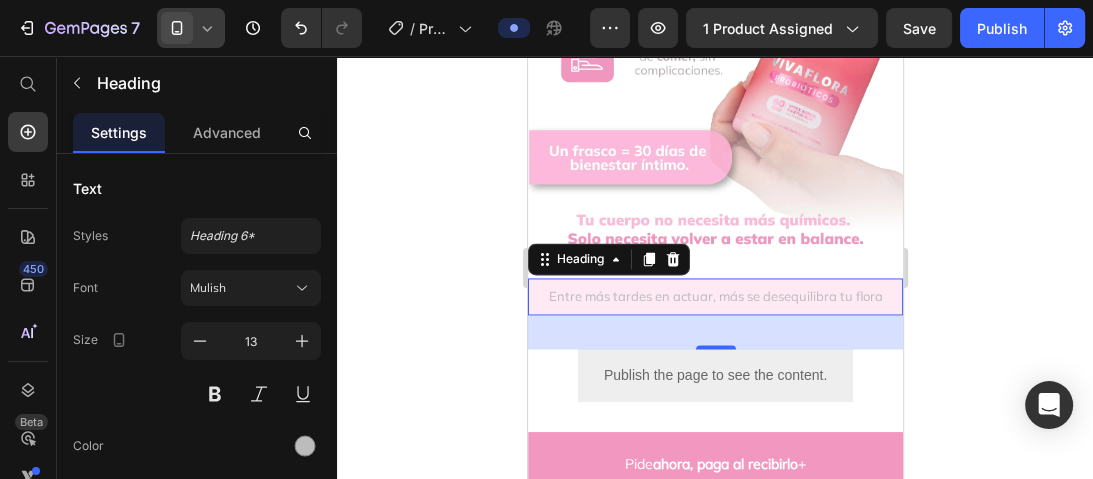 click on "34" at bounding box center [714, 332] 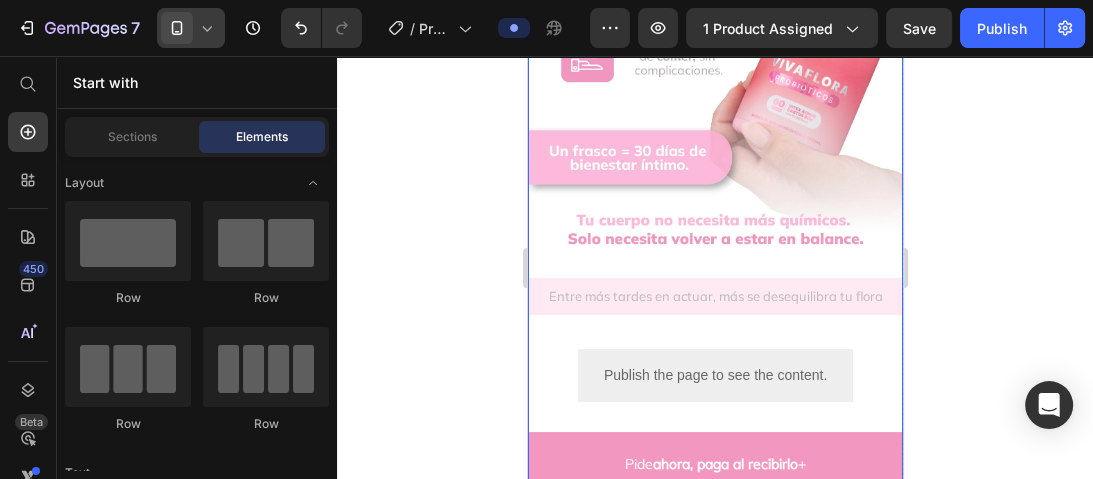 click on "Entre más tardes en actuar, más se desequilibra tu flora" at bounding box center (714, 296) 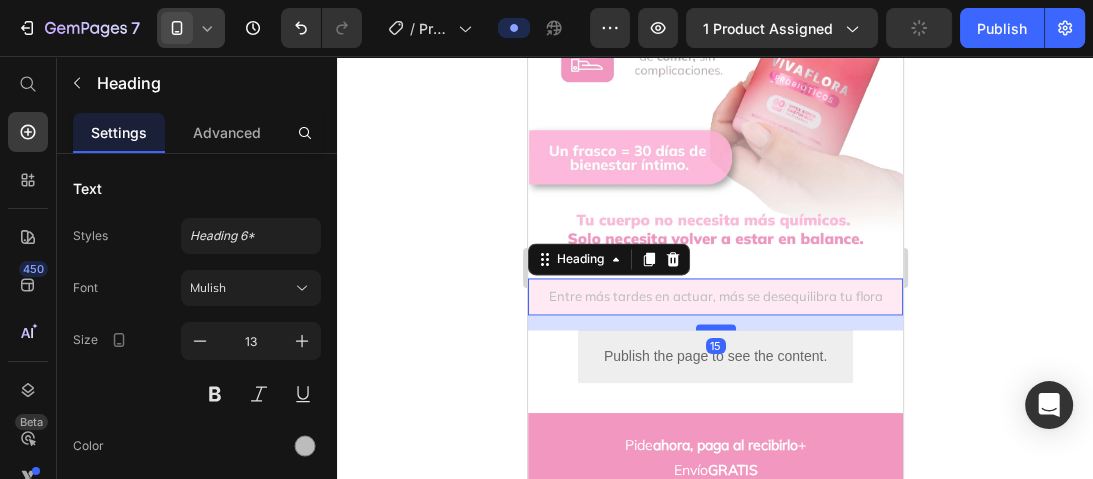 drag, startPoint x: 694, startPoint y: 263, endPoint x: 713, endPoint y: 244, distance: 26.870058 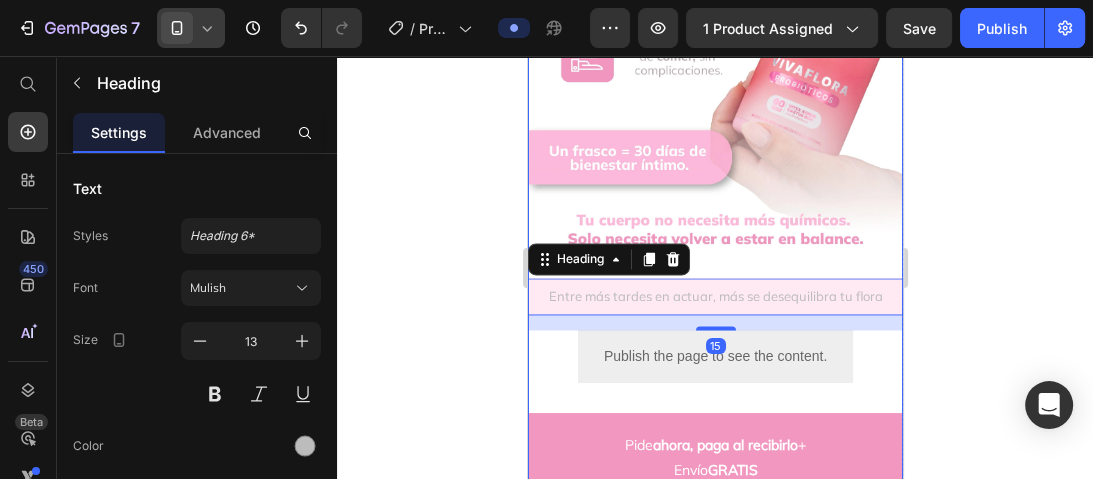 click on "Lo que toda mujer necesita y no lo sabia Heading Image ⭐ 4.8/5 según +90 mujeres que aprendieron a  escuchar su cuerpo y cuidarlo de forma natural. Heading Sentirte bien no debería ser un privilegio. Es tu derecho. Heading Antes $149.000 Heading Ahora $104.000 Heading ¡Ahorra hasta un 30%! Heading
Publish the page to see the content.
Custom Code
Publish the page to see the content.
Custom Code
Drop element here
Drop element here
Drop element here
Drop element here Row ⁠⁠⁠⁠⁠⁠⁠ Comprometidos con tu bienestar Con nuestra Garantía de Satisfacción, tienes la seguridad de que si algo no te convence, te ayudaremos a encontrar una solución. Queremos que te sientas completamente respaldada por [PERSON_NAME]. Heading ¿Qué es la [MEDICAL_DATA] y por qué te pasa a ti? Heading Image ¿Qué [MEDICAL_DATA] cuando empiezas a tomar VivaFlora? Heading Image Pequeños cambios diarios,  Heading Custom Code Image" at bounding box center [714, -211] 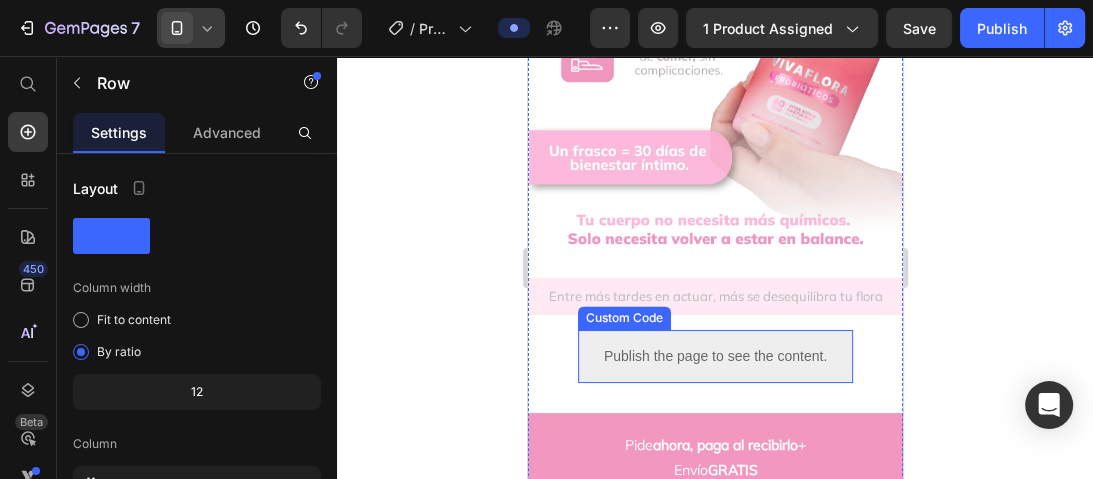 click on "Publish the page to see the content." at bounding box center (714, 356) 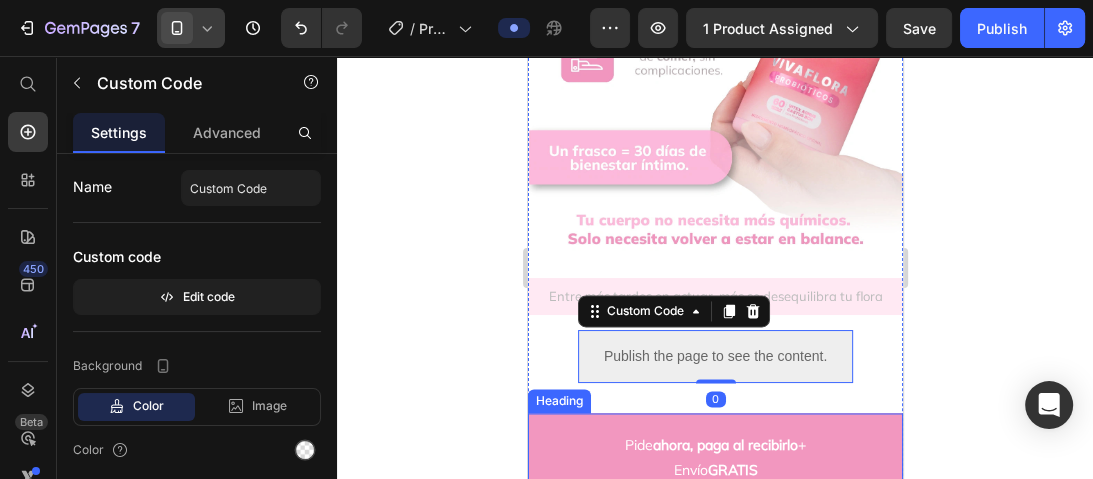 click on "Pide  ahora, paga   al recibirlo  +   Envío  GRATIS" at bounding box center [714, 458] 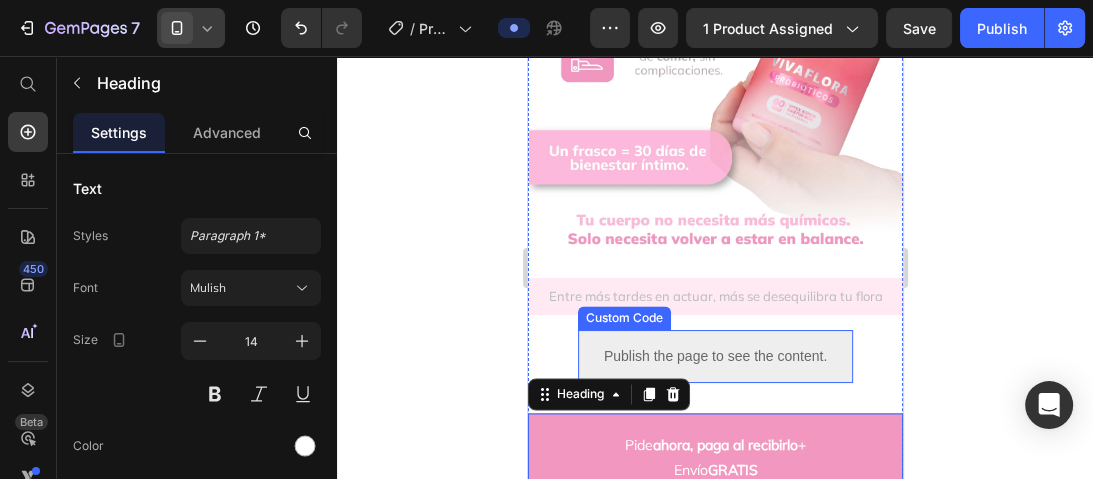 click on "Publish the page to see the content." at bounding box center [714, 356] 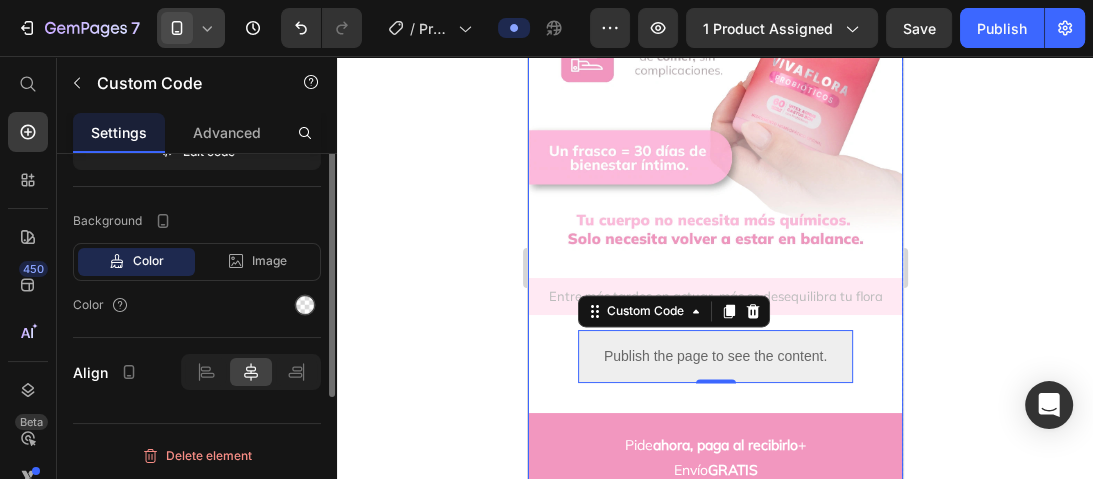 scroll, scrollTop: 0, scrollLeft: 0, axis: both 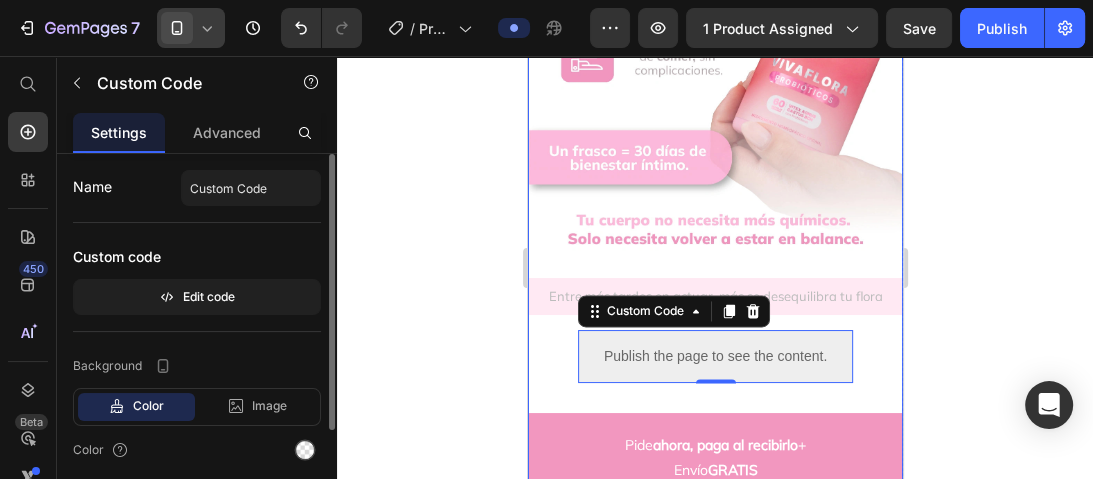 click on "Advanced" 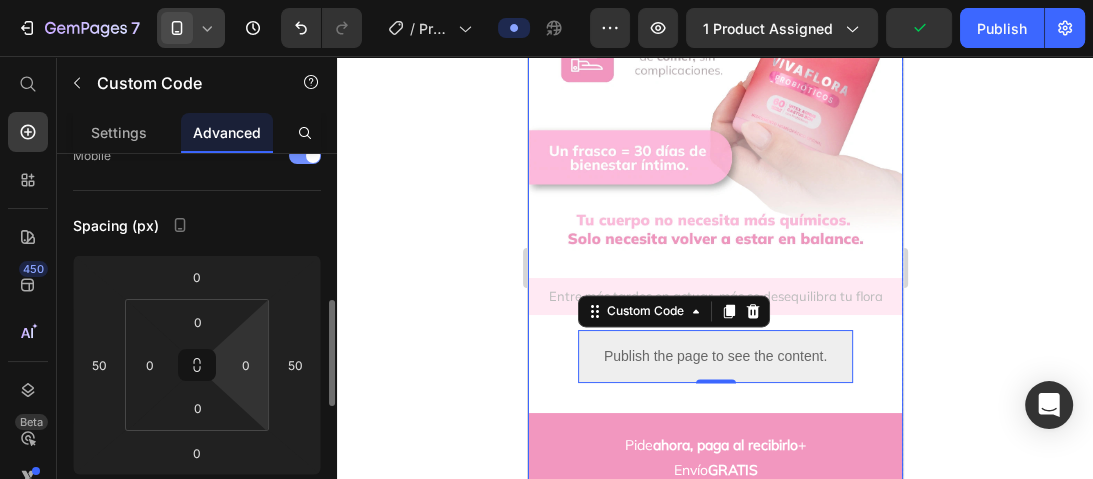 scroll, scrollTop: 240, scrollLeft: 0, axis: vertical 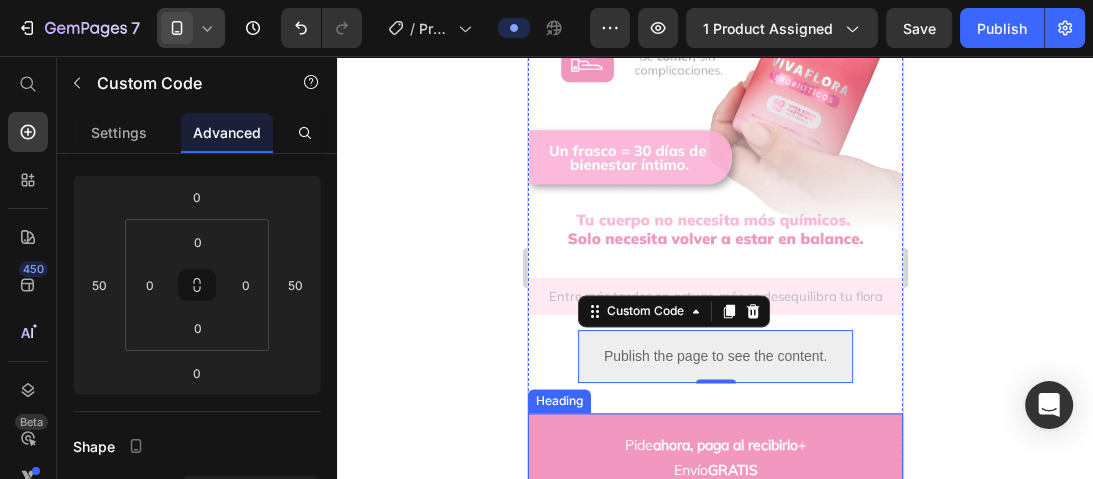 click on "Pide  ahora, paga   al recibirlo  +   Envío  GRATIS" at bounding box center [714, 458] 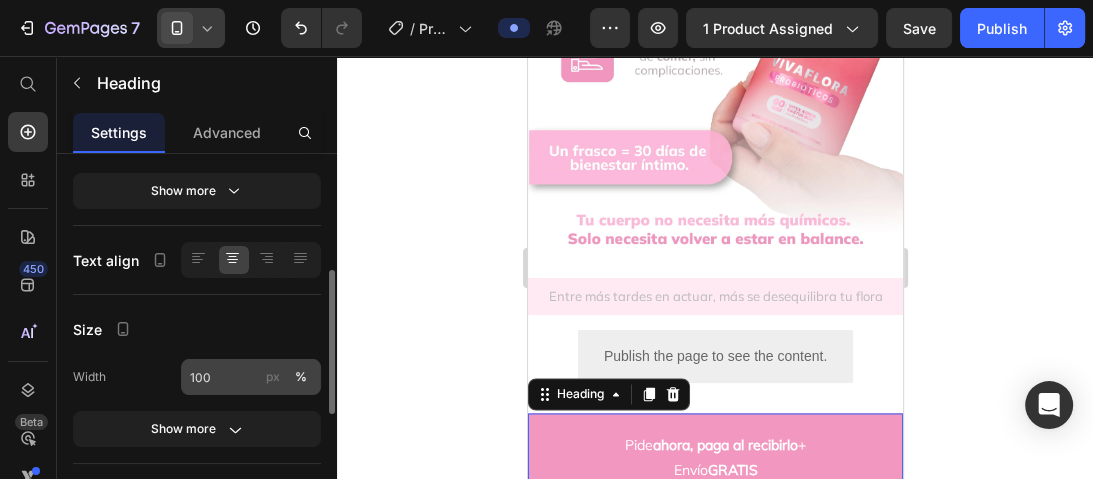 scroll, scrollTop: 387, scrollLeft: 0, axis: vertical 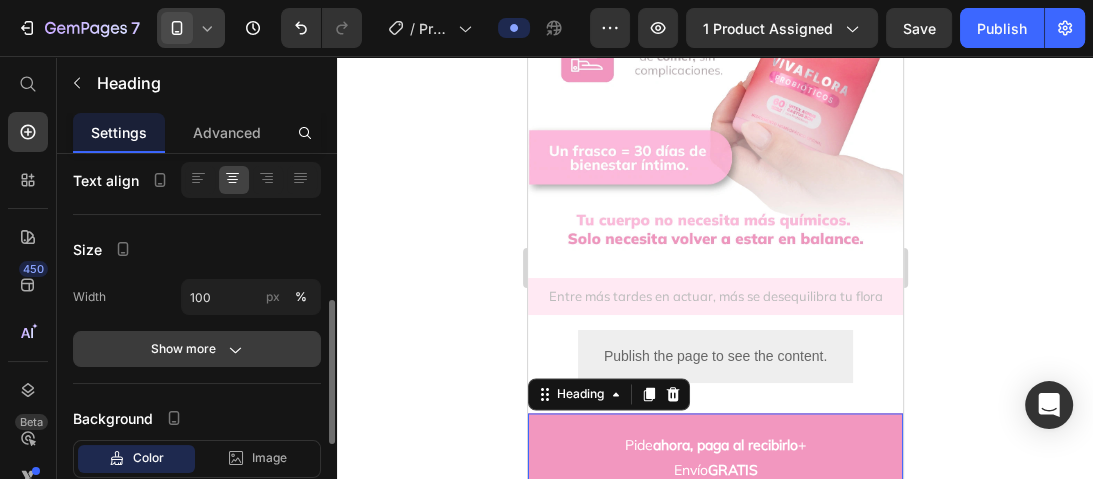 click on "Show more" at bounding box center (197, 349) 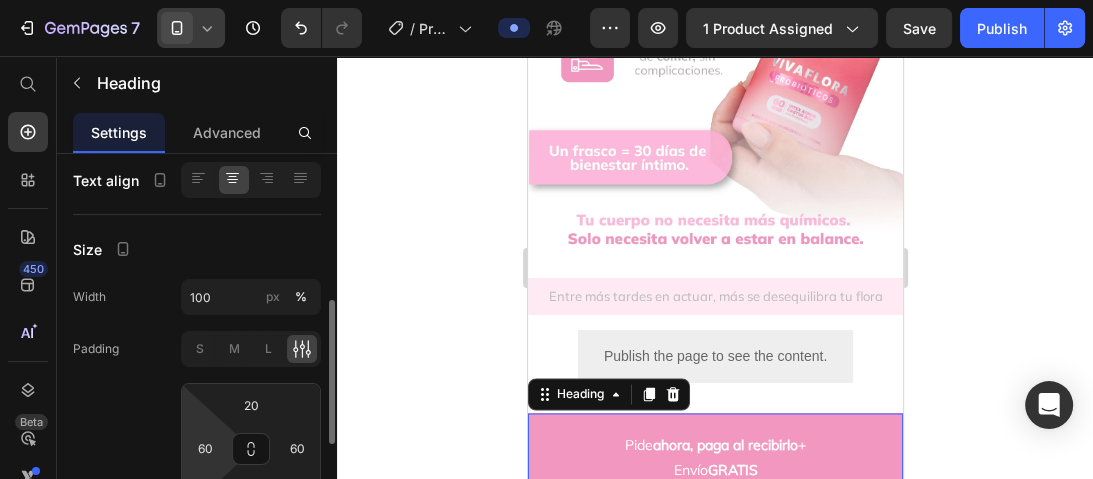 scroll, scrollTop: 467, scrollLeft: 0, axis: vertical 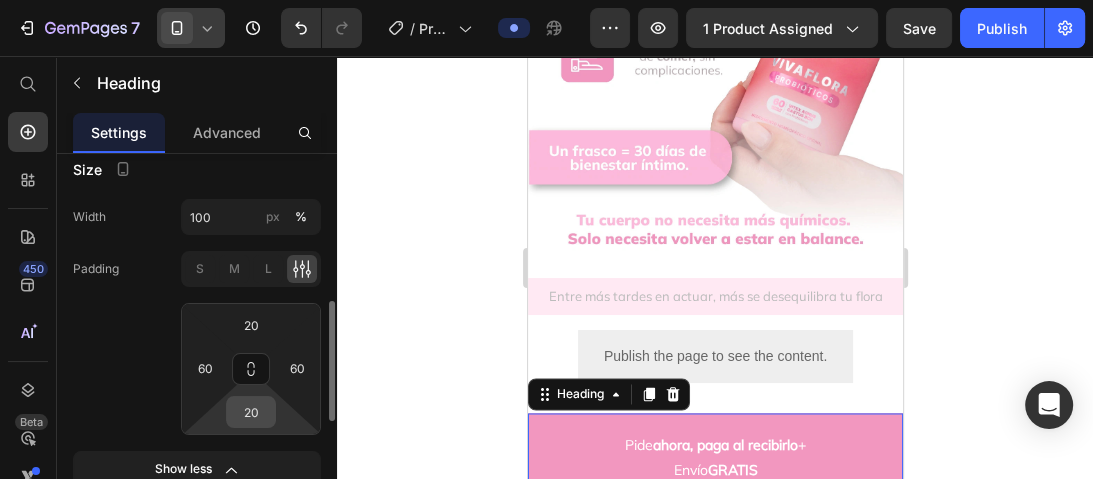 click on "20" at bounding box center (251, 412) 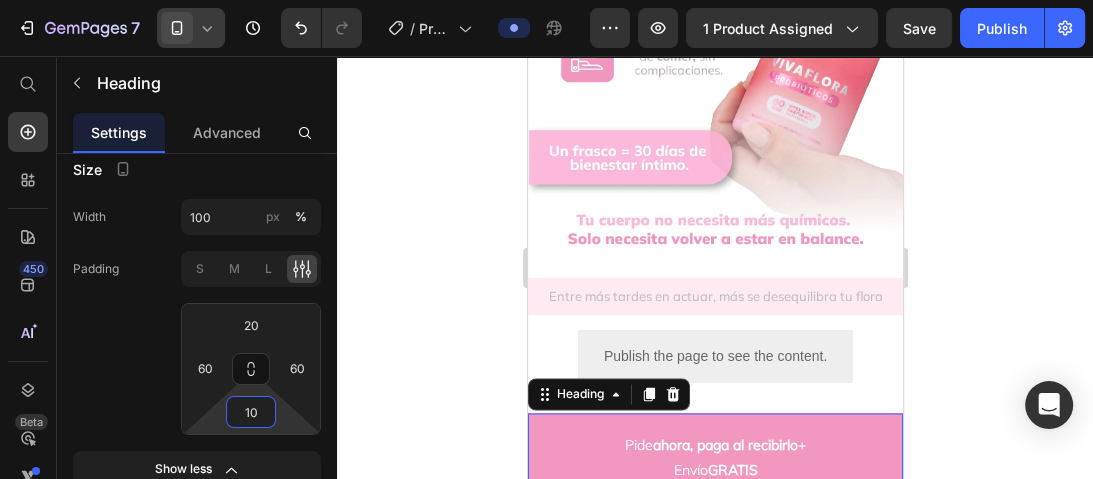 type on "20" 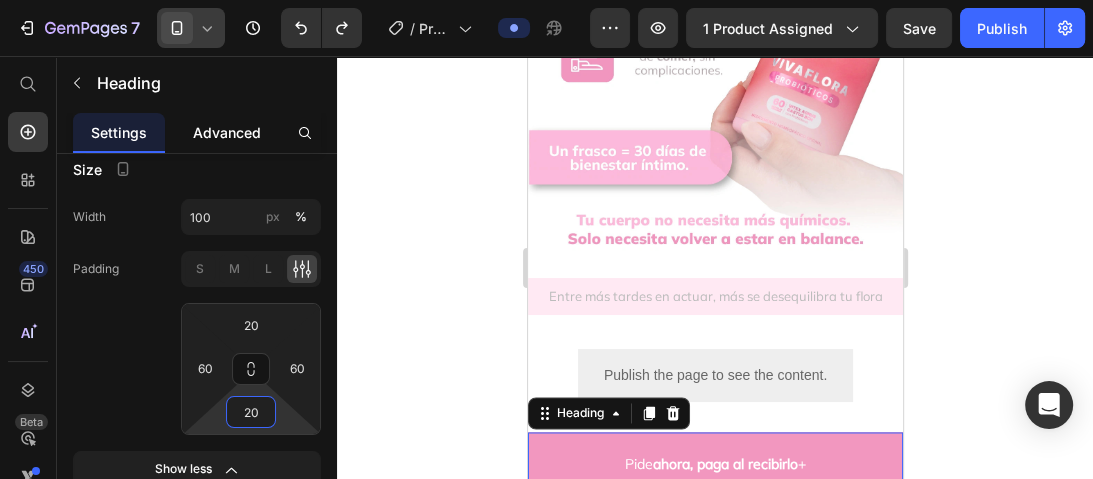 click on "Advanced" at bounding box center [227, 132] 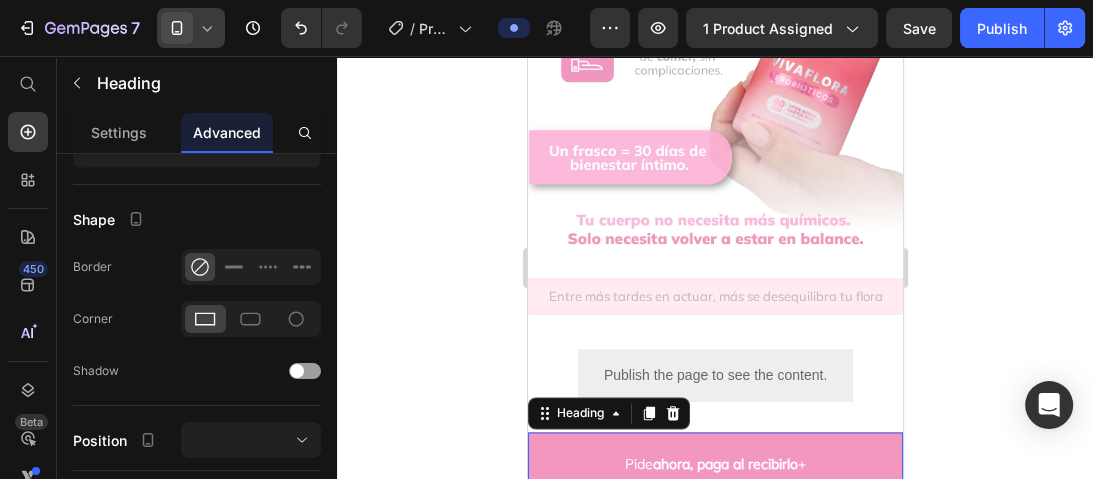 scroll, scrollTop: 0, scrollLeft: 0, axis: both 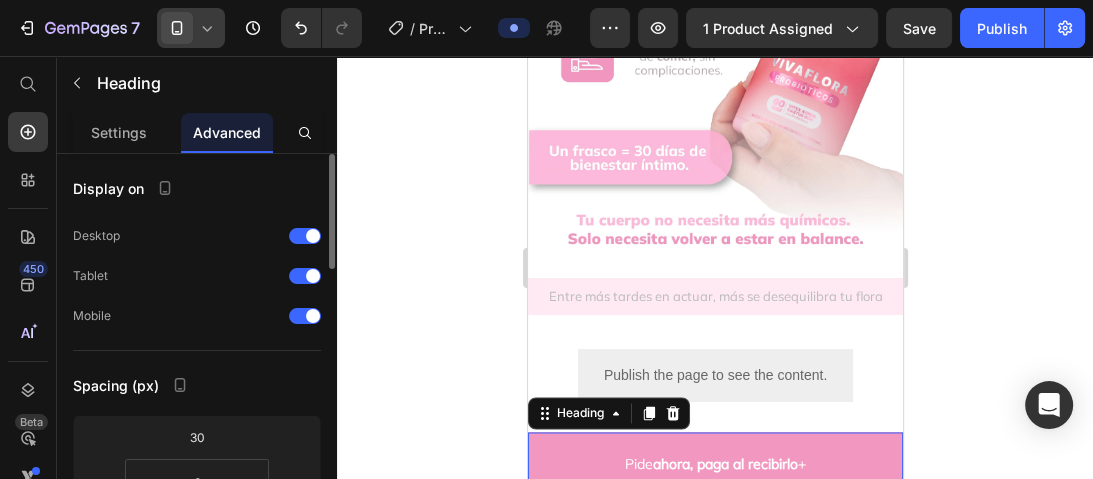 click on "Pide  ahora, paga   al recibirlo  +   Envío  GRATIS" at bounding box center (714, 477) 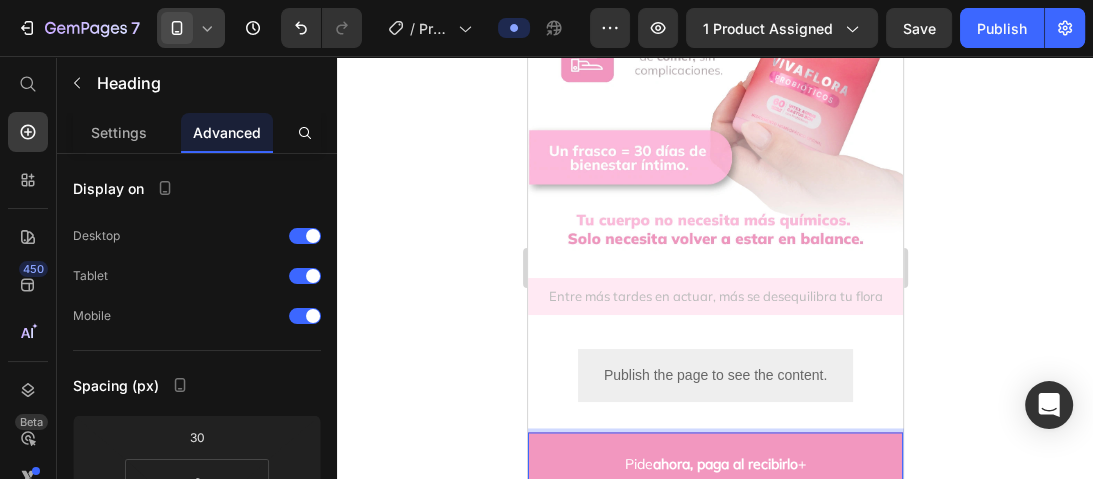 click on "Pide  ahora, paga   al recibirlo  +   Envío  GRATIS" at bounding box center (714, 477) 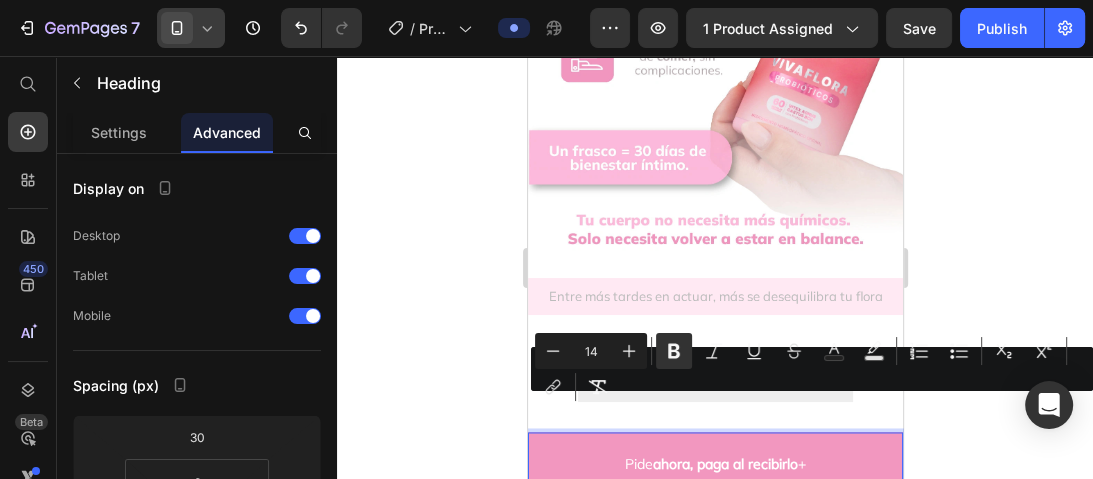 click on "Pide  ahora, paga   al recibirlo  +   Envío  GRATIS" at bounding box center (714, 477) 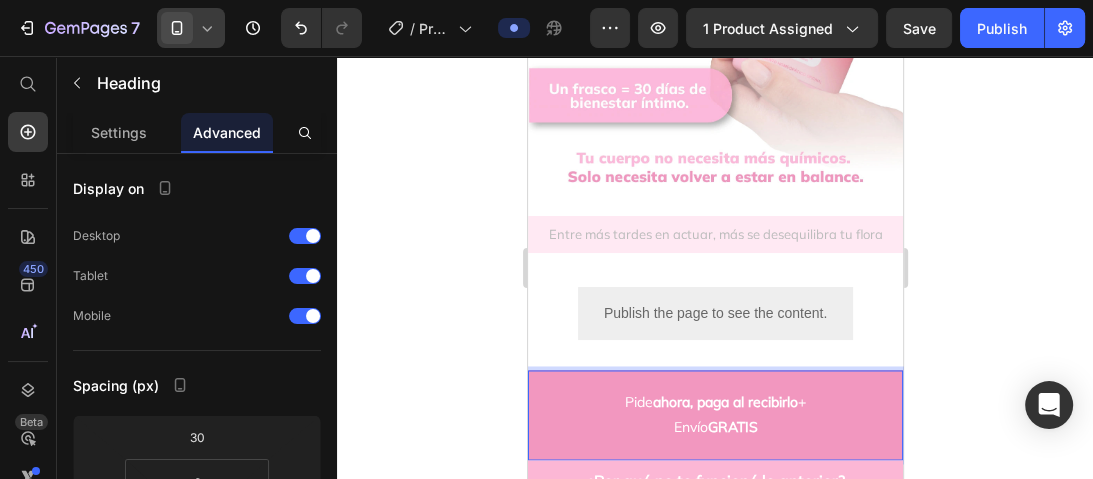scroll, scrollTop: 2400, scrollLeft: 0, axis: vertical 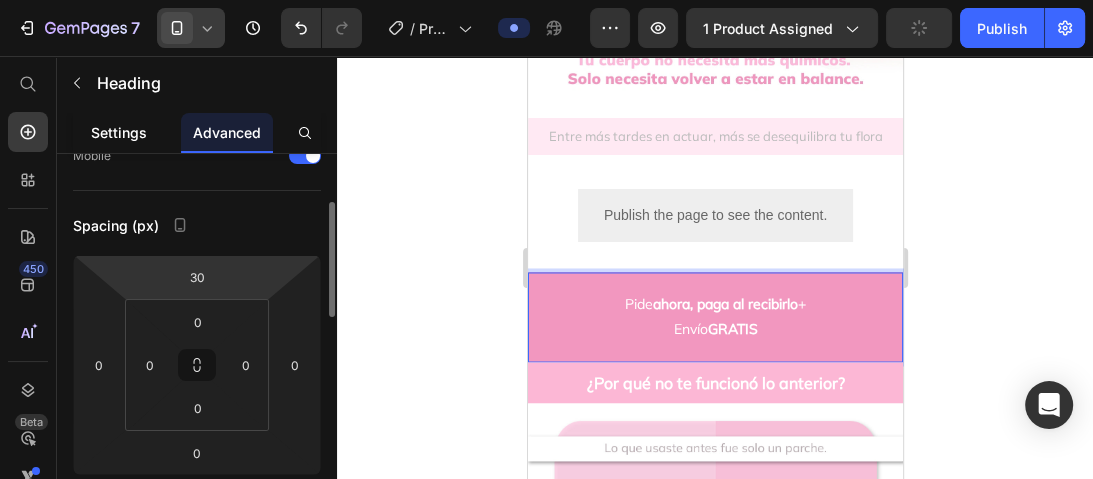 click on "Settings" at bounding box center [119, 132] 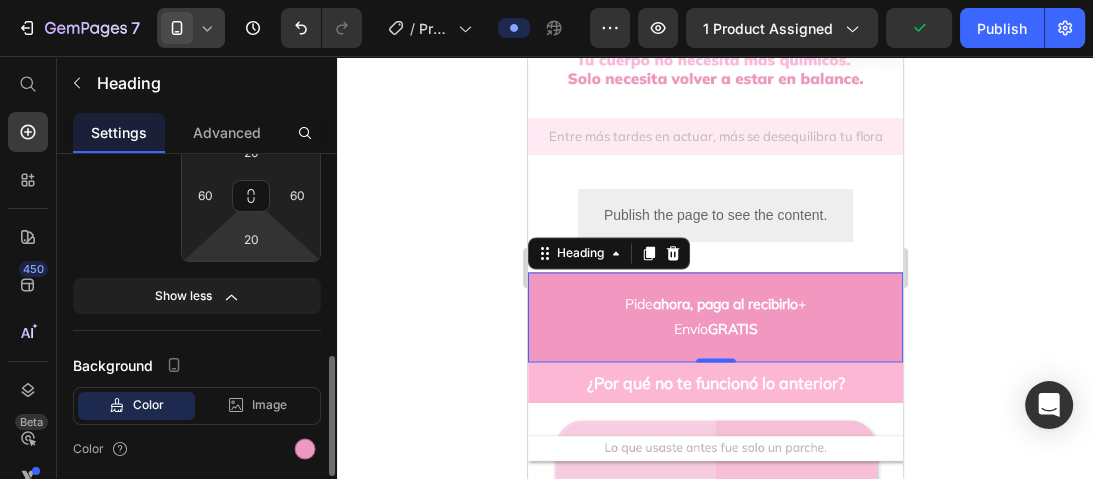 scroll, scrollTop: 560, scrollLeft: 0, axis: vertical 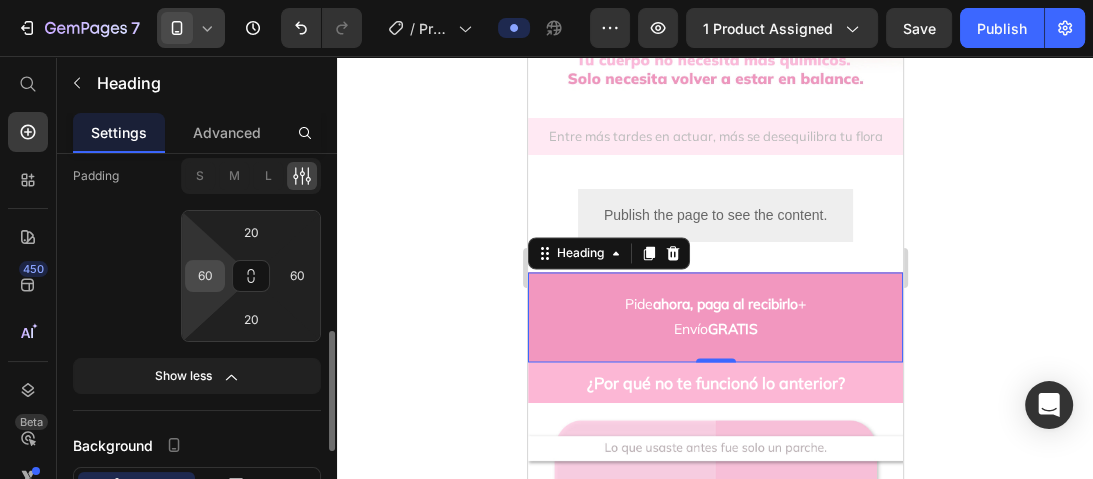 click on "60" at bounding box center (205, 276) 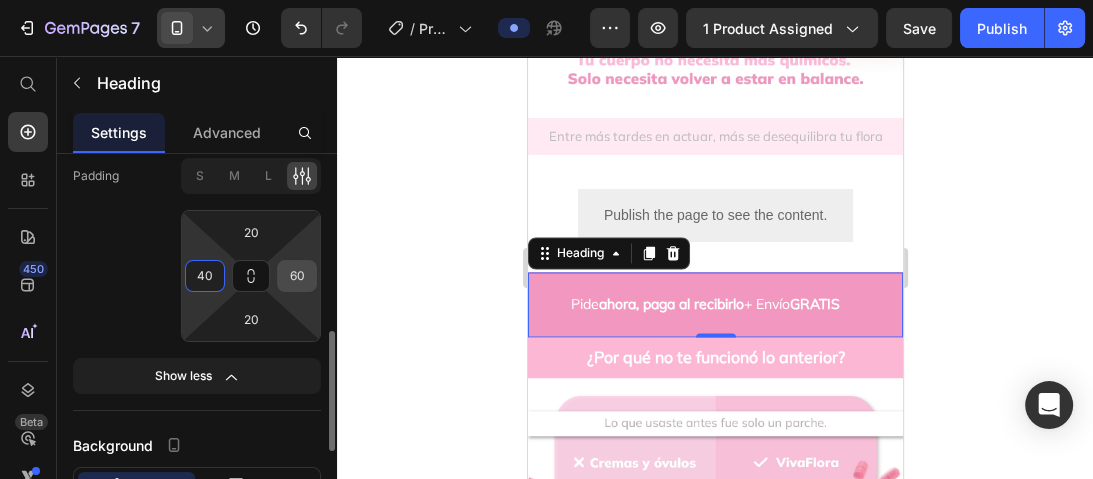 type on "40" 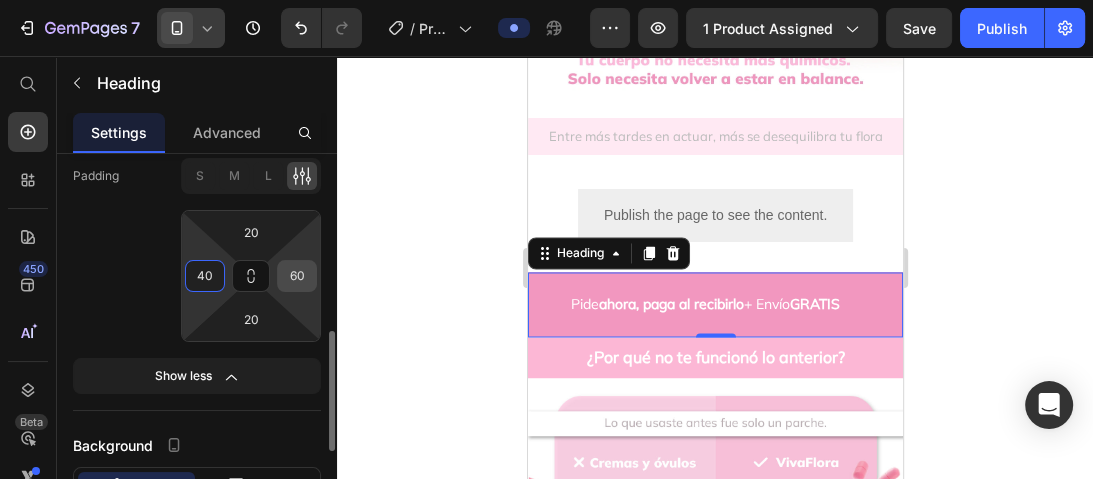click on "60" at bounding box center [297, 276] 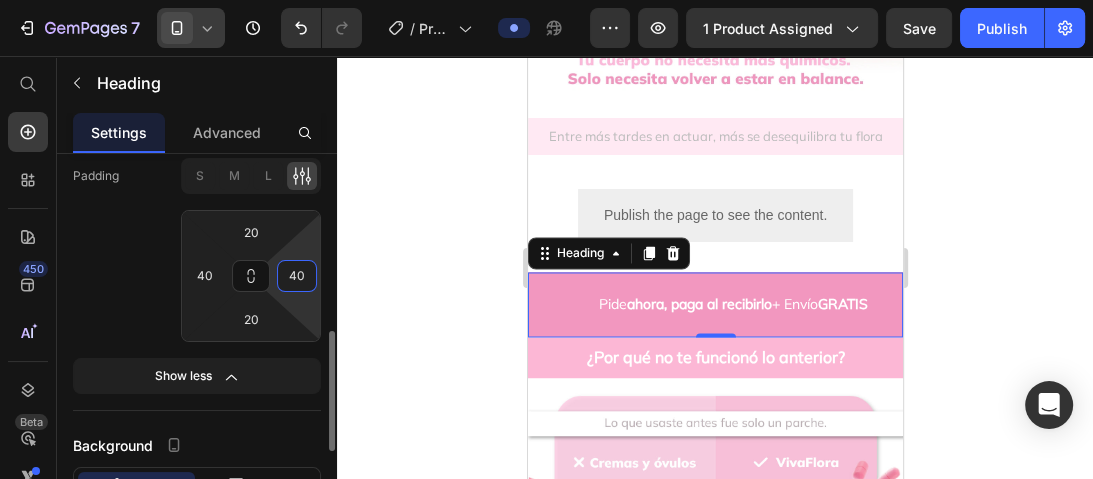 type on "4" 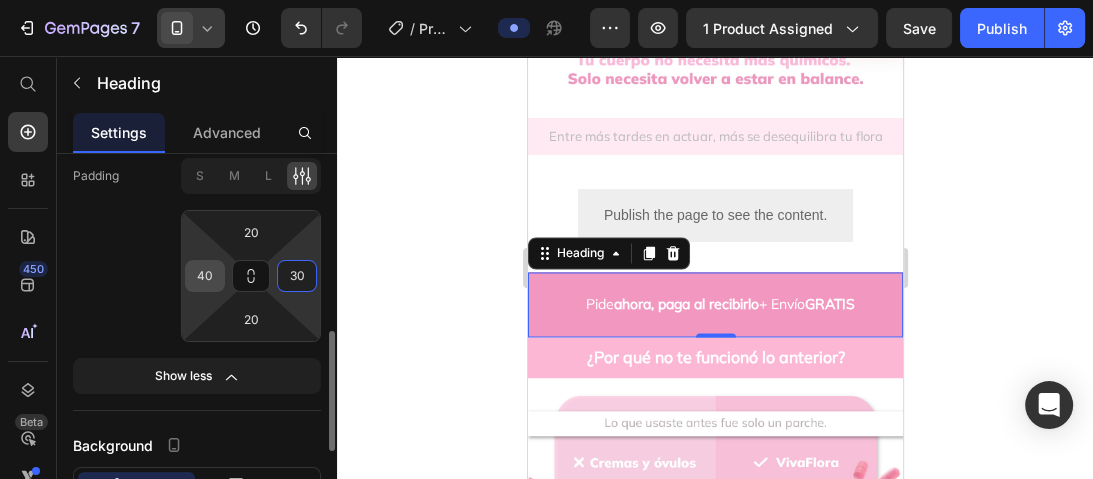 type on "30" 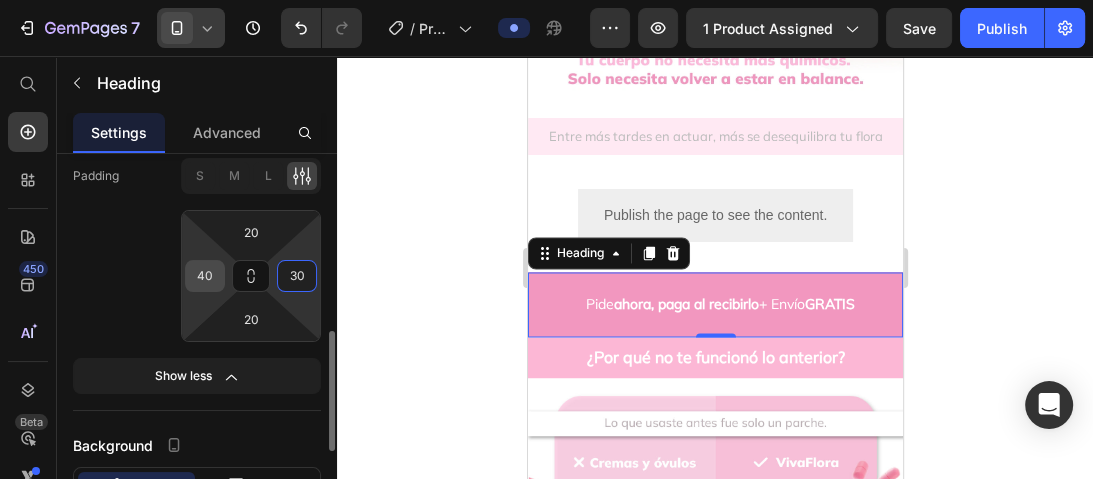 click on "40" at bounding box center [205, 276] 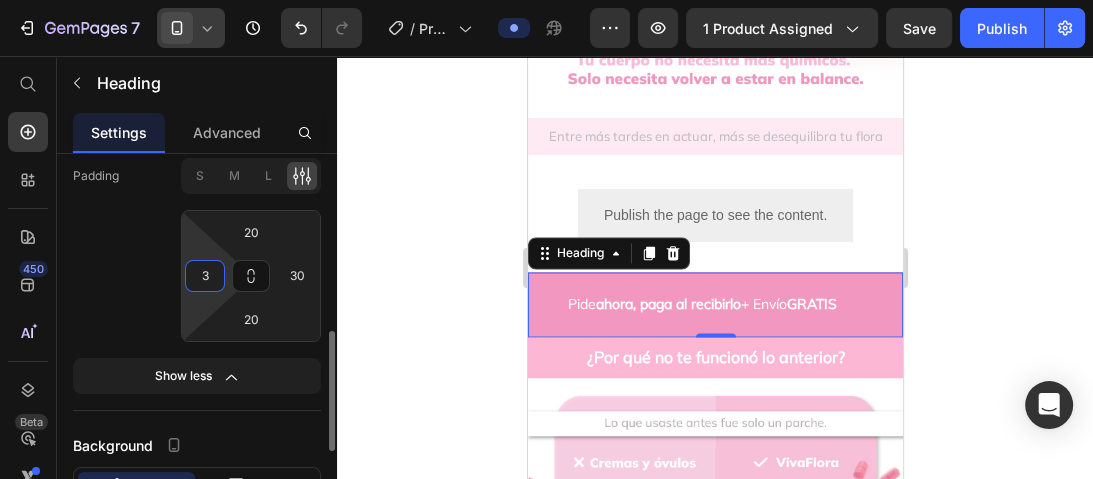 type on "30" 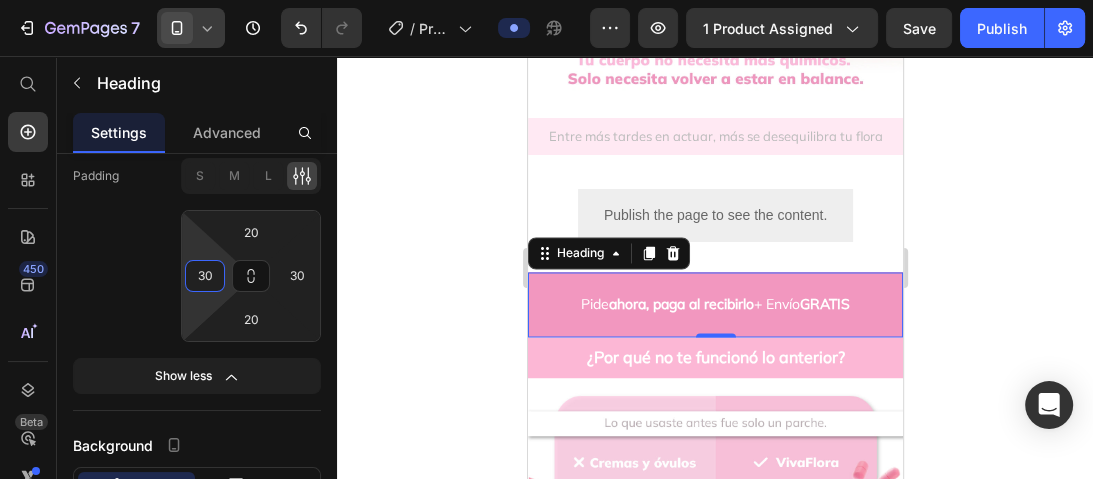 click 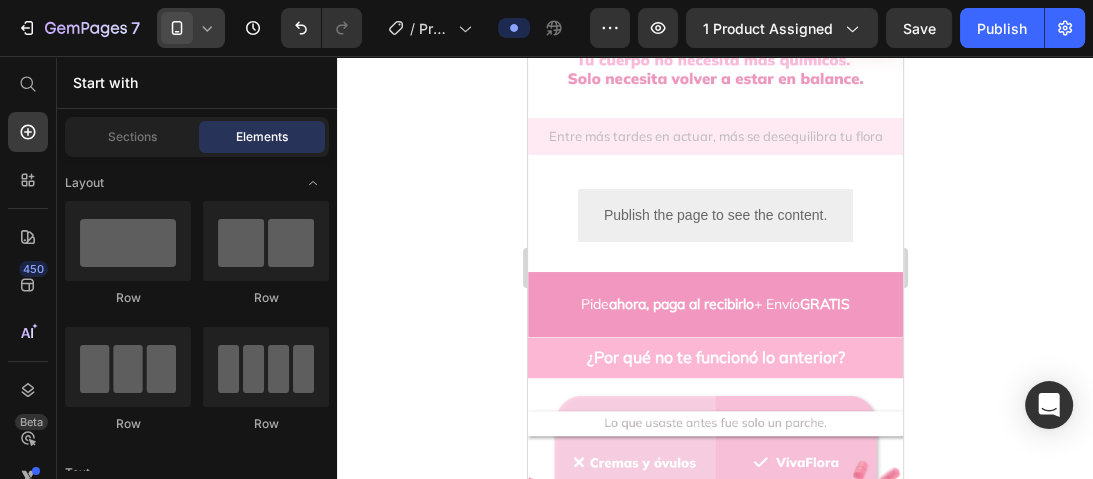 click 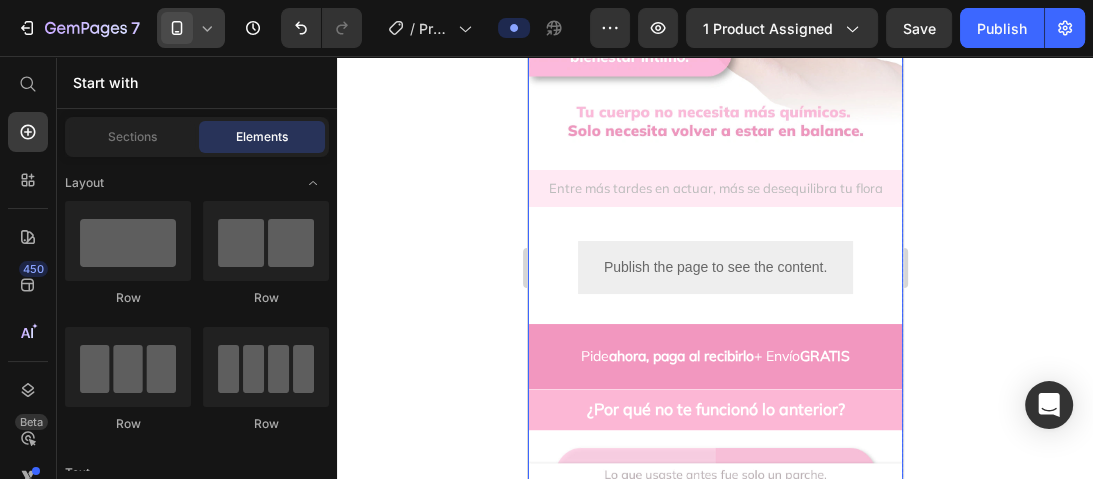 scroll, scrollTop: 2320, scrollLeft: 0, axis: vertical 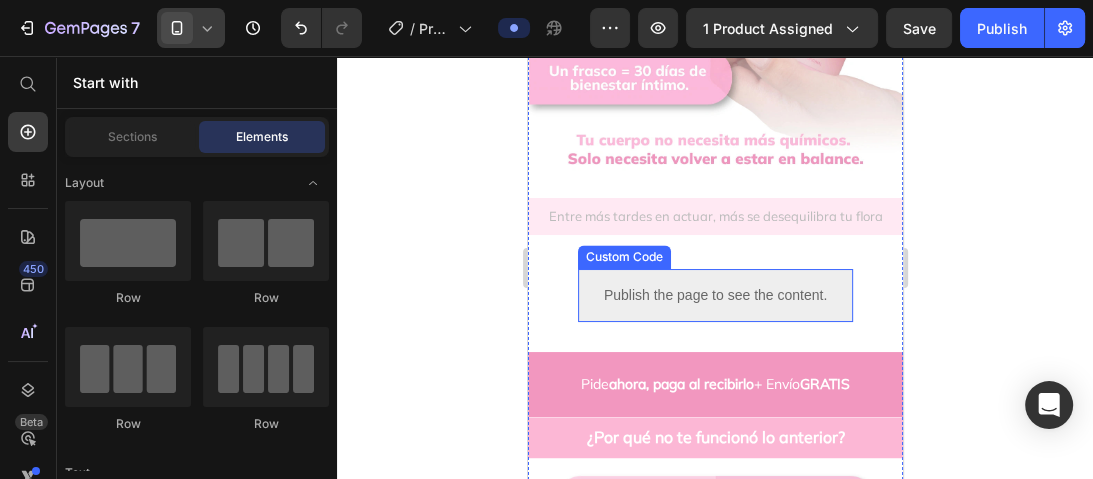 click on "Publish the page to see the content." at bounding box center (714, 295) 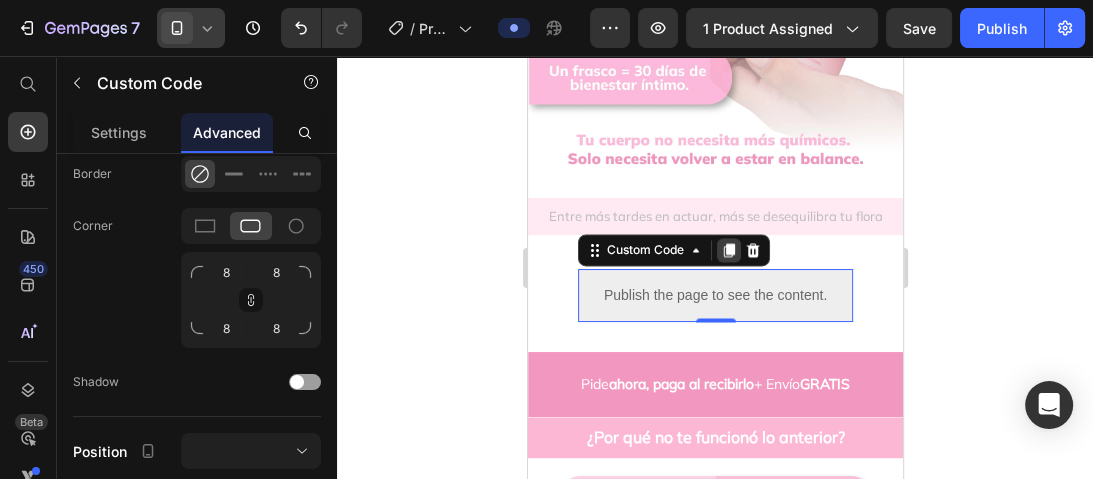scroll, scrollTop: 0, scrollLeft: 0, axis: both 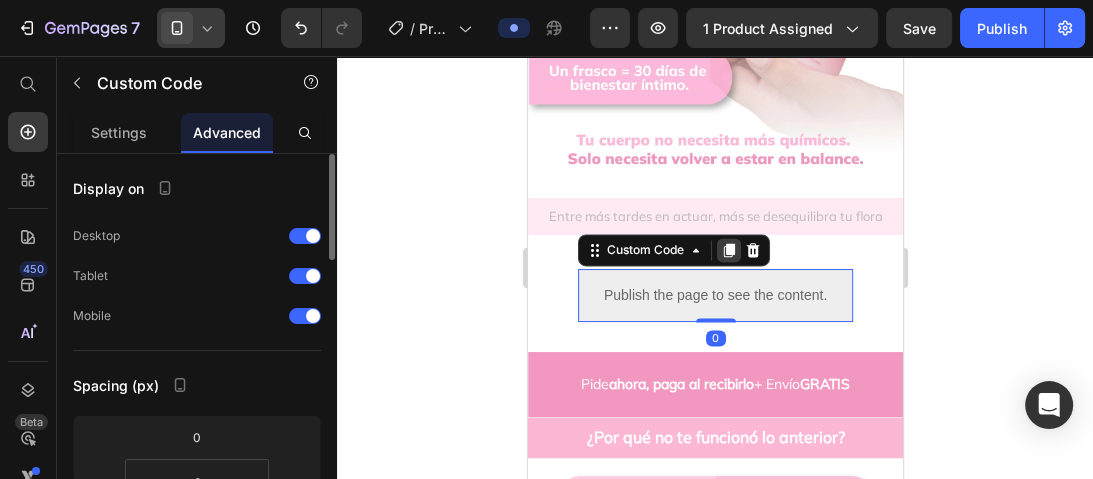 click at bounding box center [728, 250] 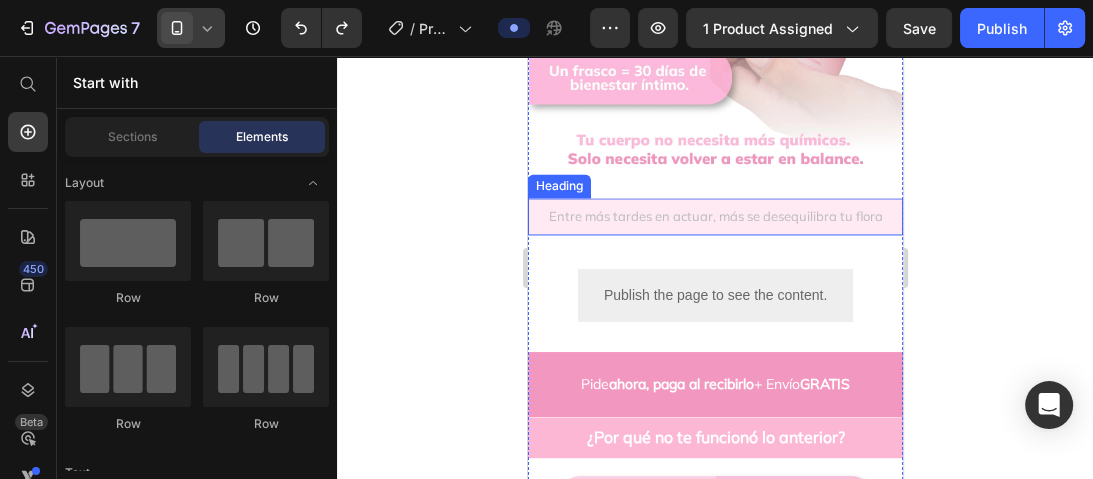 click on "Entre más tardes en actuar, más se desequilibra tu flora" at bounding box center (714, 216) 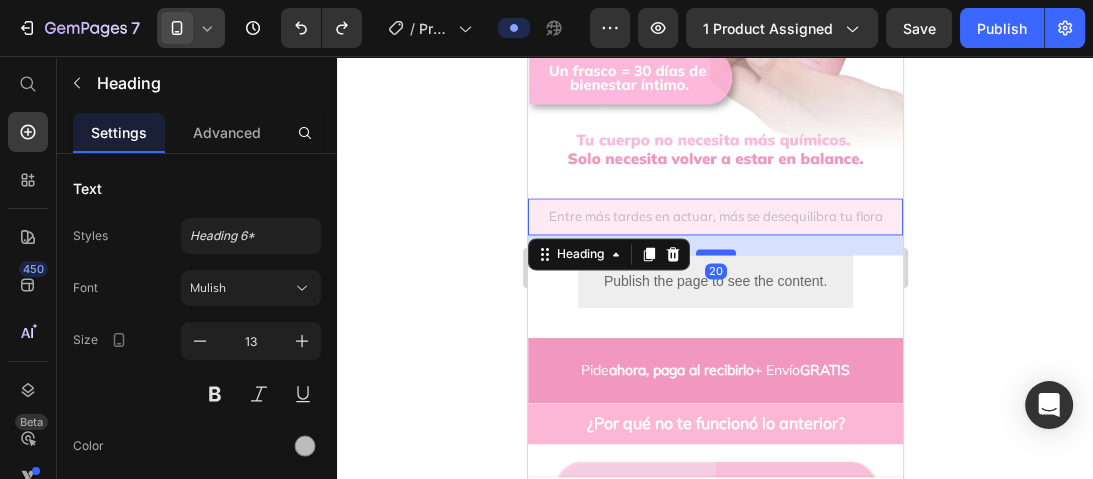 drag, startPoint x: 704, startPoint y: 185, endPoint x: 714, endPoint y: 171, distance: 17.20465 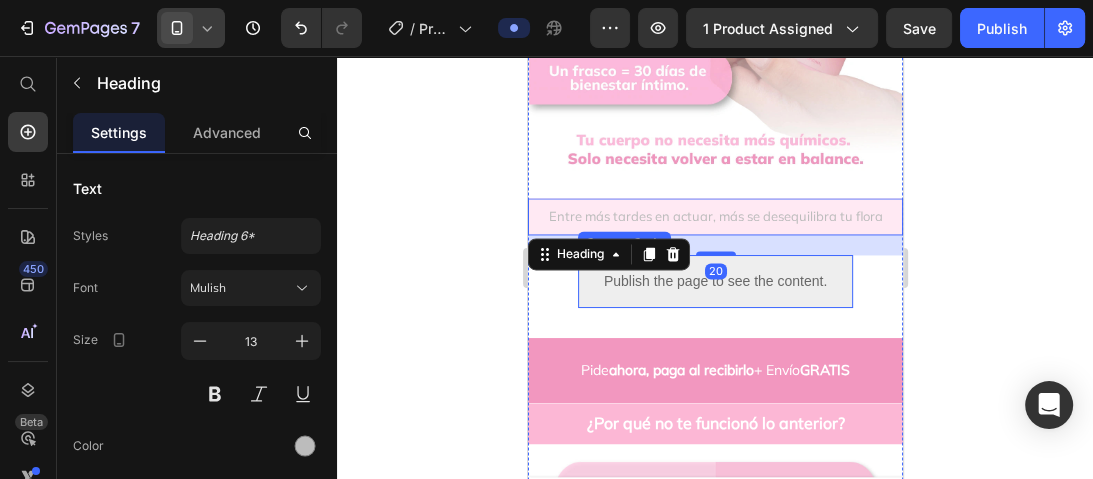 click on "Publish the page to see the content." at bounding box center (714, 281) 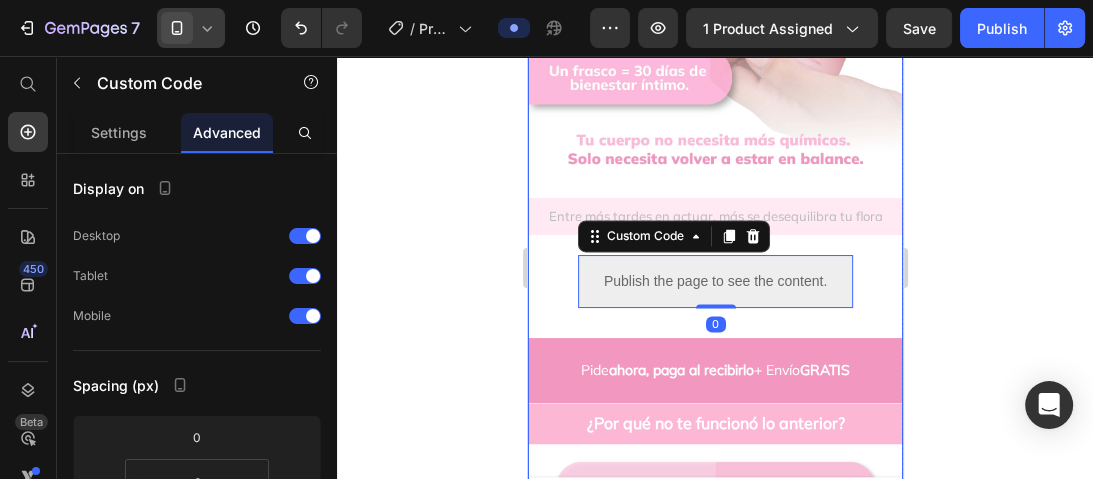 click on "Lo que toda mujer necesita y no lo sabia Heading Image ⭐ 4.8/5 según +90 mujeres que aprendieron a  escuchar su cuerpo y cuidarlo de forma natural. Heading Sentirte bien no debería ser un privilegio. Es tu derecho. Heading Antes $149.000 Heading Ahora $104.000 Heading ¡Ahorra hasta un 30%! Heading
Publish the page to see the content.
Custom Code
Publish the page to see the content.
Custom Code
Drop element here
Drop element here
Drop element here
Drop element here Row ⁠⁠⁠⁠⁠⁠⁠ Comprometidos con tu bienestar Con nuestra Garantía de Satisfacción, tienes la seguridad de que si algo no te convence, te ayudaremos a encontrar una solución. Queremos que te sientas completamente respaldada por [PERSON_NAME]. Heading ¿Qué es la [MEDICAL_DATA] y por qué te pasa a ti? Heading Image ¿Qué [MEDICAL_DATA] cuando empiezas a tomar VivaFlora? Heading Image Pequeños cambios diarios,  Heading Custom Code Image" at bounding box center [714, 68] 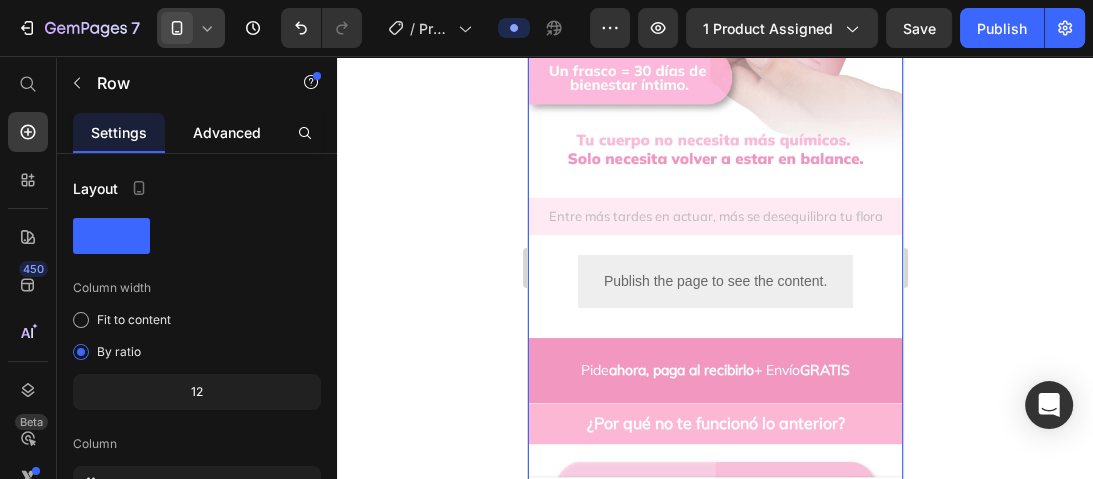 click on "Advanced" 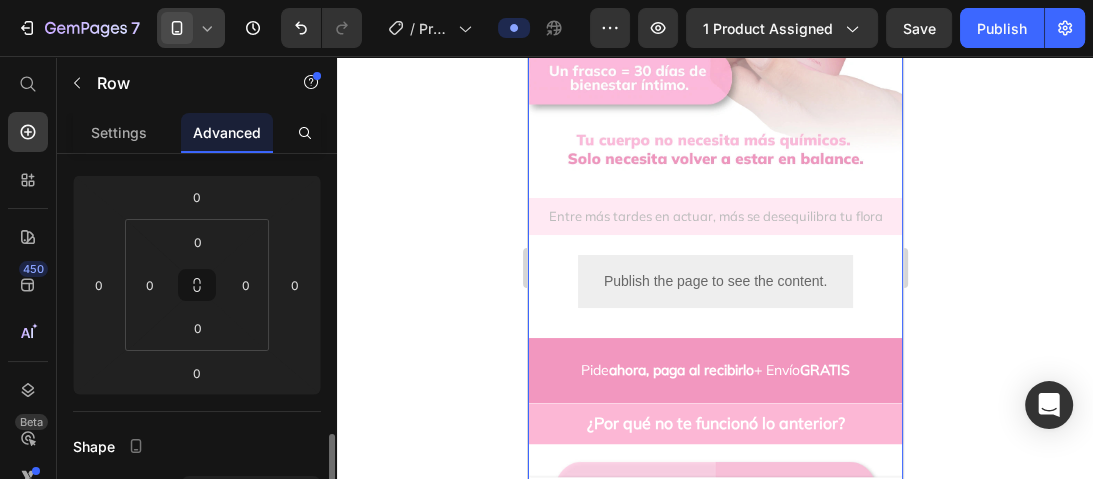 scroll, scrollTop: 400, scrollLeft: 0, axis: vertical 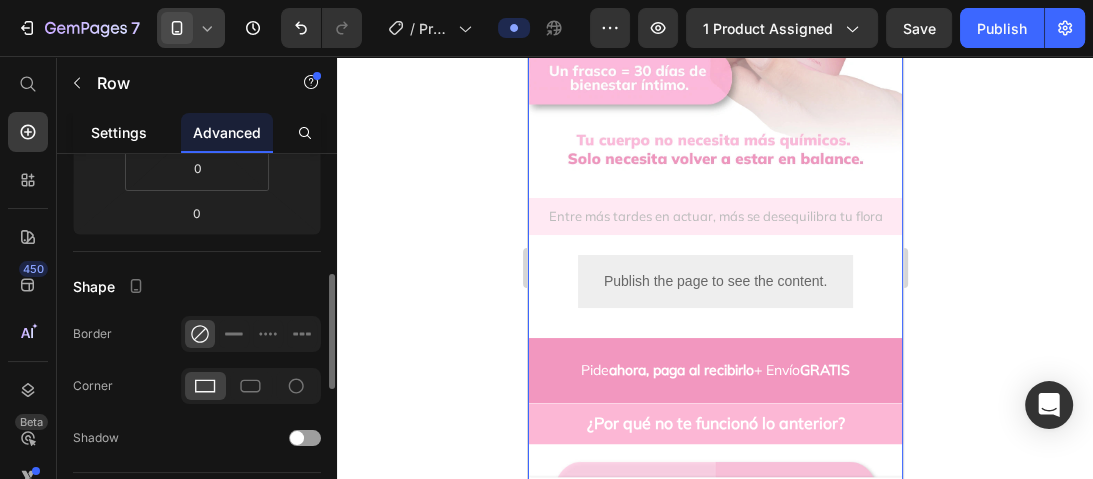 click on "Settings" at bounding box center [119, 132] 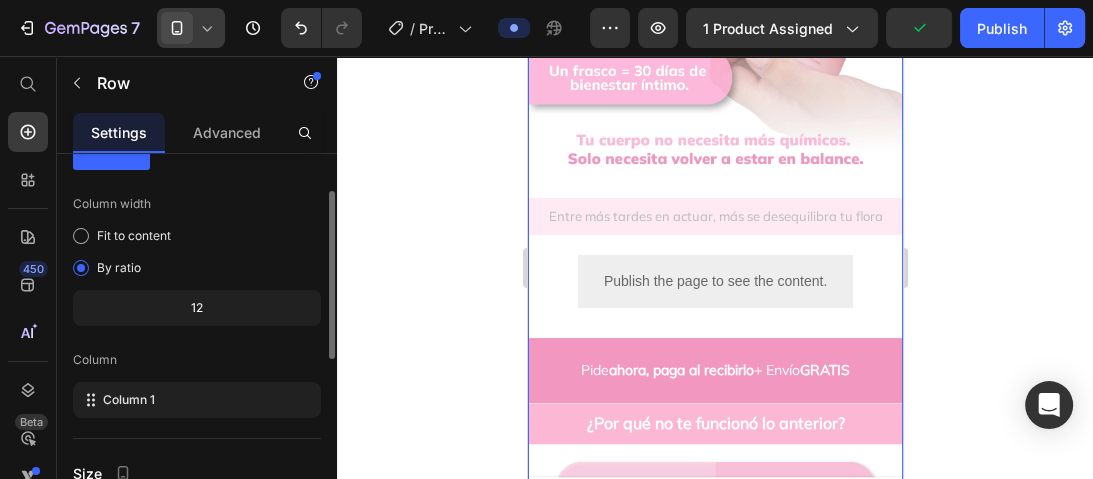 scroll, scrollTop: 0, scrollLeft: 0, axis: both 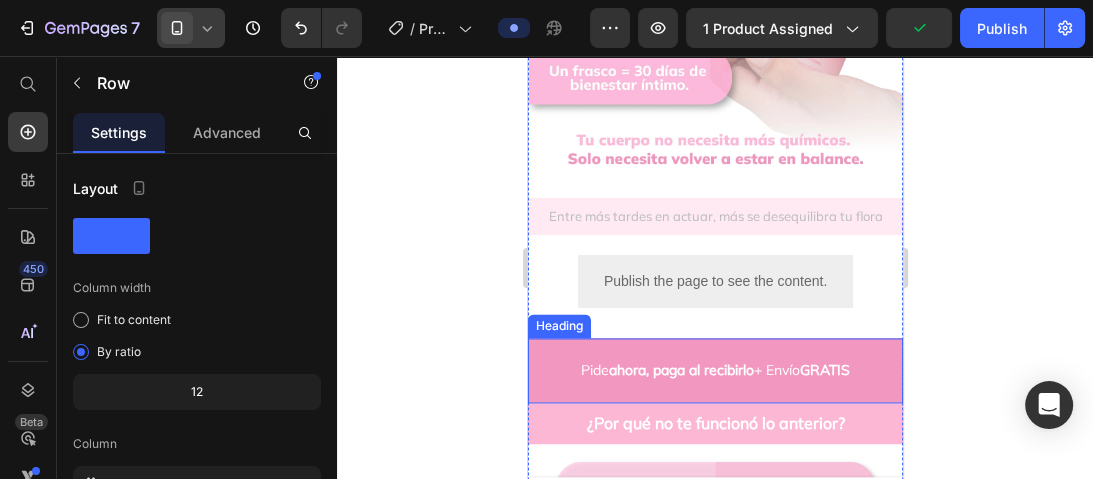 click on "Pide  ahora, paga   al recibirlo  +   Envío  GRATIS" at bounding box center (714, 370) 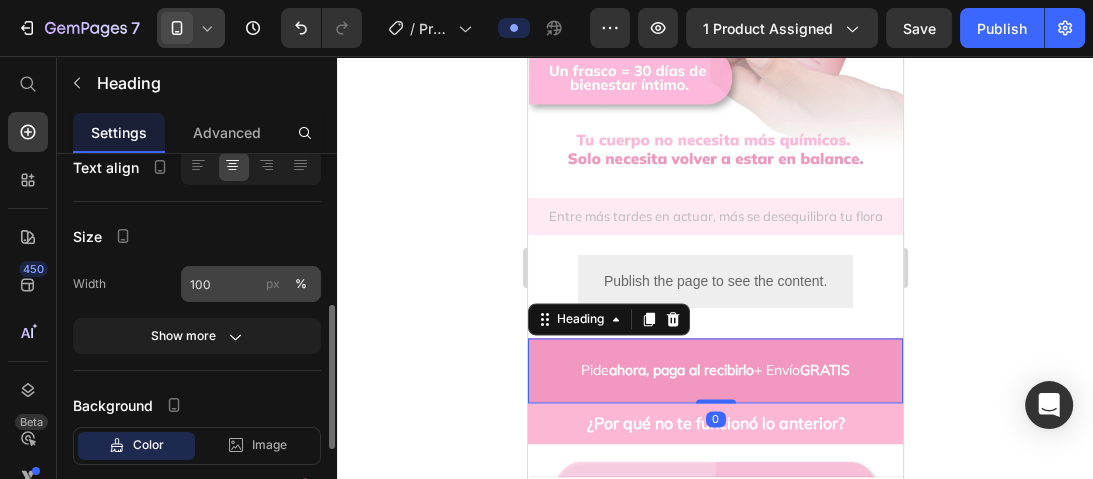 scroll, scrollTop: 240, scrollLeft: 0, axis: vertical 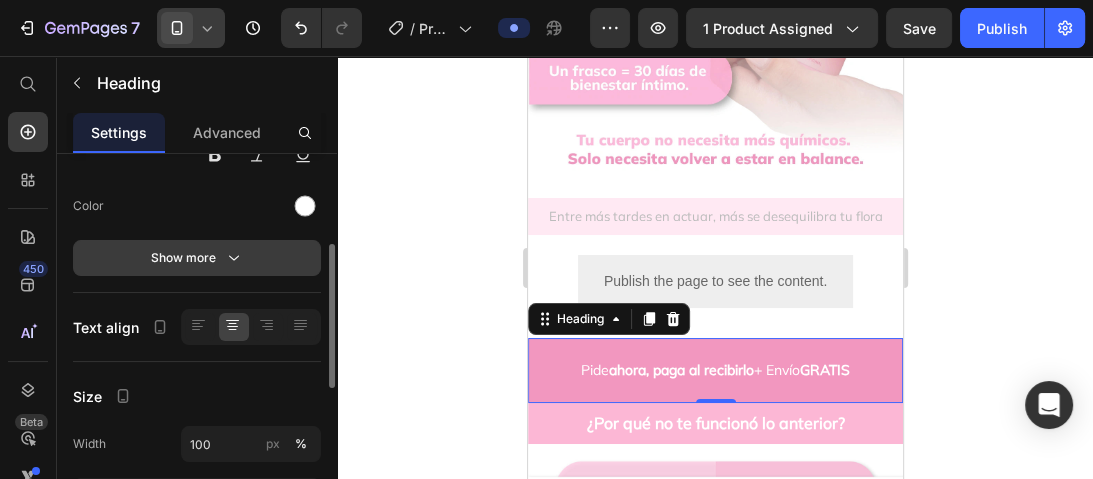 click 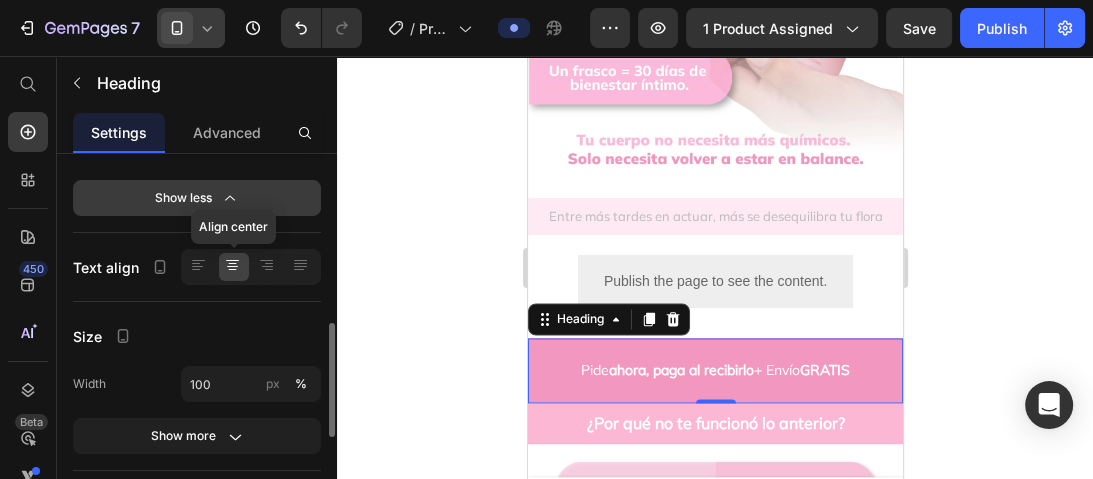 scroll, scrollTop: 720, scrollLeft: 0, axis: vertical 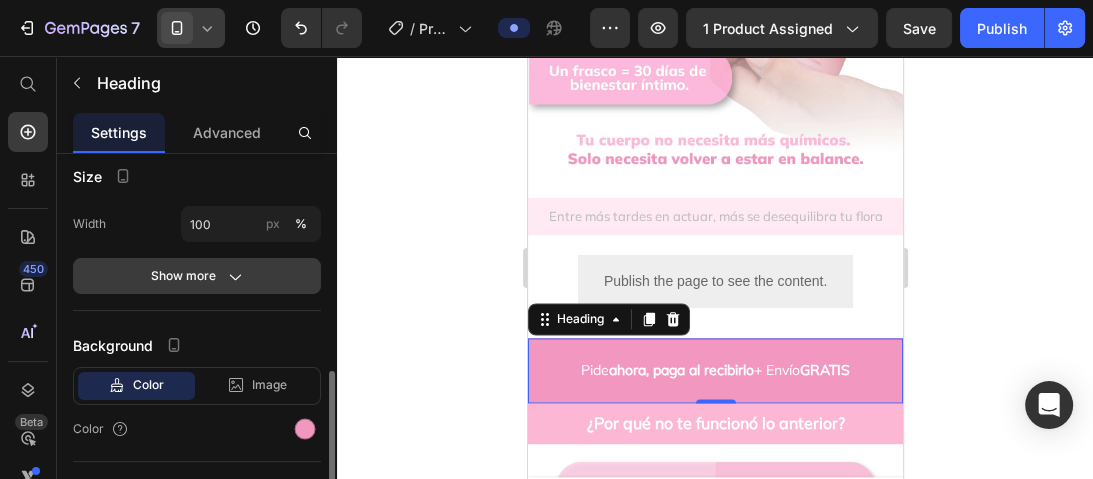 click on "Show more" 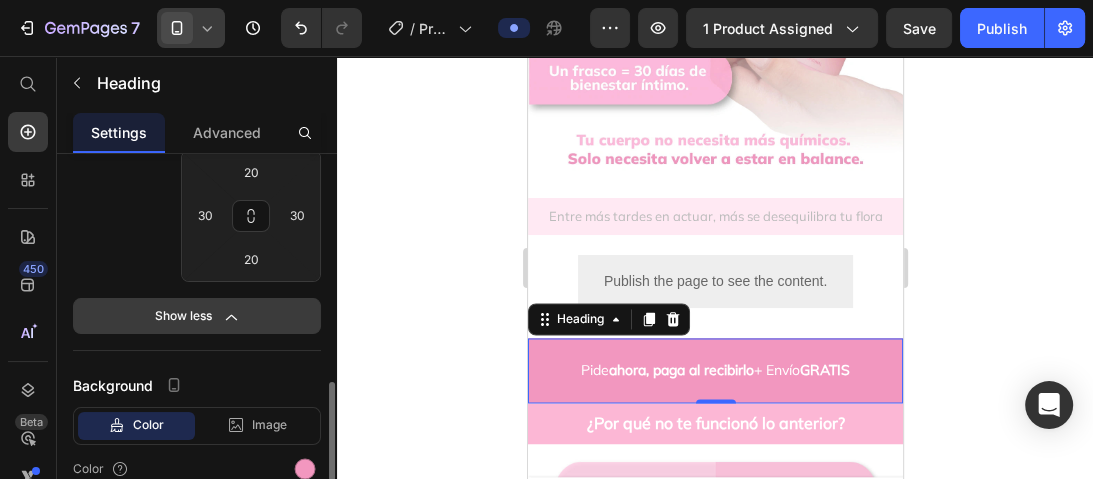 scroll, scrollTop: 800, scrollLeft: 0, axis: vertical 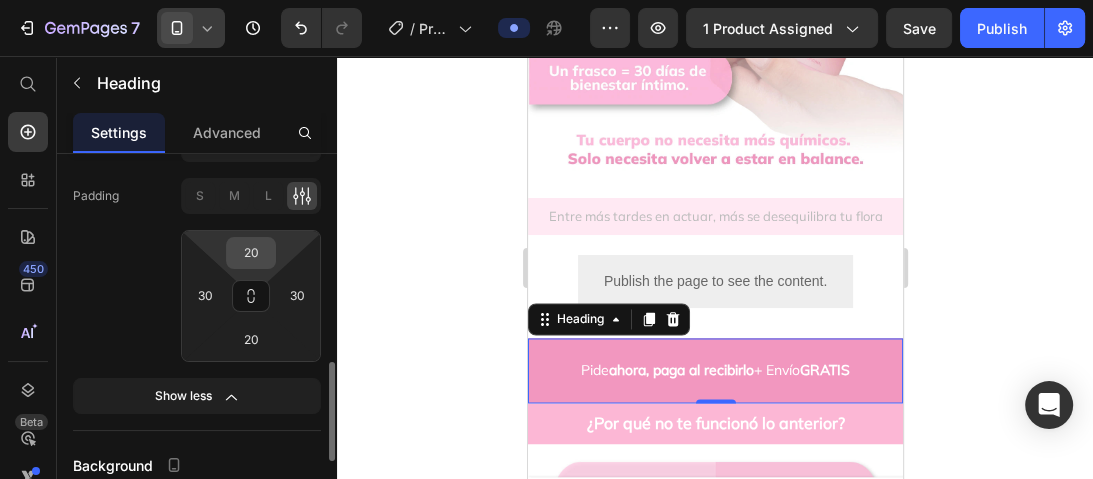 click on "20" at bounding box center (251, 253) 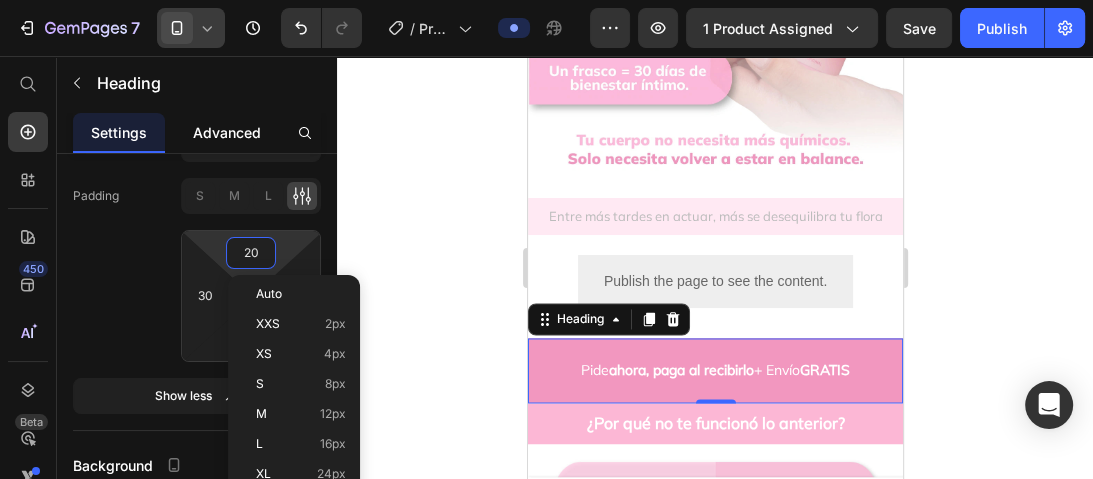 click on "Advanced" 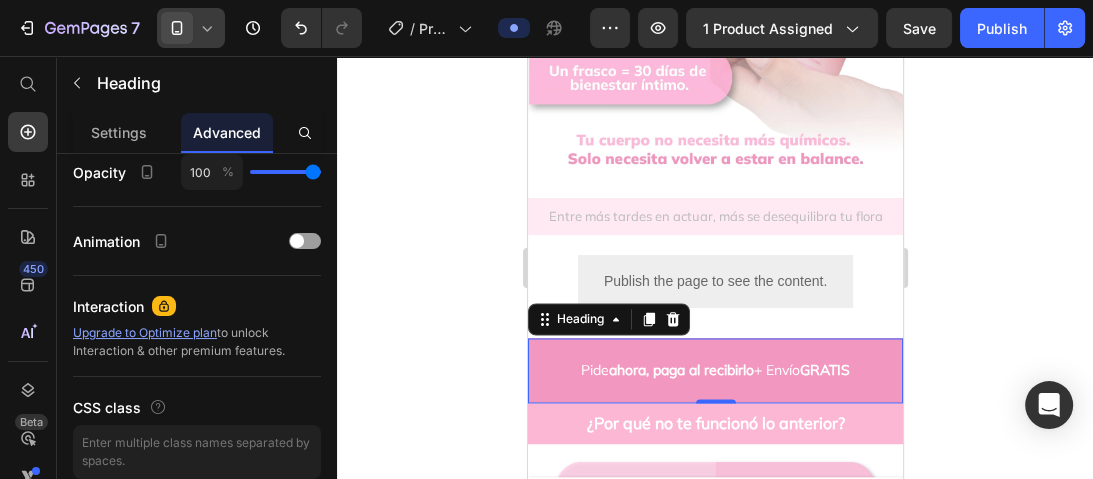 scroll, scrollTop: 0, scrollLeft: 0, axis: both 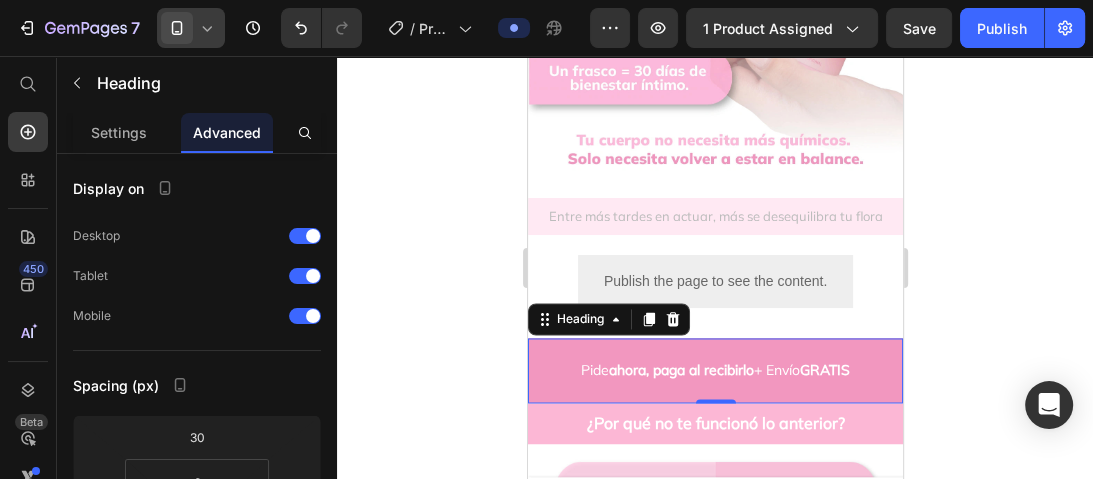 click on "Advanced" at bounding box center [227, 132] 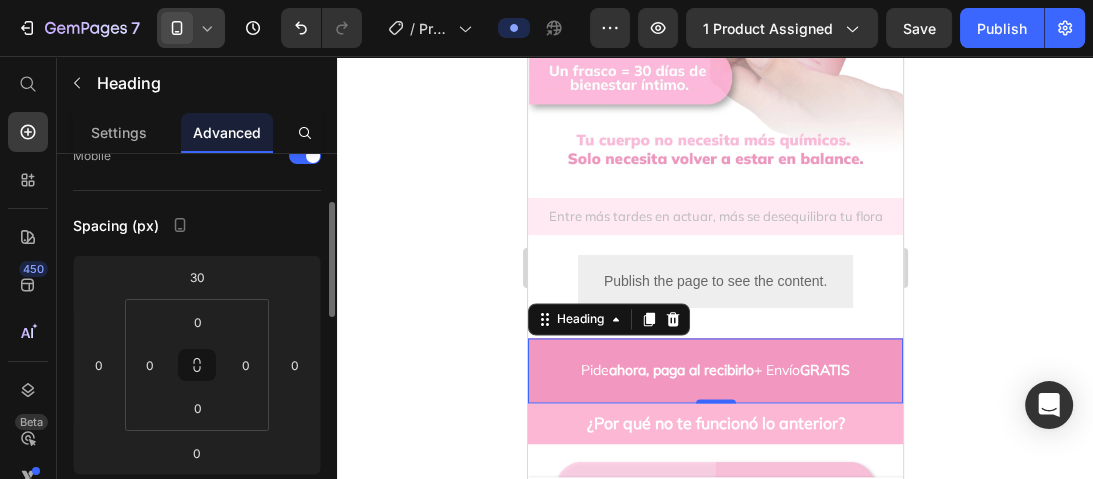 scroll, scrollTop: 240, scrollLeft: 0, axis: vertical 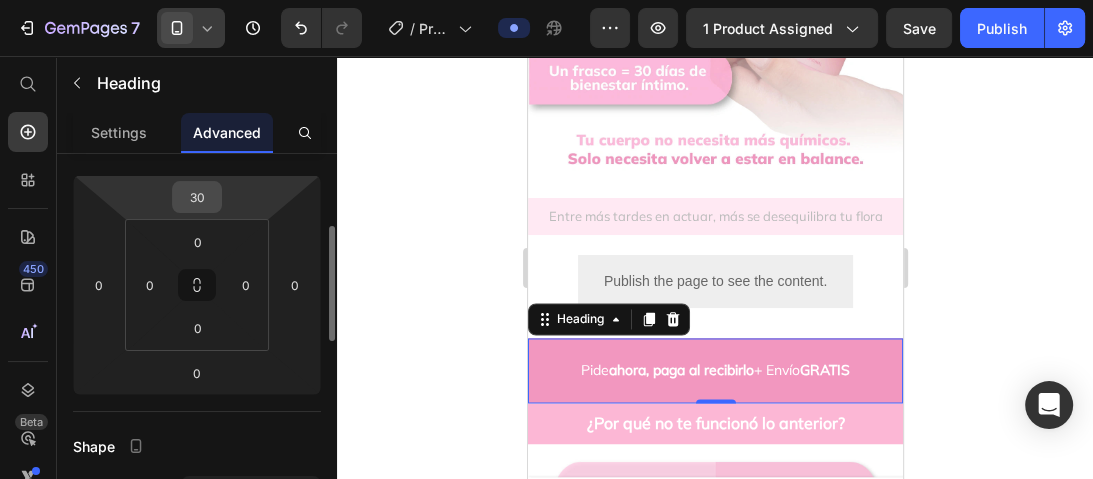 click on "30" at bounding box center [197, 197] 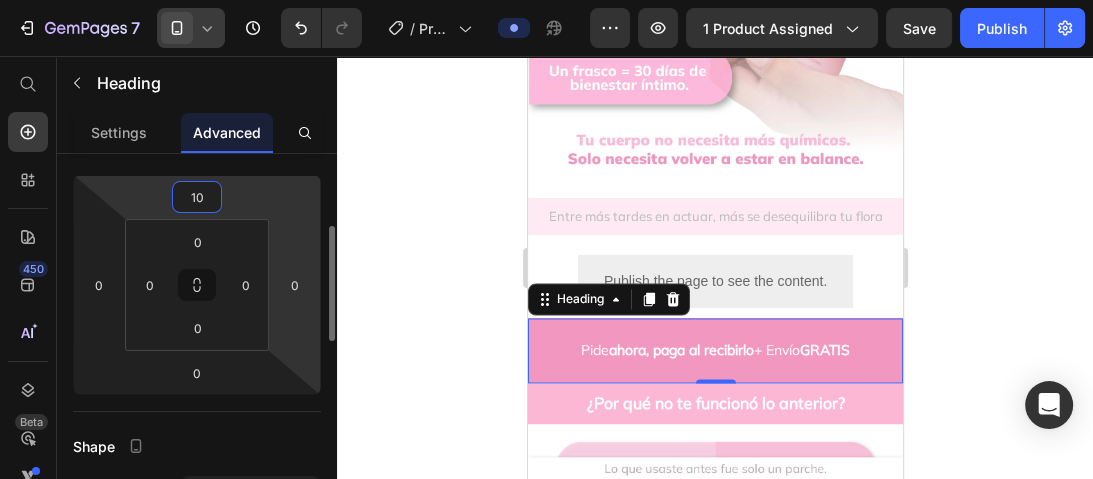 type on "1" 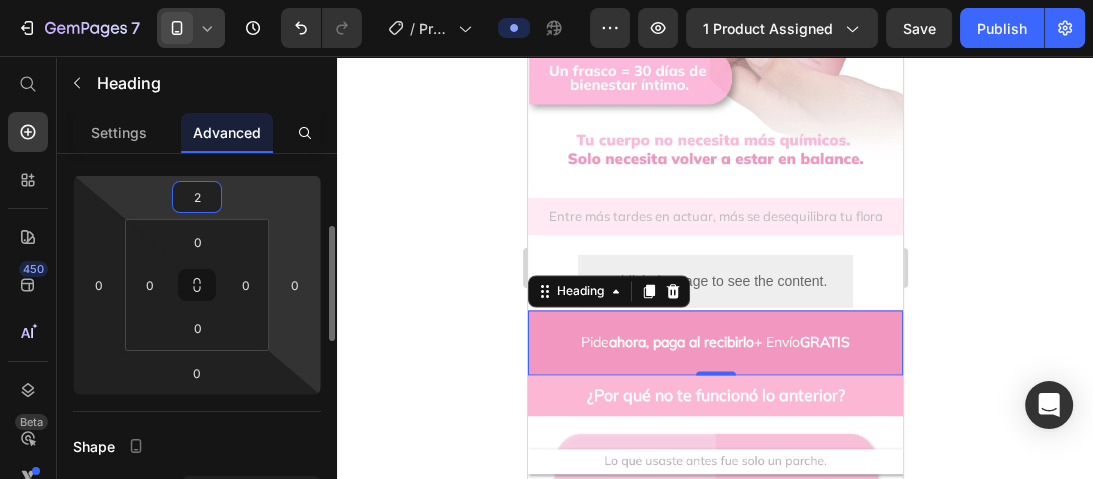 type on "20" 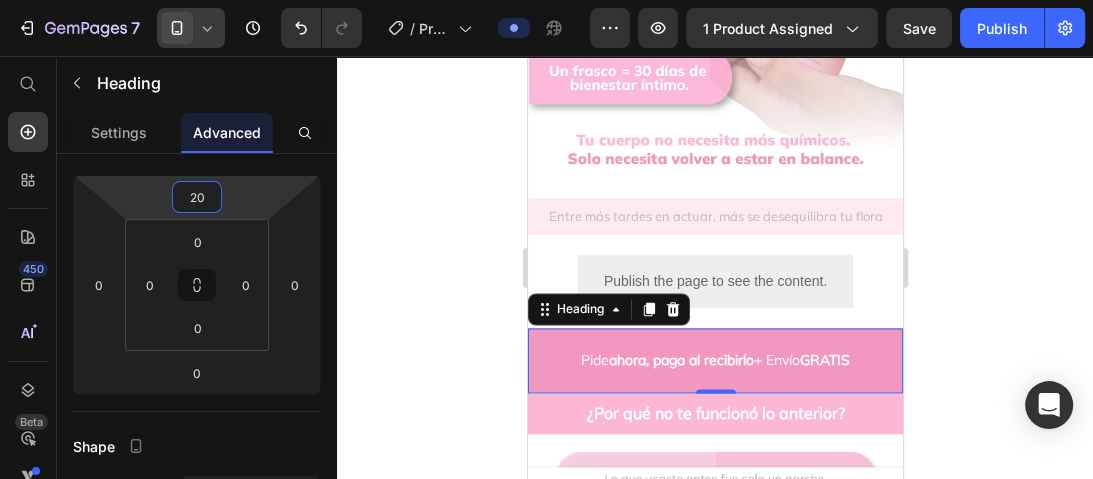 click 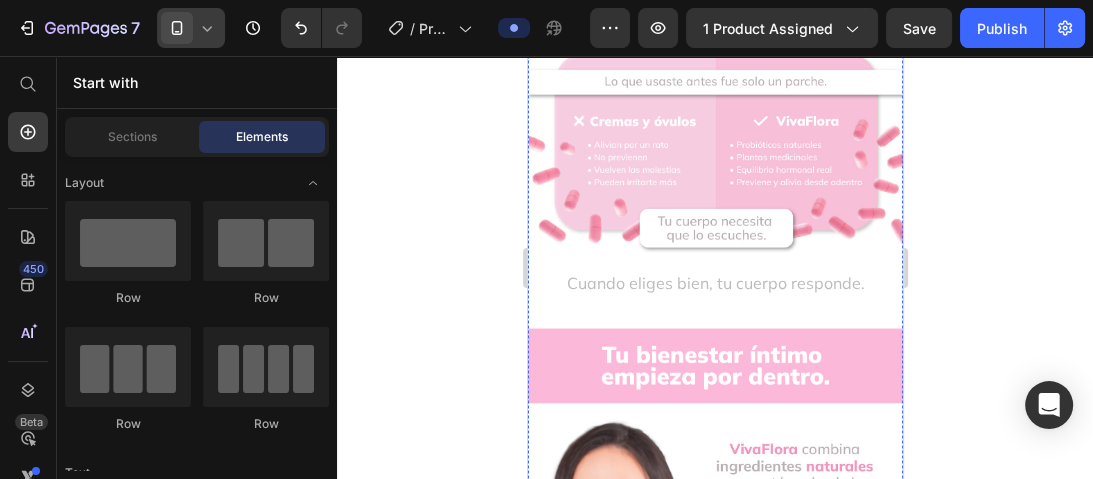 scroll, scrollTop: 2720, scrollLeft: 0, axis: vertical 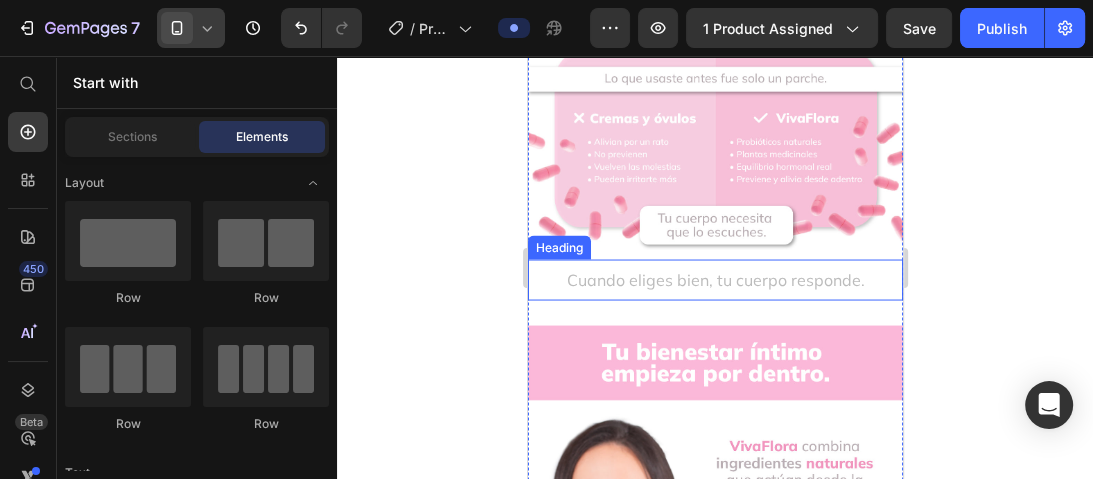 click on "Cuando eliges bien, tu cuerpo responde." at bounding box center [714, 279] 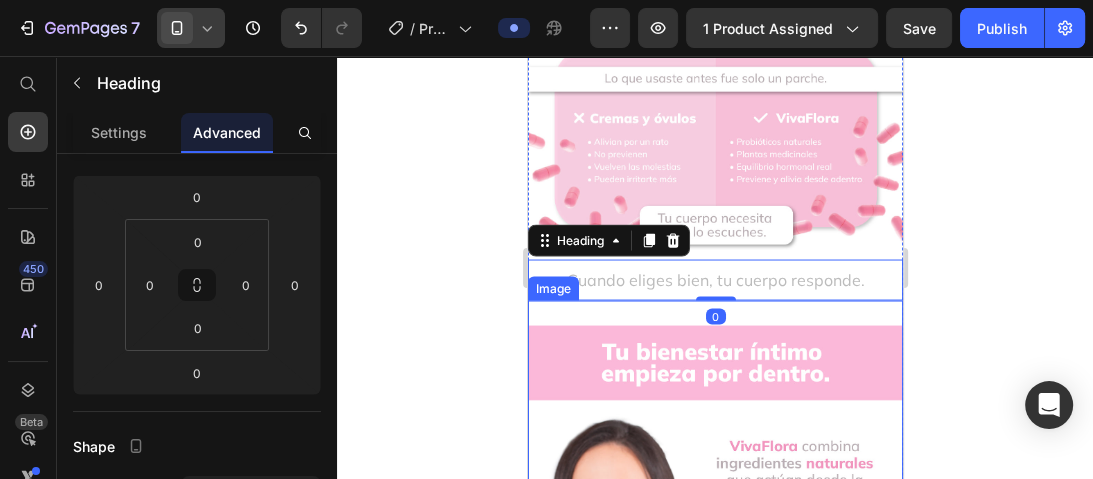 click at bounding box center (714, 557) 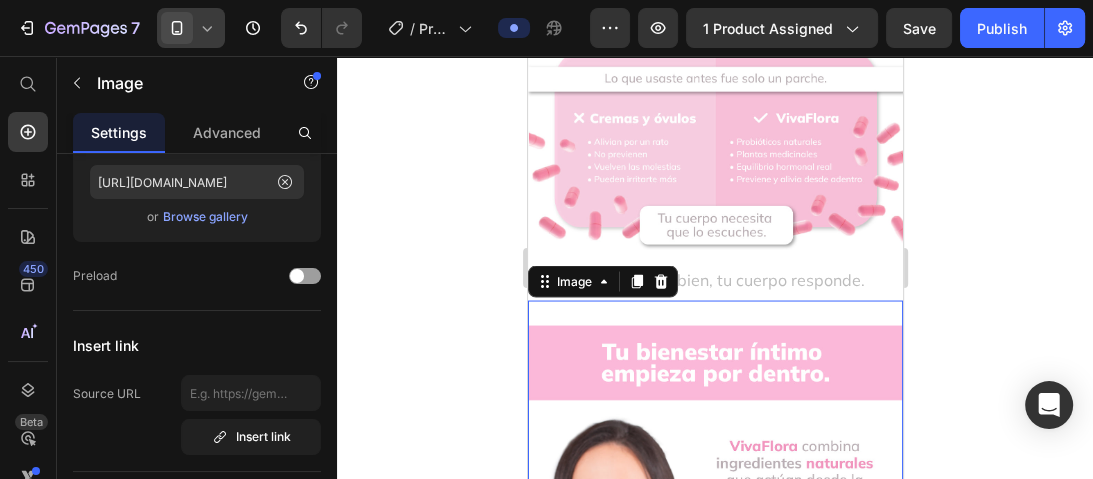 scroll, scrollTop: 0, scrollLeft: 0, axis: both 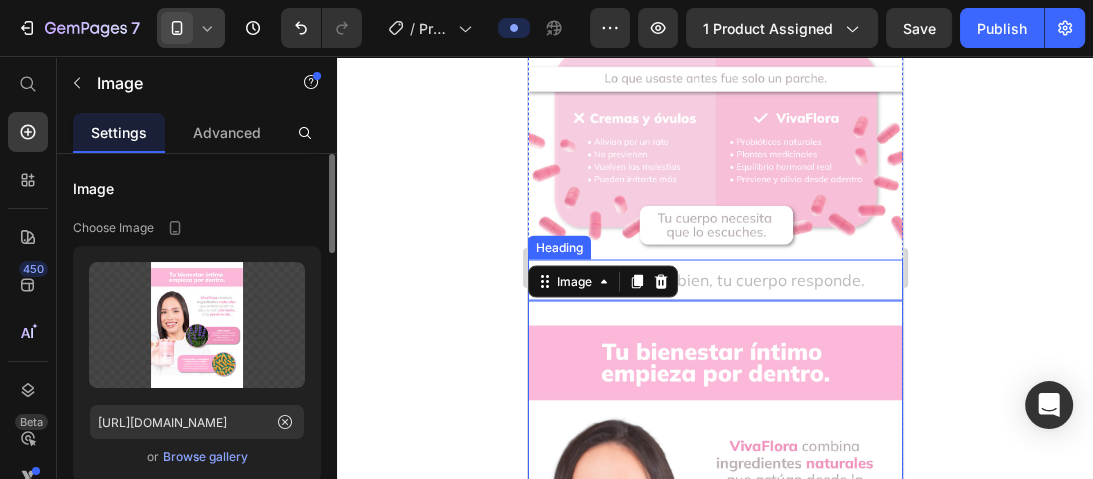 click on "Cuando eliges bien, tu cuerpo responde." at bounding box center (714, 279) 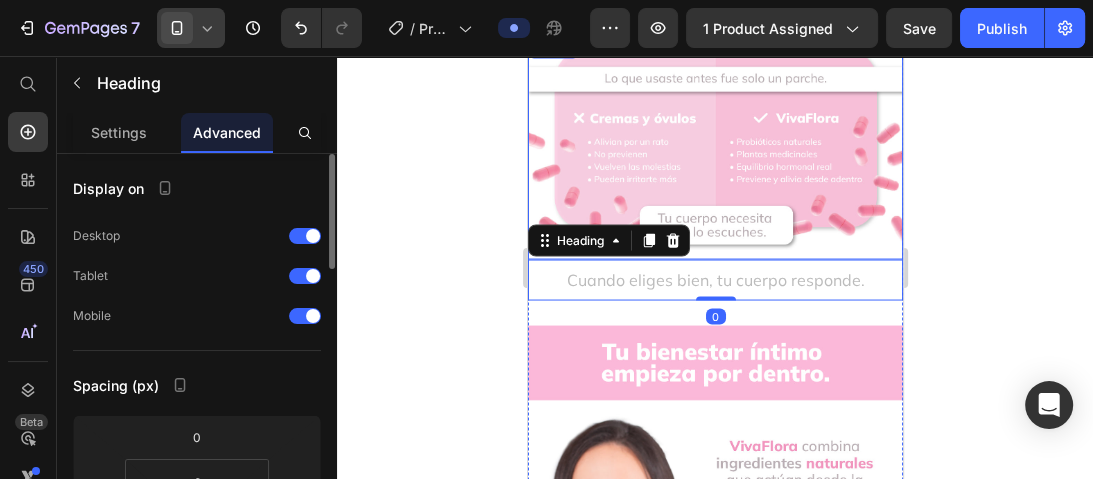 click at bounding box center [714, 146] 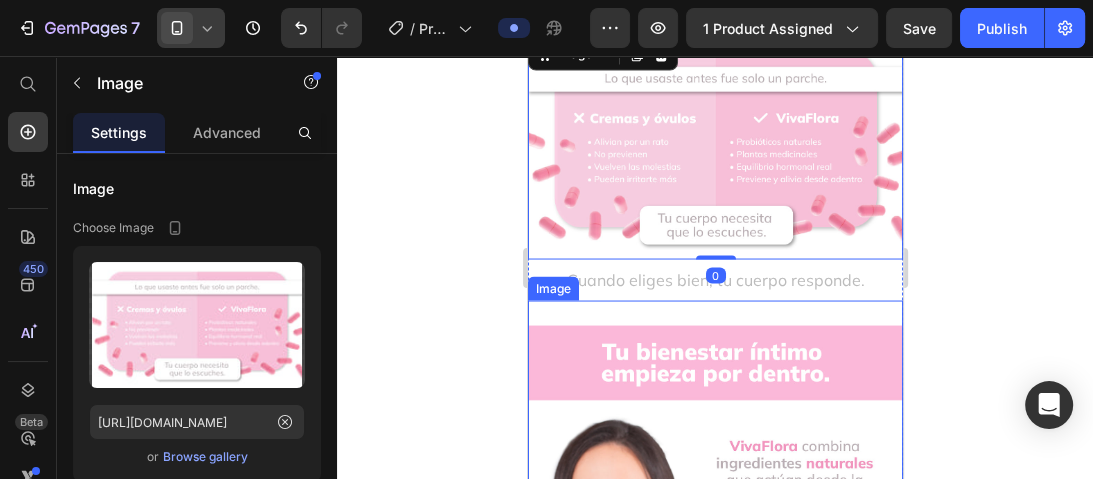 click at bounding box center (714, 557) 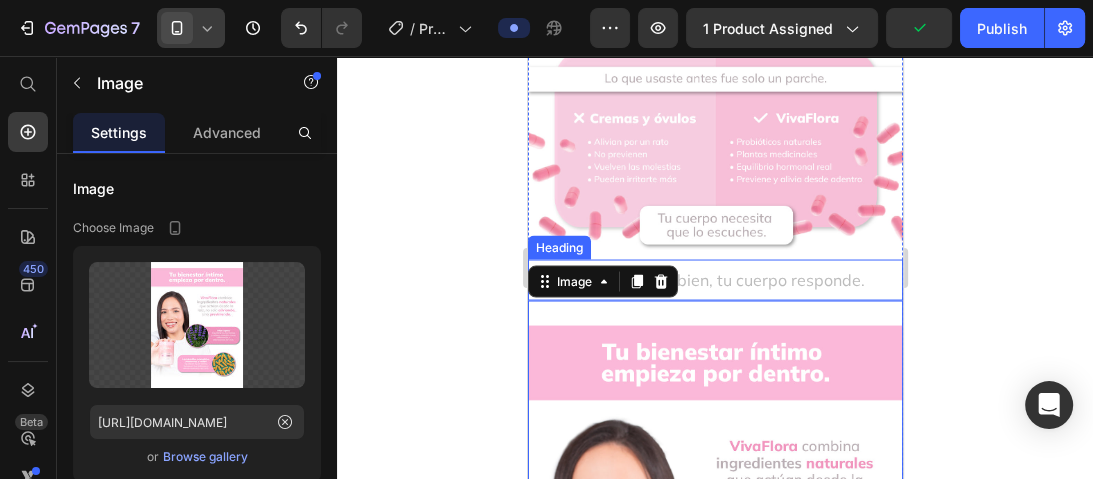 click on "Cuando eliges bien, tu cuerpo responde." at bounding box center (714, 279) 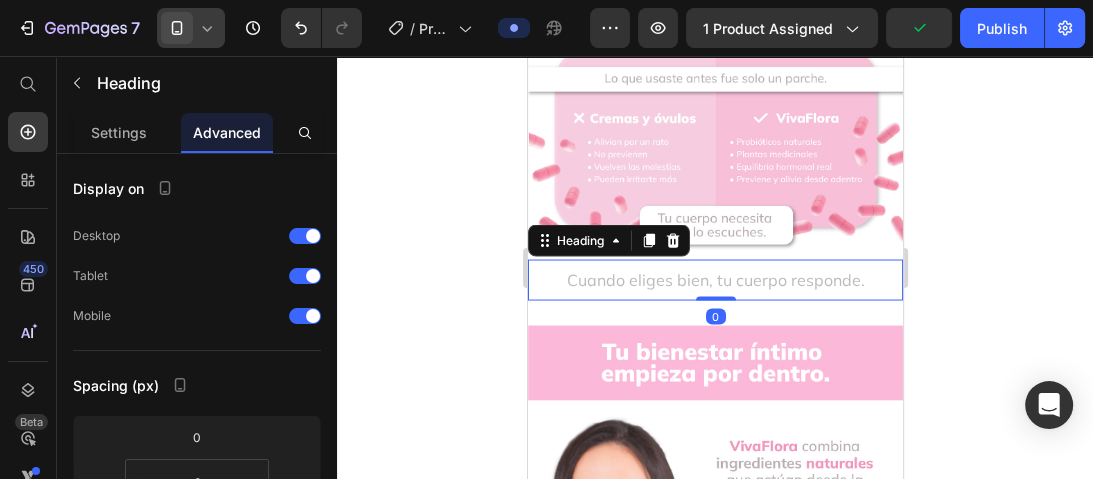 click 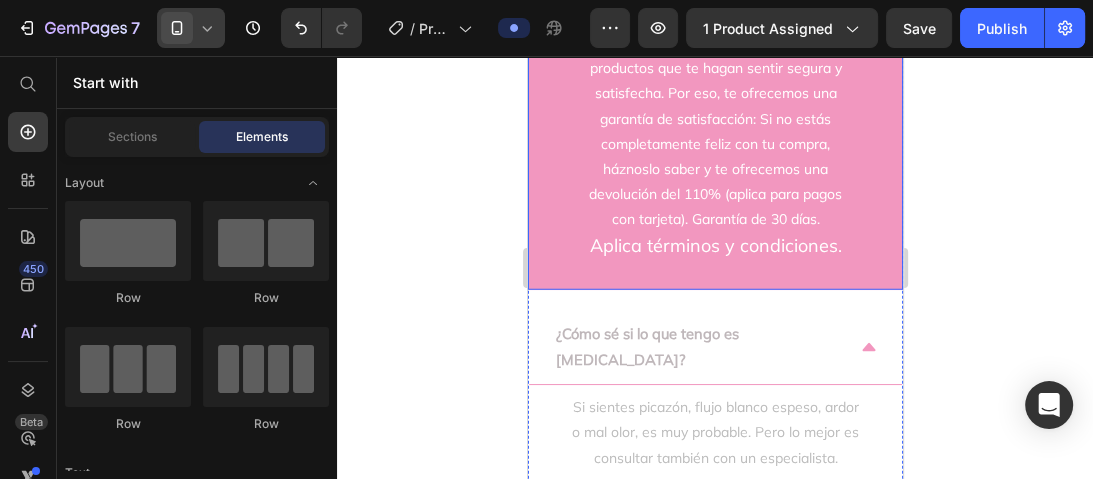 scroll, scrollTop: 3840, scrollLeft: 0, axis: vertical 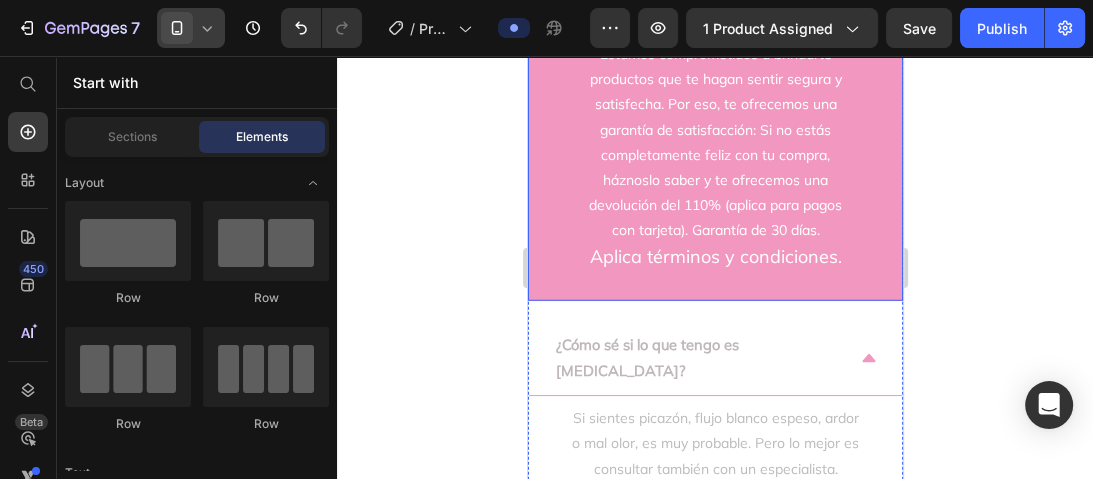 click on "Nuestra promesa de calidad Estamos comprometidos a brindarte productos que te hagan sentir segura y satisfecha. Por eso, te ofrecemos una garantía de satisfacción: Si no estás completamente feliz con tu compra, háznoslo saber y te ofrecemos una devolución del 110% (aplica para pagos con tarjeta). Garantía de 30 días.  Aplica términos y condiciones." at bounding box center [714, 144] 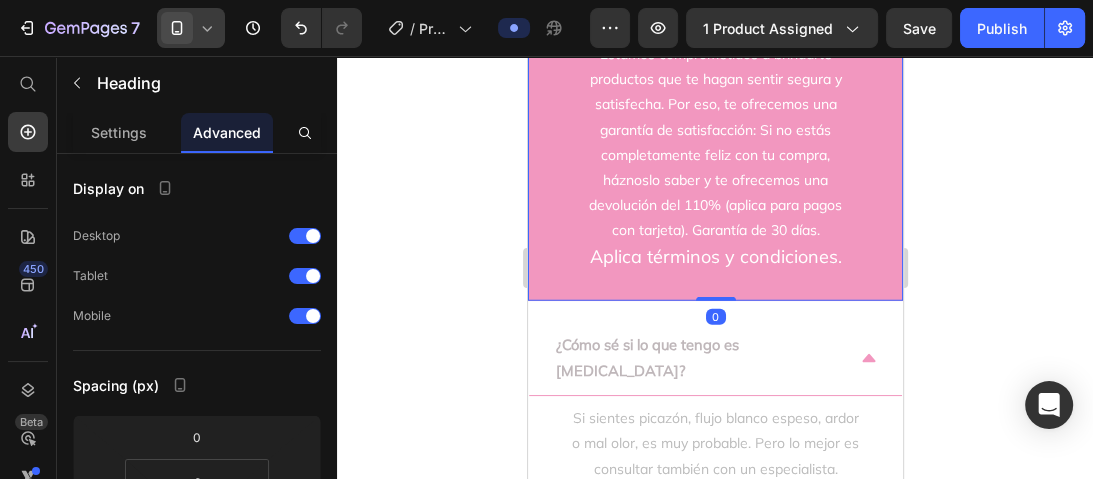 click on "Nuestra promesa de calidad Estamos comprometidos a brindarte productos que te hagan sentir segura y satisfecha. Por eso, te ofrecemos una garantía de satisfacción: Si no estás completamente feliz con tu compra, háznoslo saber y te ofrecemos una devolución del 110% (aplica para pagos con tarjeta). Garantía de 30 días.  Aplica términos y condiciones." at bounding box center [714, 144] 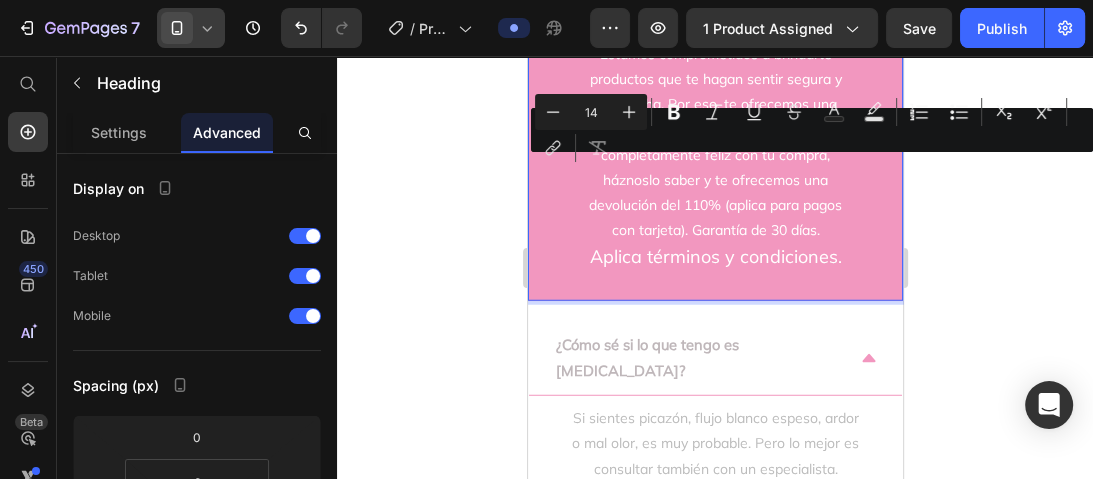 drag, startPoint x: 594, startPoint y: 170, endPoint x: 774, endPoint y: 376, distance: 273.5617 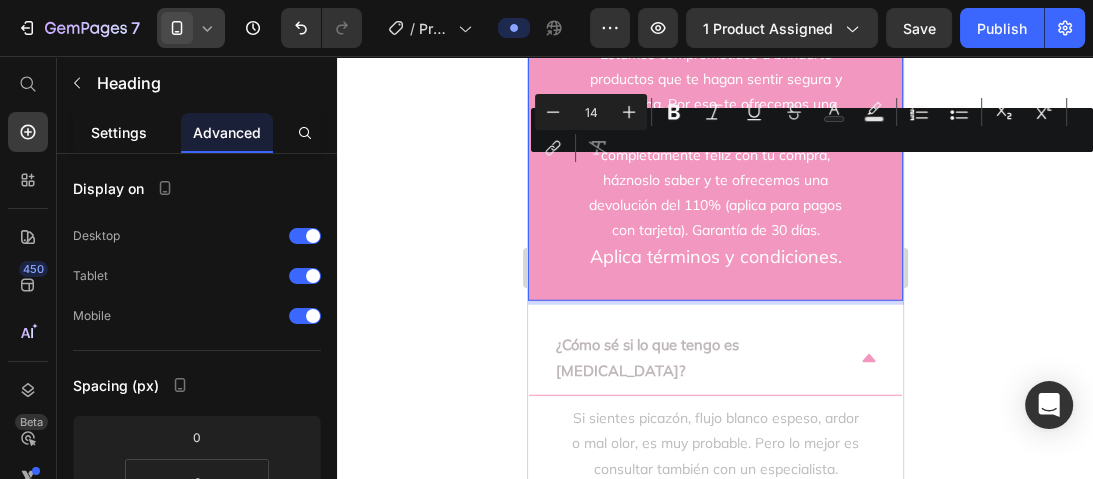 click on "Settings" 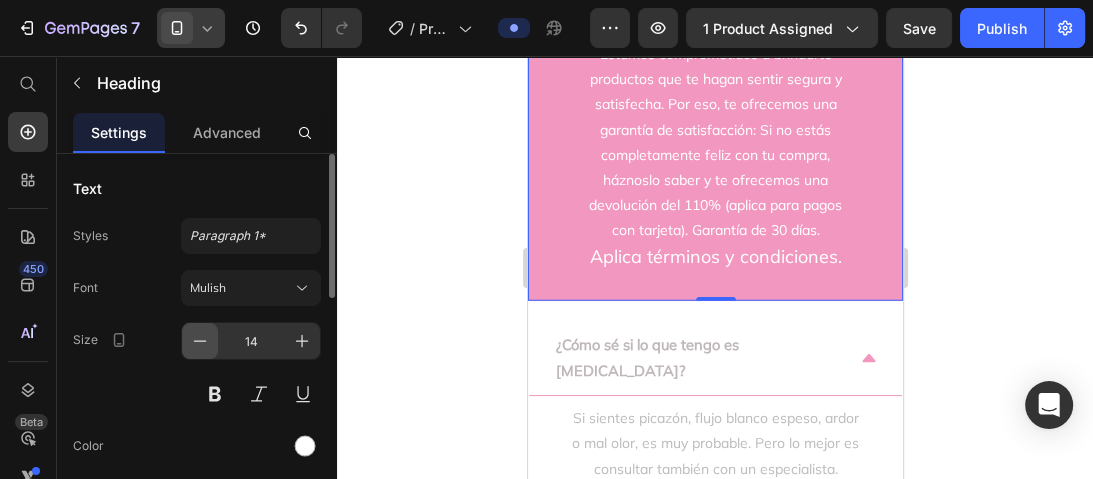 click 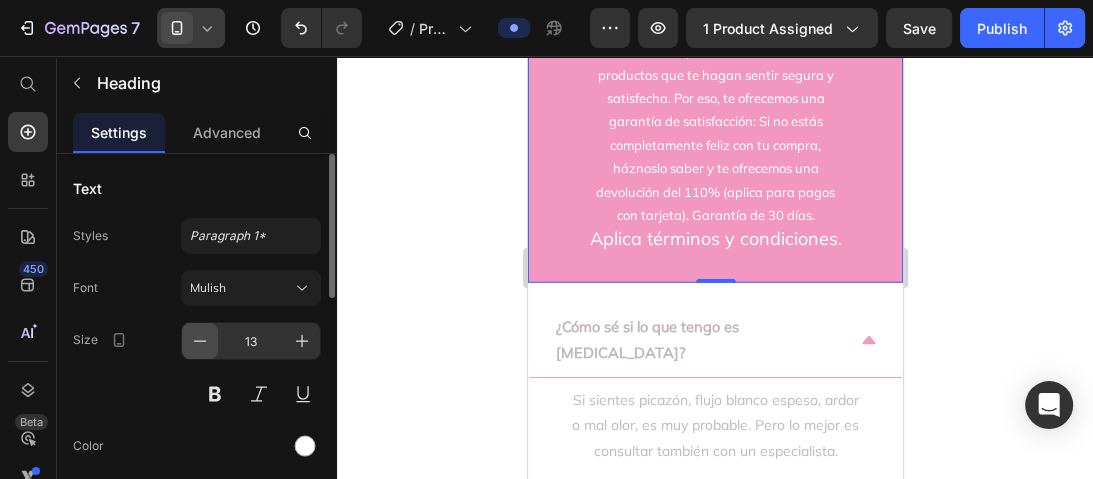 click 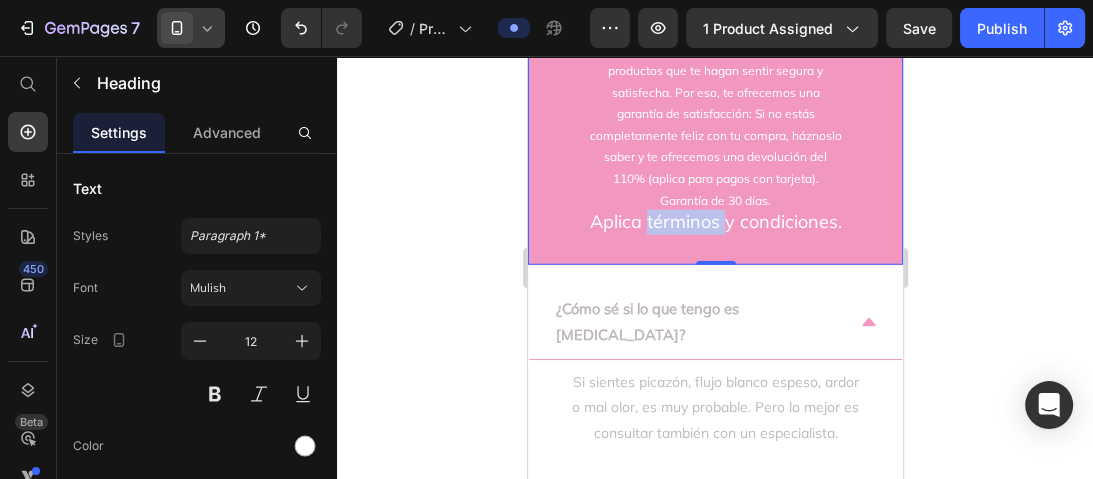 click on "Aplica términos y condiciones." at bounding box center (715, 221) 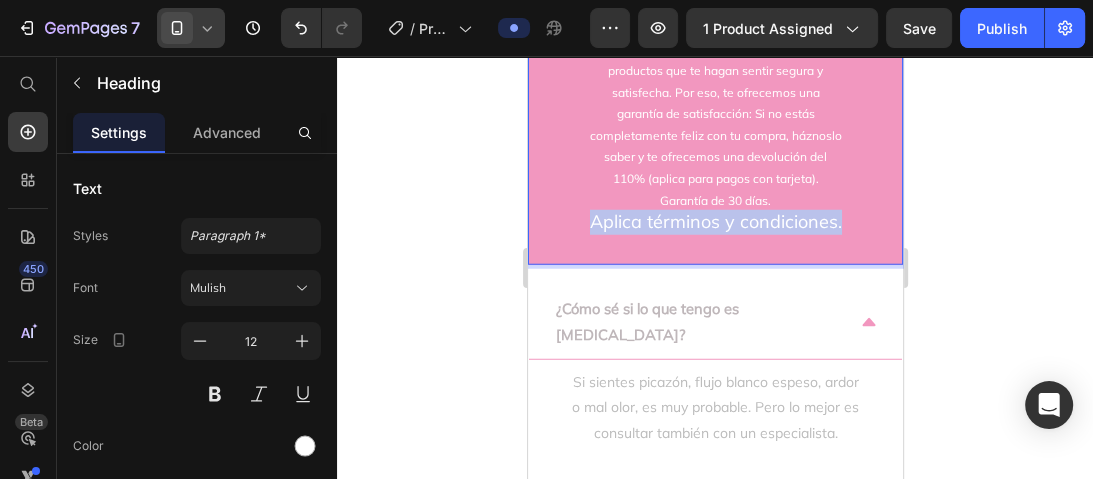 drag, startPoint x: 636, startPoint y: 339, endPoint x: 761, endPoint y: 370, distance: 128.78665 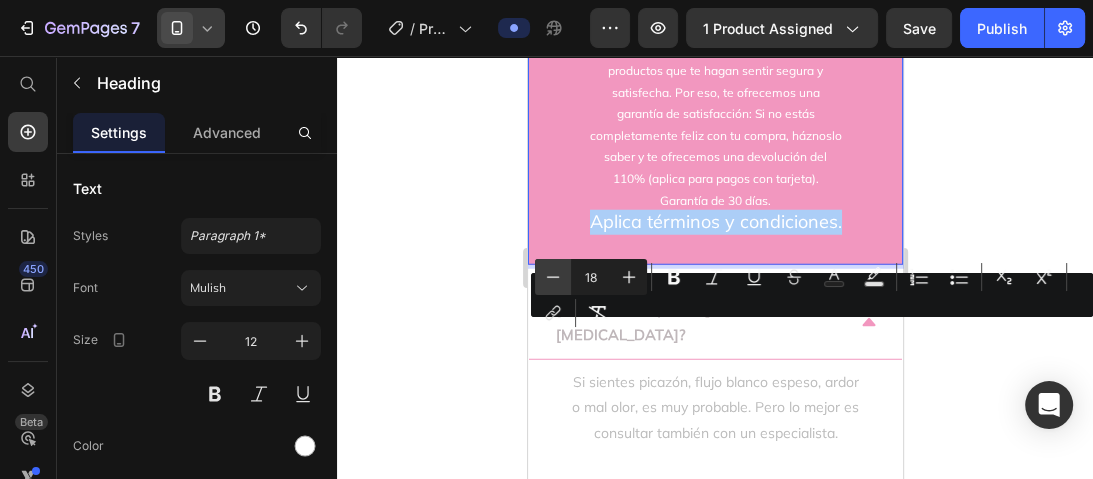 click on "Minus" at bounding box center [553, 277] 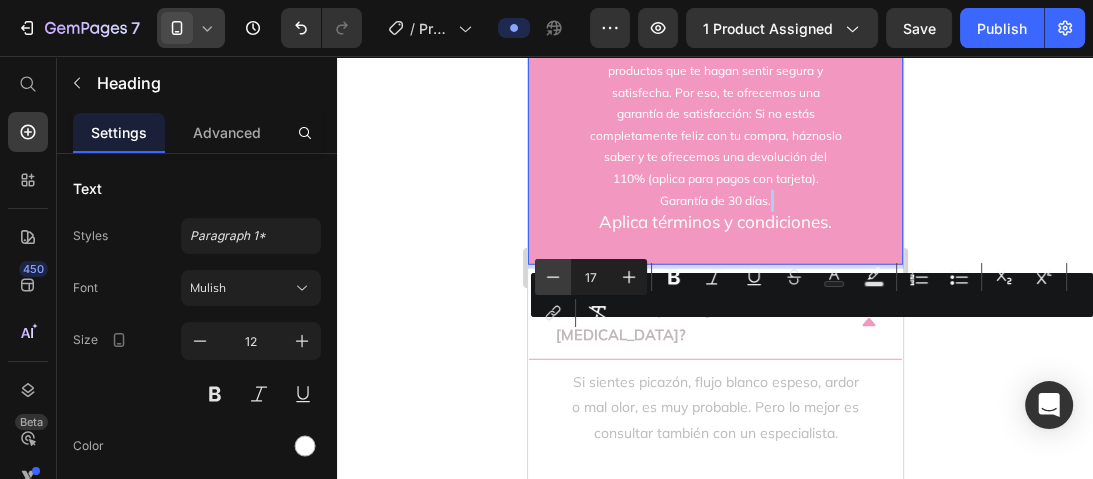 click on "Minus" at bounding box center (553, 277) 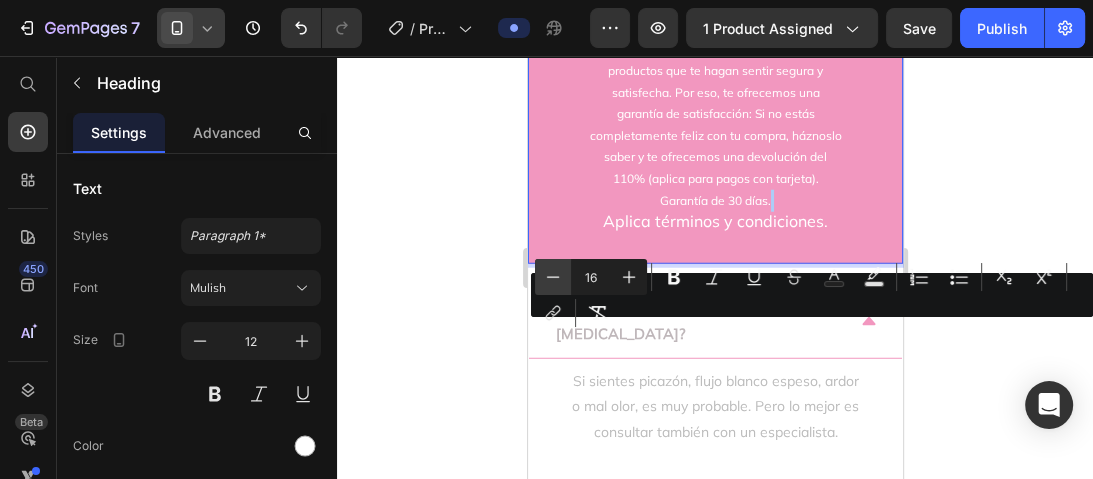 click on "Minus" at bounding box center [553, 277] 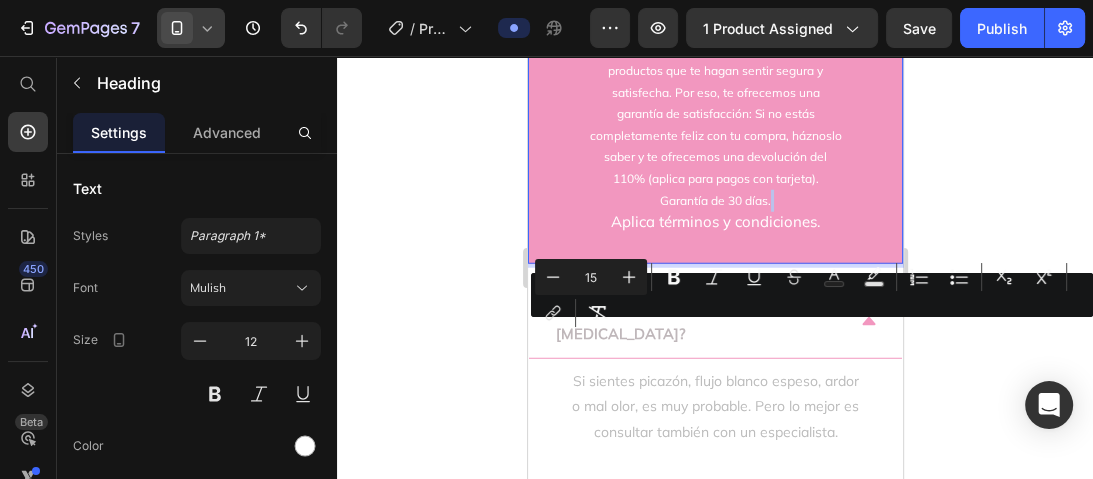 click on "Nuestra promesa de calidad Estamos comprometidos a brindarte productos que te hagan sentir segura y satisfecha. Por eso, te ofrecemos una garantía de satisfacción: Si no estás completamente feliz con tu compra, háznoslo saber y te ofrecemos una devolución del 110% (aplica para pagos con tarjeta). Garantía de 30 días.  Aplica términos y condiciones." at bounding box center [714, 125] 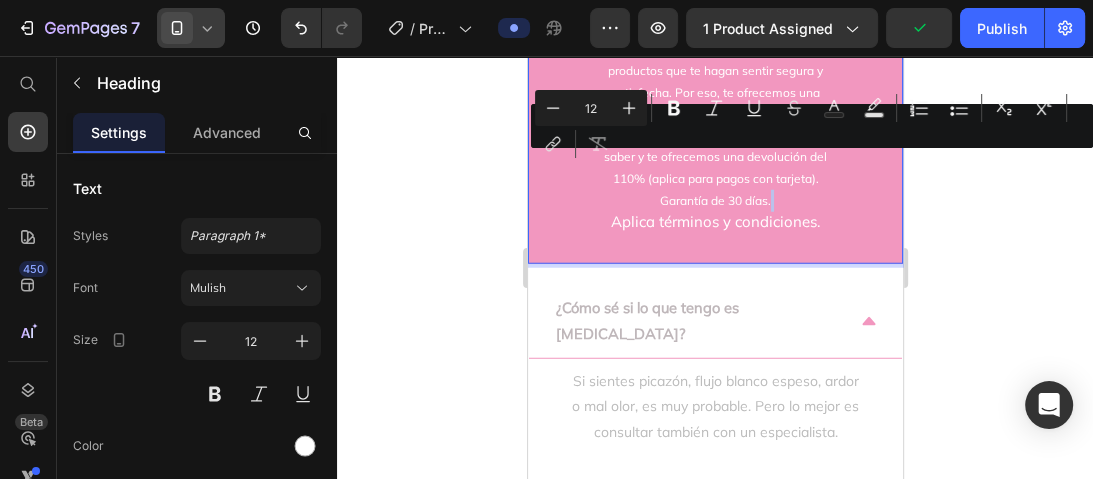 drag, startPoint x: 604, startPoint y: 164, endPoint x: 803, endPoint y: 325, distance: 255.97266 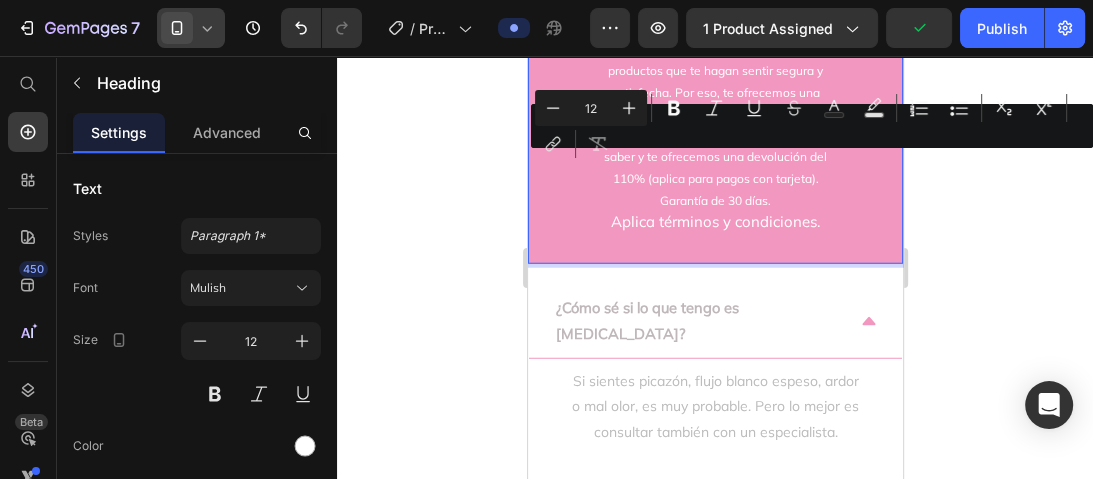 type on "15" 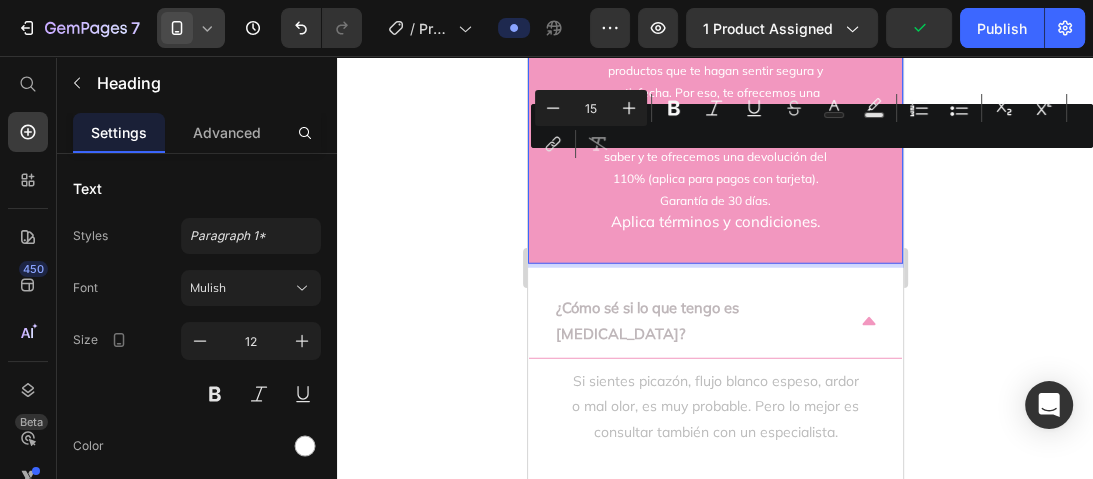 click on "Aplica términos y condiciones." at bounding box center [714, 221] 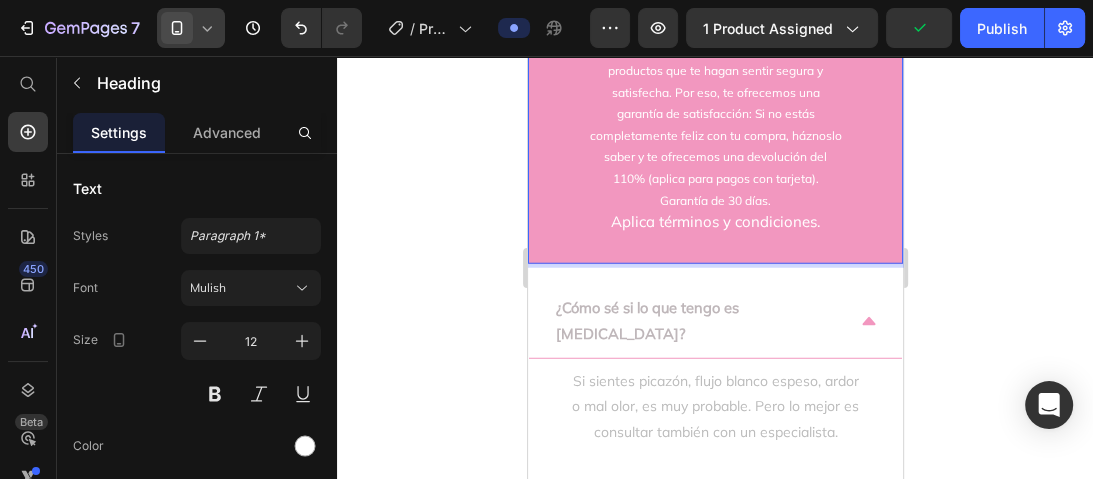 click on "Aplica términos y condiciones." at bounding box center (714, 221) 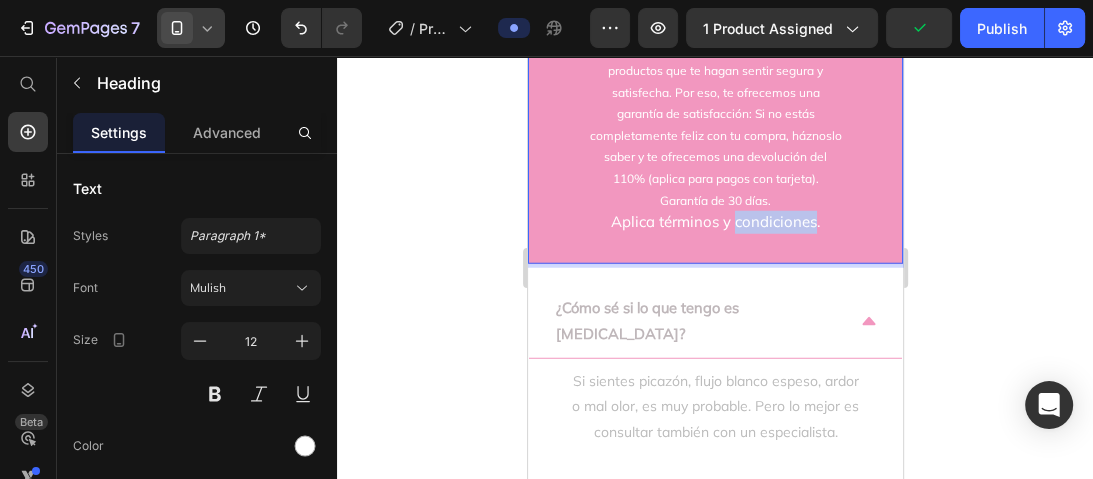 click on "Aplica términos y condiciones." at bounding box center [714, 221] 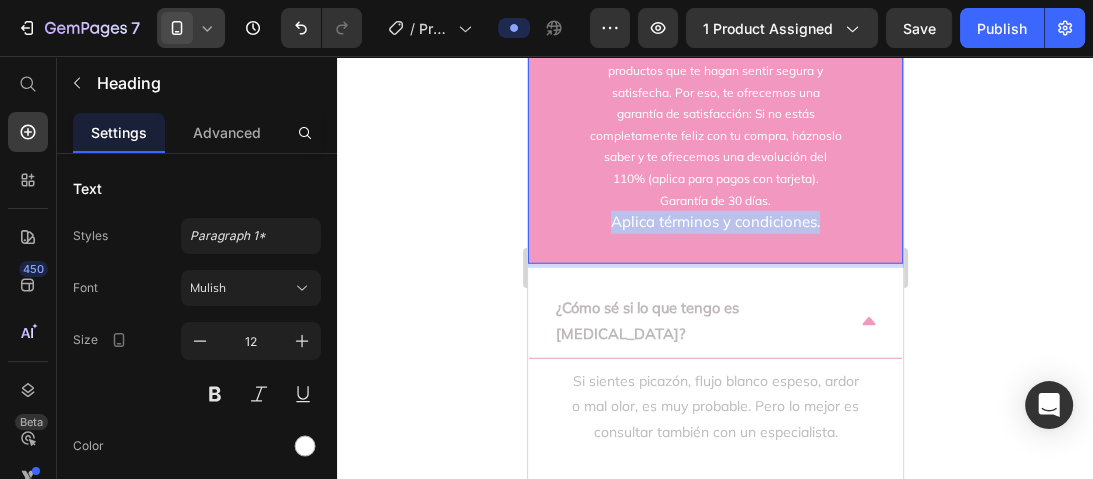 click on "Aplica términos y condiciones." at bounding box center [714, 221] 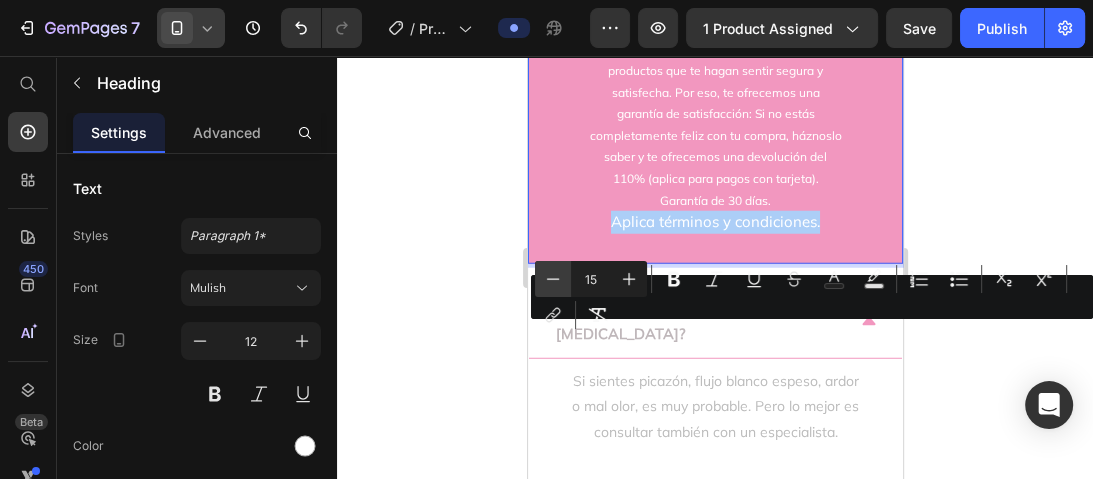 click 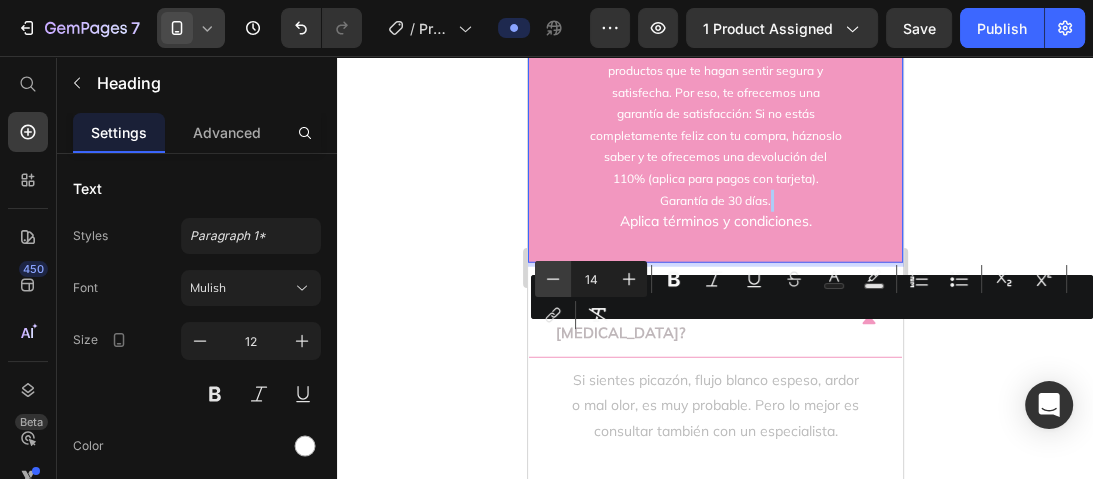 click 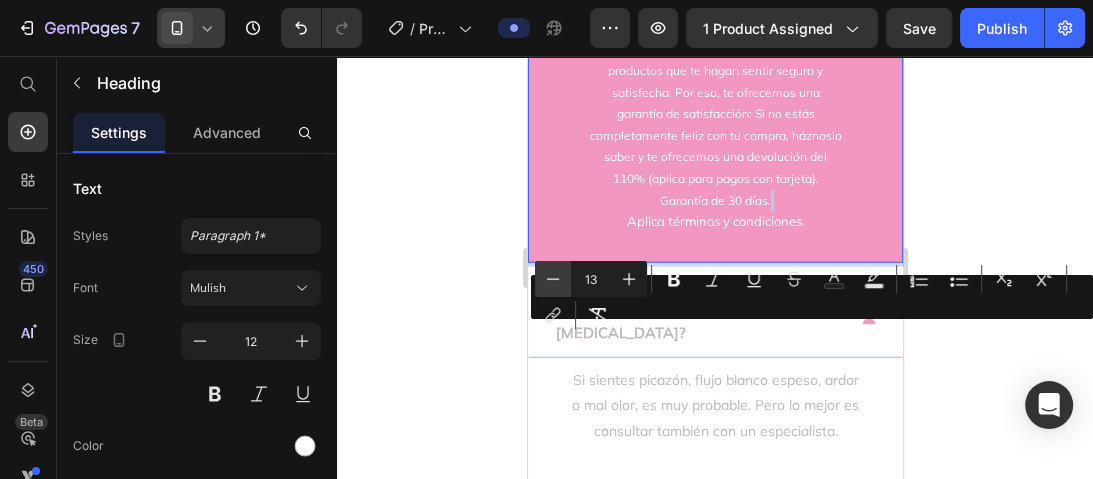 click 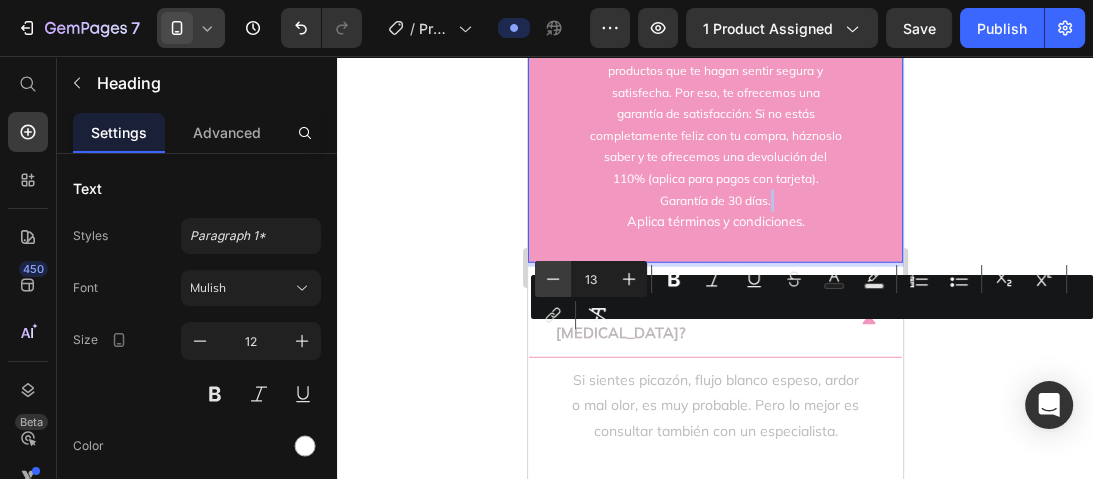 type on "12" 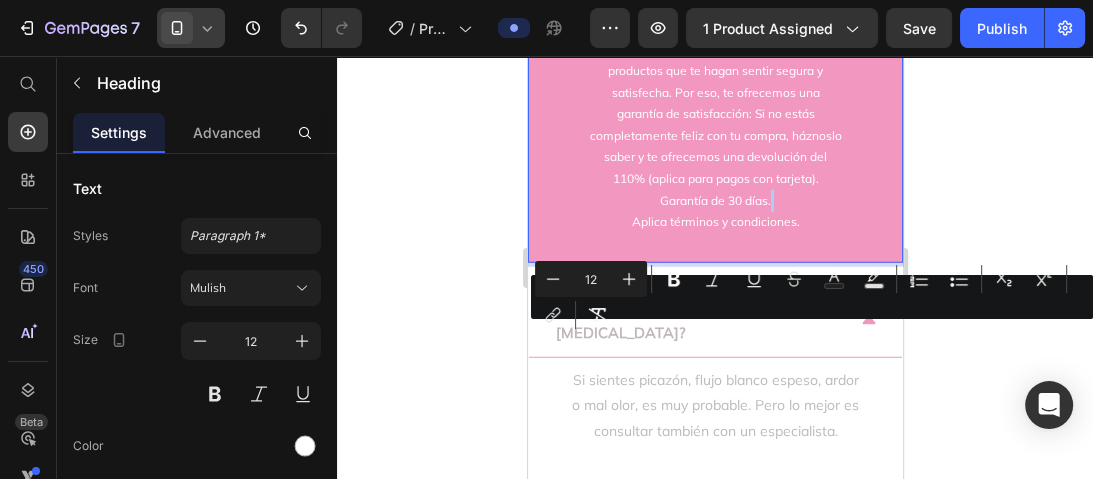 click 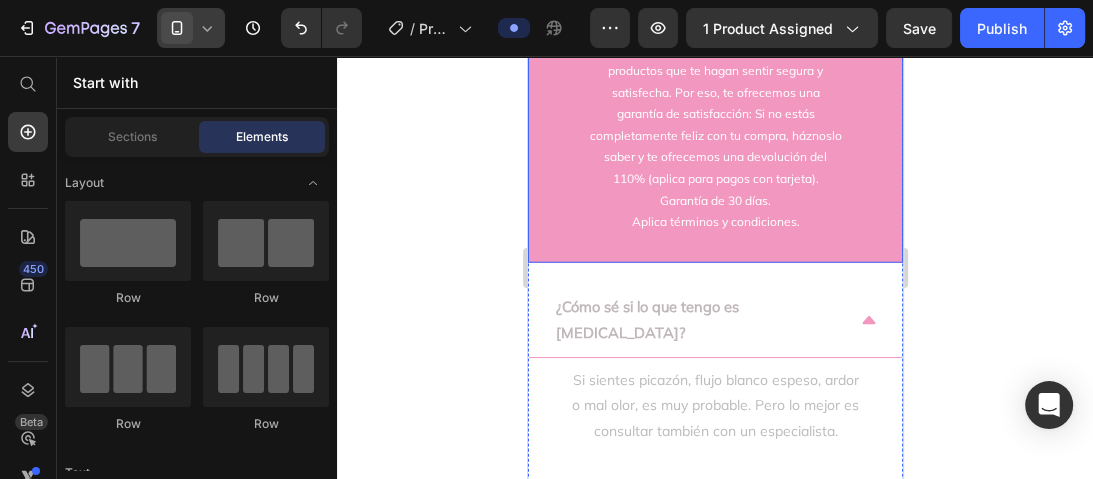 click on "⁠⁠⁠⁠⁠⁠⁠ Nuestra promesa de calidad Estamos comprometidos a brindarte productos que te hagan sentir segura y satisfecha. Por eso, te ofrecemos una garantía de satisfacción: Si no estás completamente feliz con tu compra, háznoslo saber y te ofrecemos una devolución del 110% (aplica para pagos con tarjeta). Garantía de 30 días.  Aplica términos y condiciones." at bounding box center [714, 125] 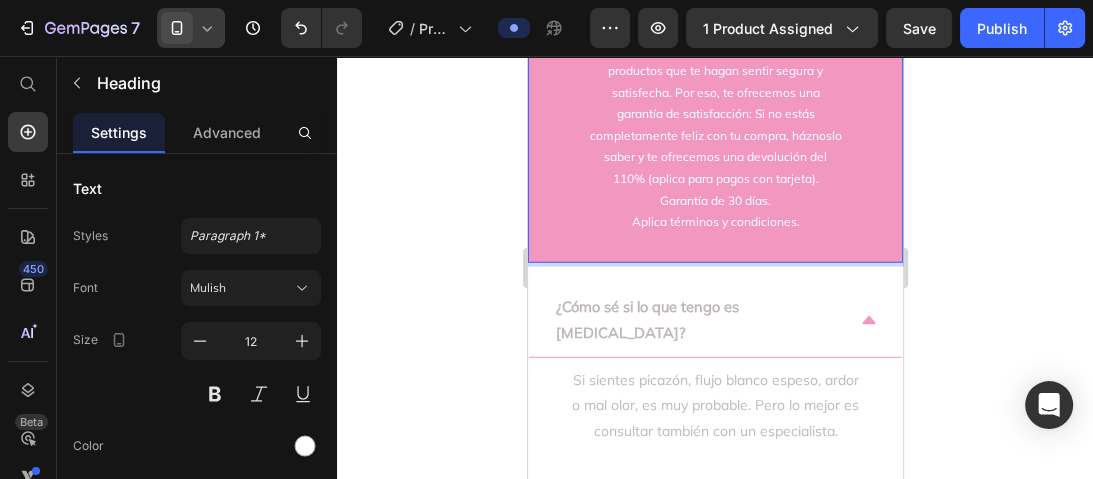 click on "Nuestra promesa de calidad Estamos comprometidos a brindarte productos que te hagan sentir segura y satisfecha. Por eso, te ofrecemos una garantía de satisfacción: Si no estás completamente feliz con tu compra, háznoslo saber y te ofrecemos una devolución del 110% (aplica para pagos con tarjeta). Garantía de 30 días.  Aplica términos y condiciones." at bounding box center [714, 125] 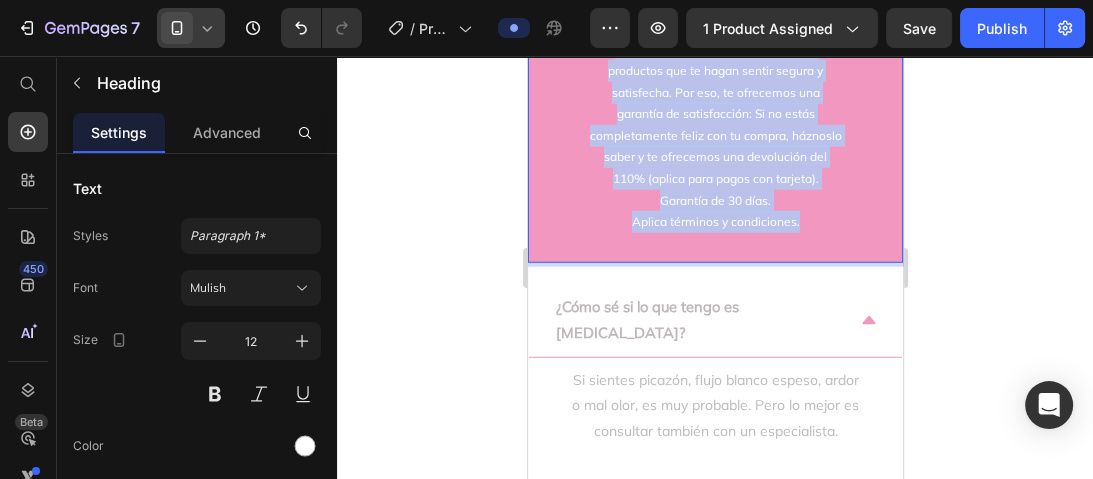 drag, startPoint x: 608, startPoint y: 168, endPoint x: 793, endPoint y: 341, distance: 253.28639 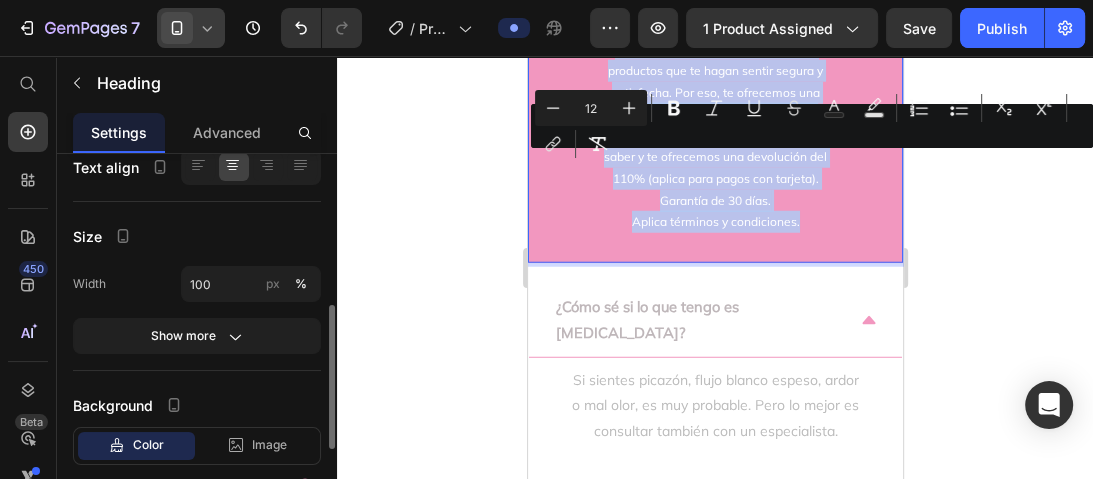 scroll, scrollTop: 560, scrollLeft: 0, axis: vertical 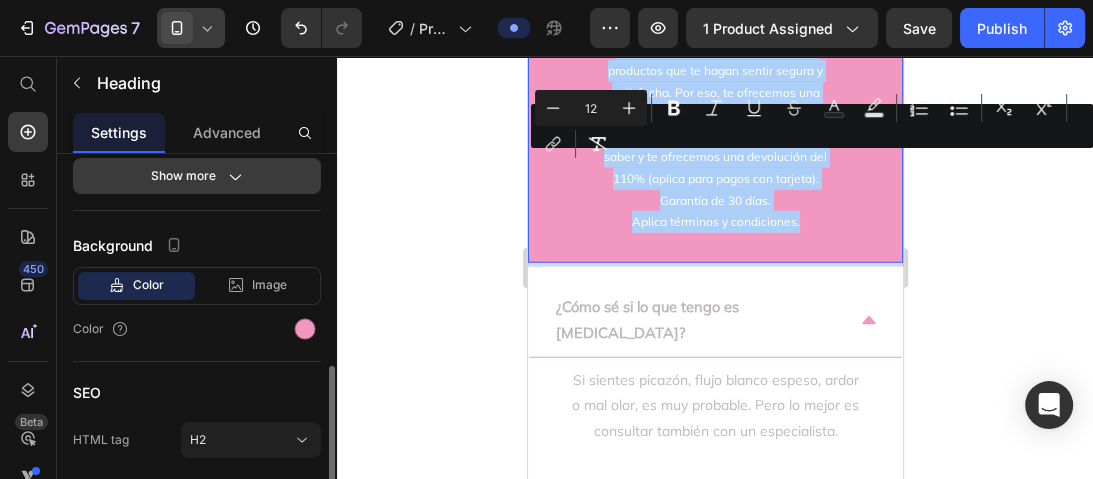 click on "Show more" 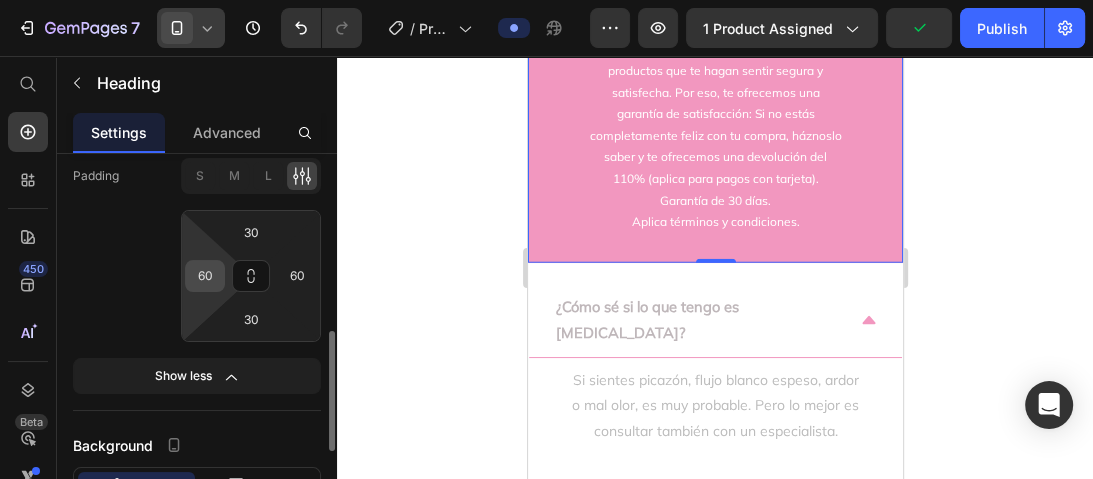 click on "60" at bounding box center [205, 276] 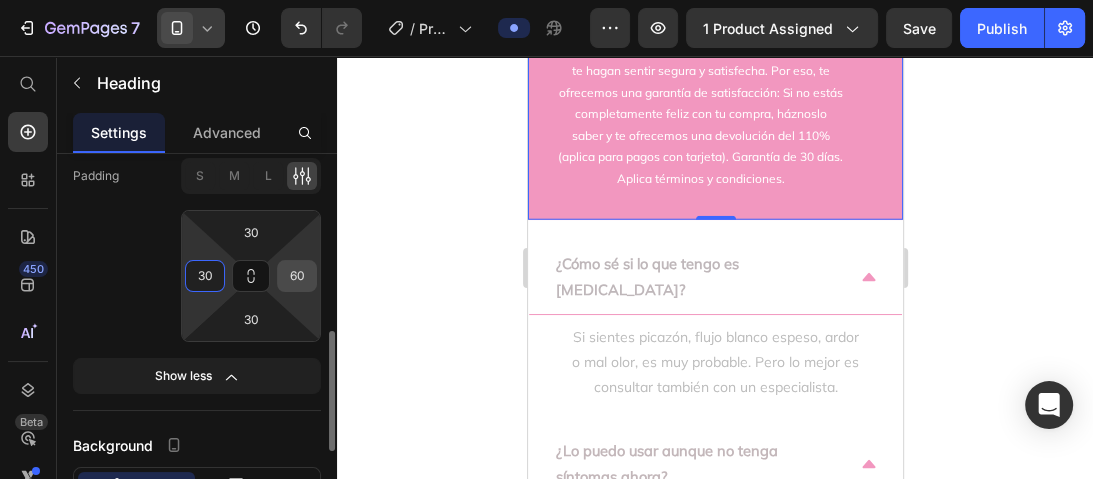 type on "30" 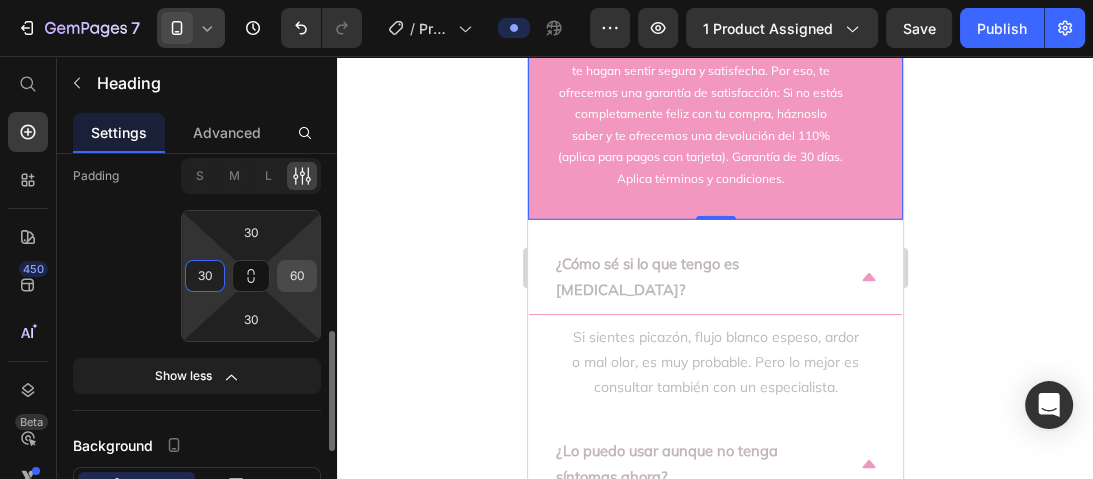 click on "60" at bounding box center [297, 276] 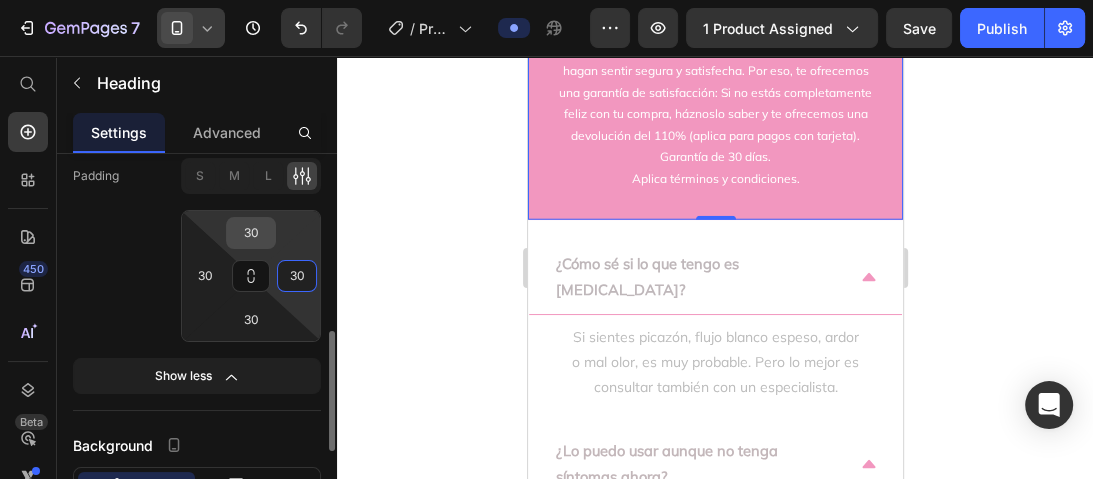 type on "30" 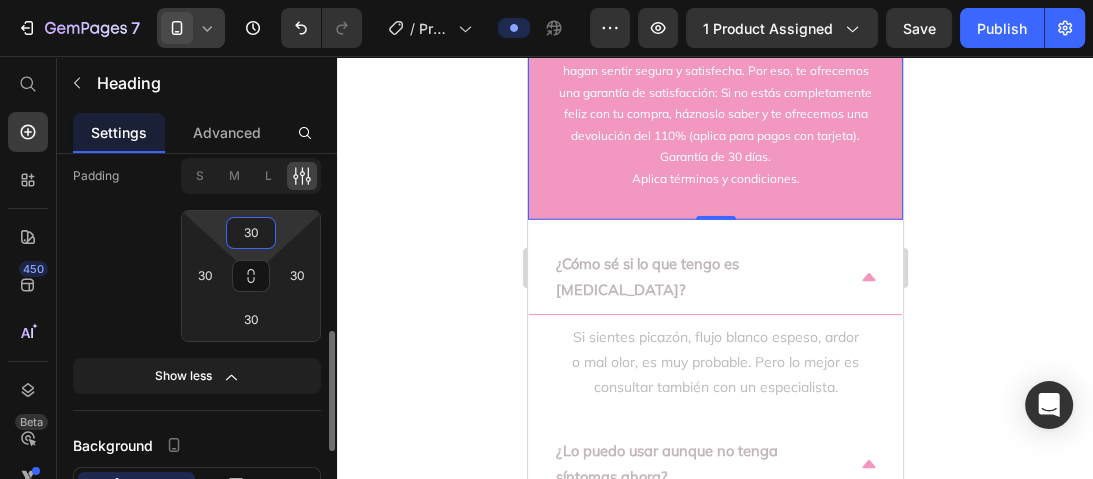 click on "30" at bounding box center [251, 233] 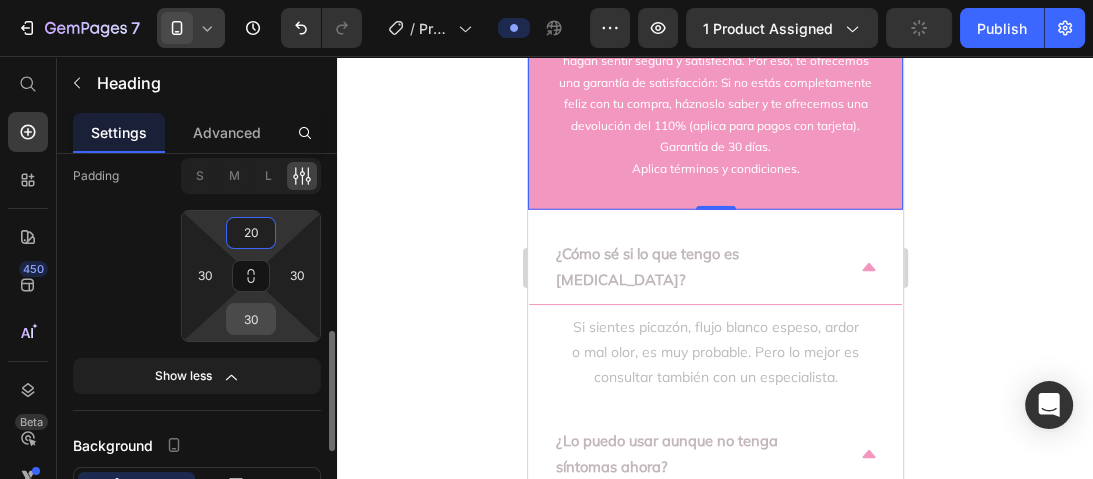 type on "20" 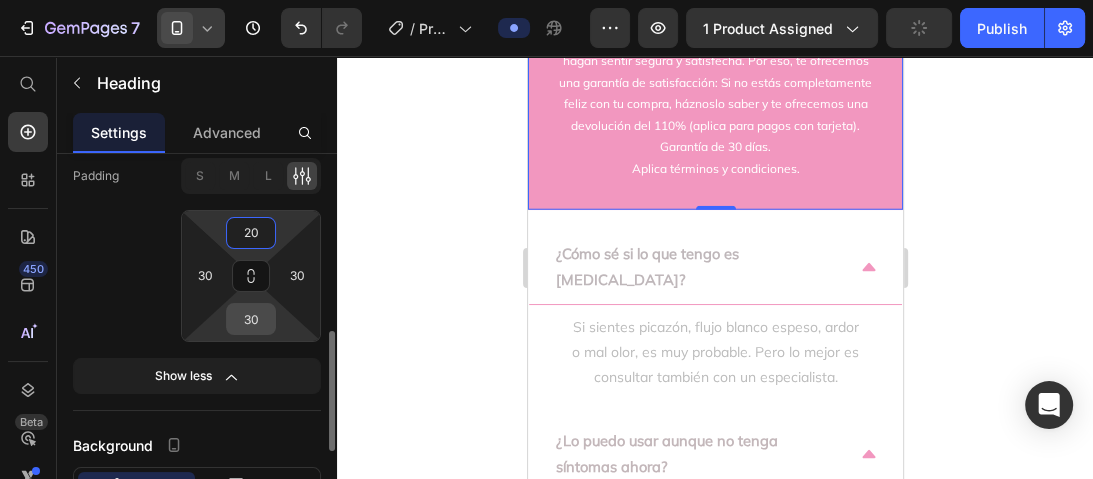 click on "30" at bounding box center (251, 319) 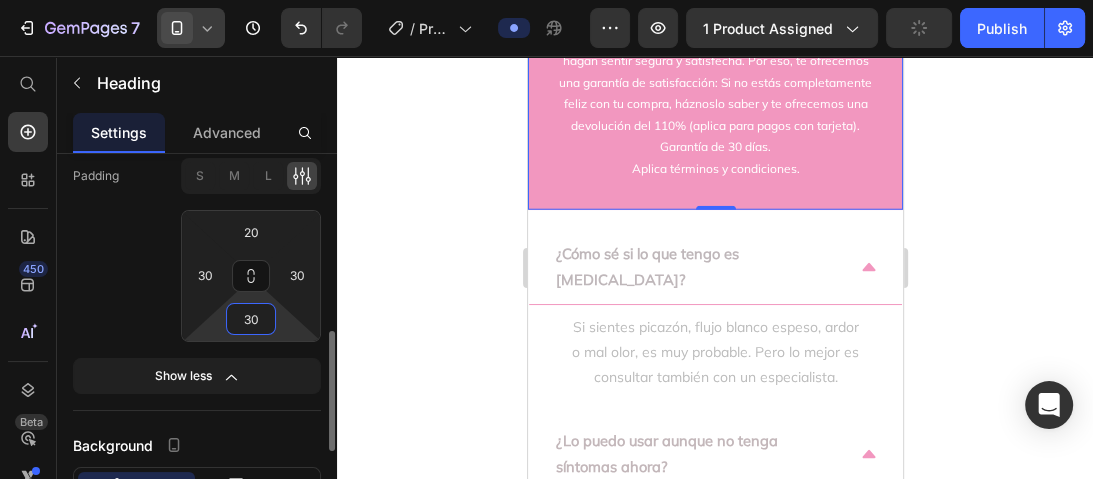 click on "30" at bounding box center (251, 319) 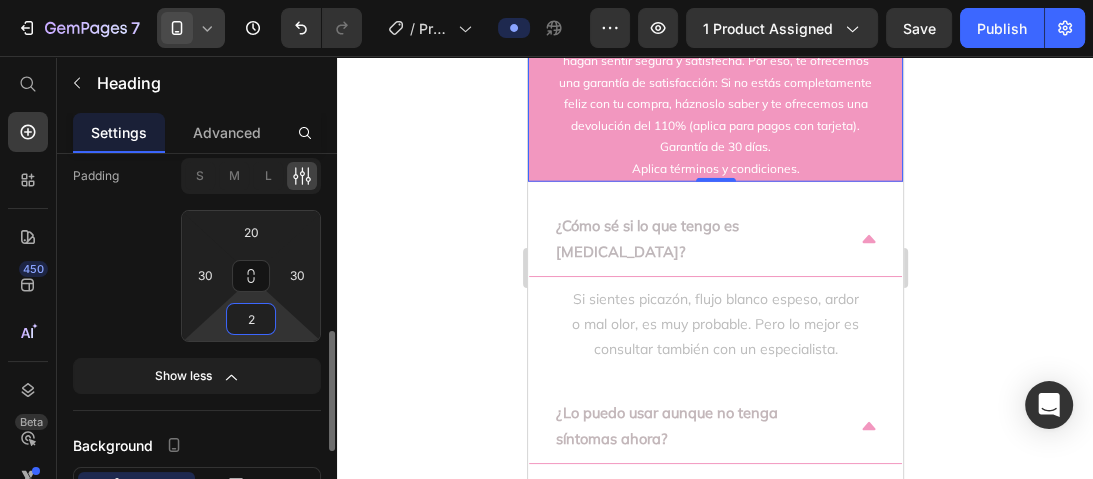 type on "20" 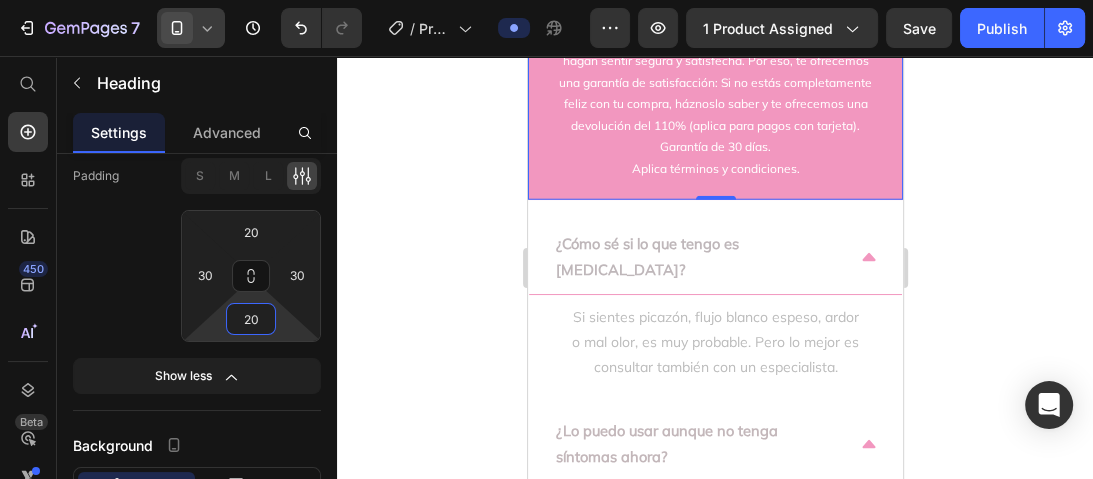 click 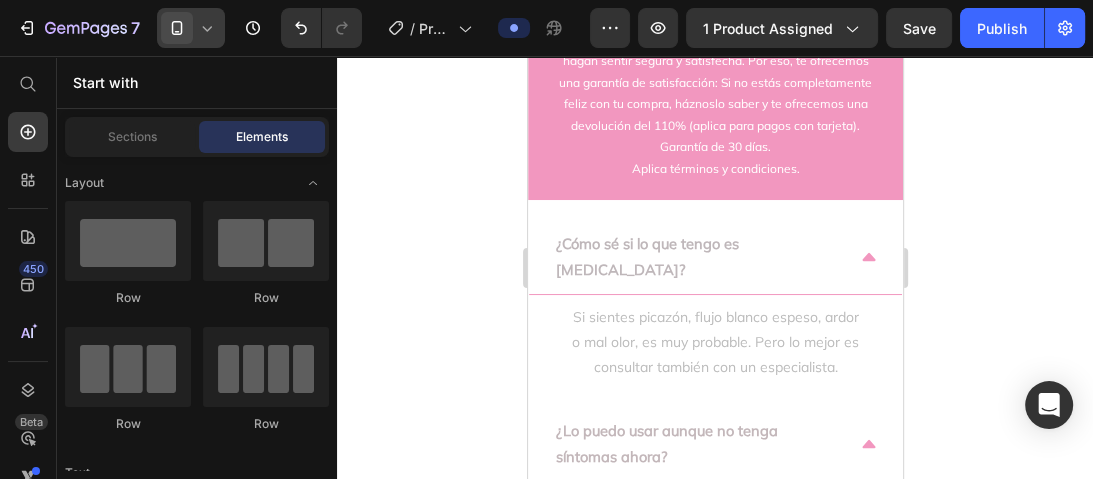 click on "⁠⁠⁠⁠⁠⁠⁠ Nuestra promesa de calidad Estamos comprometidos a brindarte productos que te hagan sentir segura y satisfecha. Por eso, te ofrecemos una garantía de satisfacción: Si no estás completamente feliz con tu compra, háznoslo saber y te ofrecemos una devolución del 110% (aplica para pagos con tarjeta). Garantía de 30 días.  Aplica términos y condiciones." at bounding box center (714, 93) 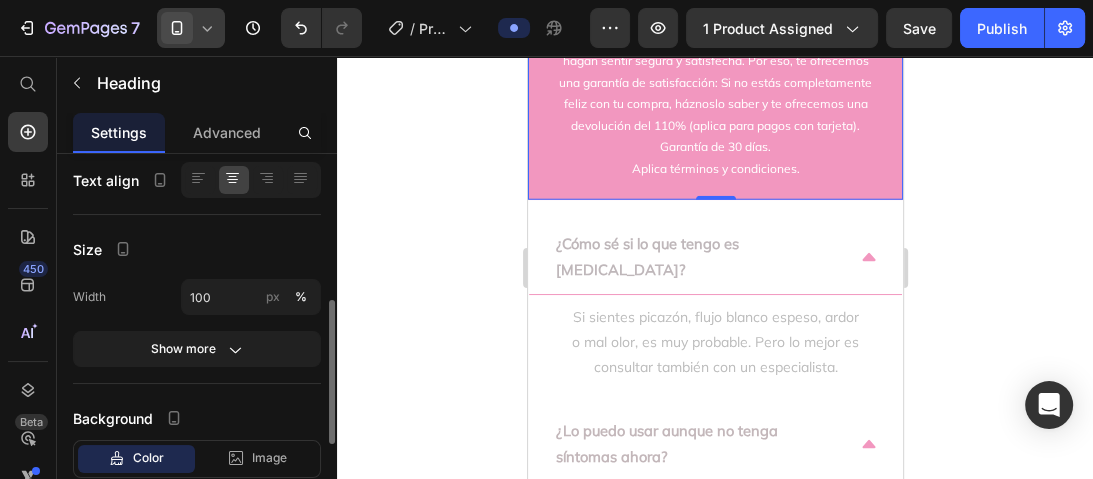 scroll, scrollTop: 307, scrollLeft: 0, axis: vertical 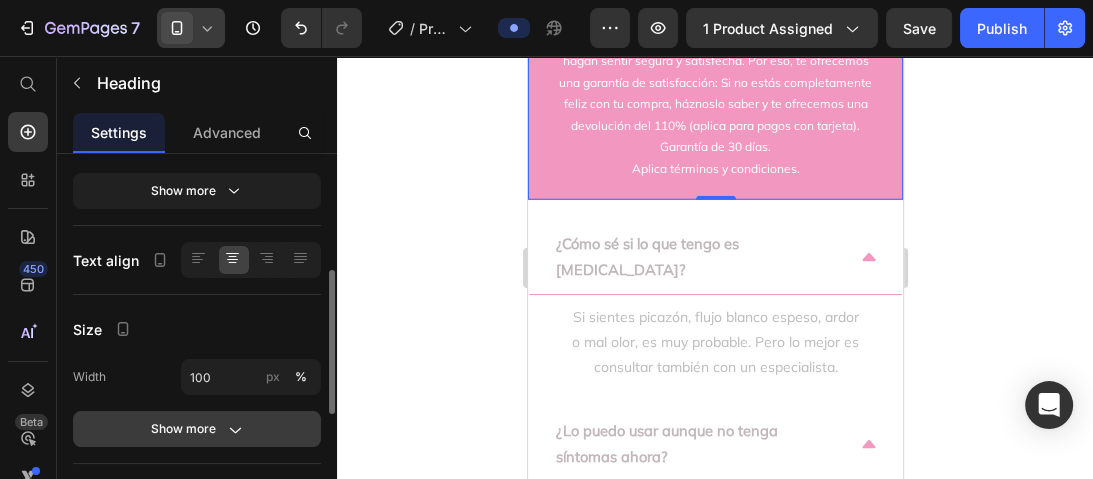 click on "Show more" 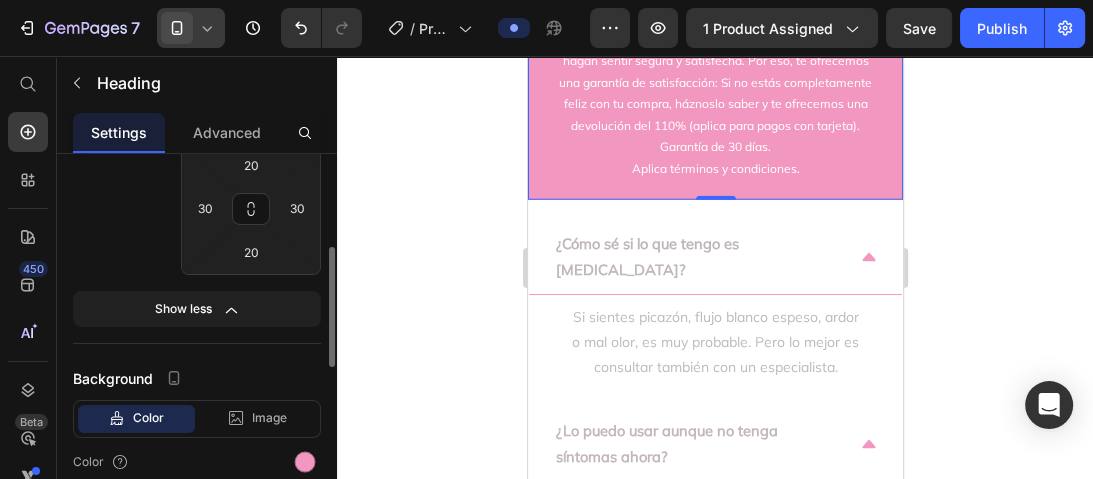 scroll, scrollTop: 547, scrollLeft: 0, axis: vertical 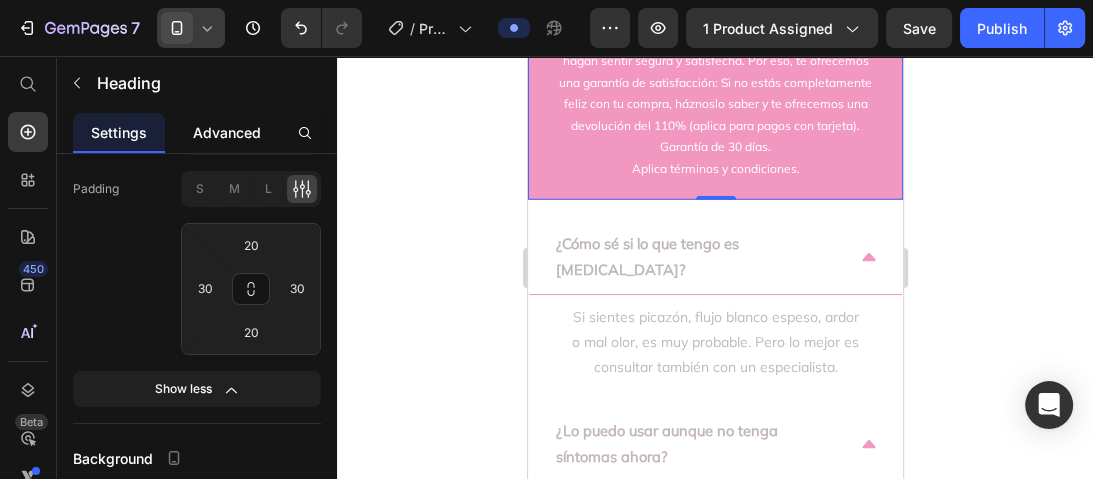 click on "Advanced" 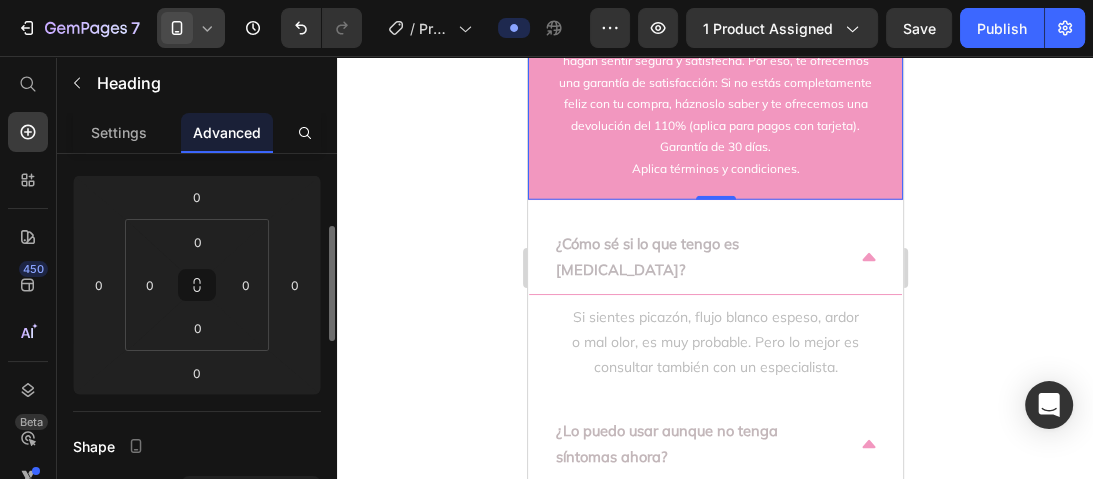 scroll, scrollTop: 320, scrollLeft: 0, axis: vertical 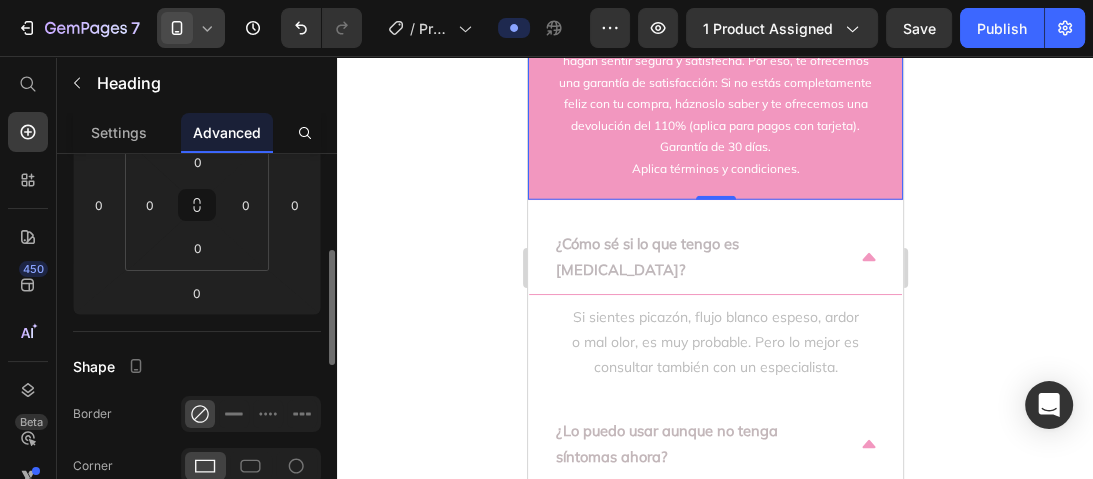 click on "Settings" at bounding box center (119, 132) 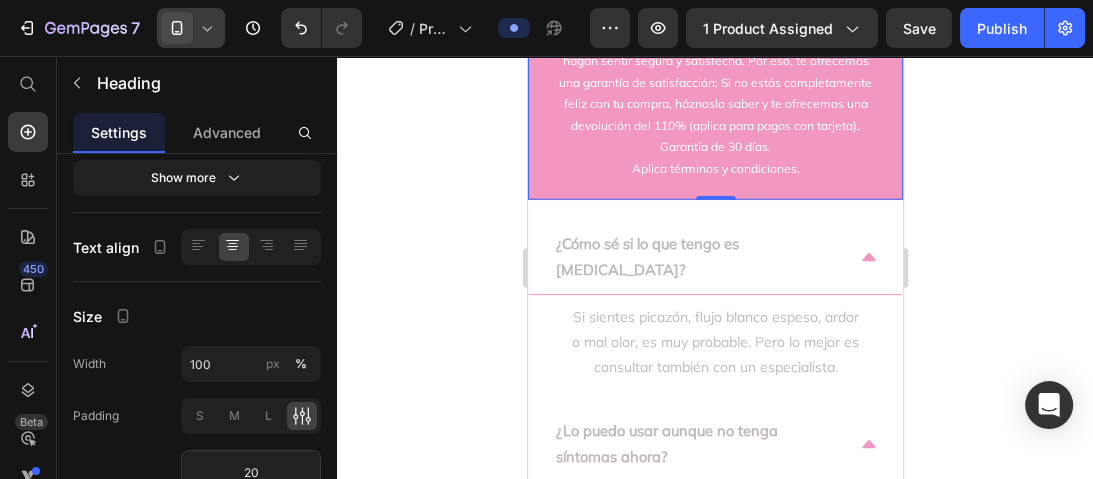 scroll, scrollTop: 0, scrollLeft: 0, axis: both 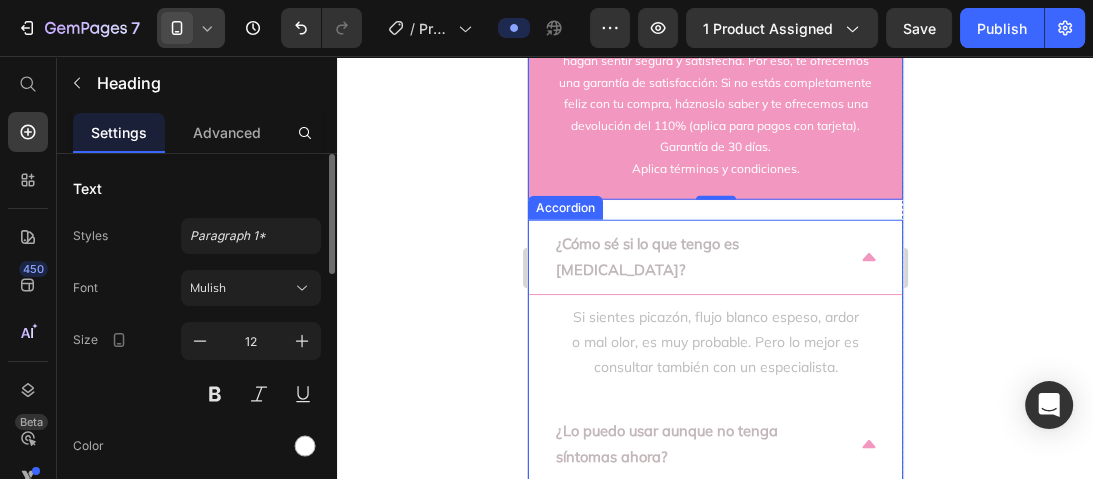click on "¿Cómo sé si lo que tengo es [MEDICAL_DATA]?" at bounding box center [714, 257] 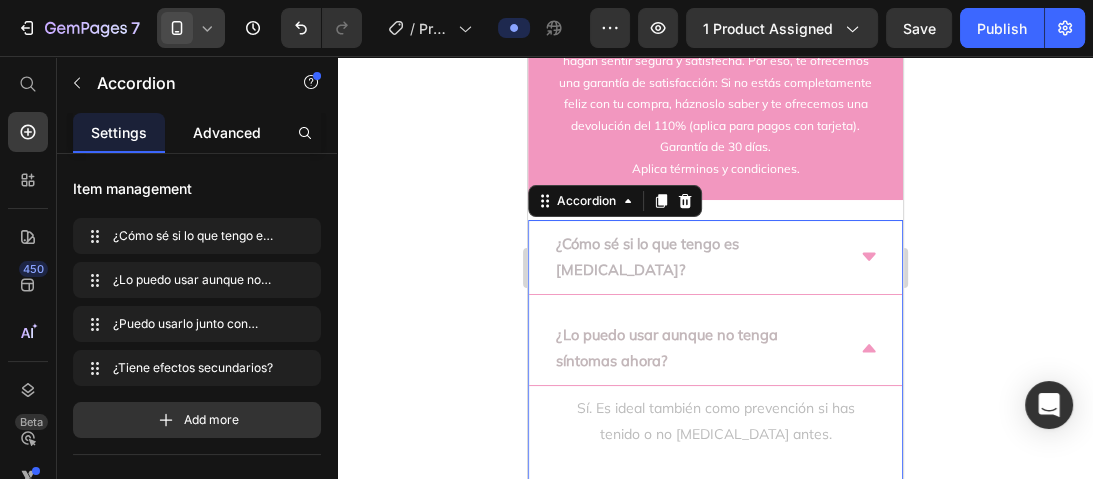 click on "Advanced" 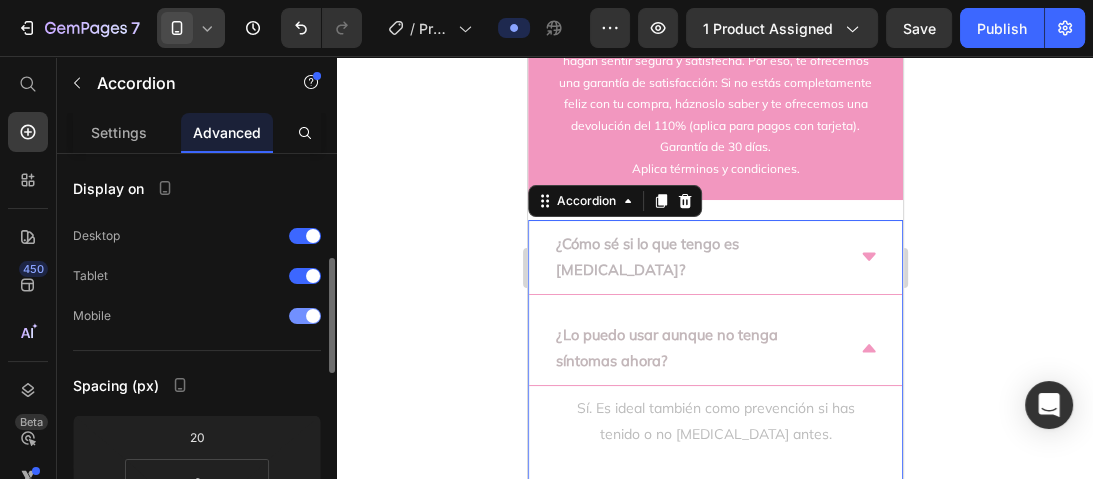 scroll, scrollTop: 160, scrollLeft: 0, axis: vertical 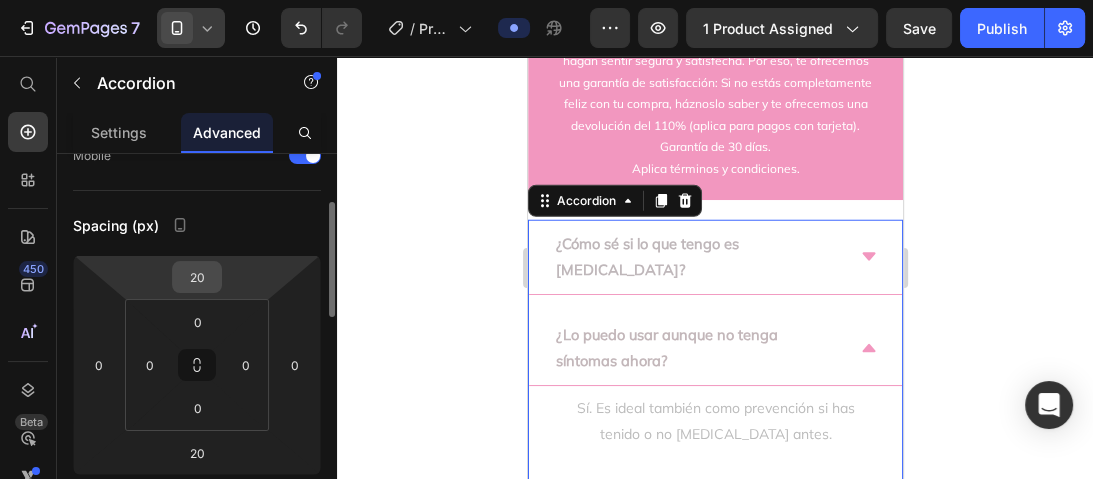 click on "20" at bounding box center (197, 277) 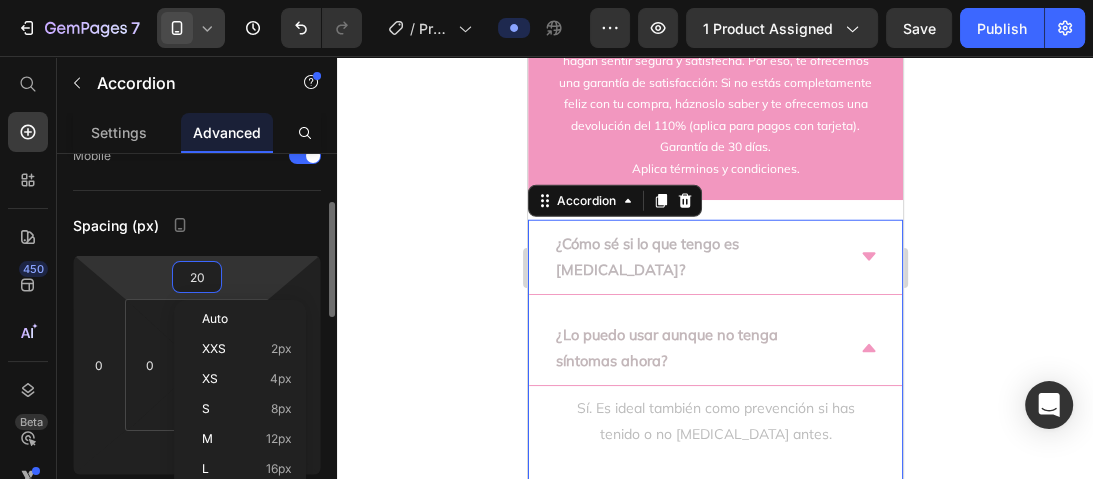 type on "0" 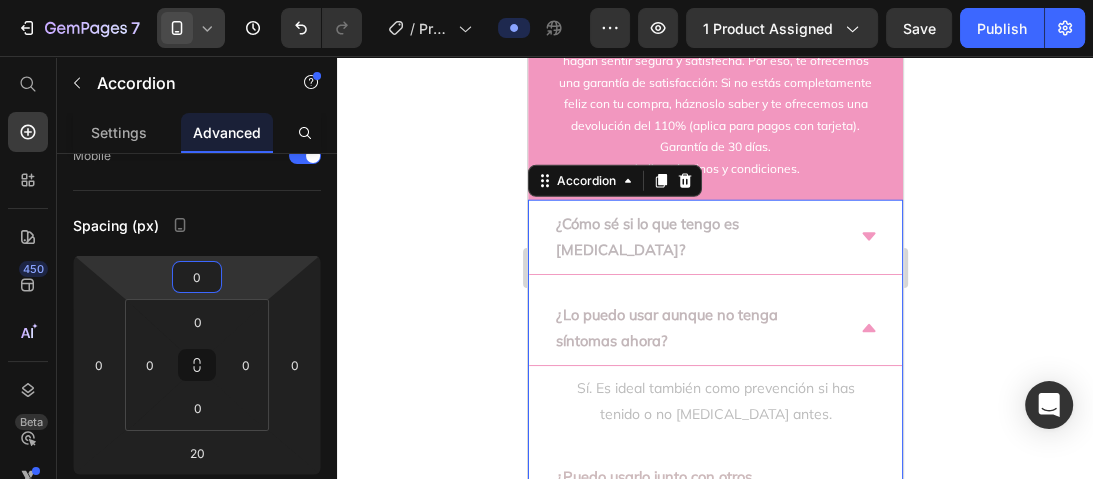 click 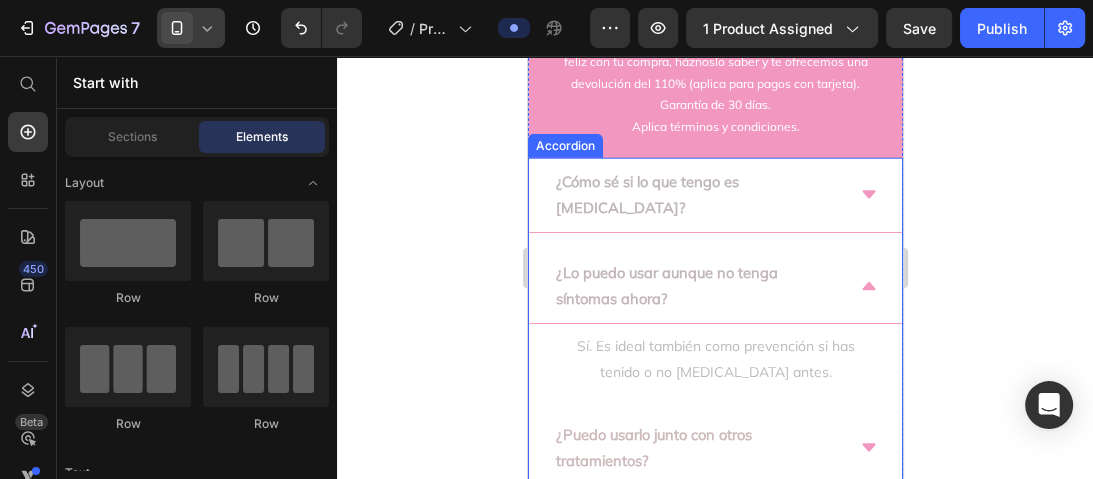 scroll, scrollTop: 3920, scrollLeft: 0, axis: vertical 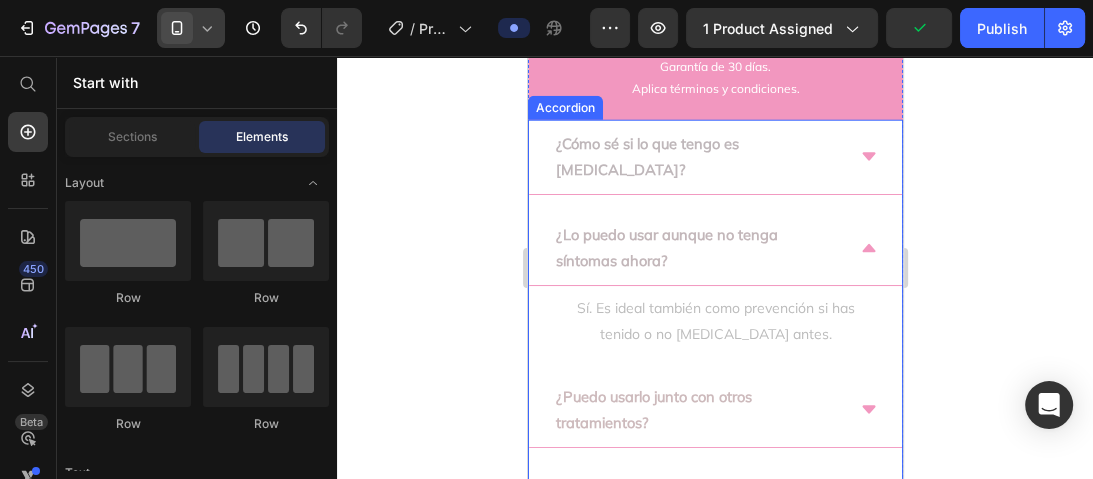 click 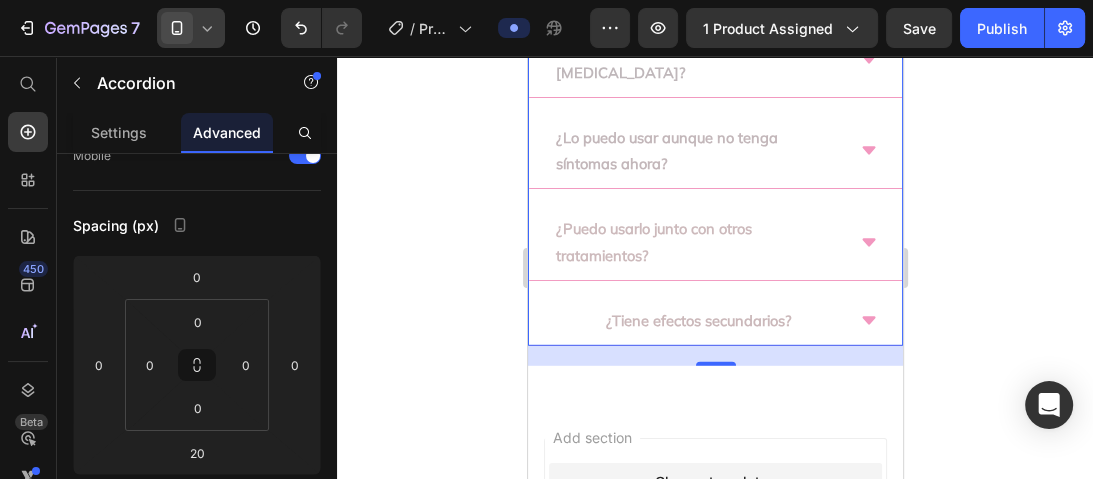 scroll, scrollTop: 4000, scrollLeft: 0, axis: vertical 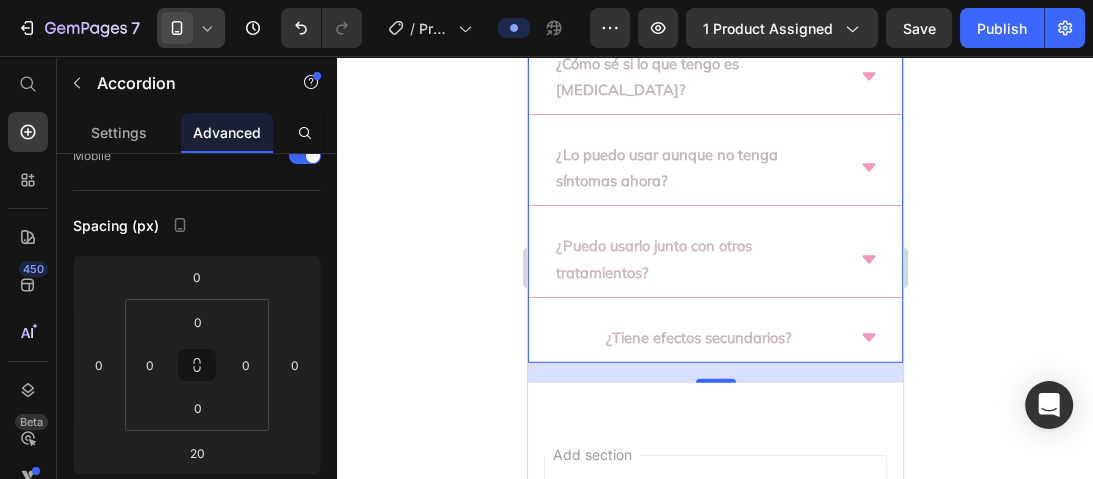 click on "¿Lo puedo usar aunque no tenga síntomas ahora?" at bounding box center [697, 168] 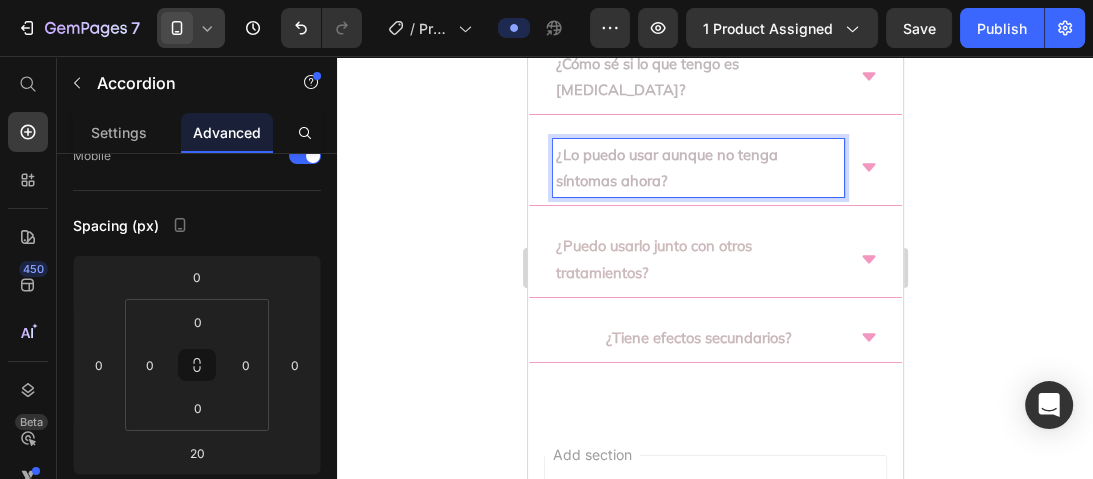 click on "¿Cómo sé si lo que tengo es [MEDICAL_DATA]?" at bounding box center [646, 76] 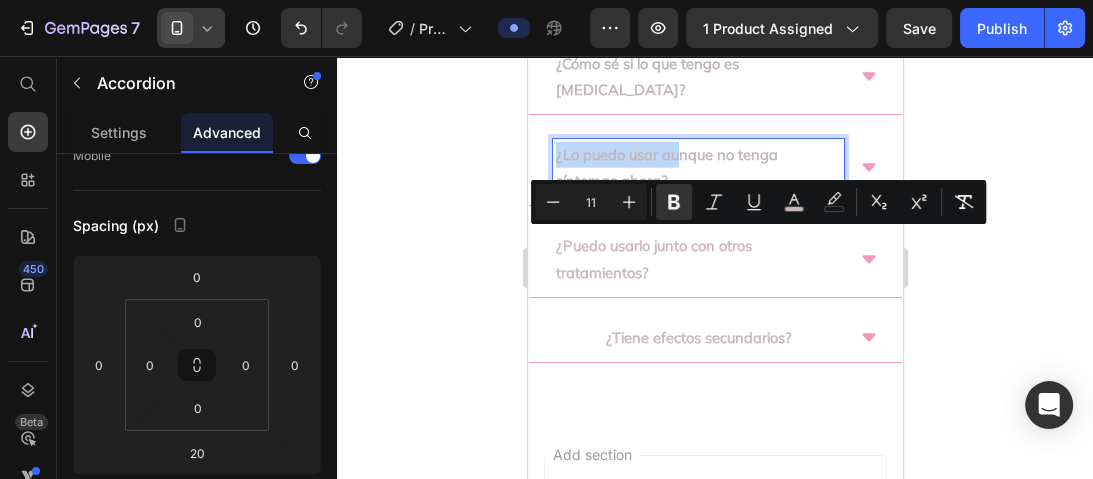 click on "¿Puedo usarlo junto con otros tratamientos?" at bounding box center [653, 258] 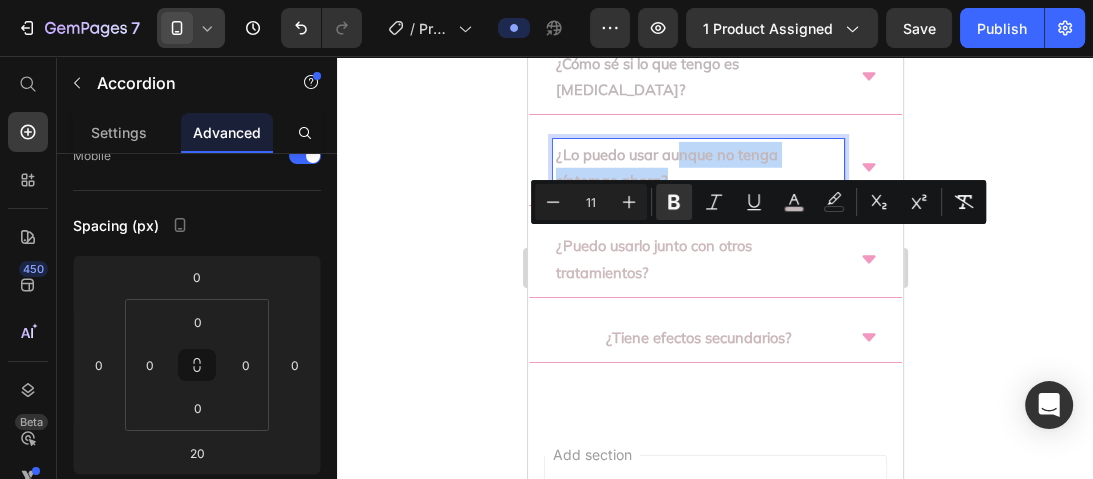 click on "¿Tiene efectos secundarios?" at bounding box center [698, 337] 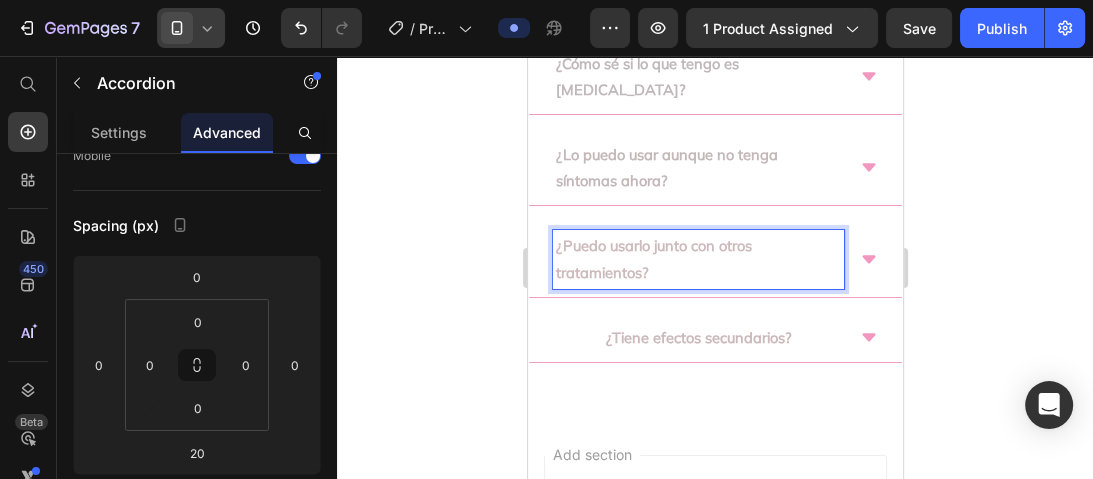 click on "¿Puedo usarlo junto con otros tratamientos?" at bounding box center (653, 258) 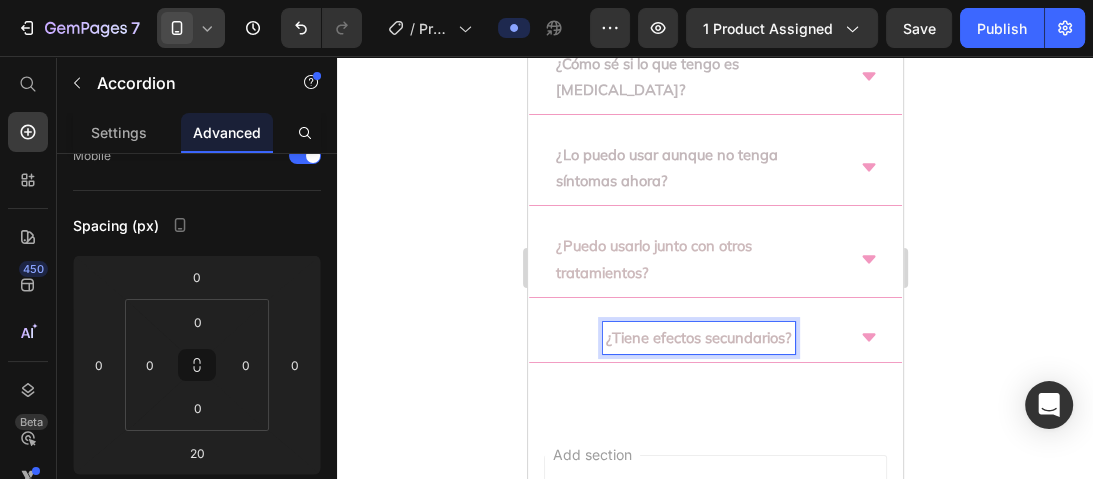 click on "¿Lo puedo usar aunque no tenga síntomas ahora?" at bounding box center [666, 167] 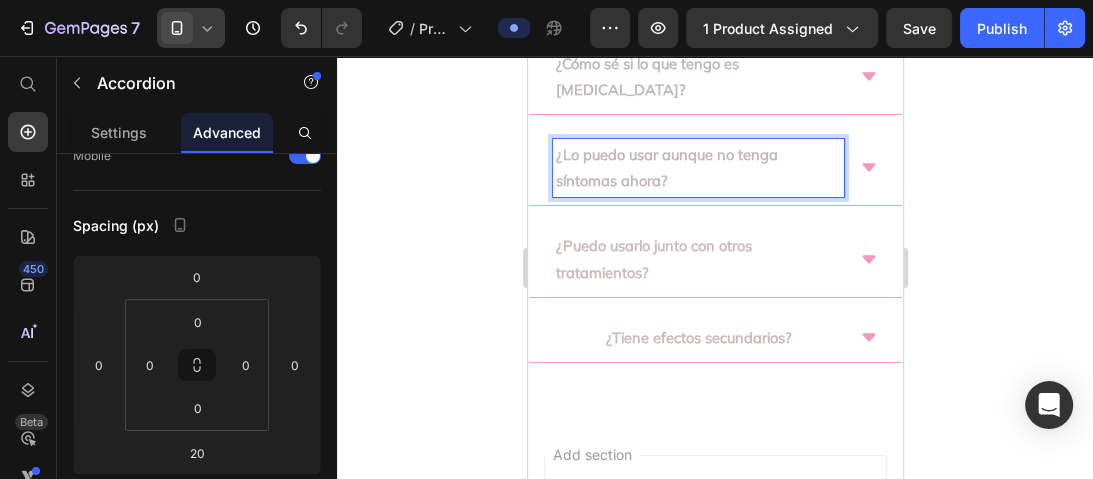 click on "¿Cómo sé si lo que tengo es [MEDICAL_DATA]?" at bounding box center (646, 76) 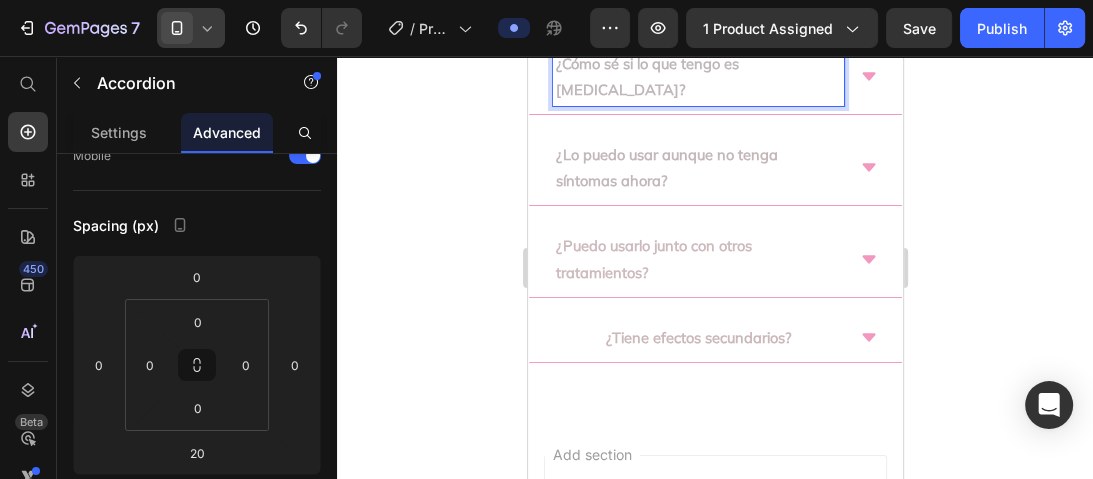 click on "¿Lo puedo usar aunque no tenga síntomas ahora?" at bounding box center (666, 167) 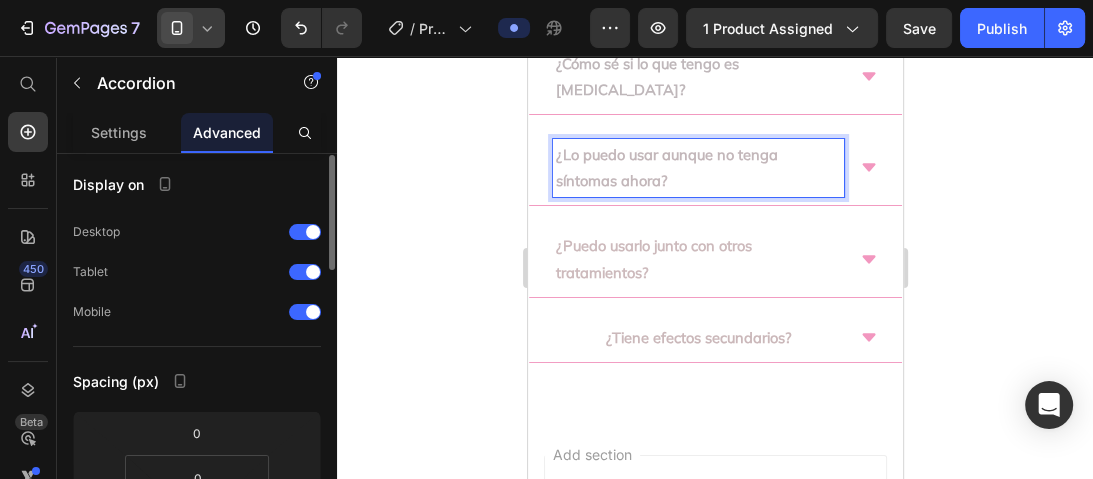 scroll, scrollTop: 0, scrollLeft: 0, axis: both 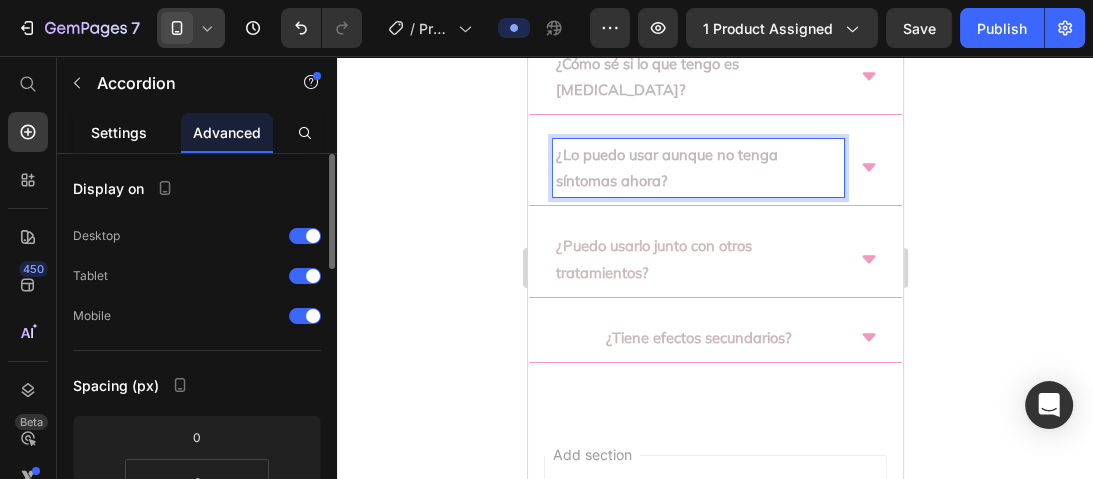 click on "Settings" 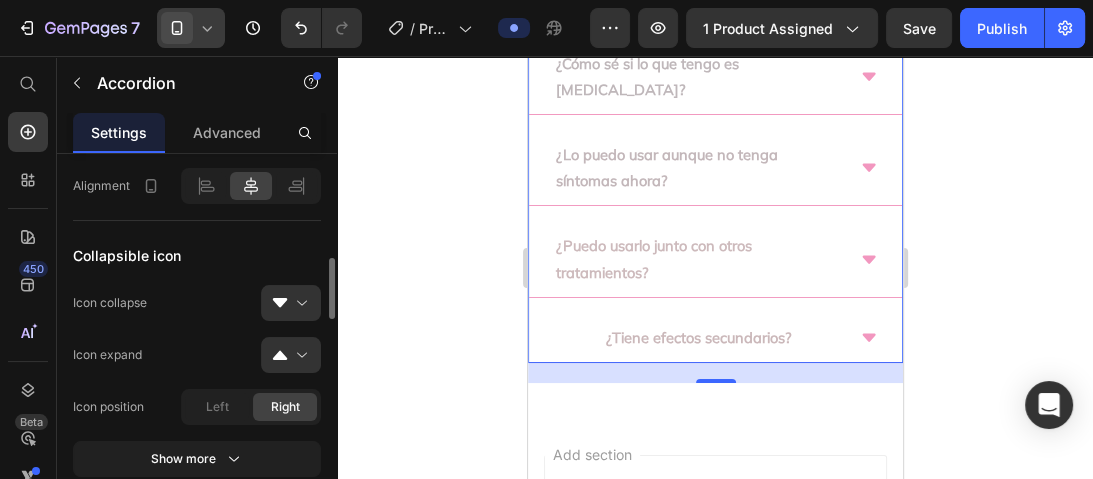scroll, scrollTop: 720, scrollLeft: 0, axis: vertical 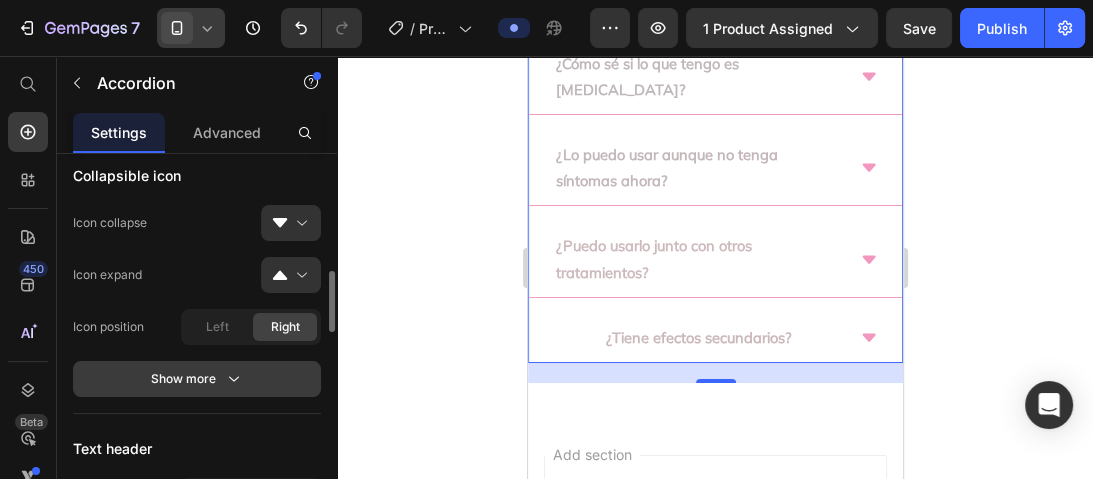 click on "Show more" at bounding box center (197, 379) 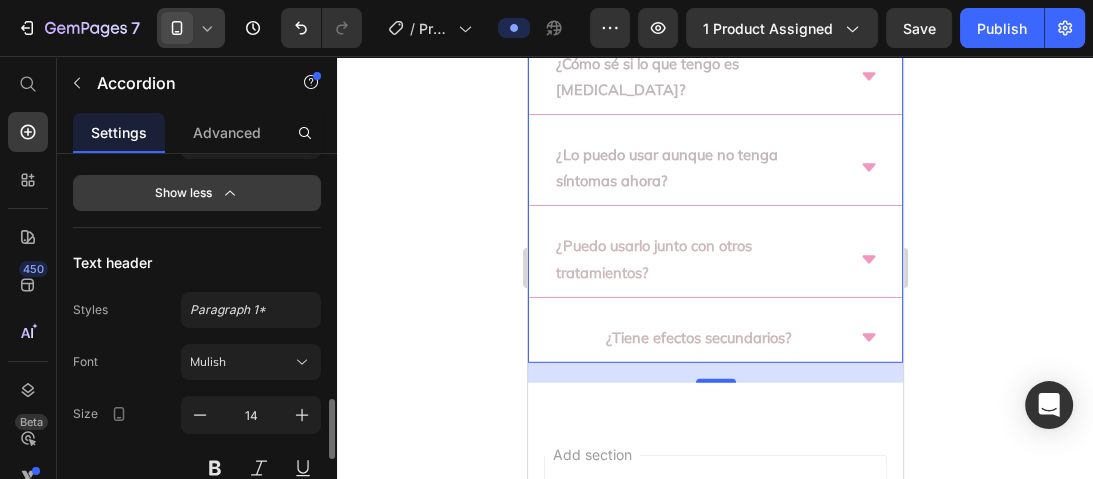 scroll, scrollTop: 1120, scrollLeft: 0, axis: vertical 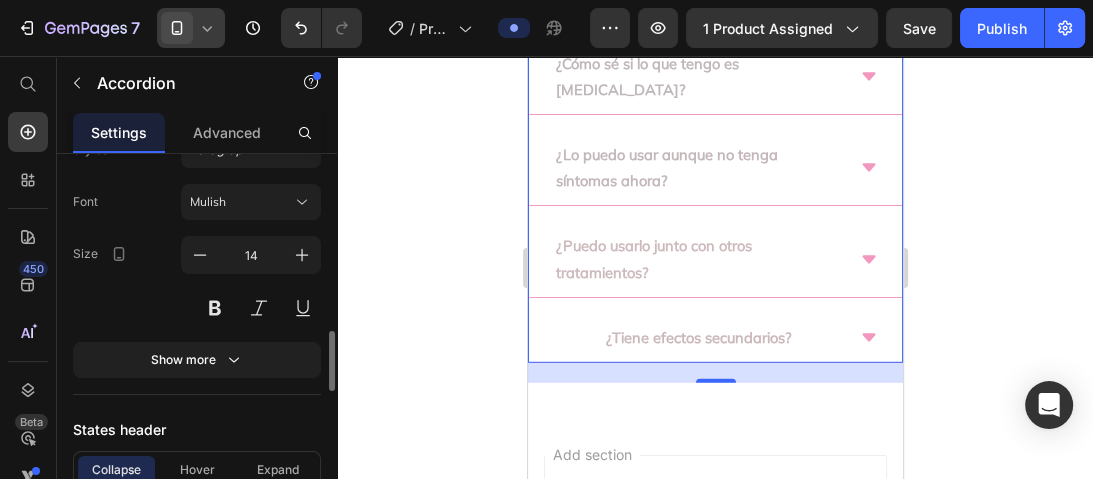 click on "Show more" at bounding box center [197, 360] 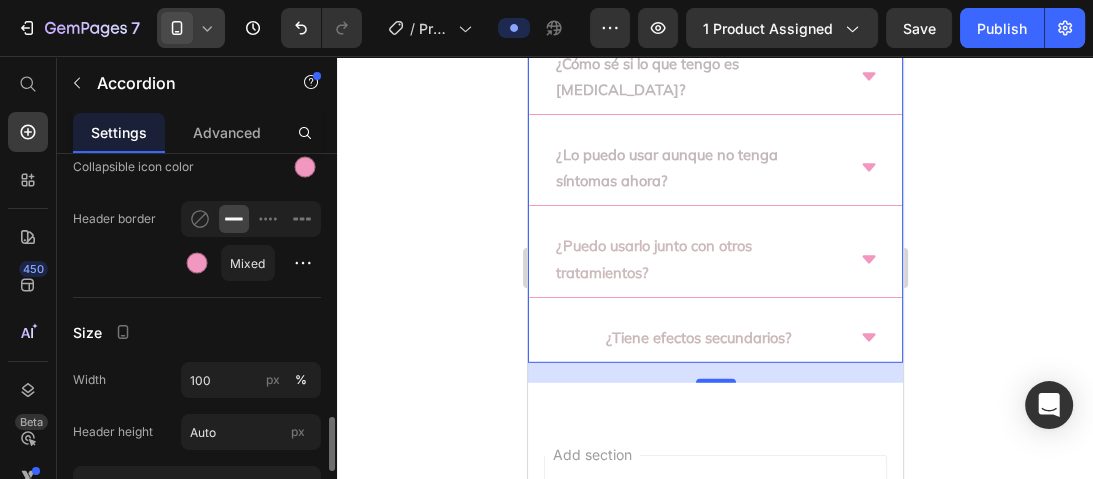 scroll, scrollTop: 2000, scrollLeft: 0, axis: vertical 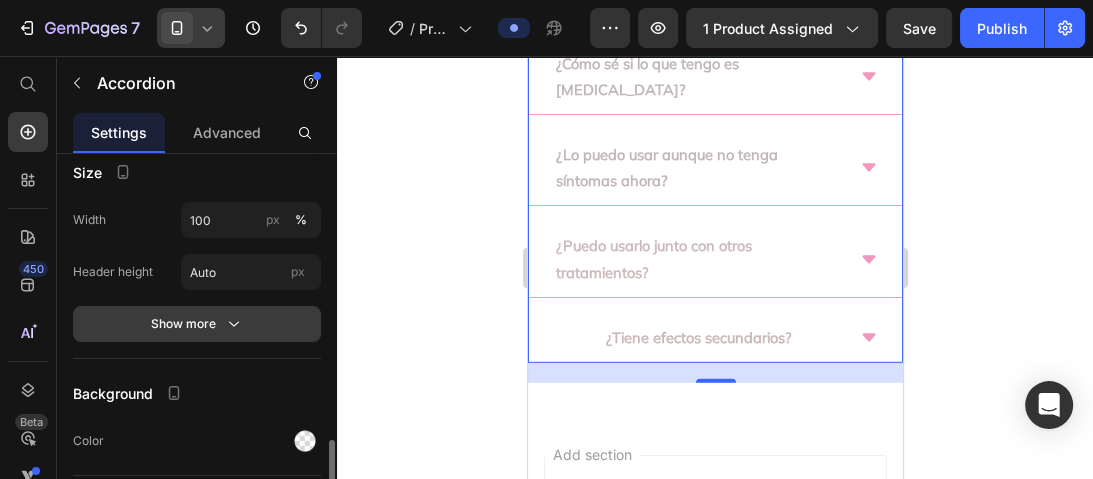click 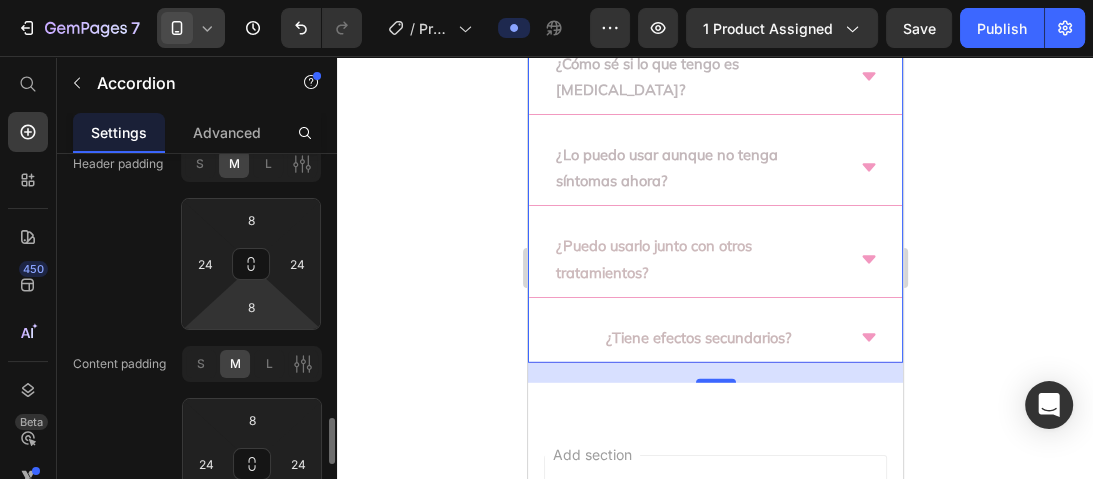 scroll, scrollTop: 2080, scrollLeft: 0, axis: vertical 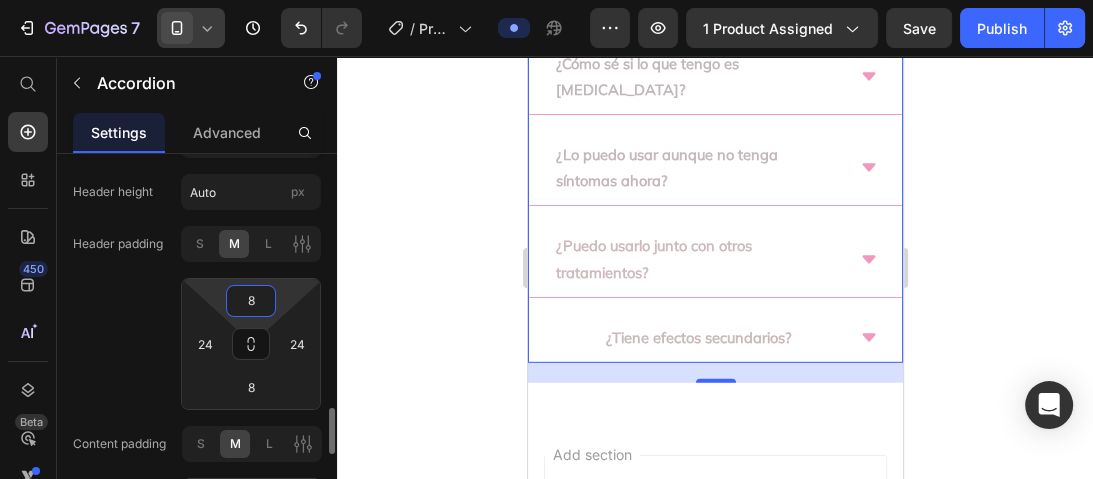 click on "8" at bounding box center [251, 301] 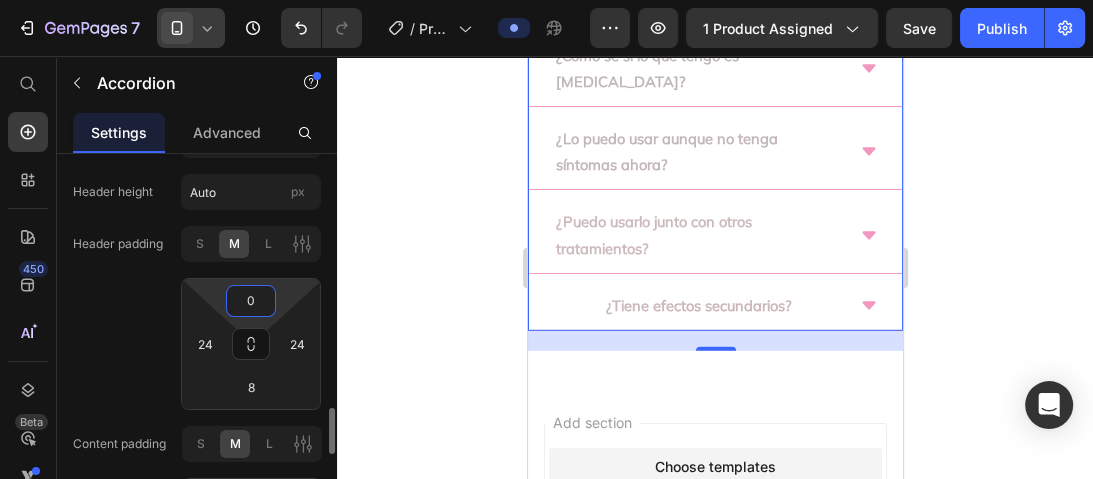 click on "0" at bounding box center [251, 301] 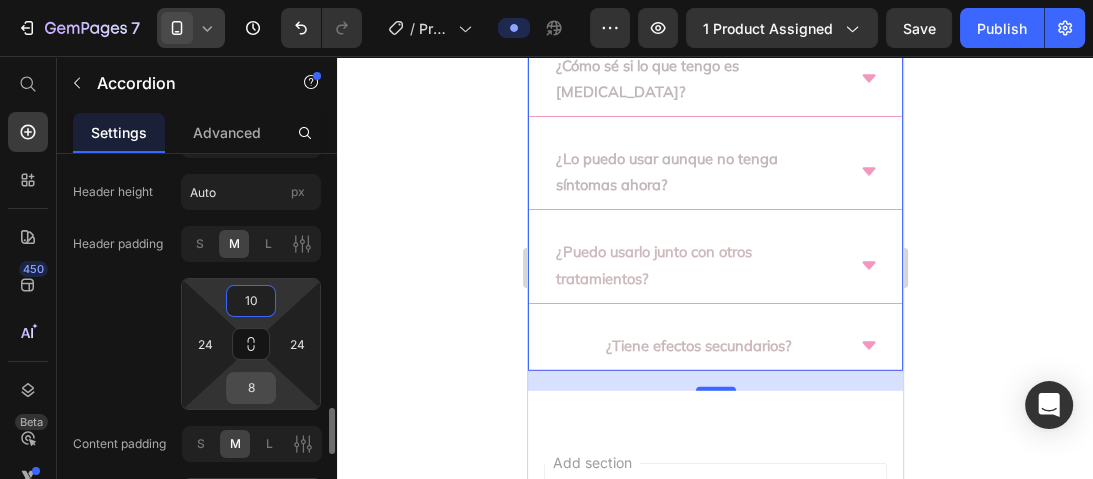 type on "10" 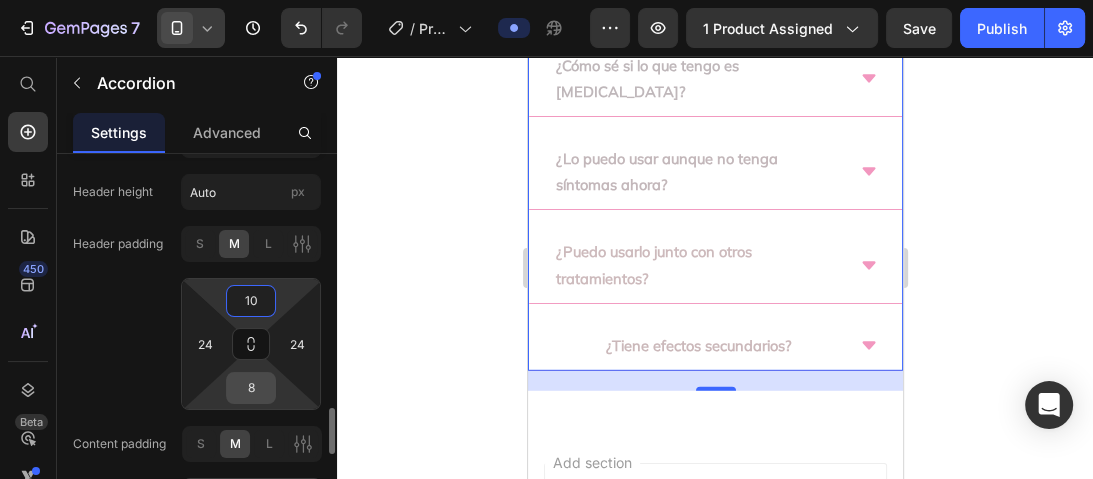click on "8" at bounding box center [251, 388] 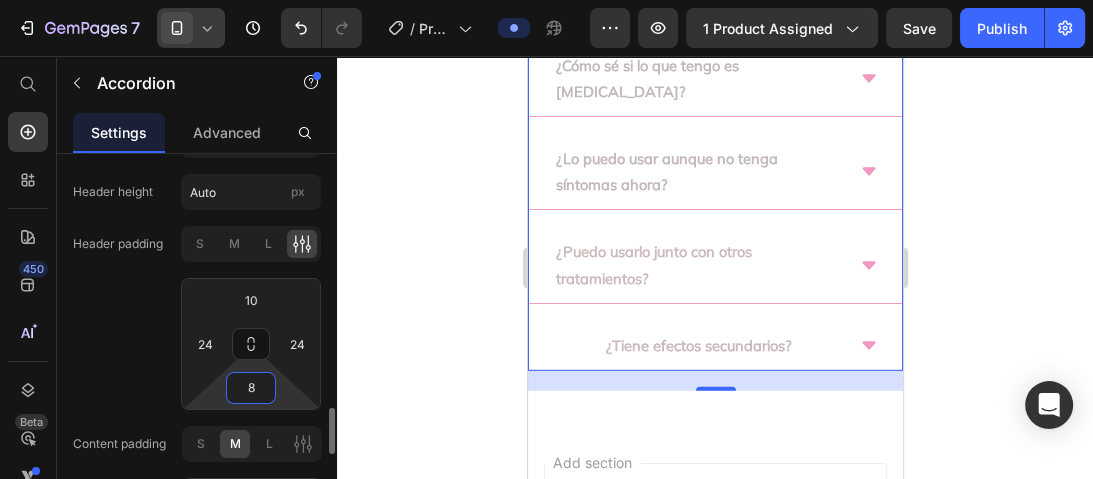 click on "8" at bounding box center [251, 388] 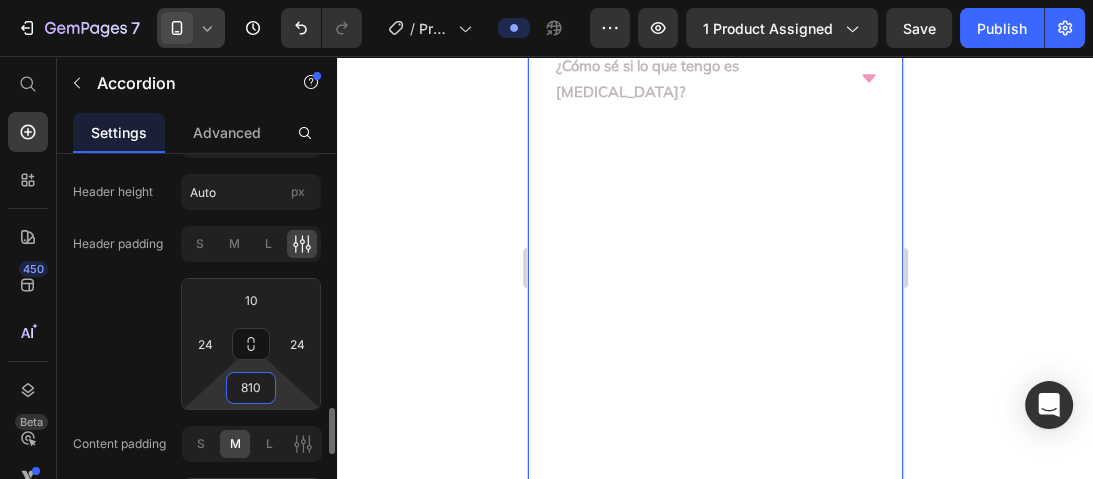 click on "810" at bounding box center [251, 388] 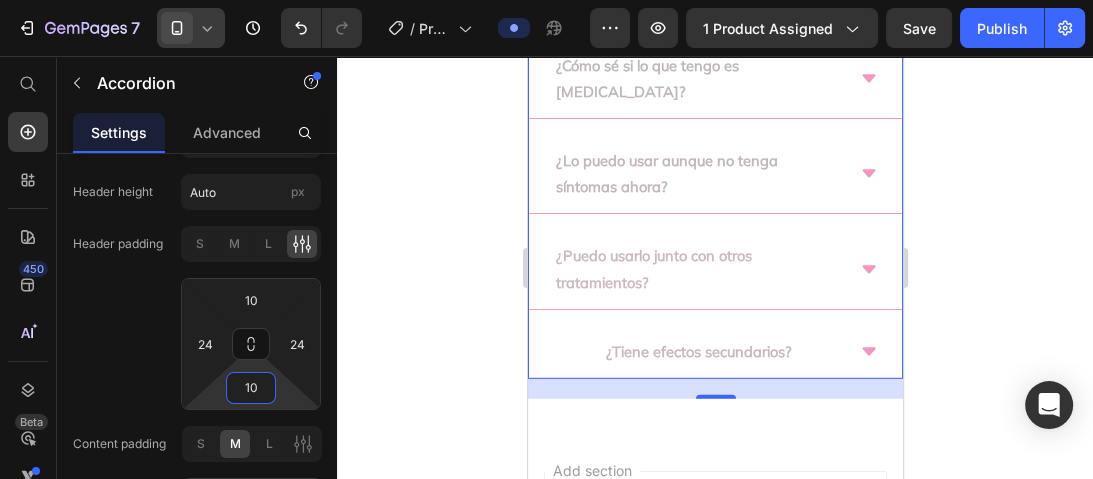 type on "10" 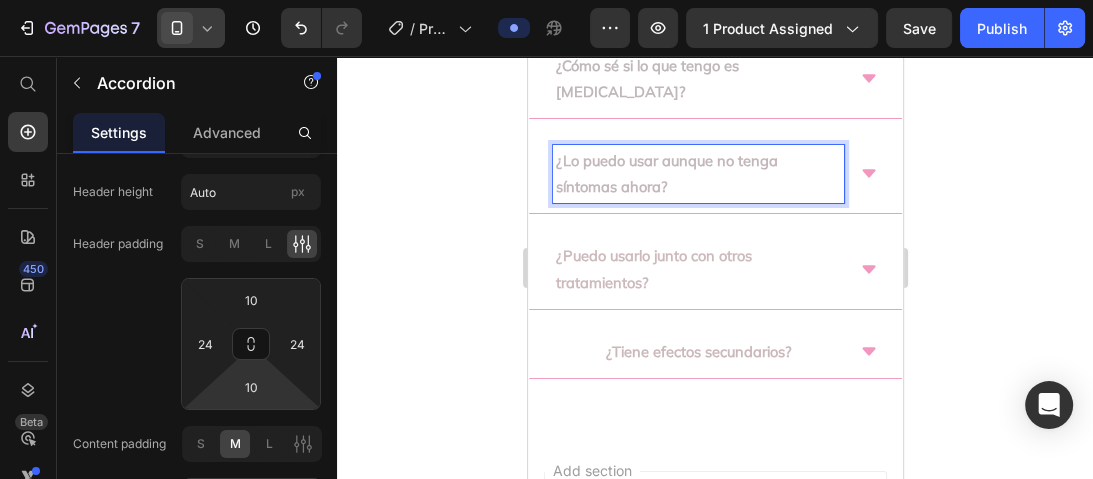 drag, startPoint x: 627, startPoint y: 256, endPoint x: 628, endPoint y: 240, distance: 16.03122 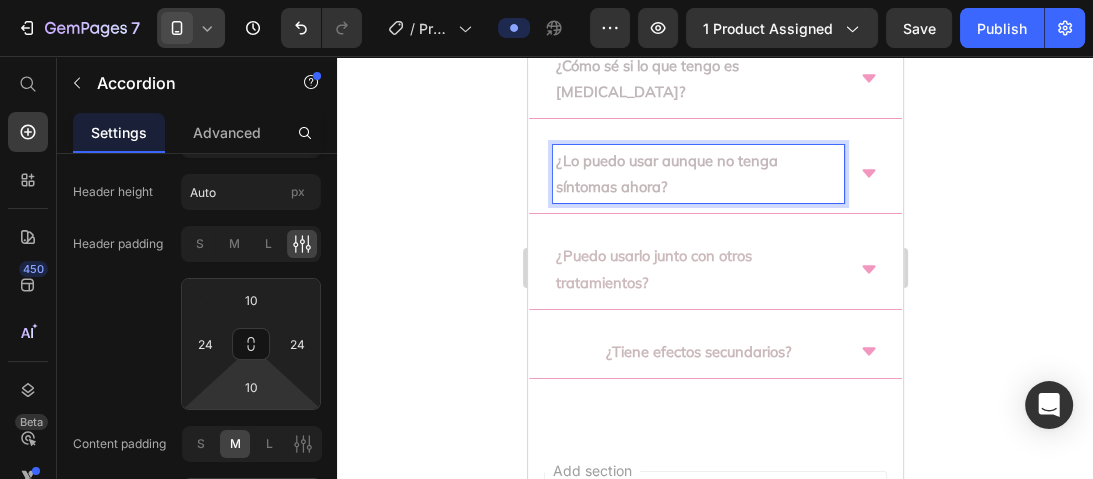 click on "¿Lo puedo usar aunque no tenga síntomas ahora?" at bounding box center [666, 173] 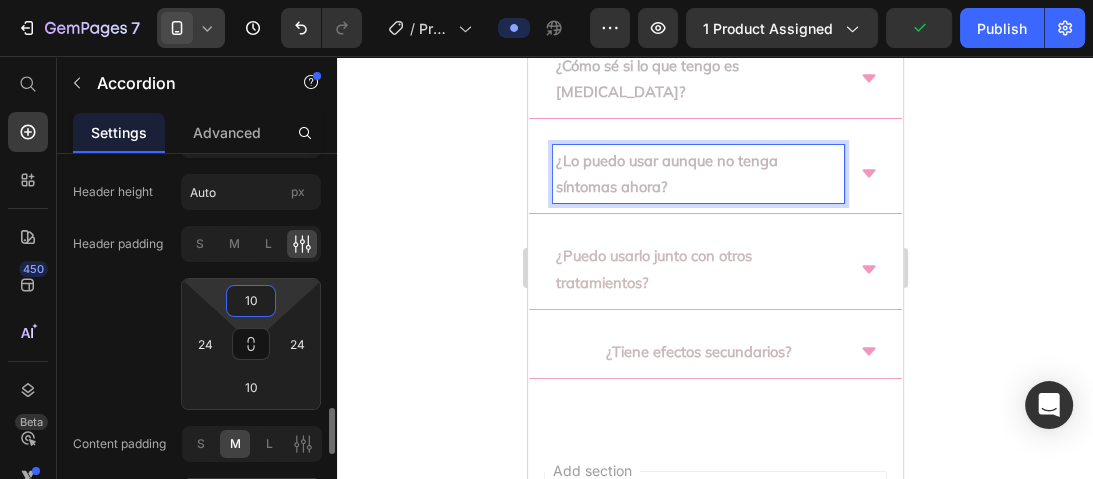 click on "10" at bounding box center (251, 301) 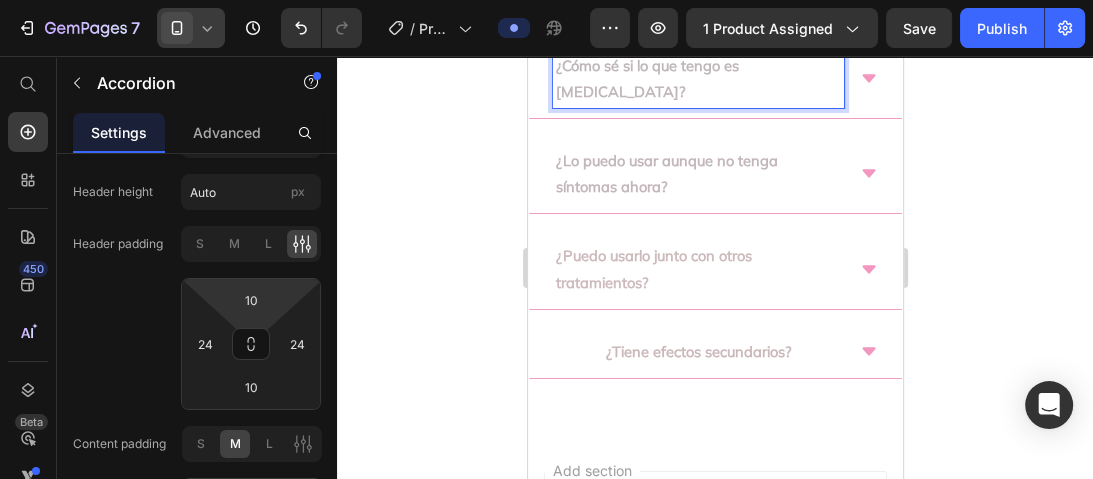 click on "¿Lo puedo usar aunque no tenga síntomas ahora?" at bounding box center [714, 174] 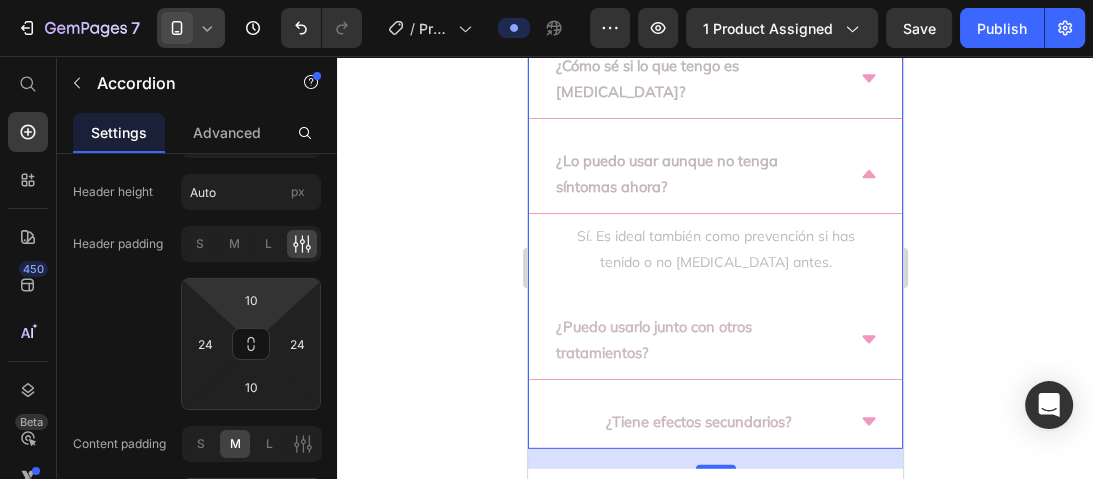 click on "¿Lo puedo usar aunque no tenga síntomas ahora?" at bounding box center (714, 174) 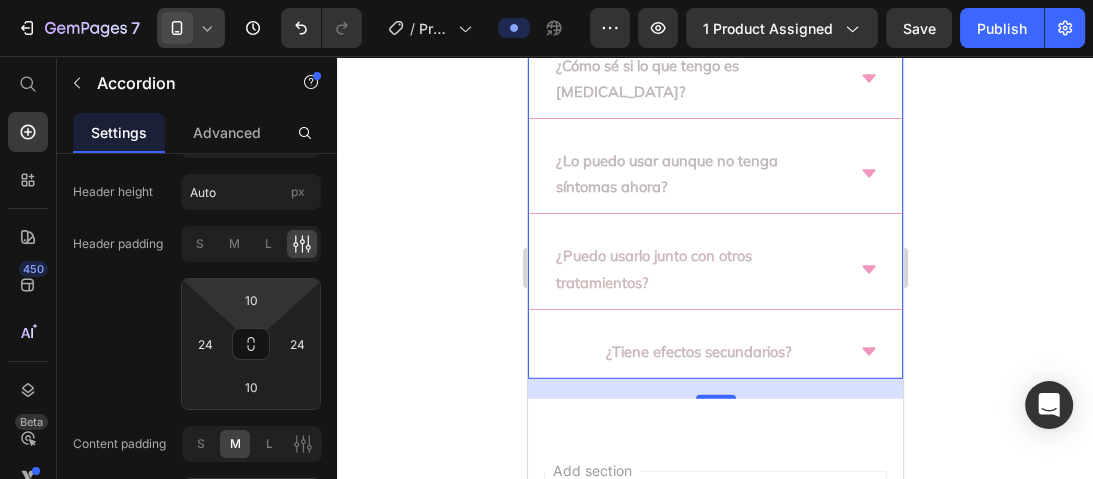 click on "¿Cómo sé si lo que tengo es [MEDICAL_DATA]?" at bounding box center [714, 79] 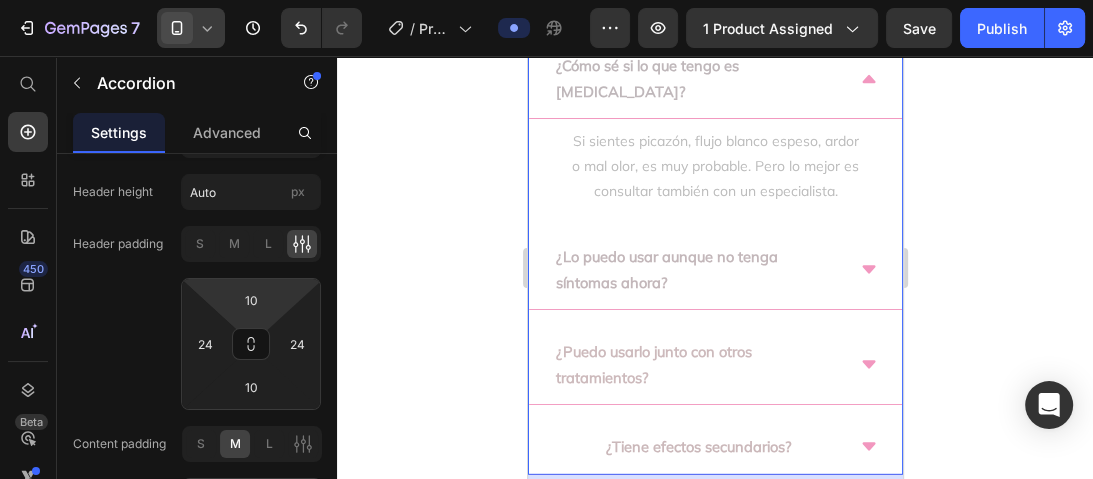 click on "Si sientes picazón, flujo blanco espeso, ardor o mal olor, es muy probable. Pero lo mejor es consultar también con un especialista. Text Block" at bounding box center (714, 167) 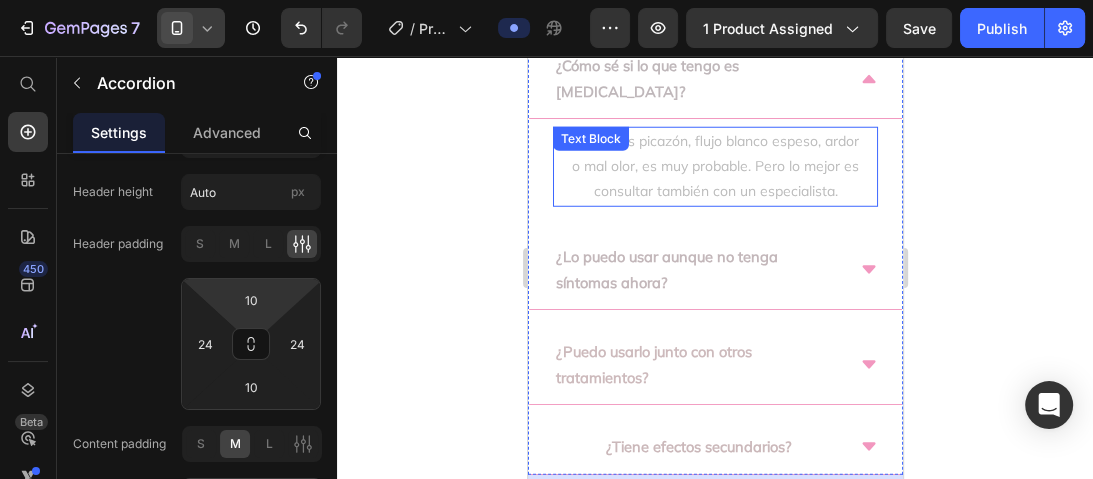 click on "Si sientes picazón, flujo blanco espeso, ardor o mal olor, es muy probable. Pero lo mejor es consultar también con un especialista." at bounding box center [714, 167] 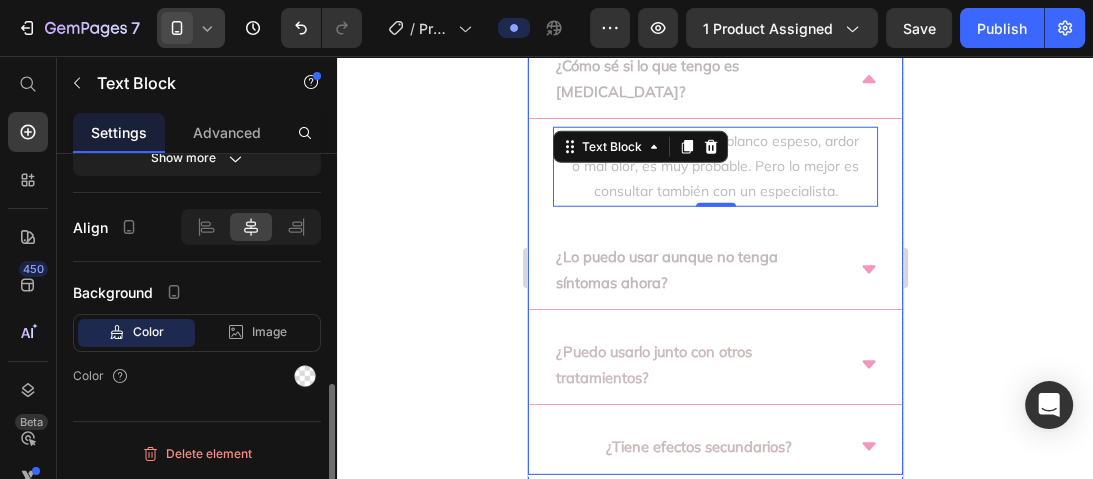 scroll, scrollTop: 0, scrollLeft: 0, axis: both 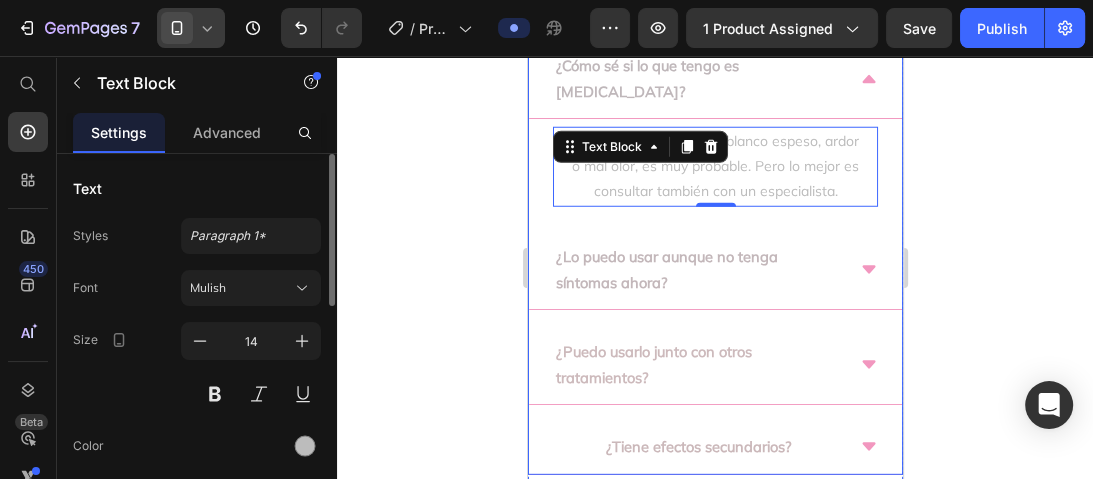 click on "¿Cómo sé si lo que tengo es [MEDICAL_DATA]?" at bounding box center [714, 79] 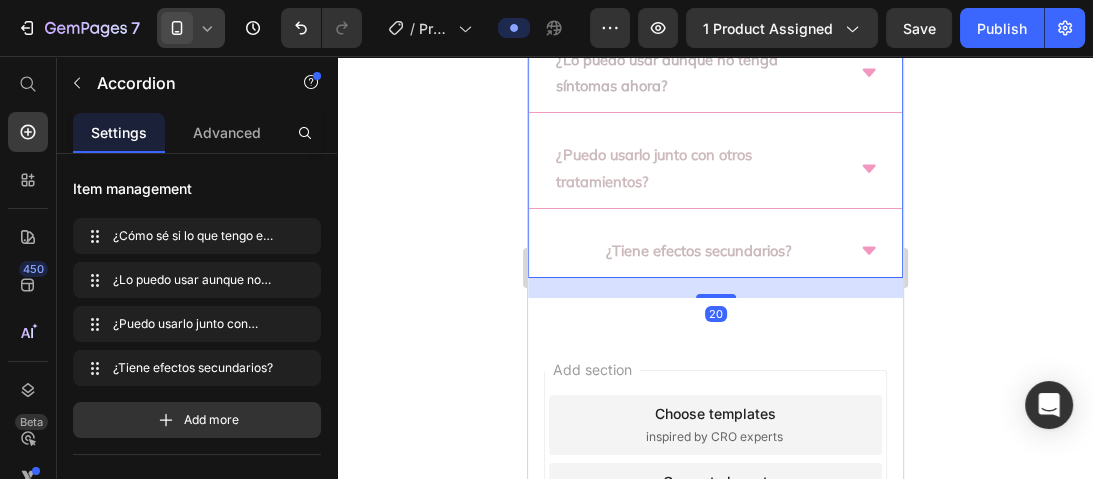 scroll, scrollTop: 4160, scrollLeft: 0, axis: vertical 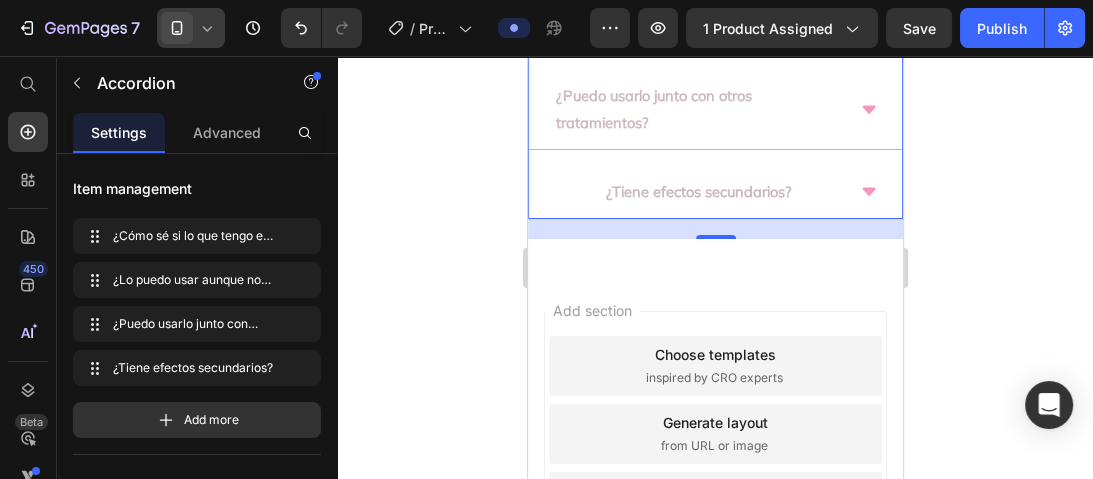 click on "¿Lo puedo usar aunque no tenga síntomas ahora?" at bounding box center (714, 14) 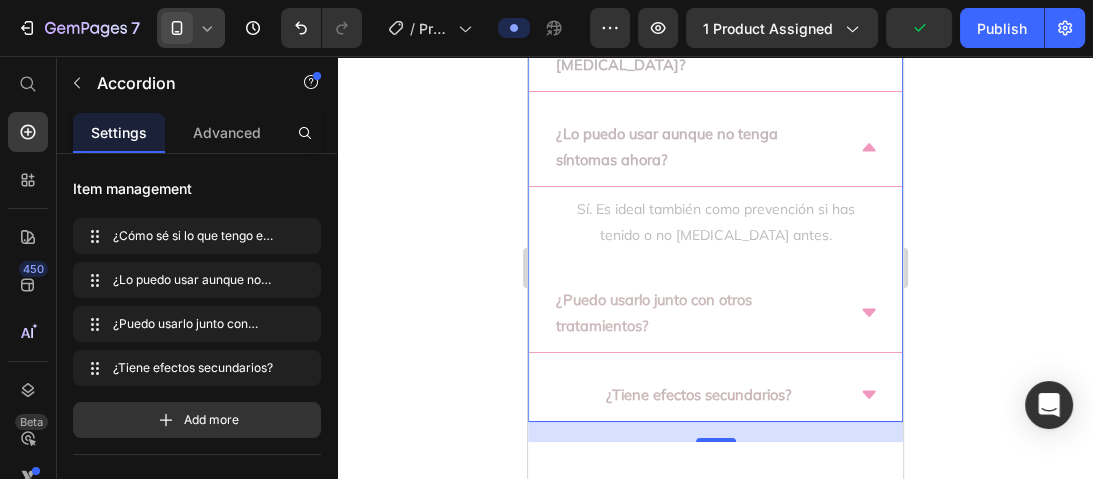 scroll, scrollTop: 4000, scrollLeft: 0, axis: vertical 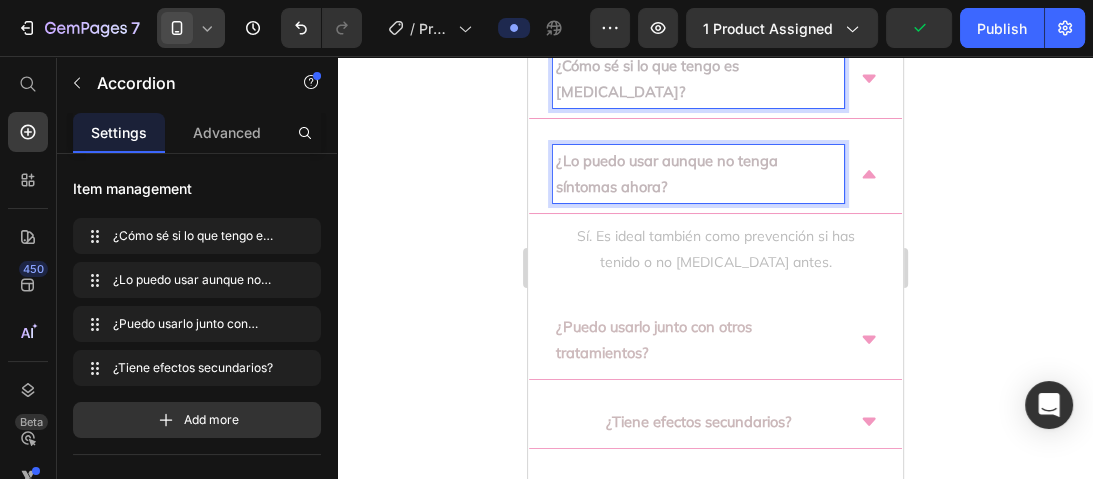 click on "¿Lo puedo usar aunque no tenga síntomas ahora?" at bounding box center (666, 173) 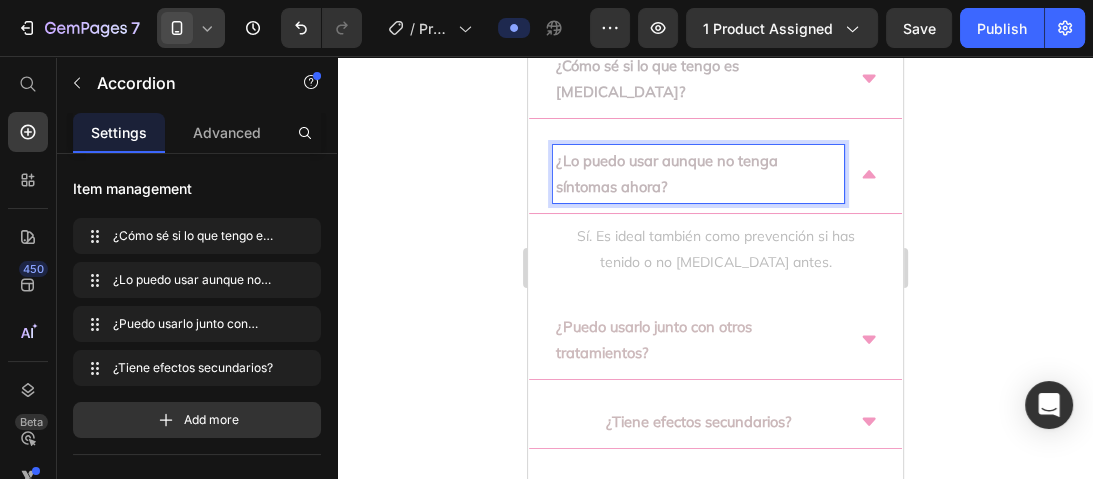 click on "¿Cómo sé si lo que tengo es [MEDICAL_DATA]?" at bounding box center (646, 78) 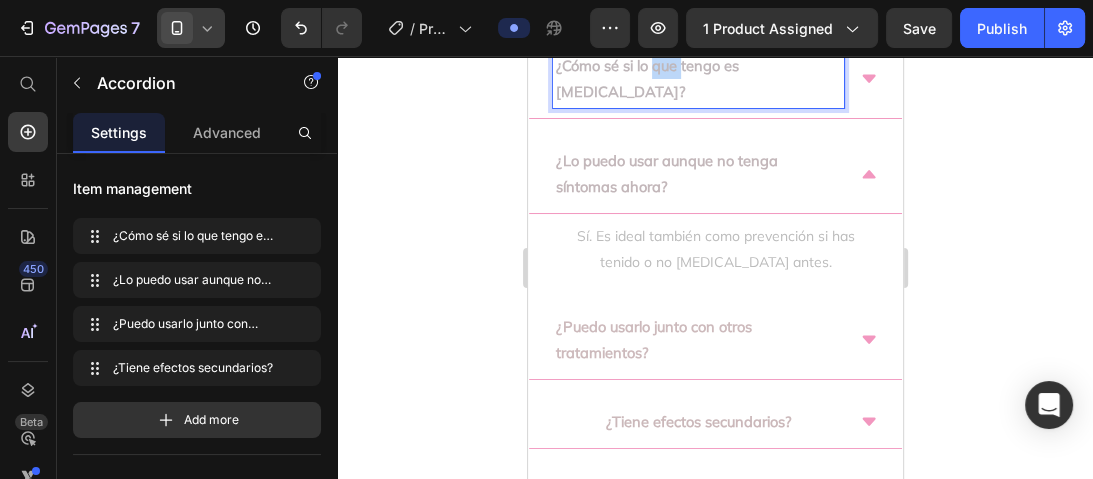 click on "¿Cómo sé si lo que tengo es [MEDICAL_DATA]?" at bounding box center (646, 78) 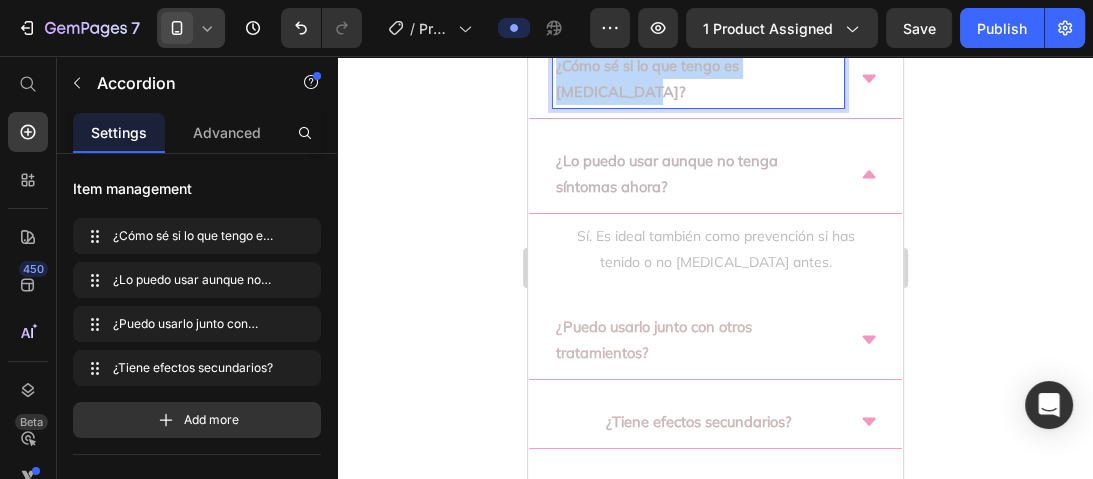 click on "¿Cómo sé si lo que tengo es [MEDICAL_DATA]?" at bounding box center [646, 78] 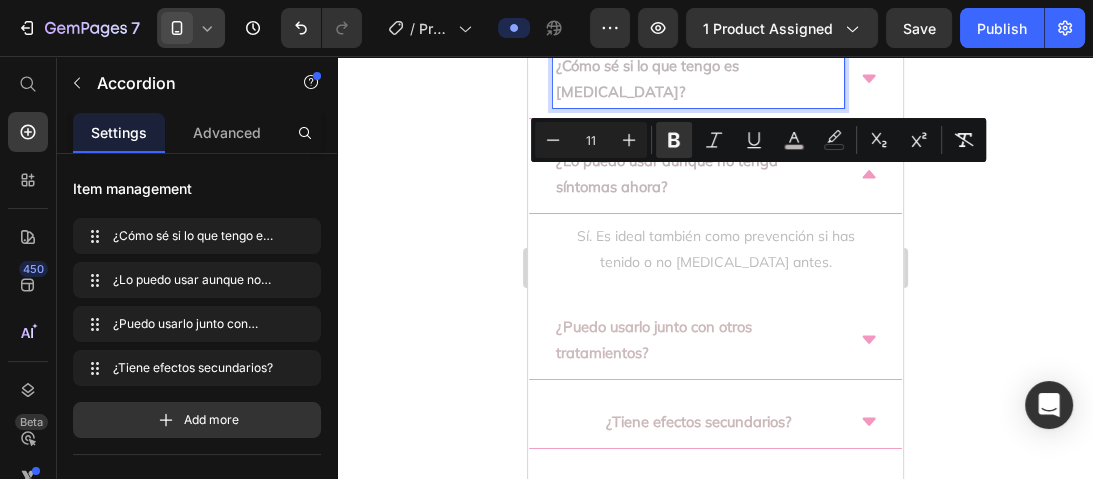 click on "¿Lo puedo usar aunque no tenga síntomas ahora?" at bounding box center [666, 173] 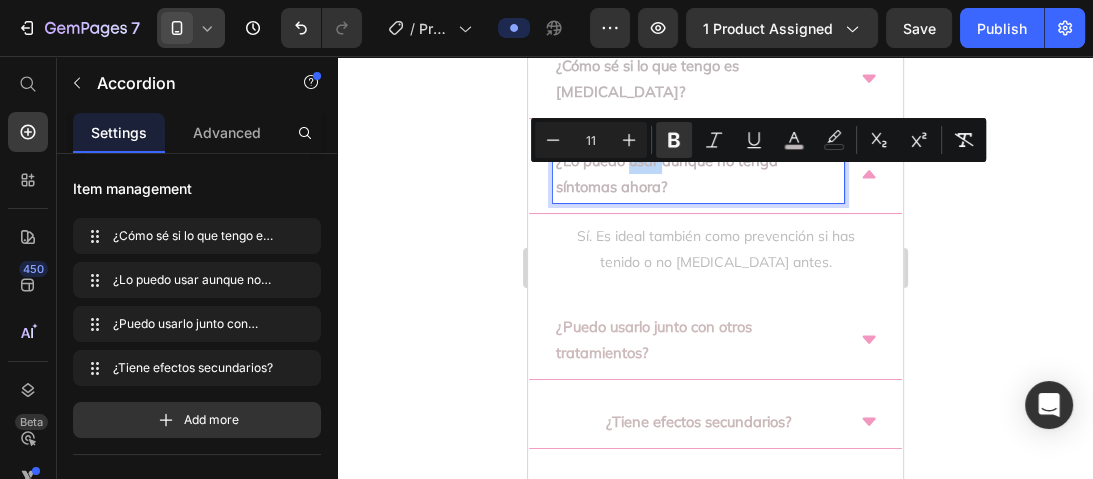 click on "¿Lo puedo usar aunque no tenga síntomas ahora?" at bounding box center [666, 173] 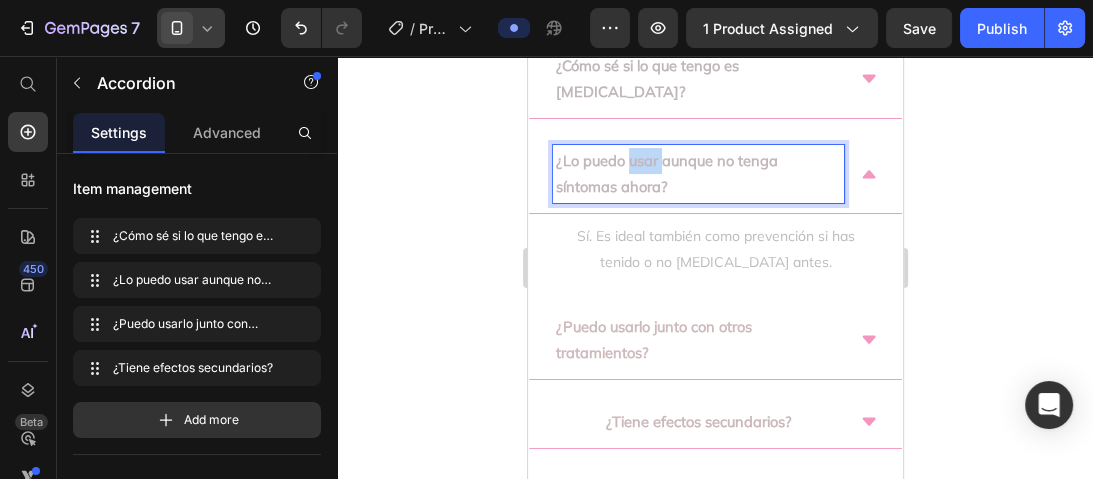 click on "¿Lo puedo usar aunque no tenga síntomas ahora?" at bounding box center [666, 173] 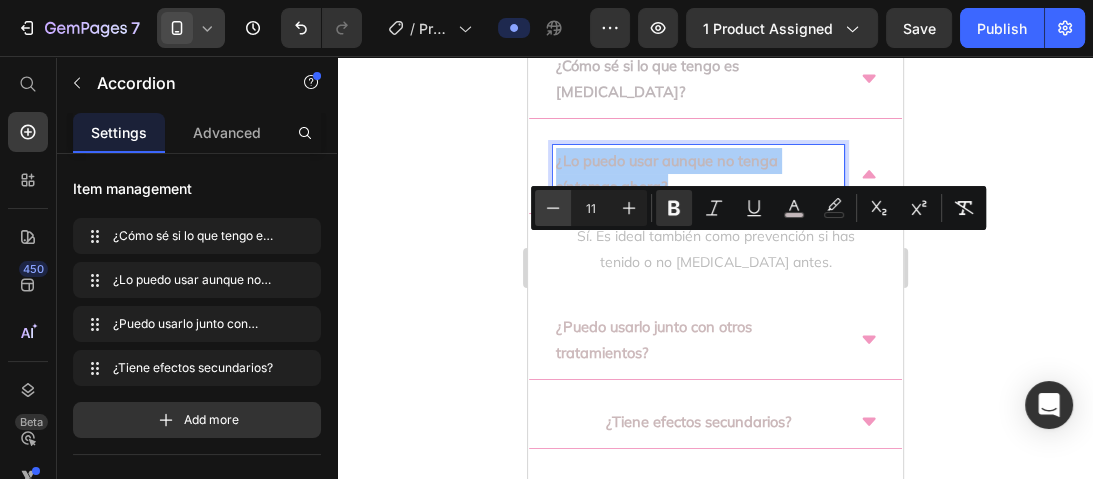 drag, startPoint x: 543, startPoint y: 209, endPoint x: 79, endPoint y: 115, distance: 473.4258 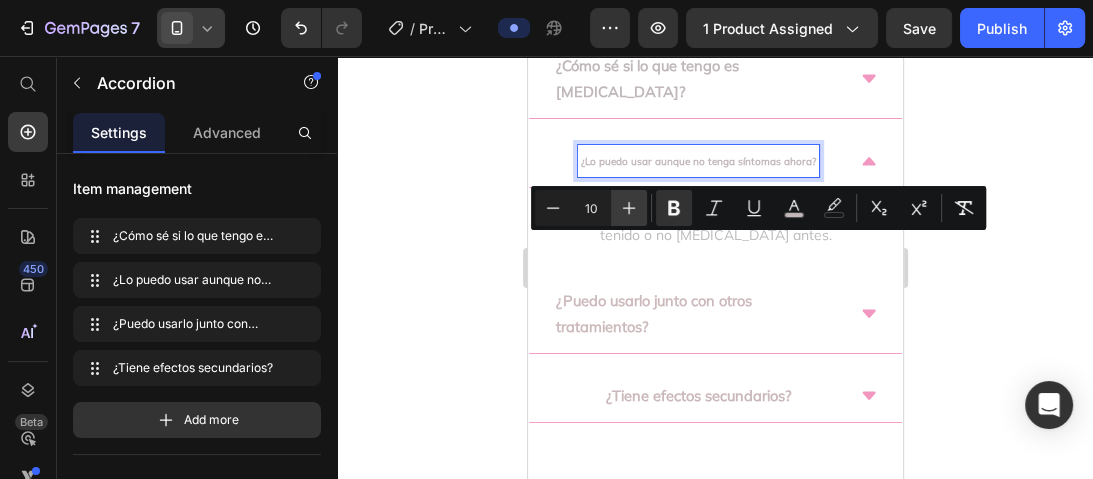 click 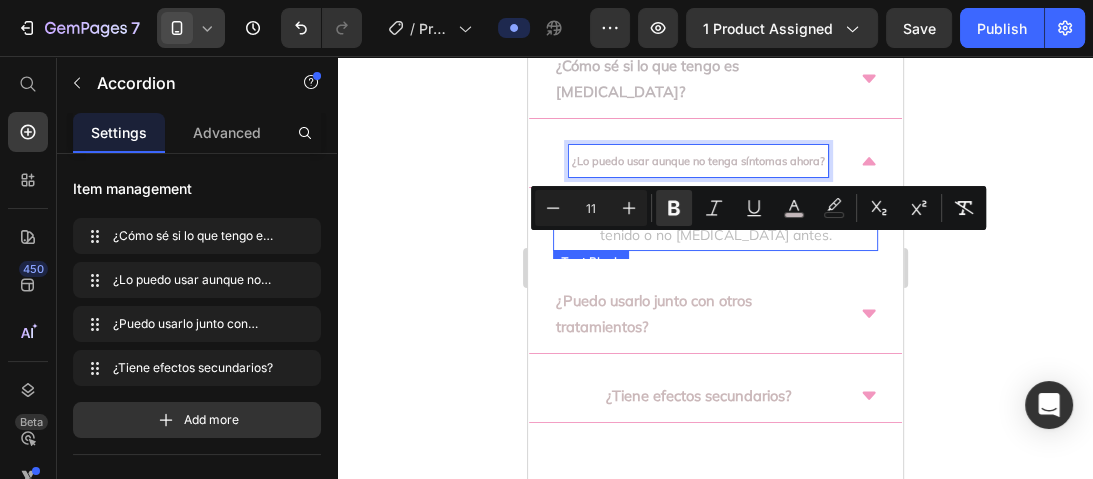 click on "Sí. Es ideal también como prevención si has tenido o no [MEDICAL_DATA] antes." at bounding box center [714, 223] 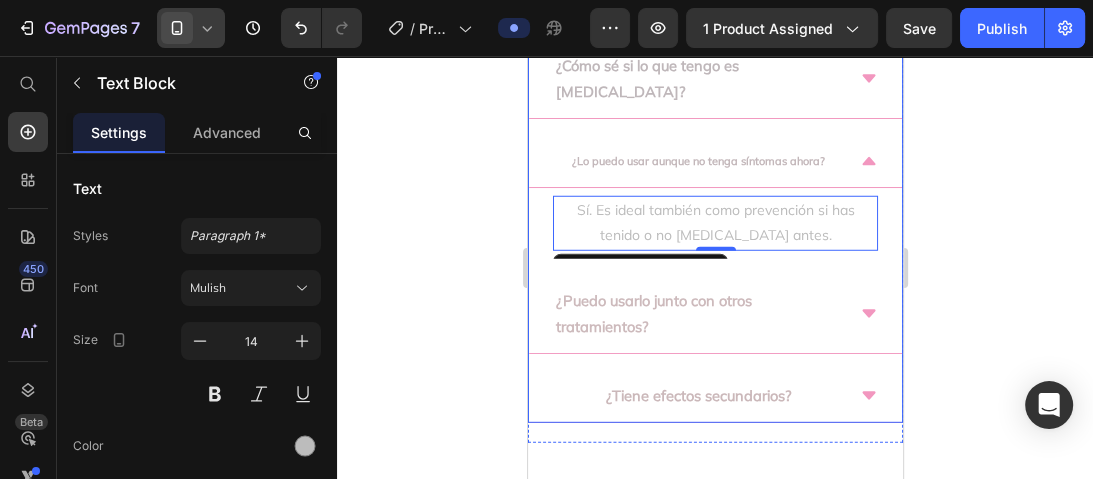 click on "¿Cómo sé si lo que tengo es [MEDICAL_DATA]?" at bounding box center [646, 78] 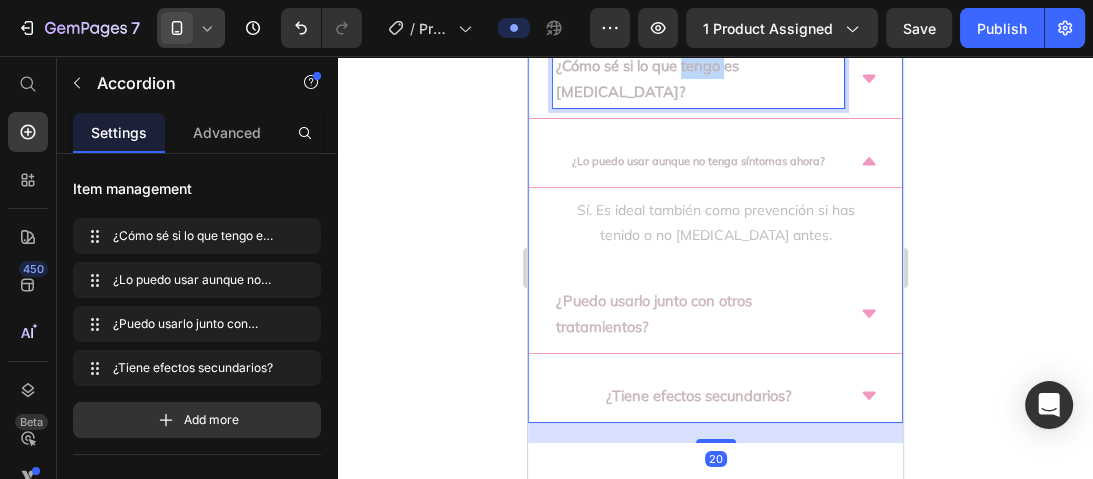 click on "¿Cómo sé si lo que tengo es [MEDICAL_DATA]?" at bounding box center (646, 78) 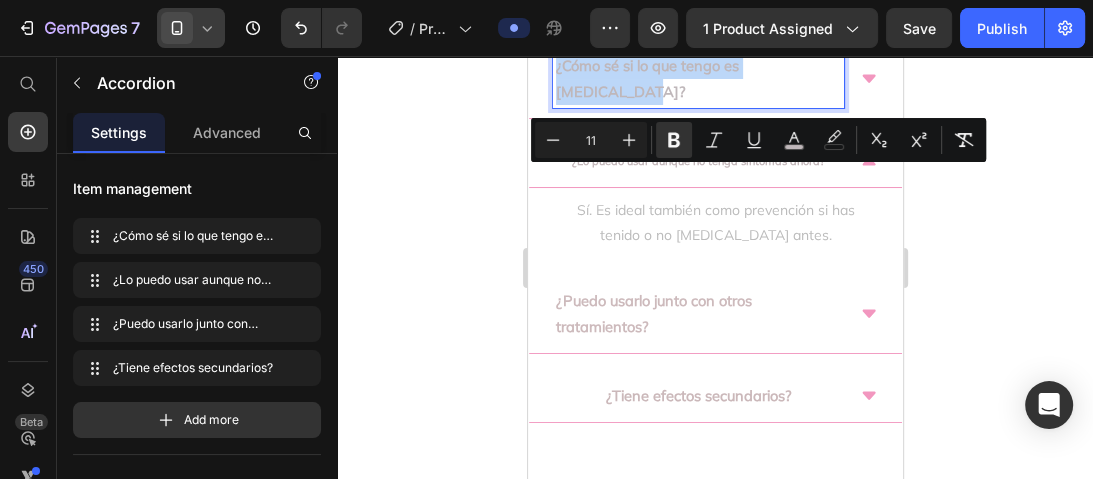 click on "¿Cómo sé si lo que tengo es [MEDICAL_DATA]?" at bounding box center [646, 78] 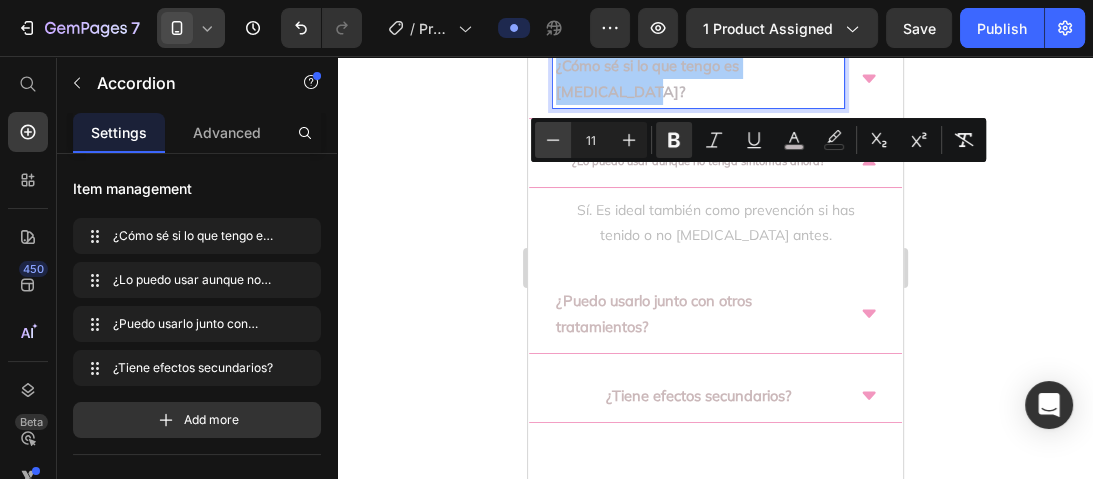 click on "Minus" at bounding box center (553, 140) 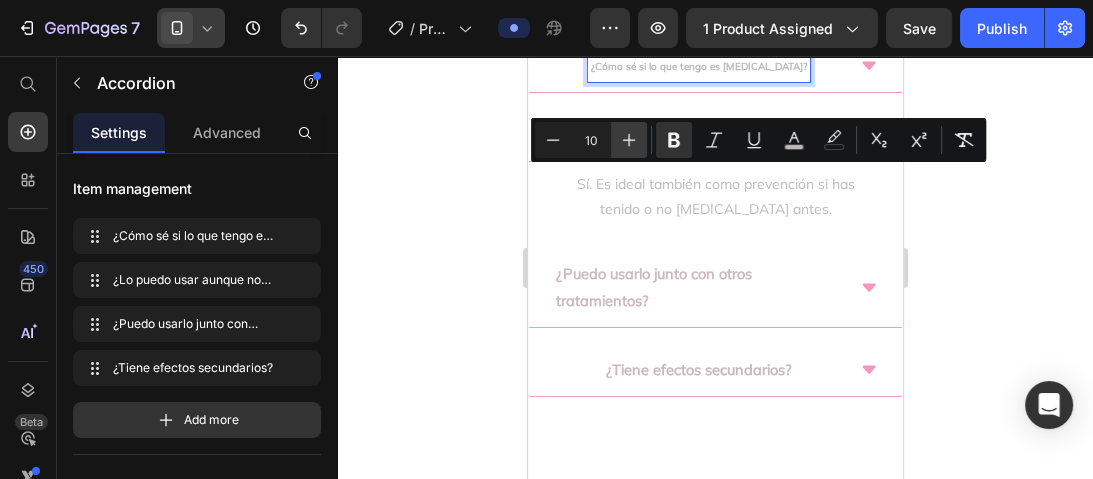 click 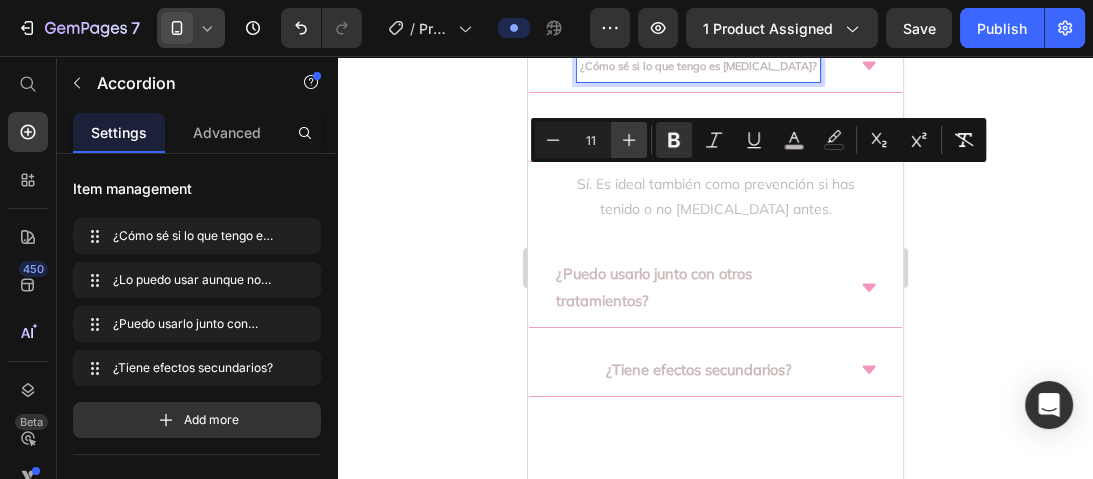 click 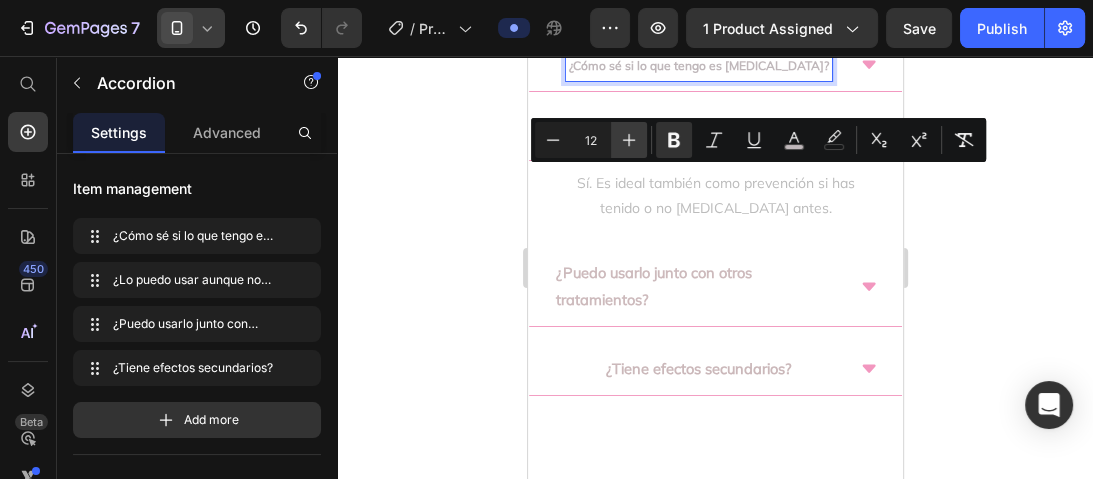 click 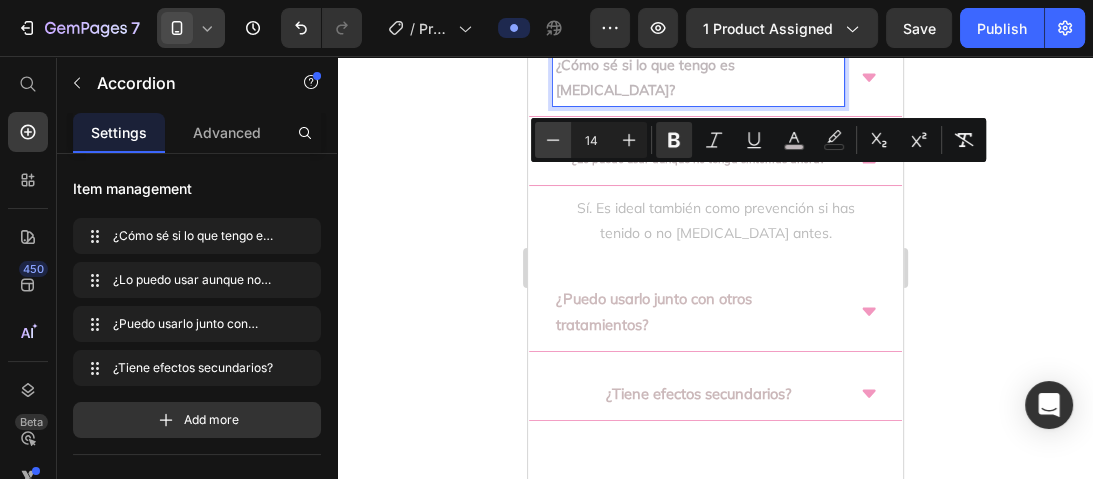 click 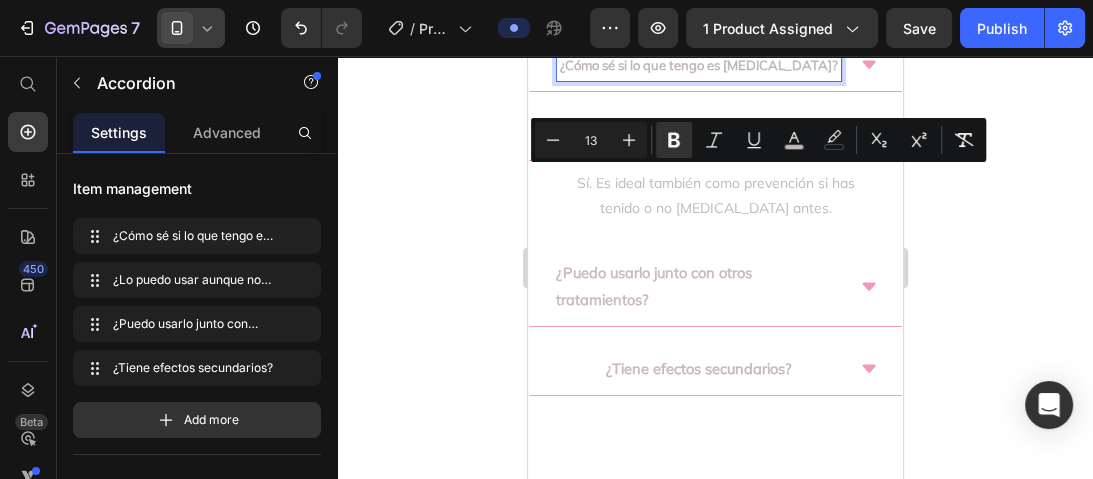 click on "¿Lo puedo usar aunque no tenga síntomas ahora?" at bounding box center [697, 134] 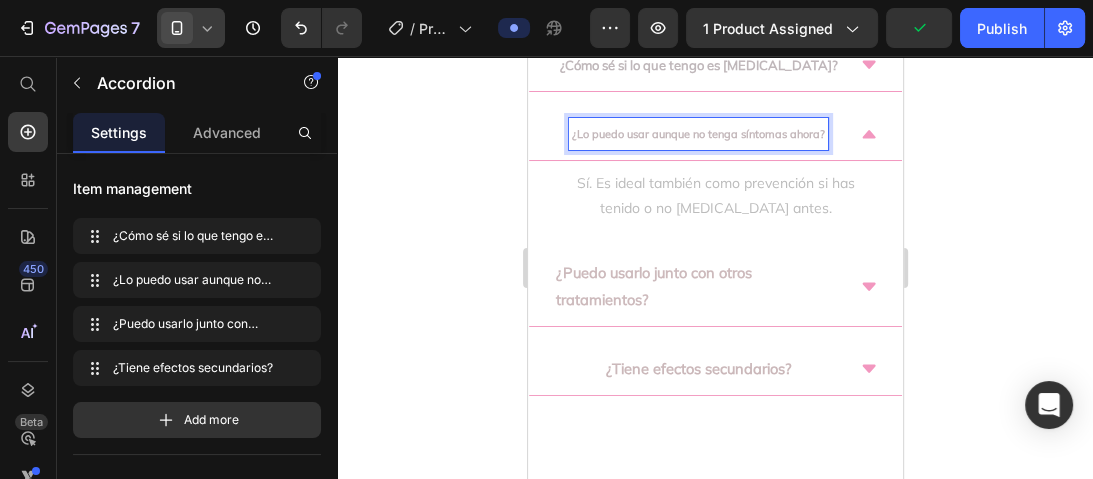 click on "¿Lo puedo usar aunque no tenga síntomas ahora?" at bounding box center [697, 134] 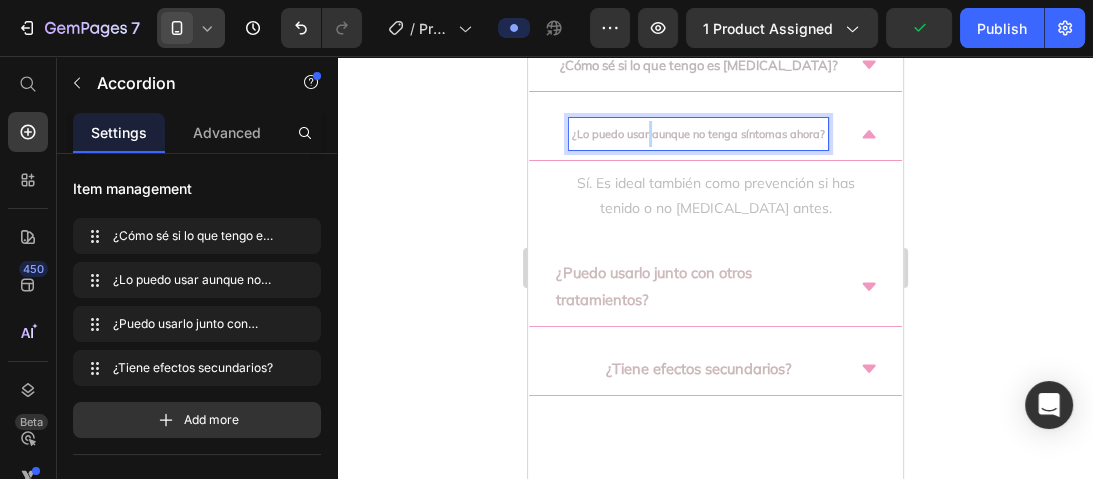 click on "¿Lo puedo usar aunque no tenga síntomas ahora?" at bounding box center (697, 134) 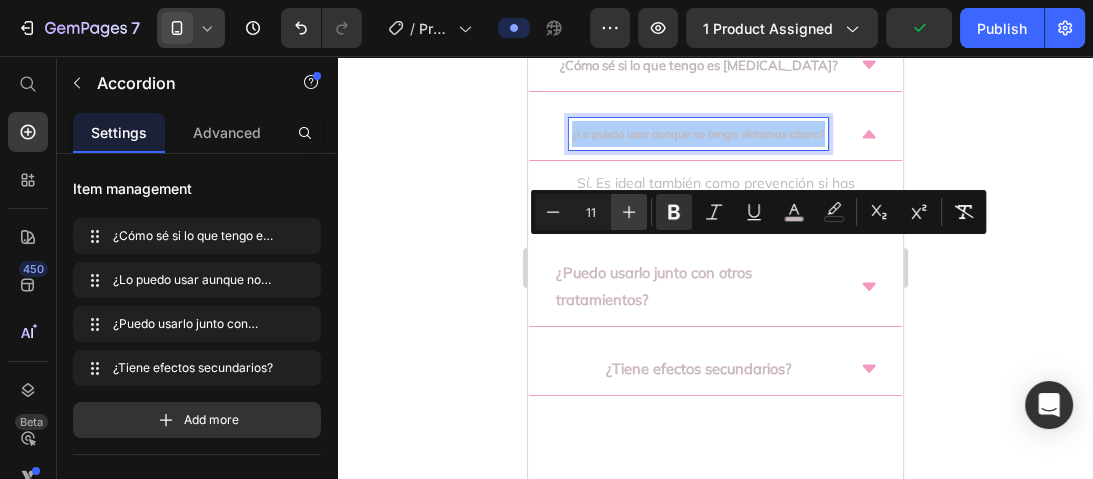 click 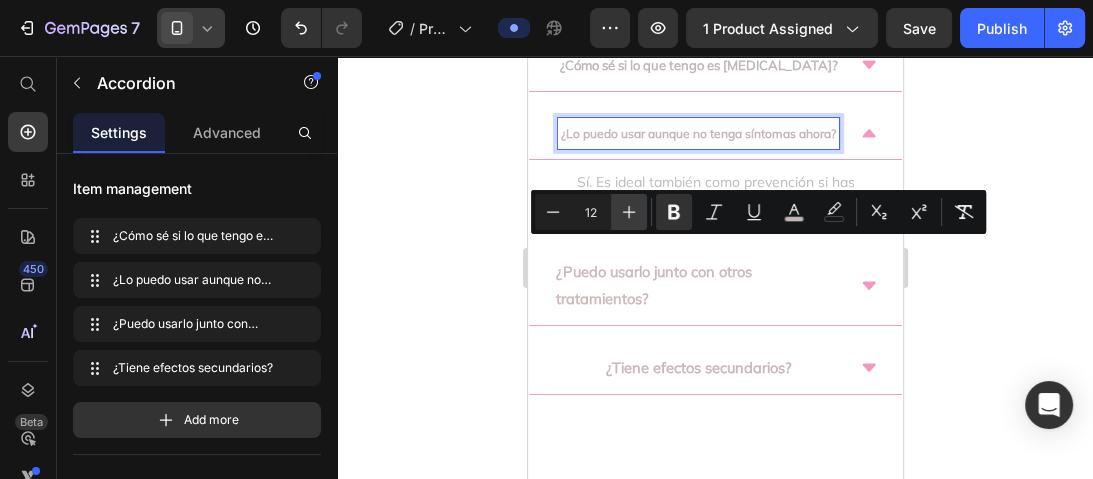 click 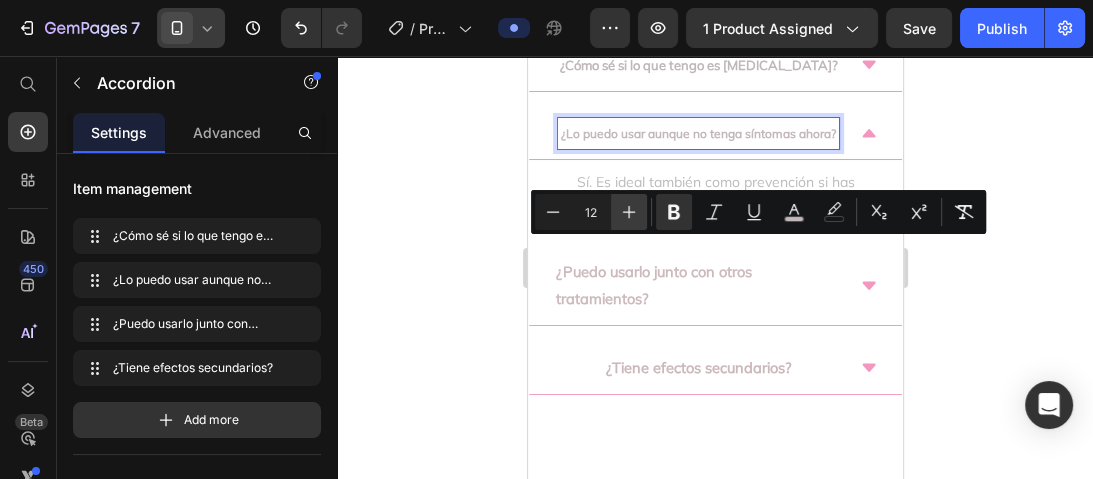 type on "13" 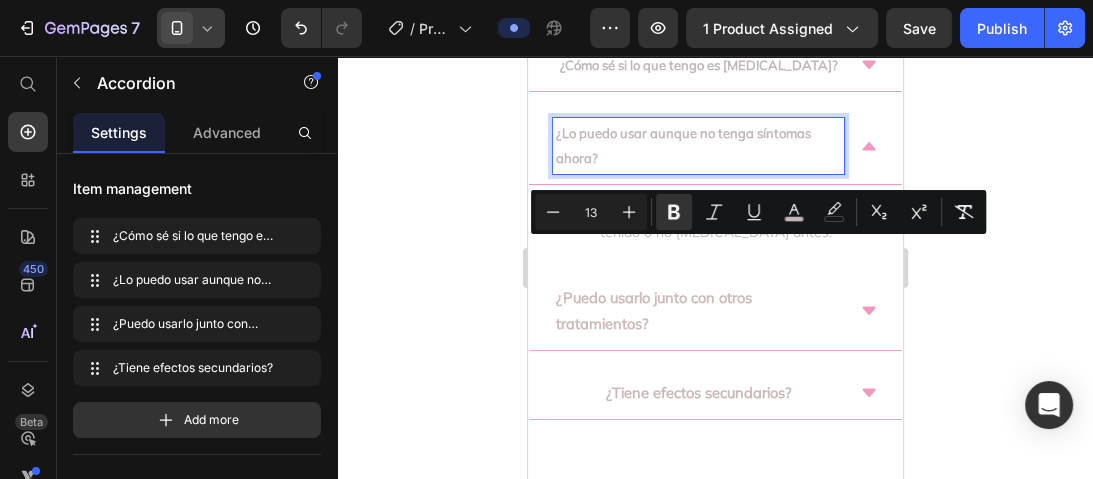 click on "¿Lo puedo usar aunque no tenga síntomas ahora?" at bounding box center [697, 146] 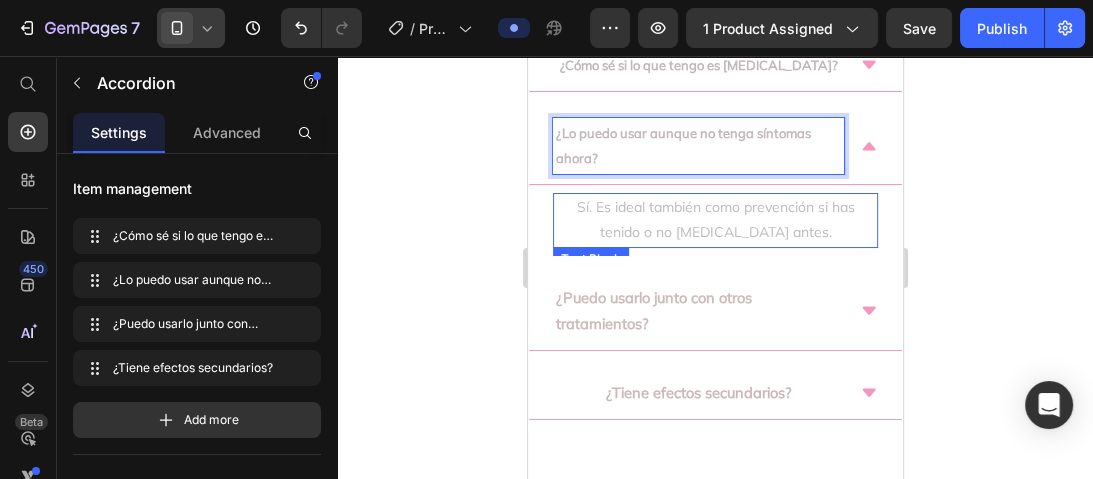 click on "Sí. Es ideal también como prevención si has tenido o no [MEDICAL_DATA] antes." at bounding box center [714, 220] 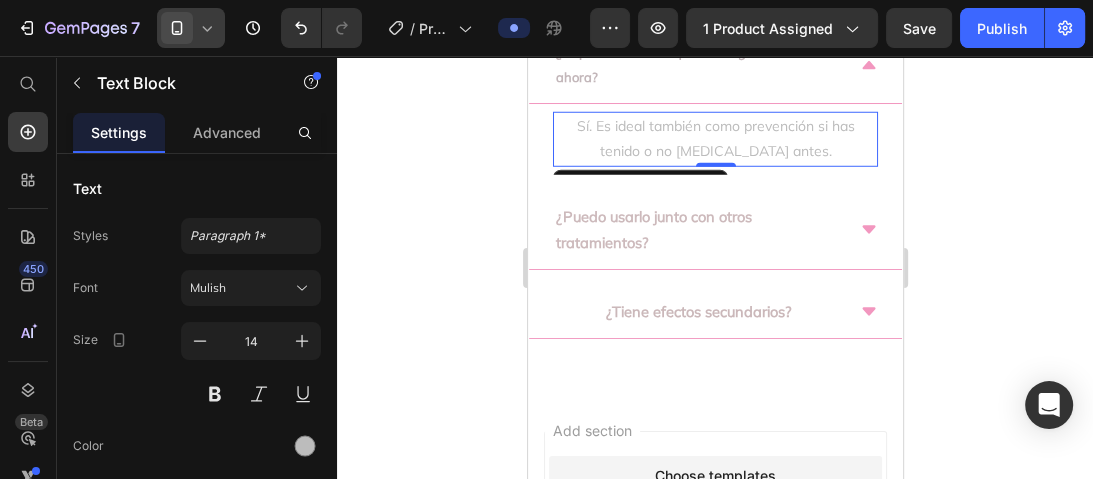 scroll, scrollTop: 4160, scrollLeft: 0, axis: vertical 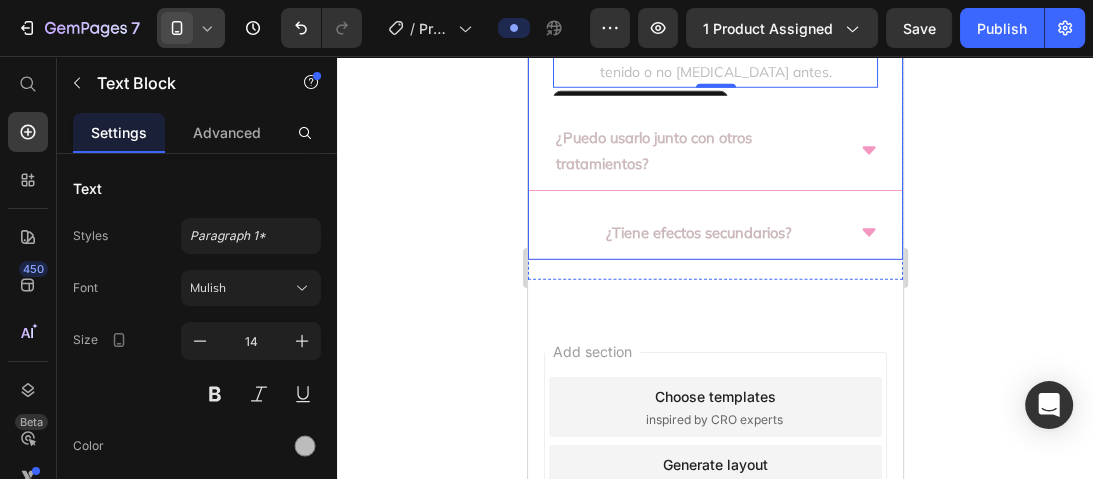 click on "¿Lo puedo usar aunque no tenga síntomas ahora?" at bounding box center [714, -14] 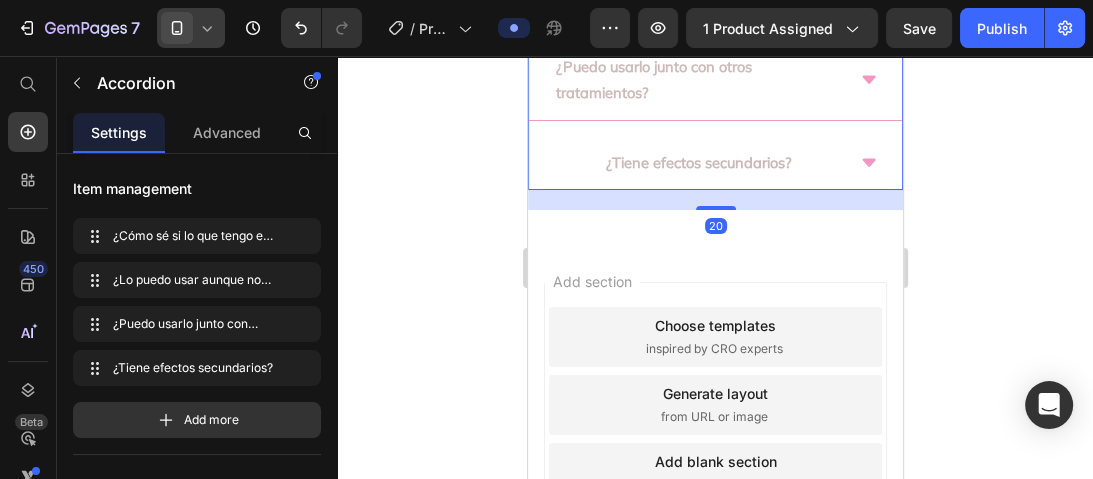 scroll, scrollTop: 4080, scrollLeft: 0, axis: vertical 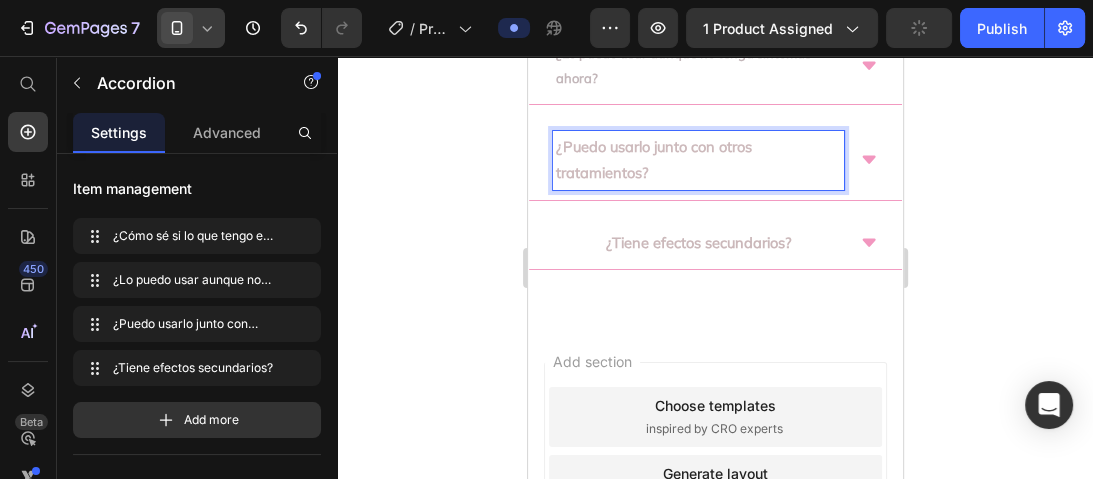 click on "¿Puedo usarlo junto con otros tratamientos?" at bounding box center [697, 160] 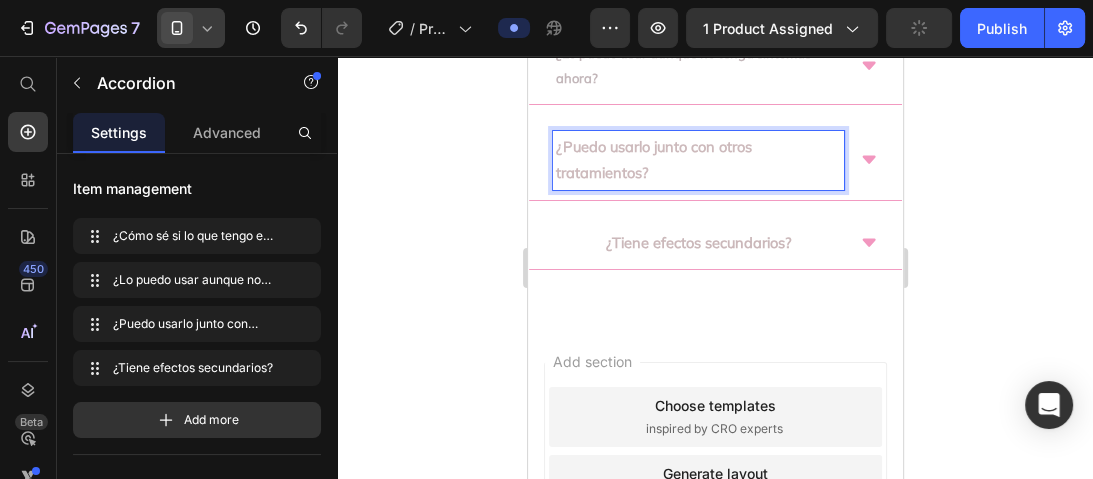 click on "¿Puedo usarlo junto con otros tratamientos?" at bounding box center [697, 160] 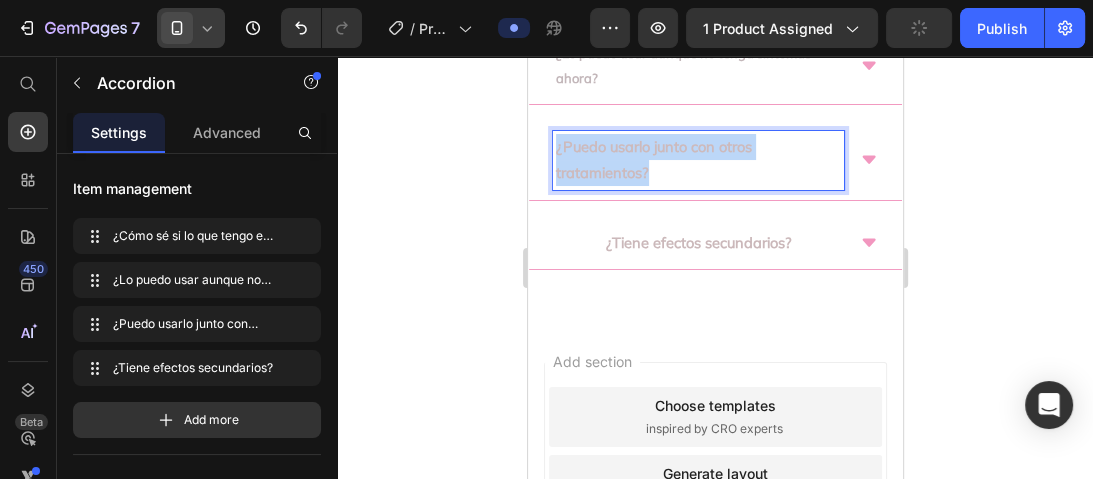 click on "¿Puedo usarlo junto con otros tratamientos?" at bounding box center (697, 160) 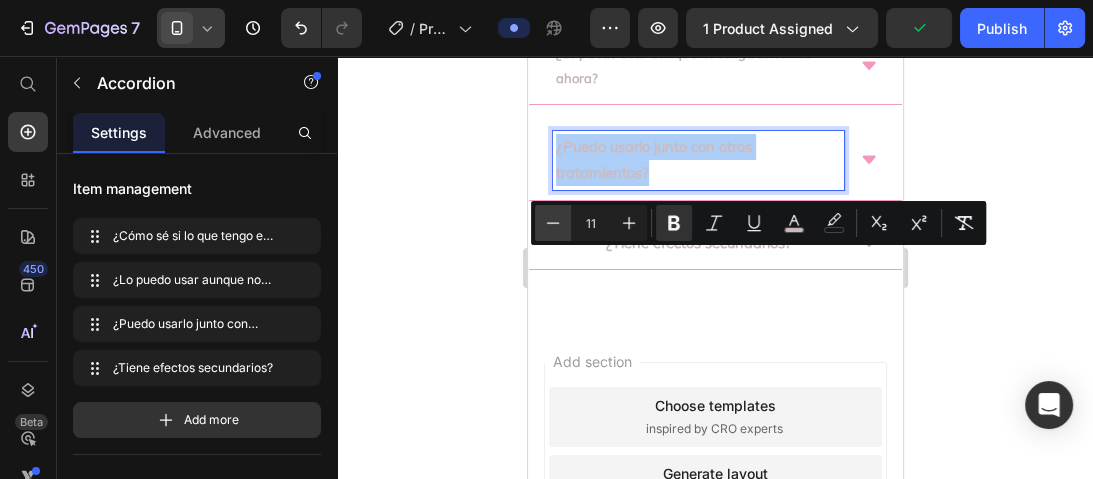 click 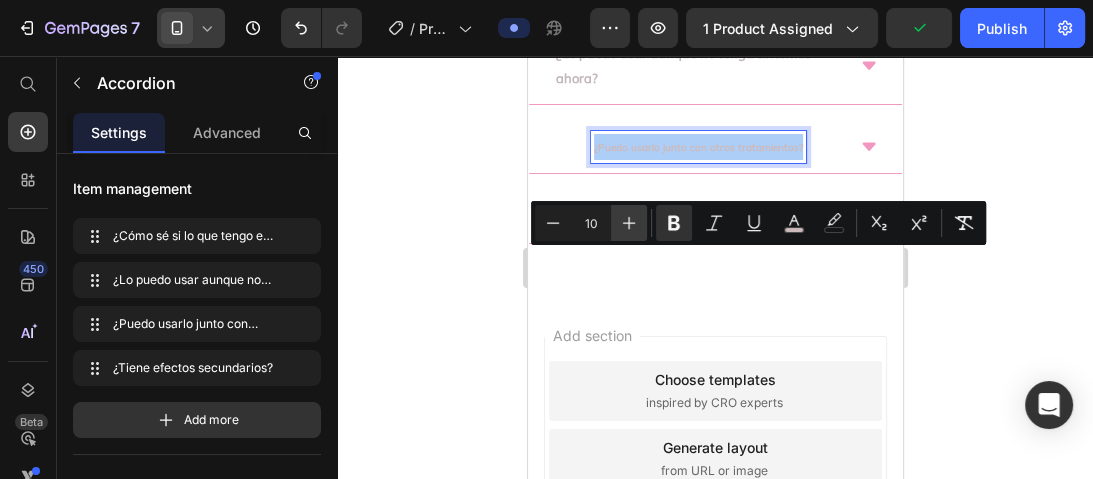 click 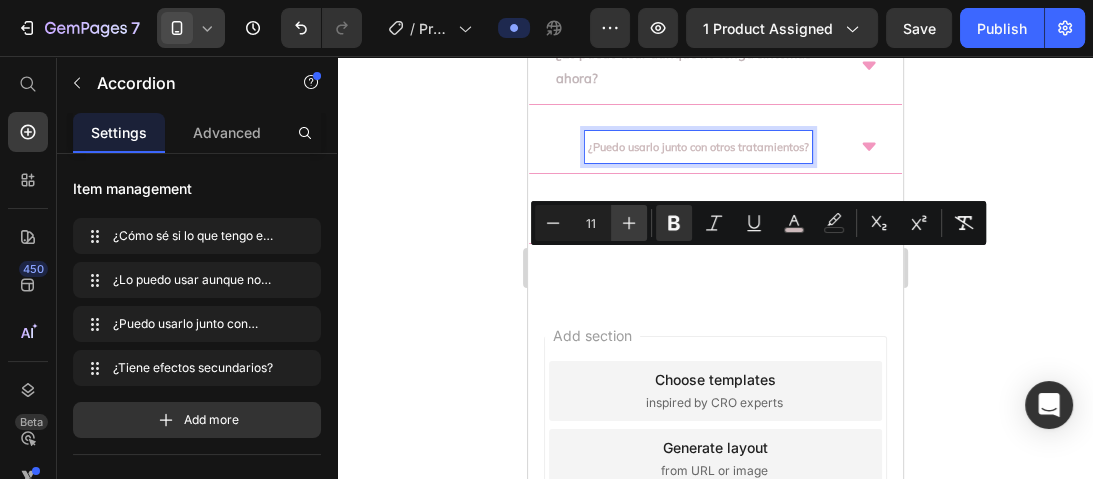 click 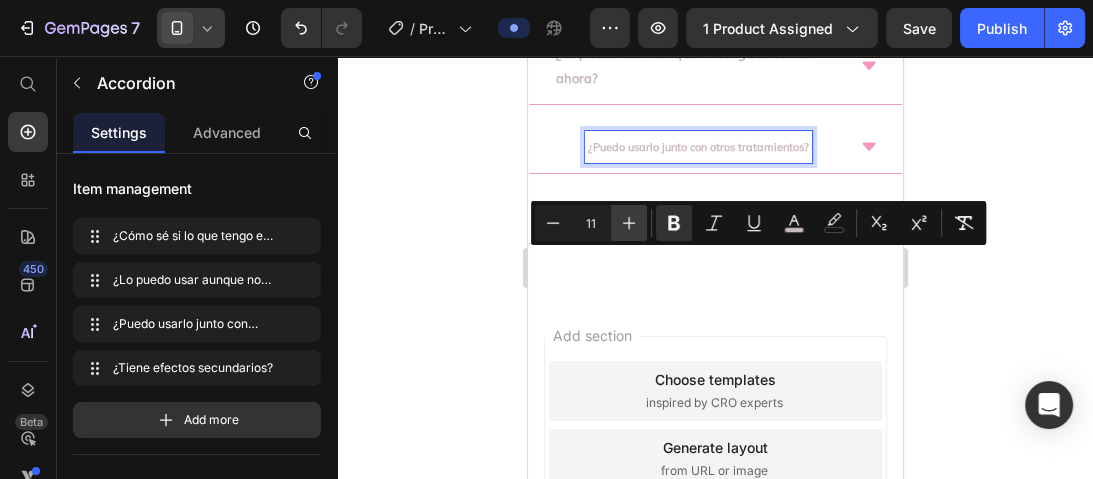 type on "12" 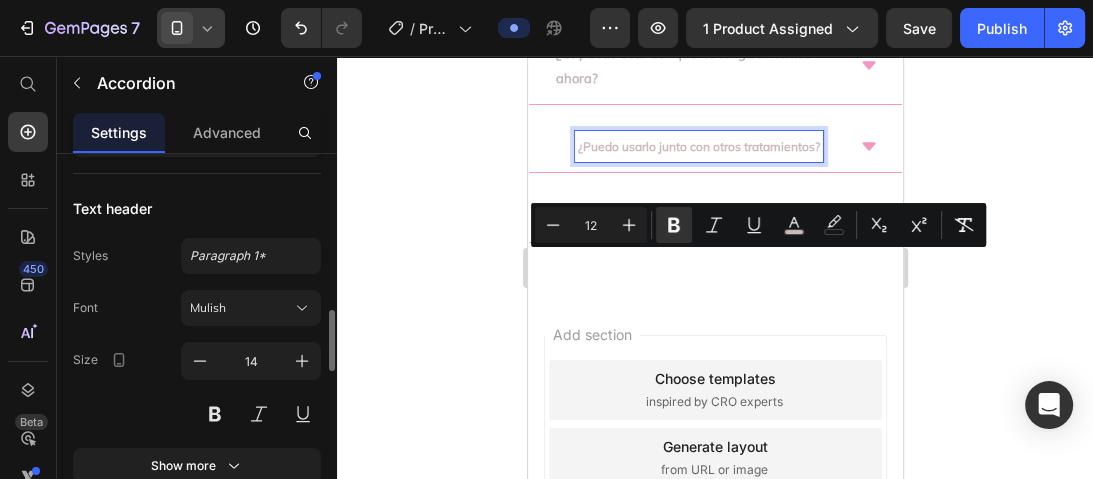 scroll, scrollTop: 1040, scrollLeft: 0, axis: vertical 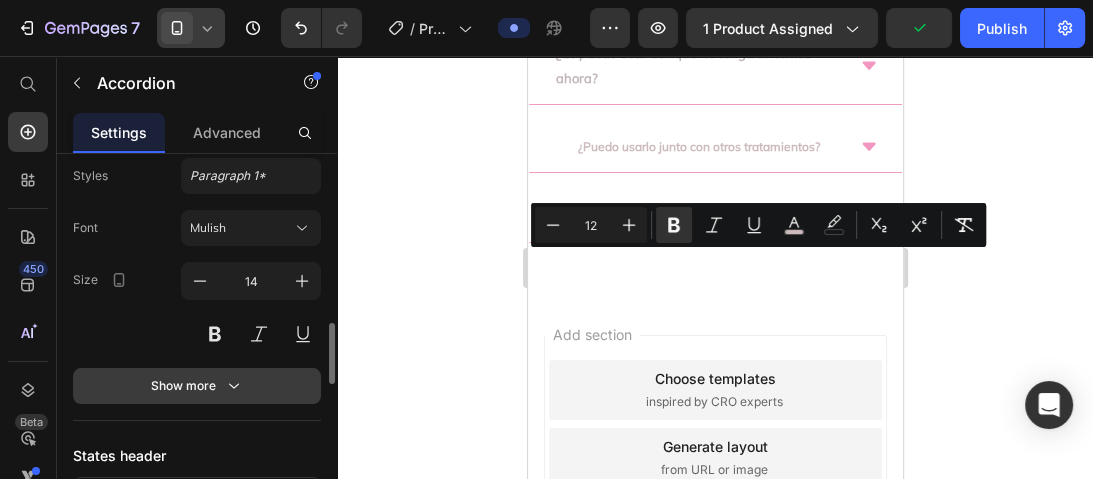 click on "Show more" at bounding box center (197, 386) 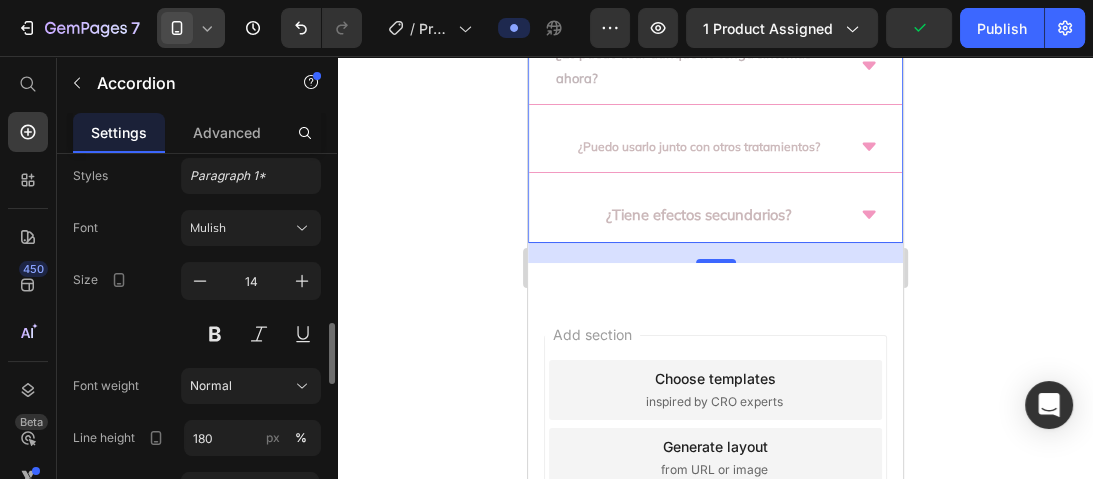scroll, scrollTop: 1200, scrollLeft: 0, axis: vertical 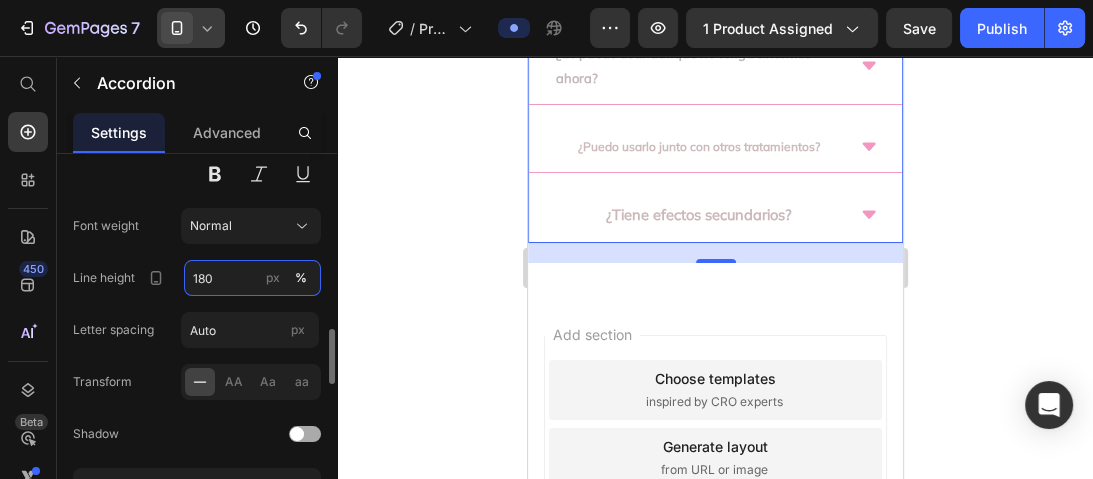 click on "180" at bounding box center (252, 278) 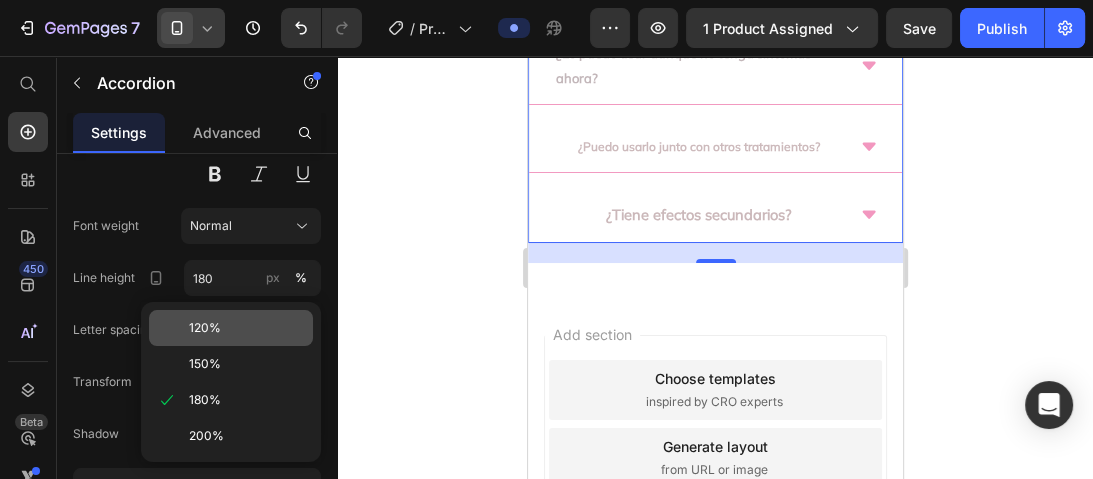 click on "120%" 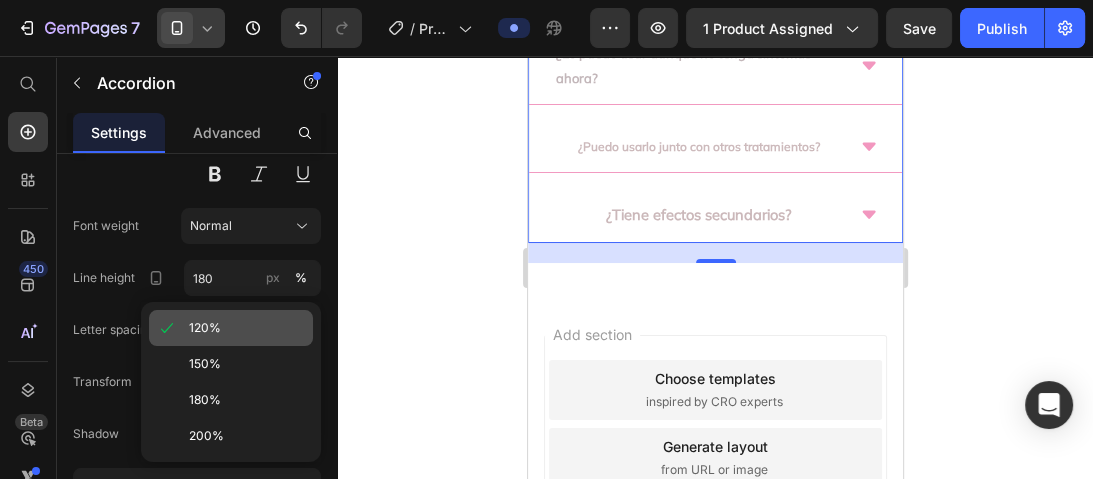 type on "120" 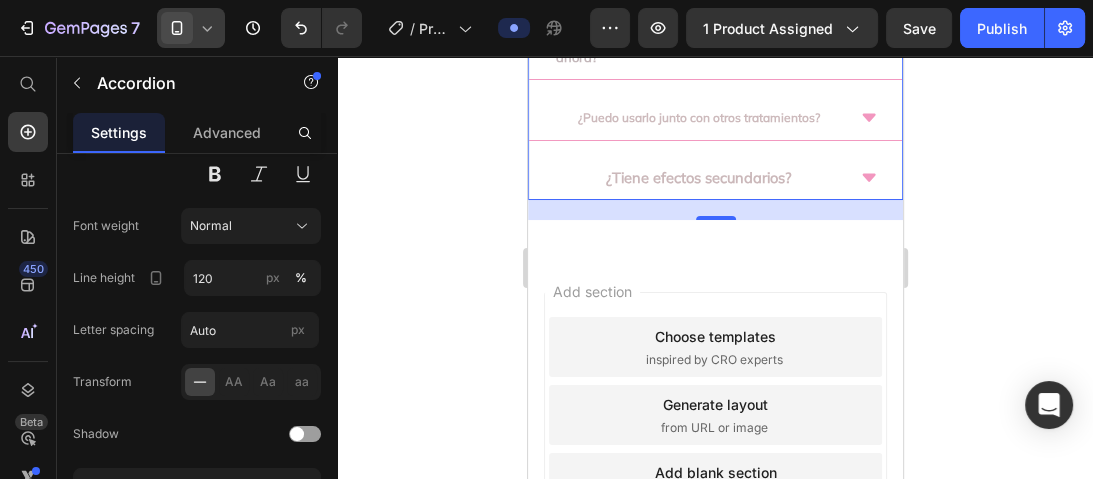 click on "¿Puedo usarlo junto con otros tratamientos?" at bounding box center [714, 118] 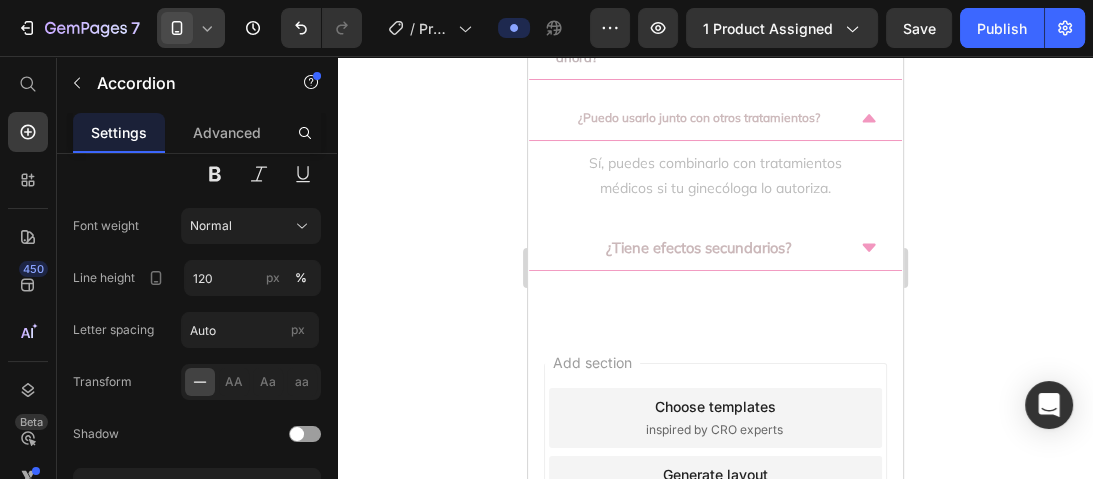 click 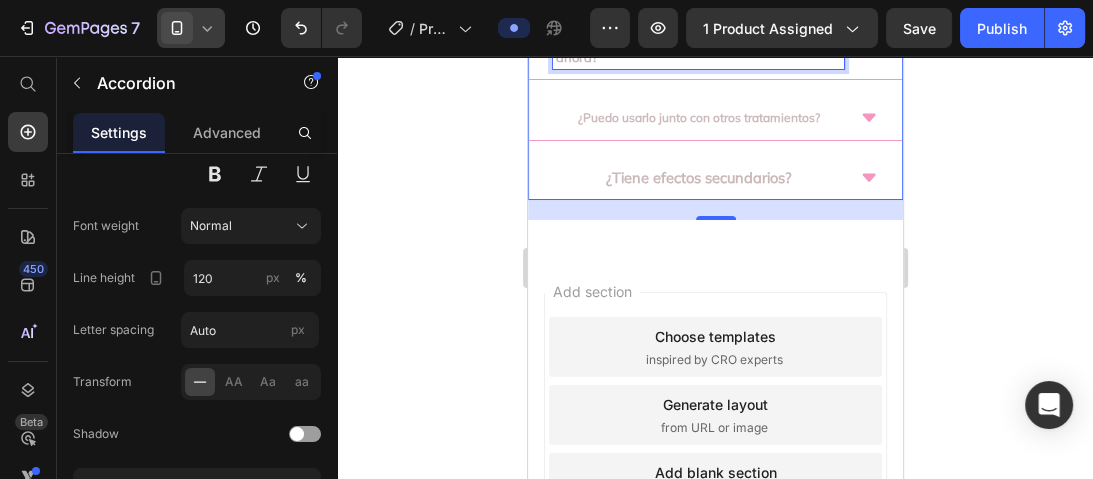 click on "¿Lo puedo usar aunque no tenga síntomas ahora?" at bounding box center [682, 48] 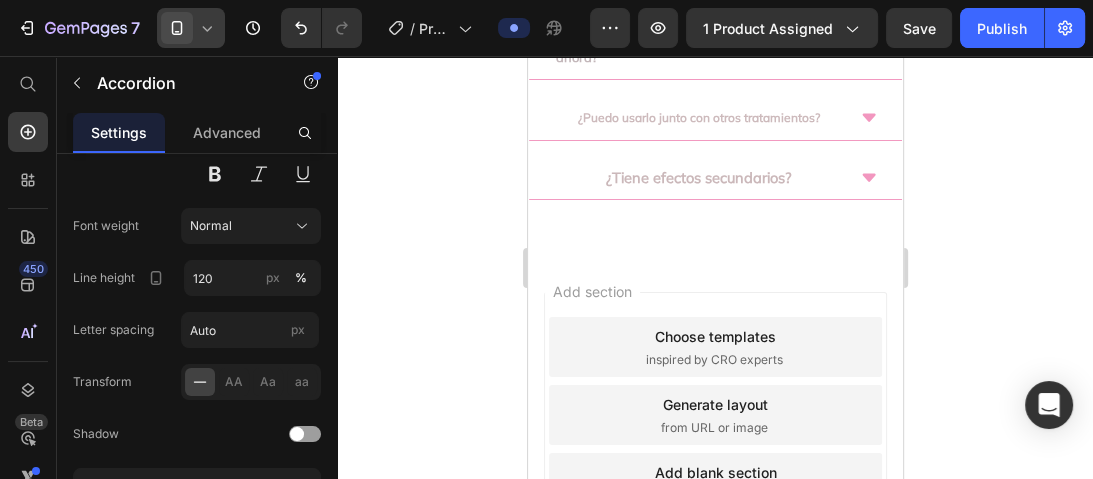 click on "¿Cómo sé si lo que tengo es candidiasis?
¿Lo puedo usar aunque no tenga síntomas ahora?
¿Puedo usarlo junto con otros tratamientos?
¿Tiene efectos secundarios?" at bounding box center [714, 80] 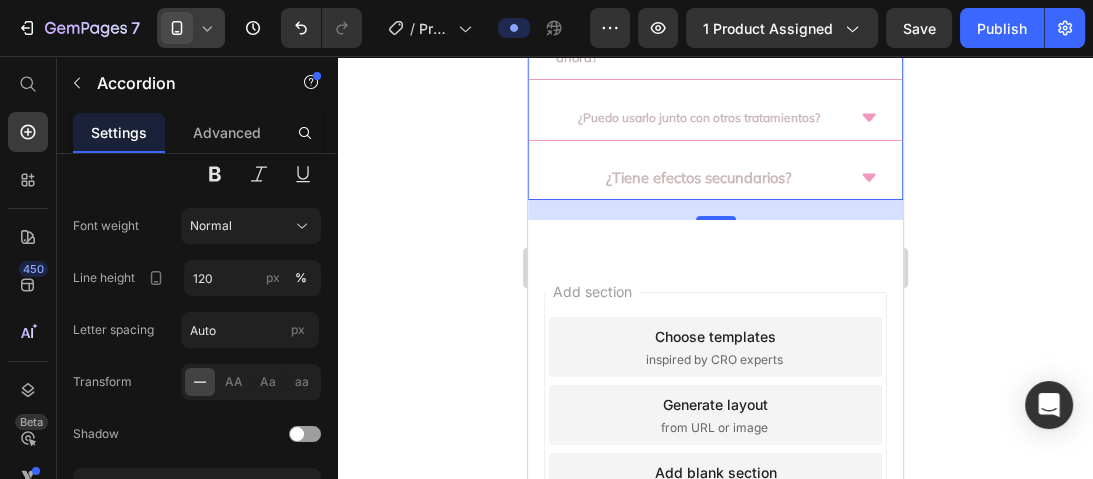 click on "¿Lo puedo usar aunque no tenga síntomas ahora?" at bounding box center (682, 48) 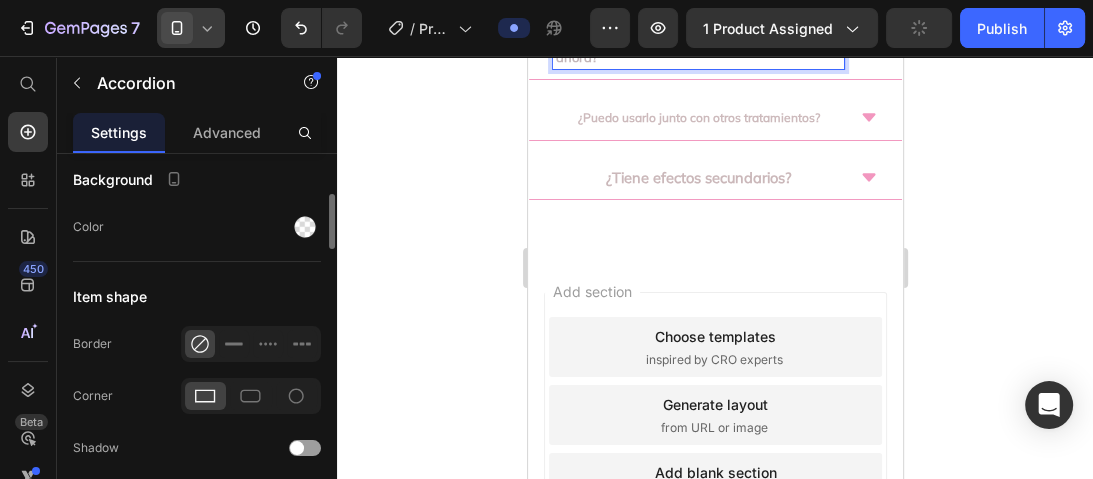 scroll, scrollTop: 1920, scrollLeft: 0, axis: vertical 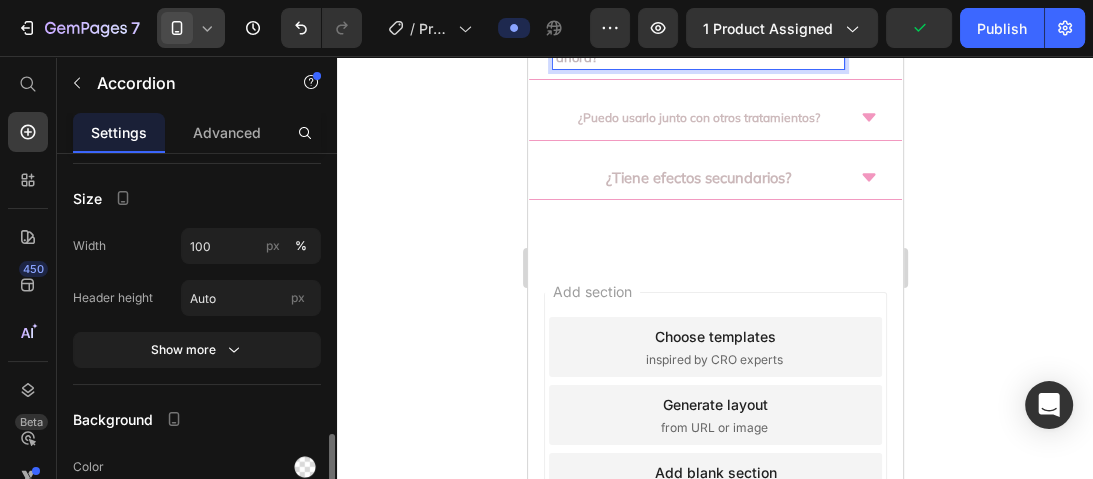 click on "Show more" at bounding box center [197, 350] 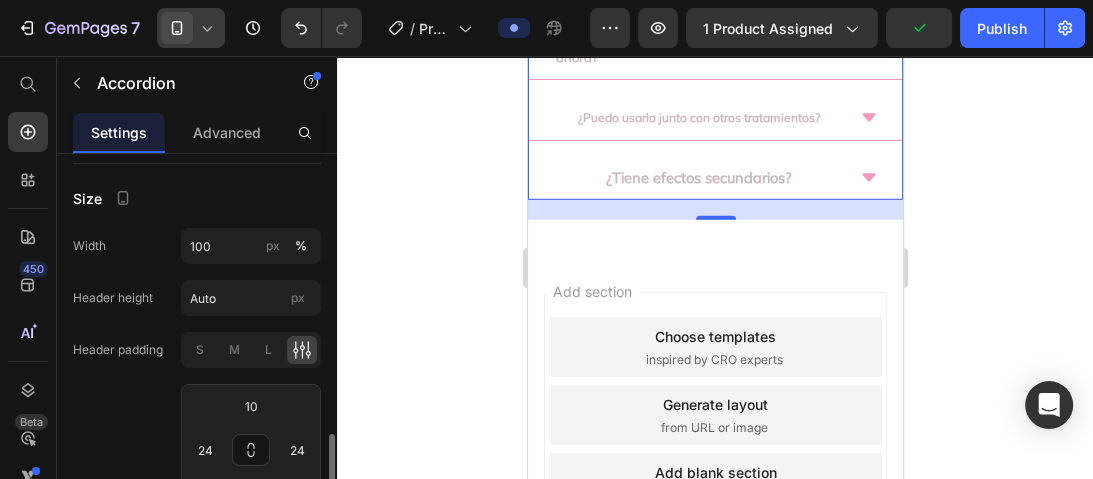 scroll, scrollTop: 2000, scrollLeft: 0, axis: vertical 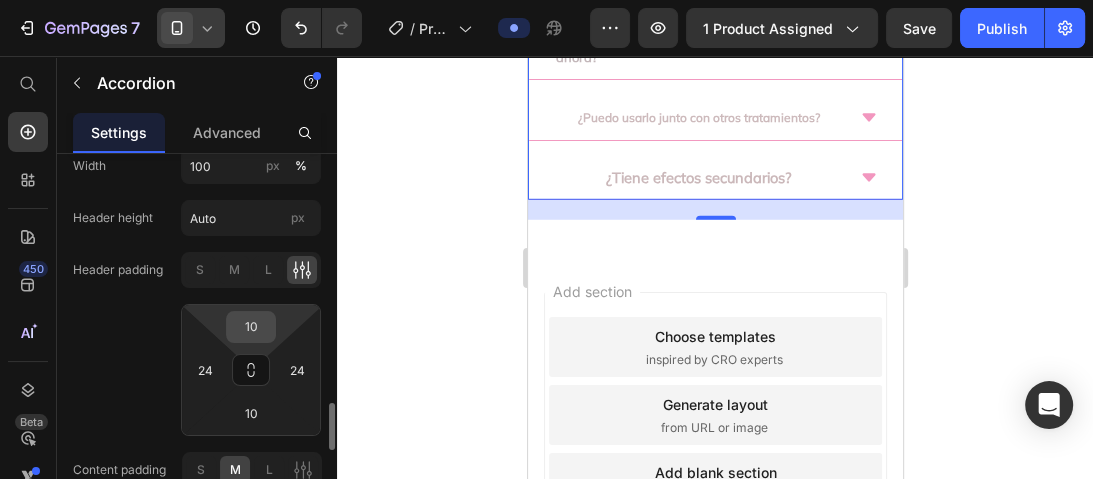 click on "10" at bounding box center [251, 327] 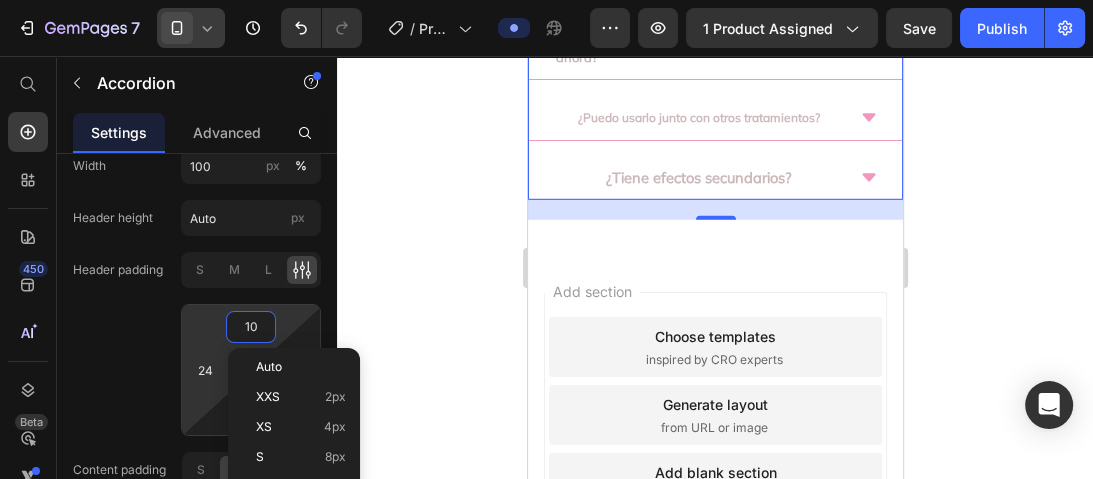 click on "Auto XXS 2px XS 4px S 8px M 12px L 16px XL 24px 2XL 32px 3XL 48px 4XL 80px 5XL 112px  Edit global style" at bounding box center [294, 532] 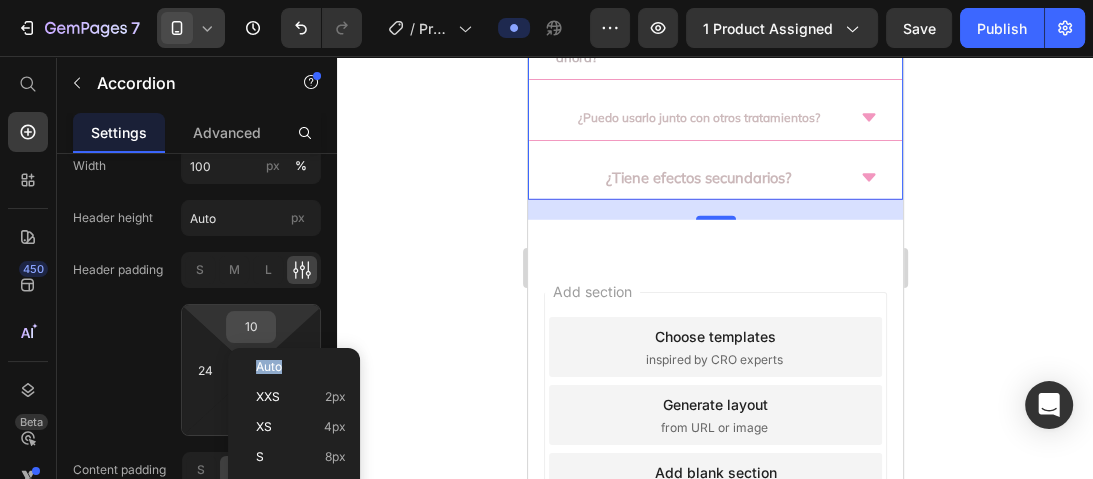 click on "10" at bounding box center (251, 327) 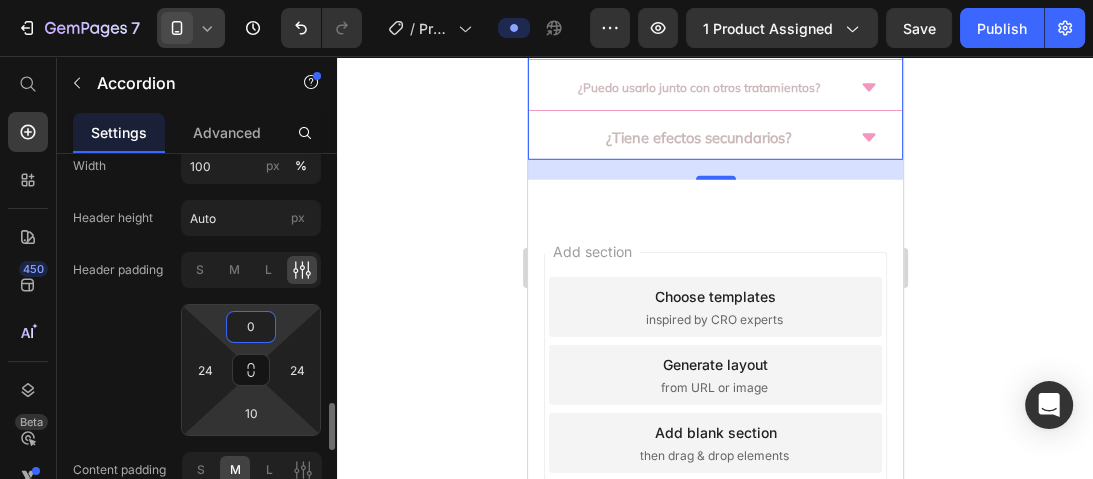 type on "0" 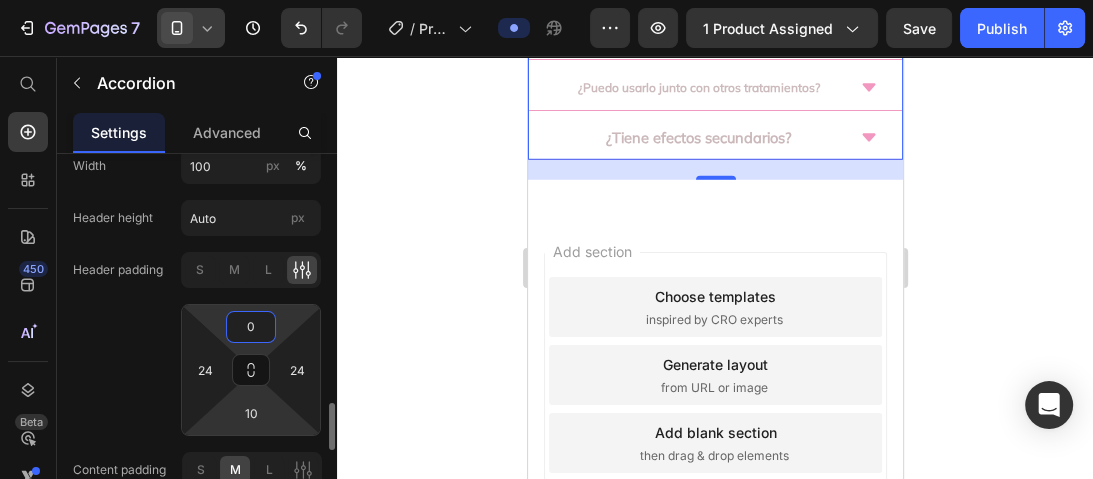 click on "7  Version history  /  Probióticos VivaFlora Preview 1 product assigned  Save   Publish  450 Beta Start with Sections Elements Hero Section Product Detail Brands Trusted Badges Guarantee Product Breakdown How to use Testimonials Compare Bundle FAQs Social Proof Brand Story Product List Collection Blog List Contact Sticky Add to Cart Custom Footer Browse Library 450 Layout
Row
Row
Row
Row Text
Heading
Text Block Button
Button
Button
Sticky Back to top Media
Image" at bounding box center (546, 0) 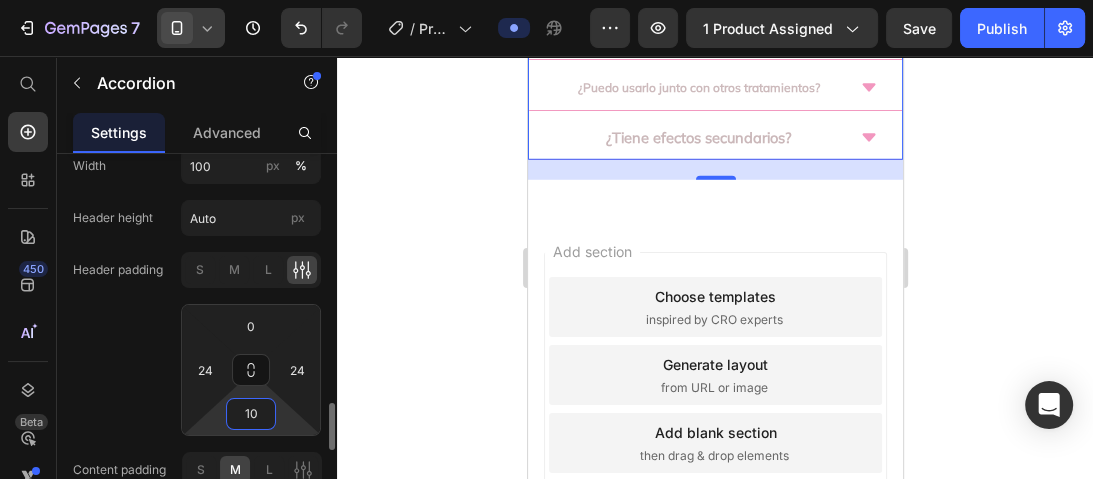 drag, startPoint x: 272, startPoint y: 392, endPoint x: 256, endPoint y: 407, distance: 21.931713 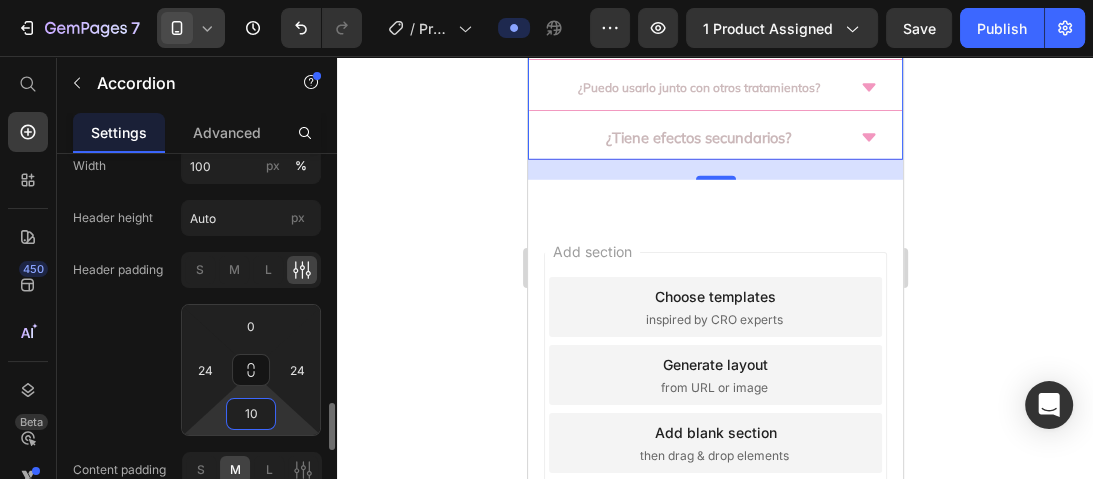 click on "7  Version history  /  Probióticos VivaFlora Preview 1 product assigned  Save   Publish  450 Beta Start with Sections Elements Hero Section Product Detail Brands Trusted Badges Guarantee Product Breakdown How to use Testimonials Compare Bundle FAQs Social Proof Brand Story Product List Collection Blog List Contact Sticky Add to Cart Custom Footer Browse Library 450 Layout
Row
Row
Row
Row Text
Heading
Text Block Button
Button
Button
Sticky Back to top Media
Image" at bounding box center [546, 0] 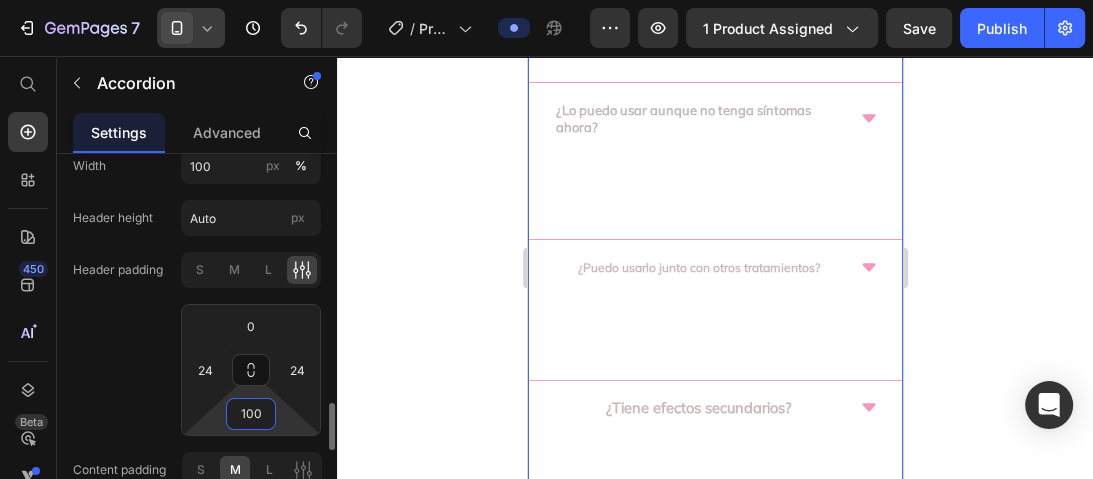click on "100" at bounding box center [251, 414] 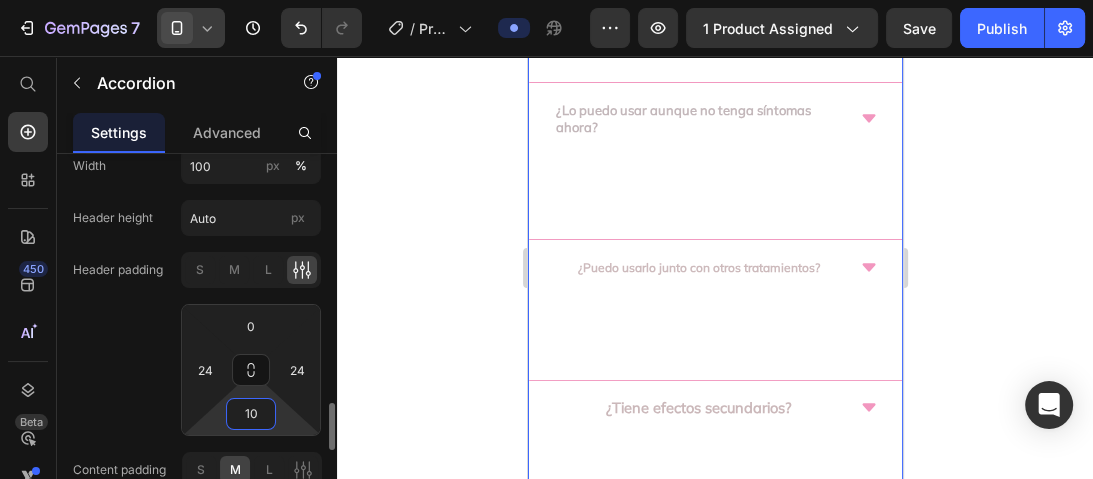 type on "0" 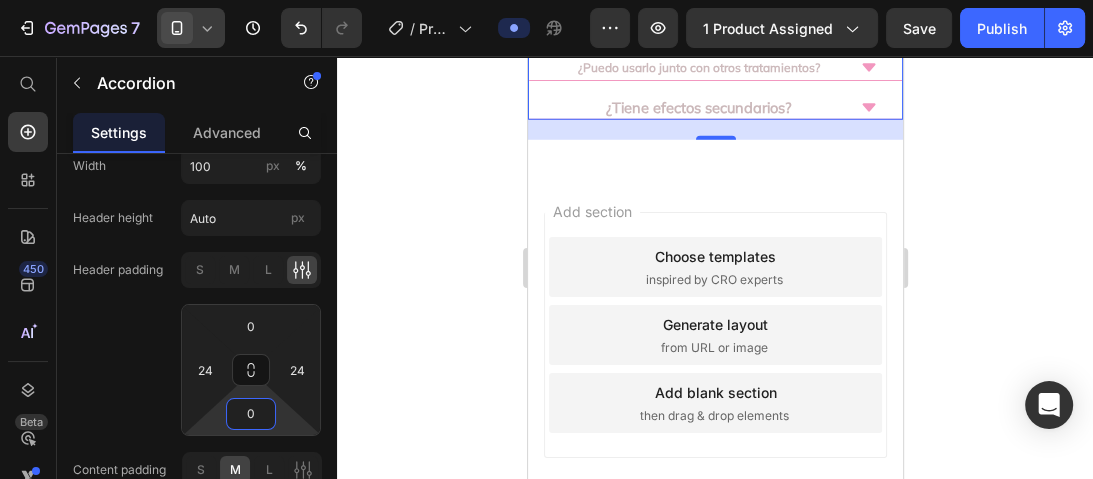 click 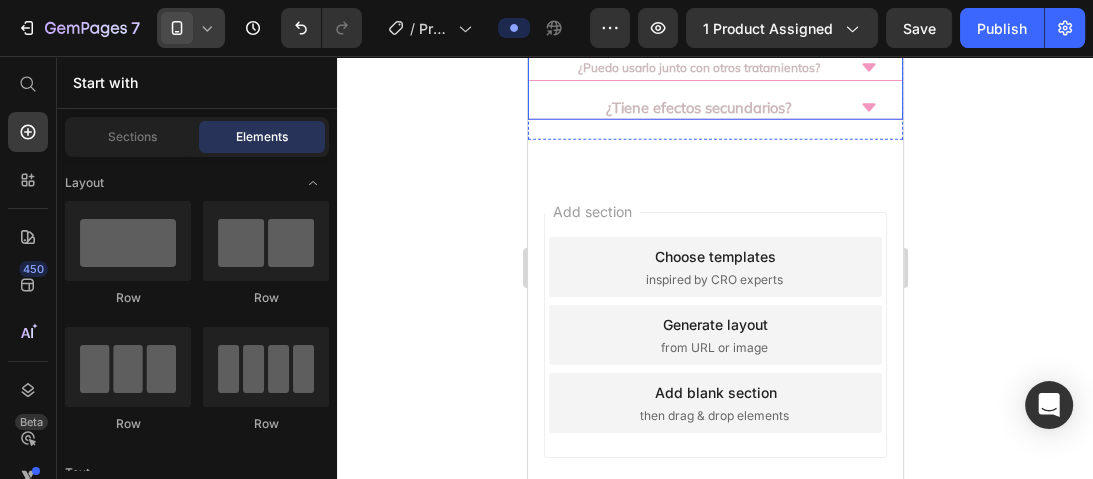 click on "¿Lo puedo usar aunque no tenga síntomas ahora?" at bounding box center (697, 19) 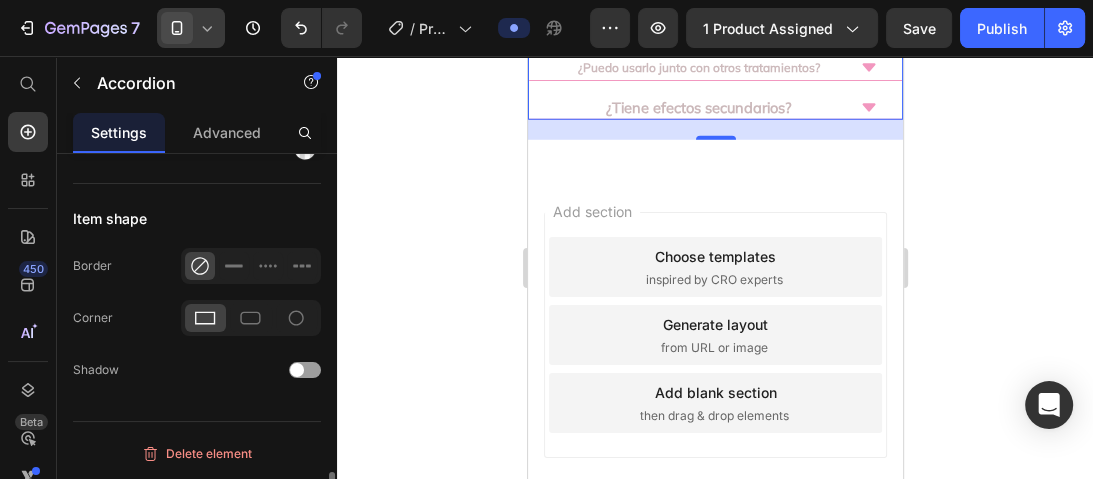 scroll, scrollTop: 1975, scrollLeft: 0, axis: vertical 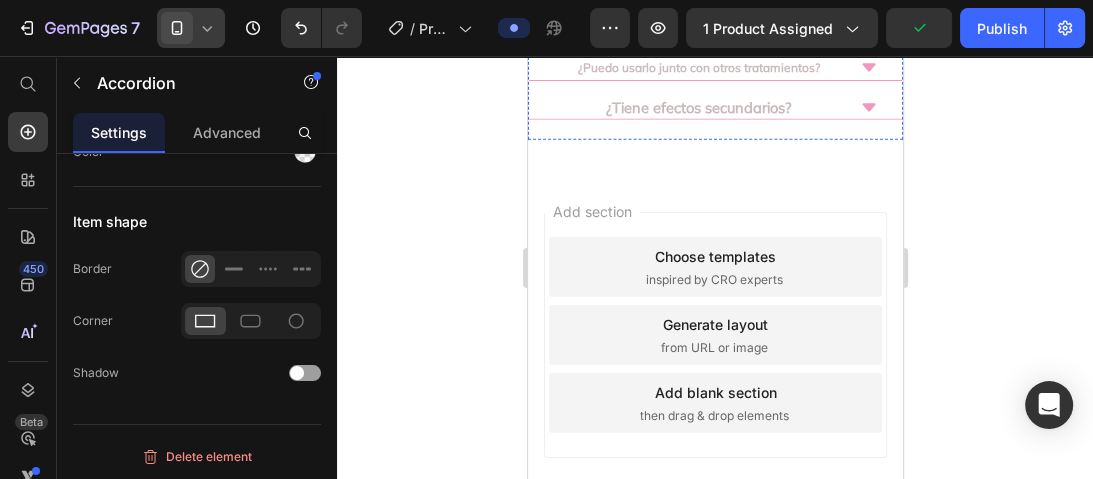 click on "⁠⁠⁠⁠⁠⁠⁠ Nuestra promesa de calidad Estamos comprometidos a brindarte productos que te hagan sentir segura y satisfecha. Por eso, te ofrecemos una garantía de satisfacción: Si no estás completamente feliz con tu compra, háznoslo saber y te ofrecemos una devolución del 110% (aplica para pagos con tarjeta). Garantía de 30 días.  Aplica términos y condiciones." at bounding box center (714, -147) 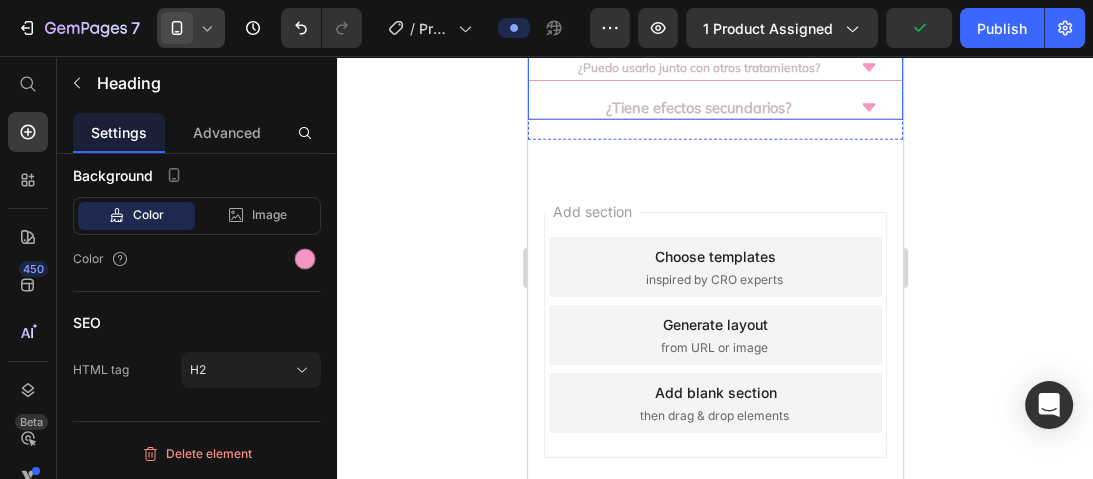scroll, scrollTop: 0, scrollLeft: 0, axis: both 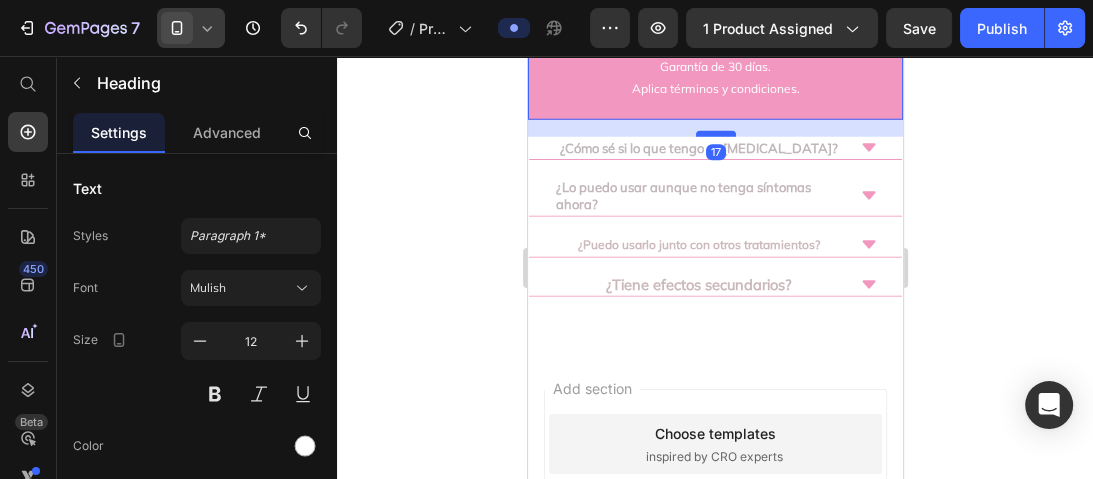 drag, startPoint x: 706, startPoint y: 231, endPoint x: 704, endPoint y: 248, distance: 17.117243 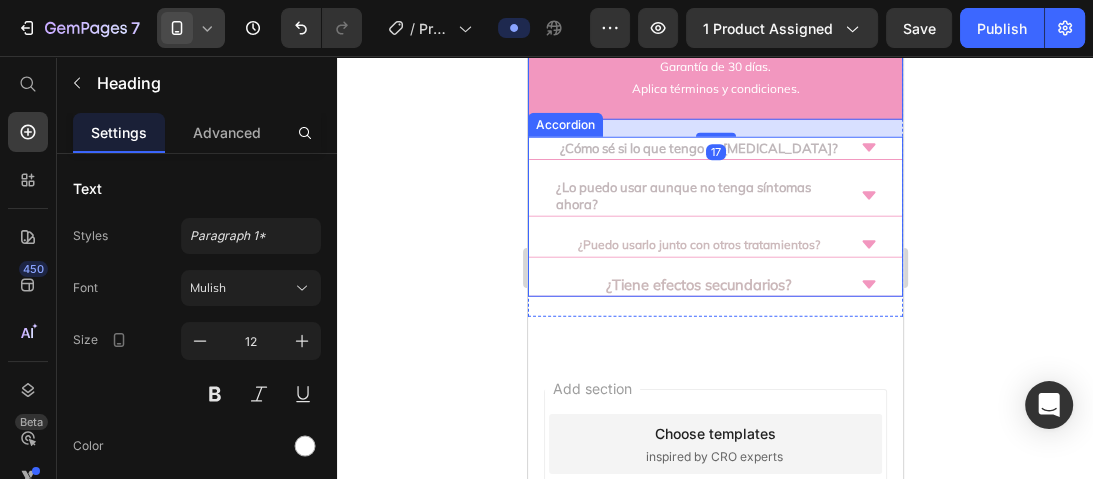 click on "¿Puedo usarlo junto con otros tratamientos?" at bounding box center [698, 244] 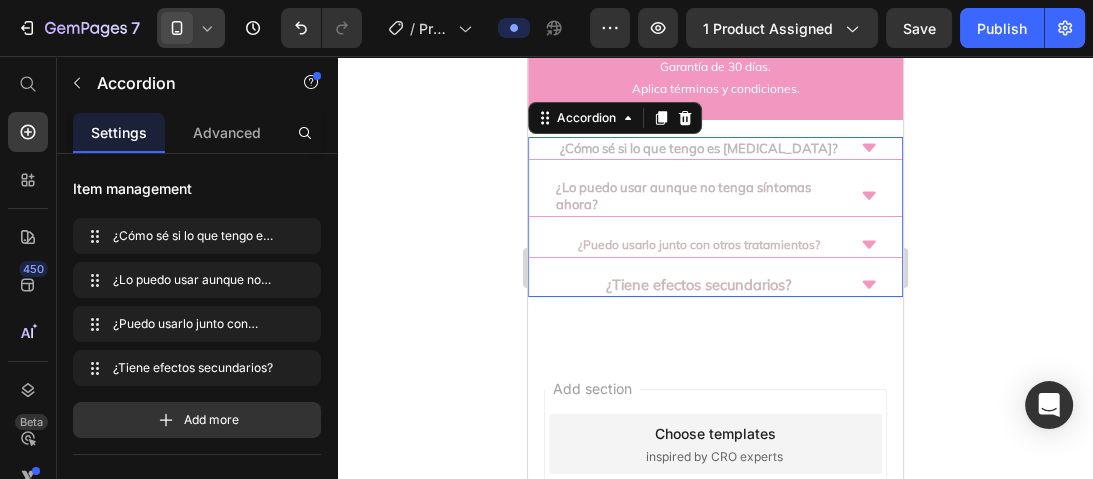 click on "¿Puedo usarlo junto con otros tratamientos?" at bounding box center (698, 245) 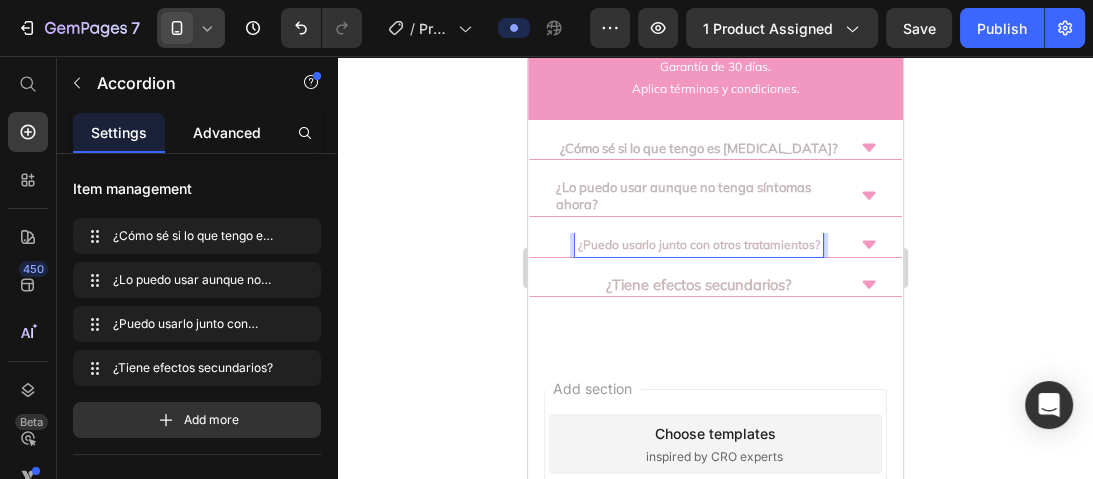 click on "Advanced" 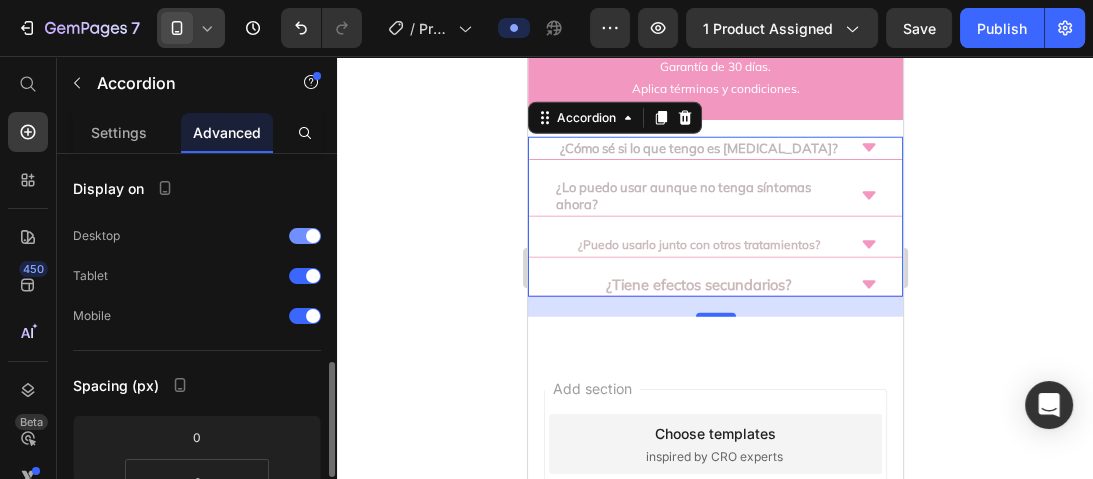 scroll, scrollTop: 160, scrollLeft: 0, axis: vertical 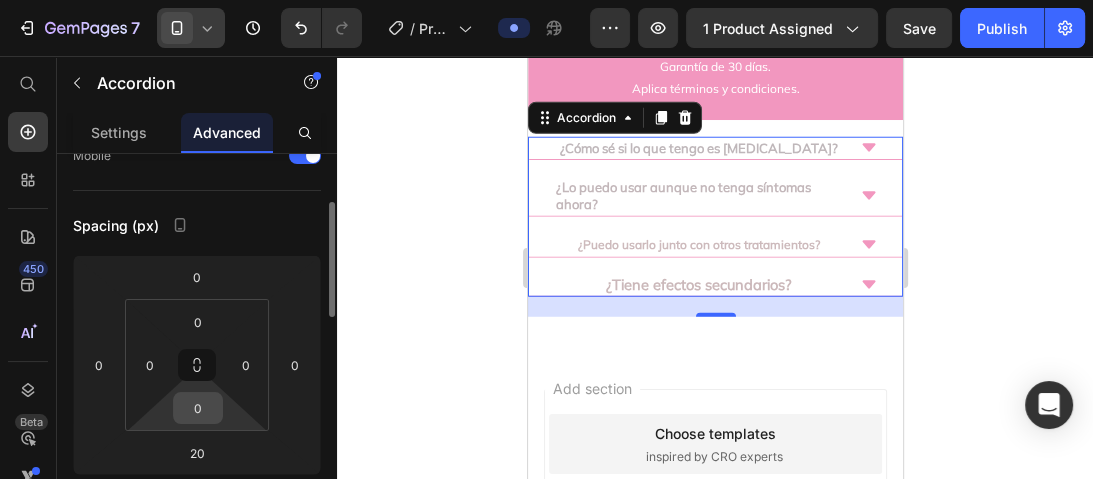 click on "0" at bounding box center (198, 408) 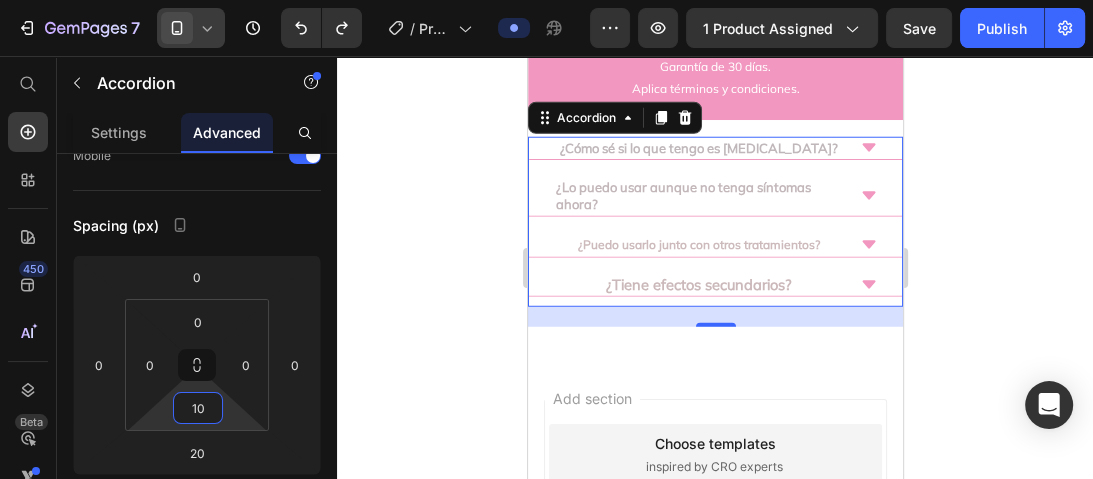 type on "0" 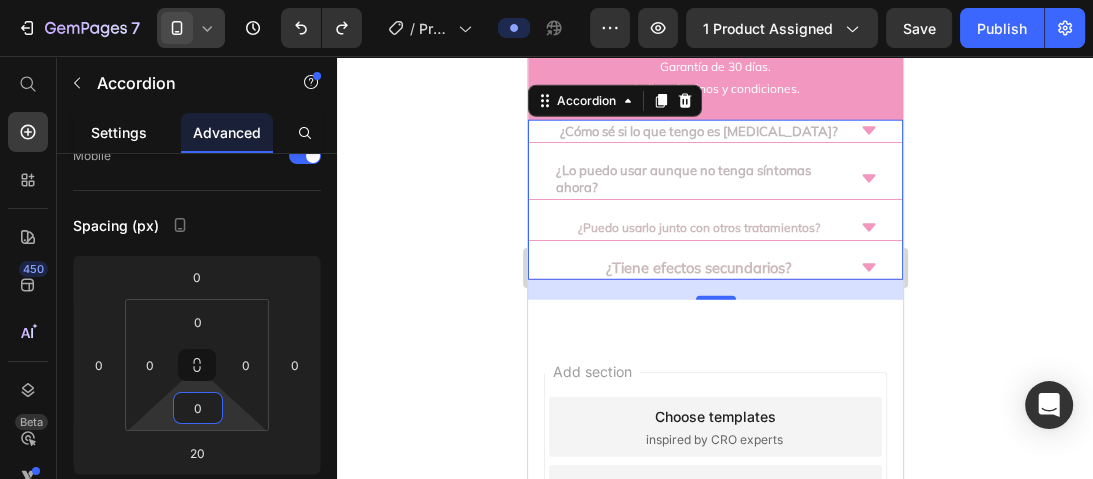 click on "Settings" 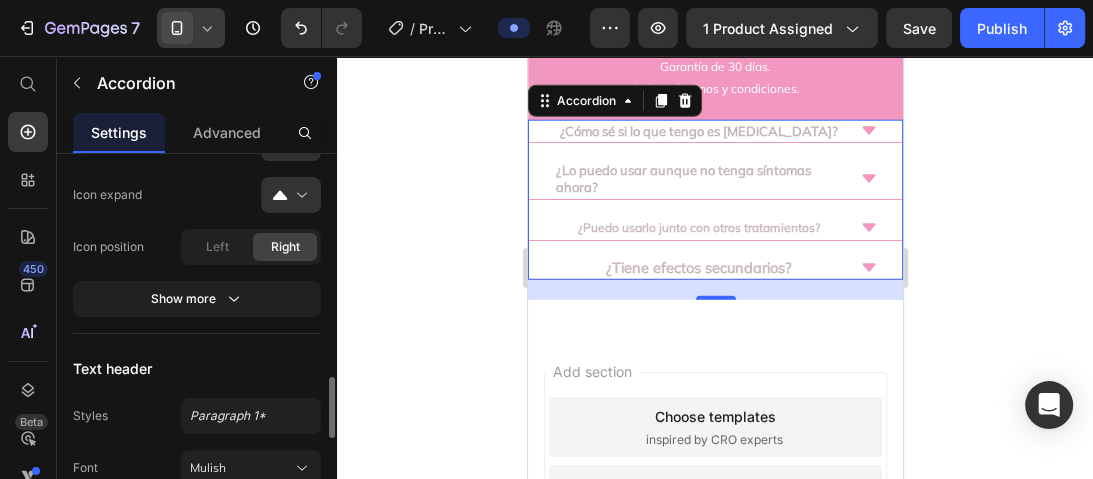 scroll, scrollTop: 880, scrollLeft: 0, axis: vertical 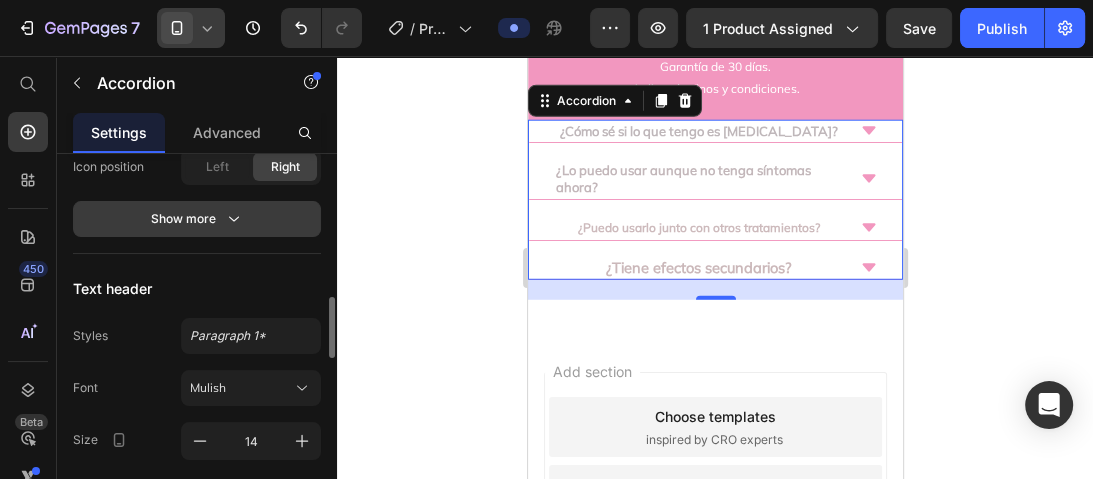 click on "Show more" at bounding box center [197, 219] 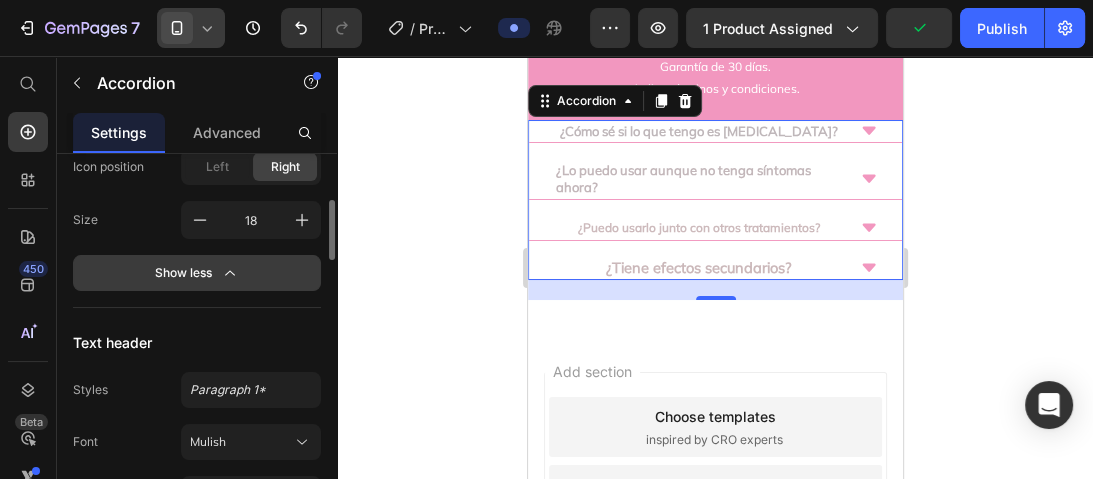 scroll, scrollTop: 800, scrollLeft: 0, axis: vertical 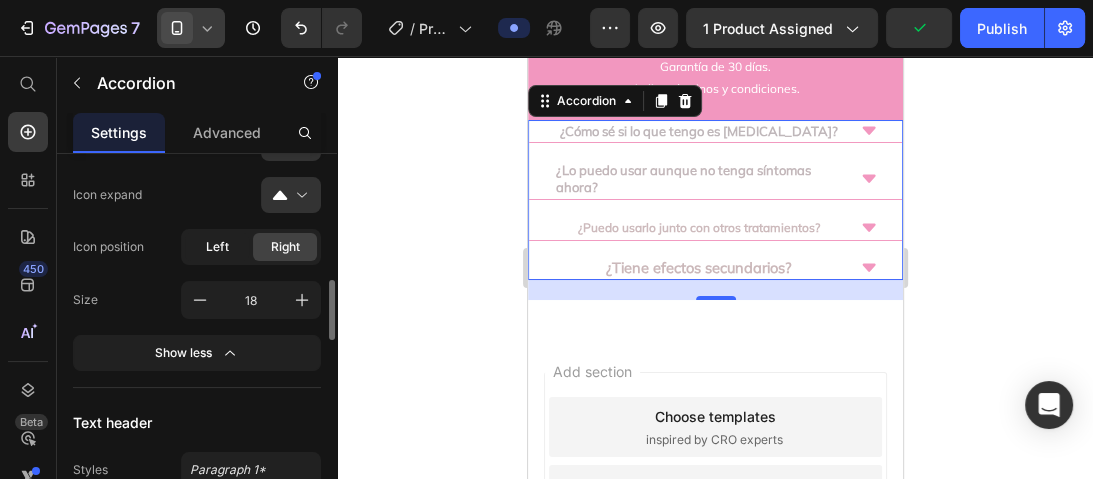 click on "Left" 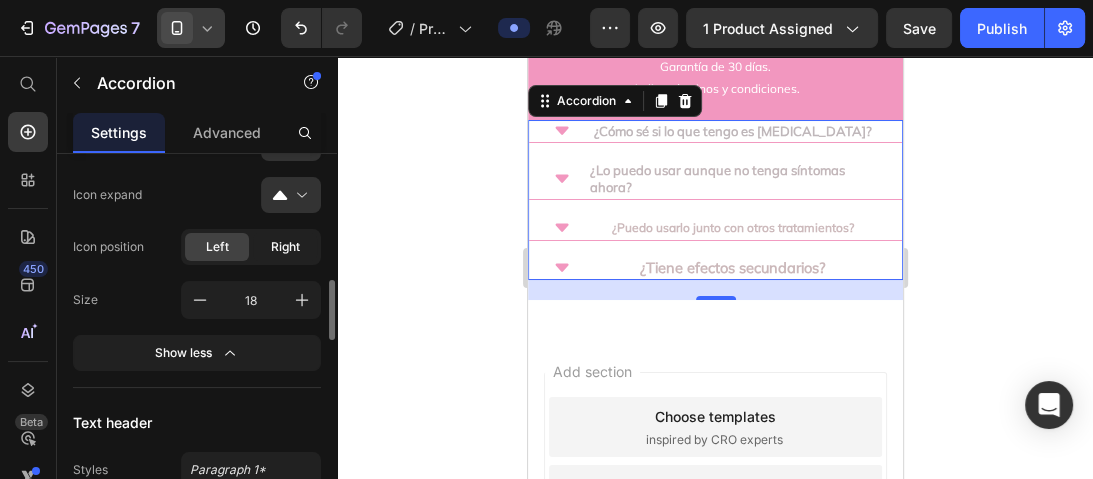 click on "Right" 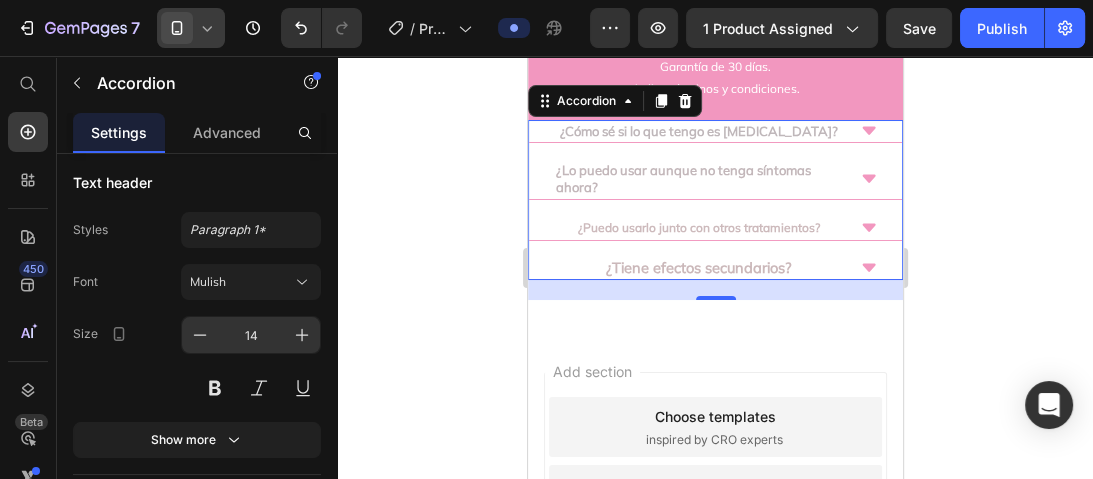 scroll, scrollTop: 1200, scrollLeft: 0, axis: vertical 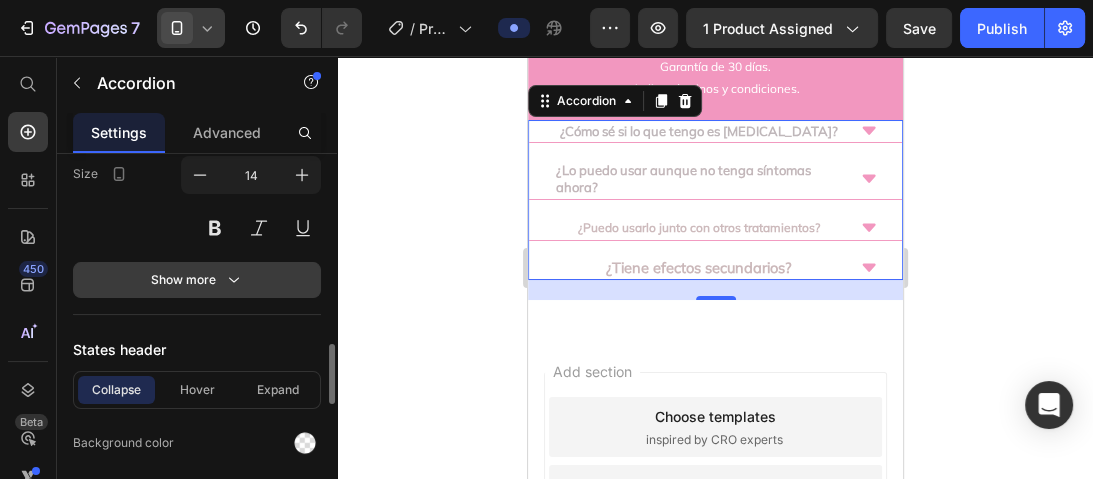 click on "Show more" at bounding box center (197, 280) 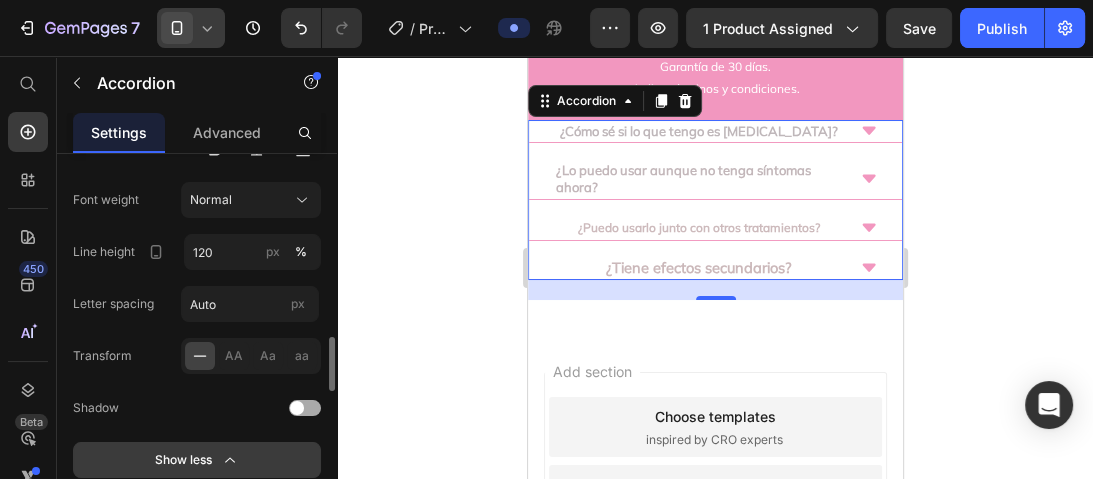 scroll, scrollTop: 1200, scrollLeft: 0, axis: vertical 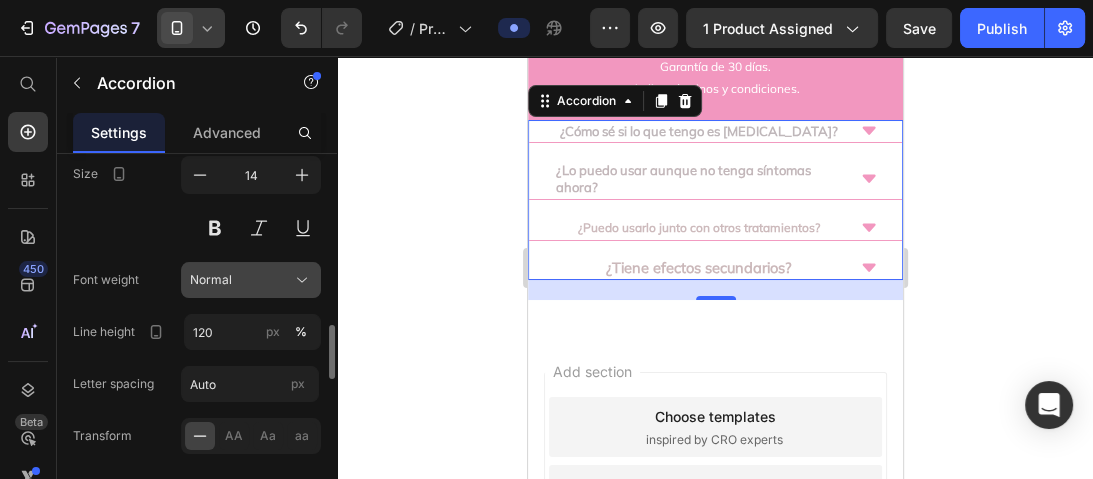 click on "Normal" at bounding box center [251, 280] 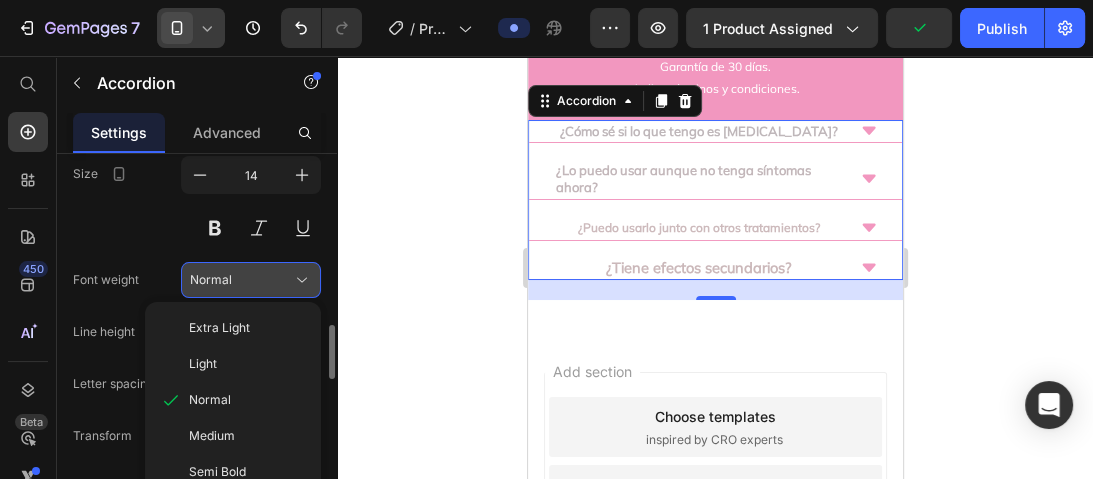 click on "Normal" at bounding box center (251, 280) 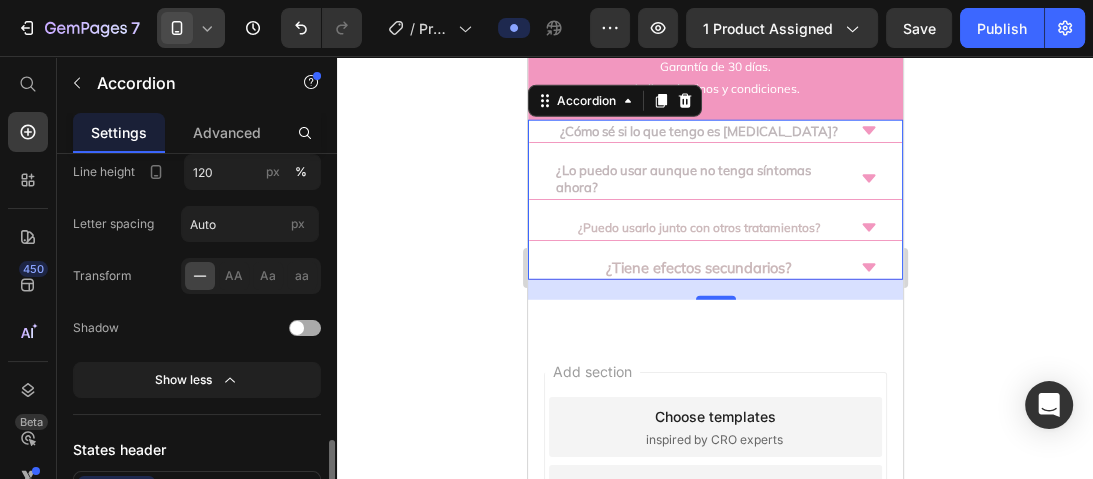 scroll, scrollTop: 1520, scrollLeft: 0, axis: vertical 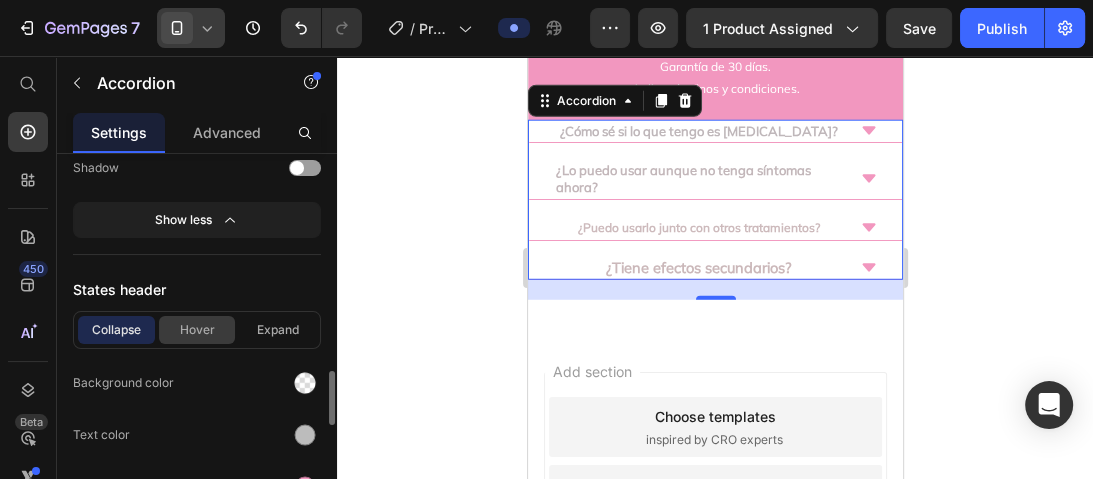 click on "Hover" at bounding box center [197, 330] 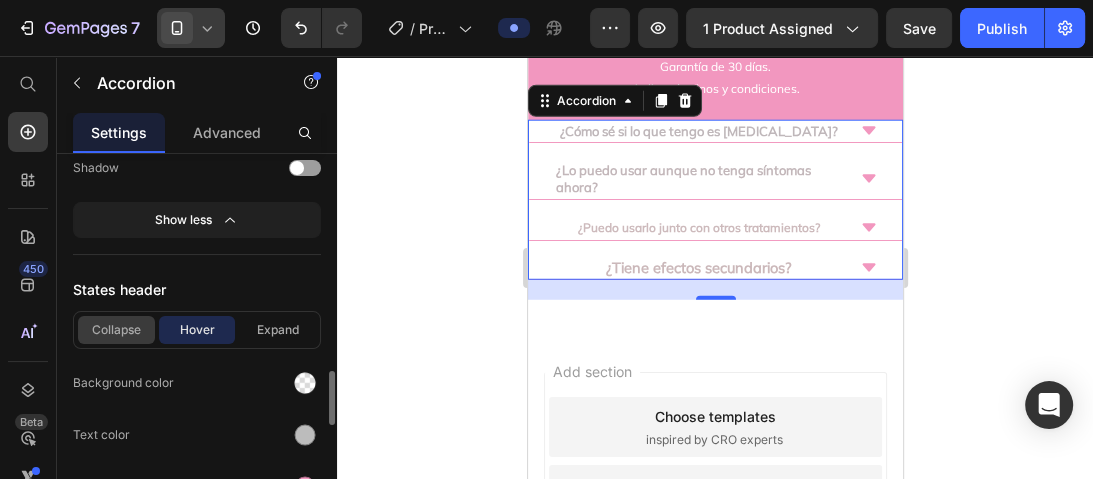click on "Collapse" at bounding box center [116, 330] 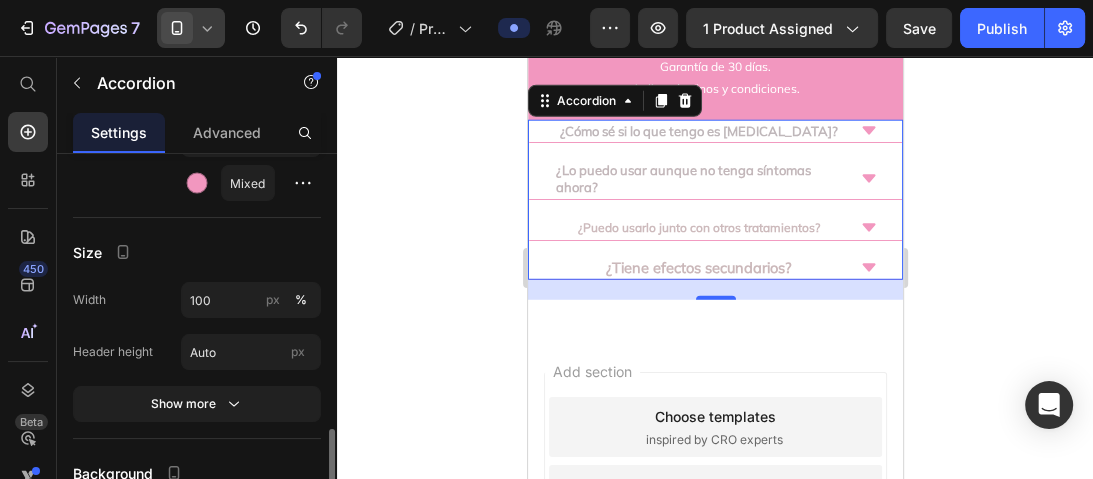 scroll, scrollTop: 2000, scrollLeft: 0, axis: vertical 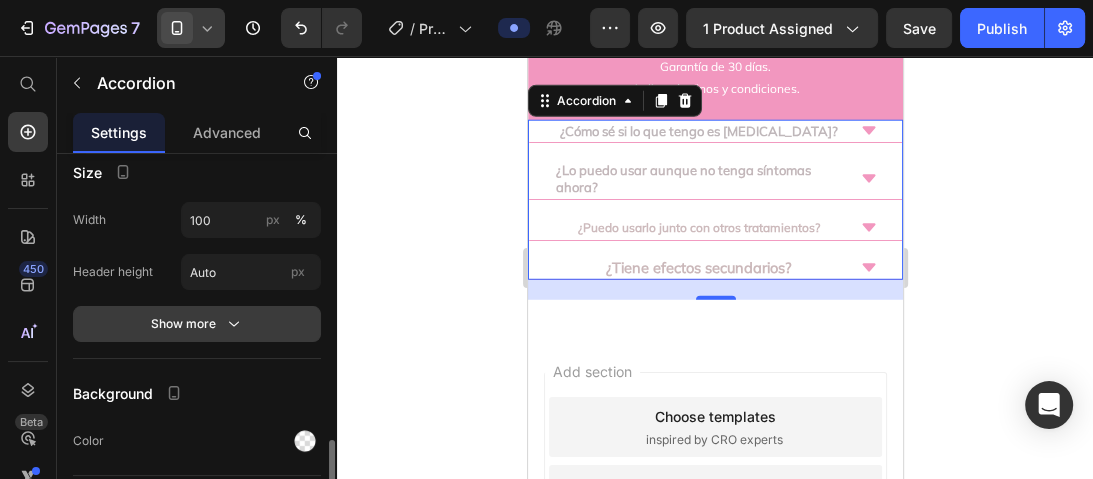 click on "Show more" at bounding box center (197, 324) 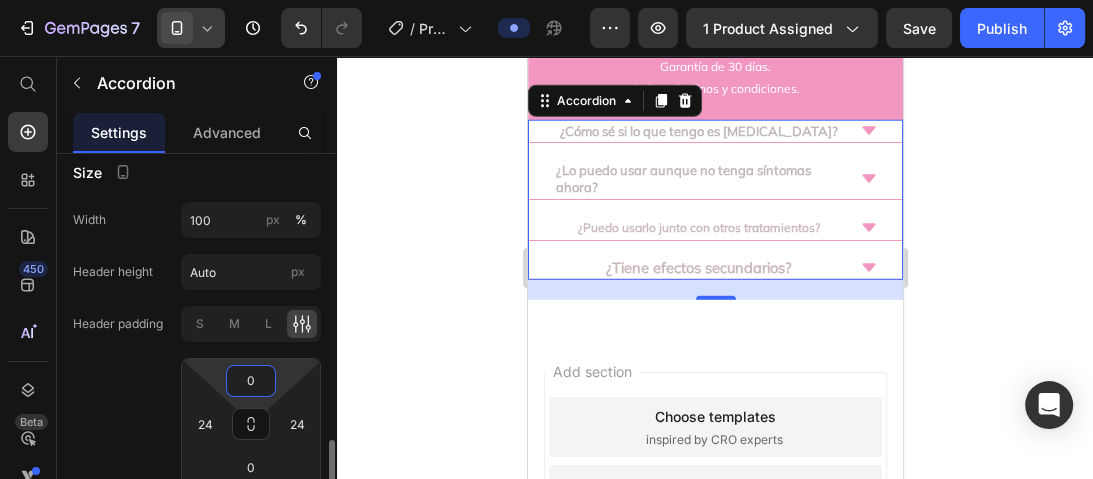 click on "0" at bounding box center (251, 381) 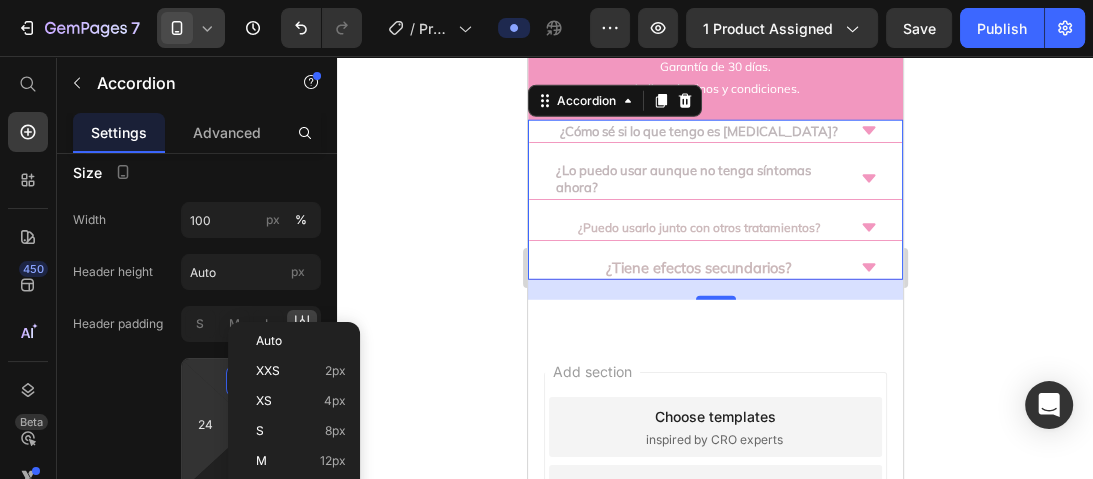scroll, scrollTop: 2080, scrollLeft: 0, axis: vertical 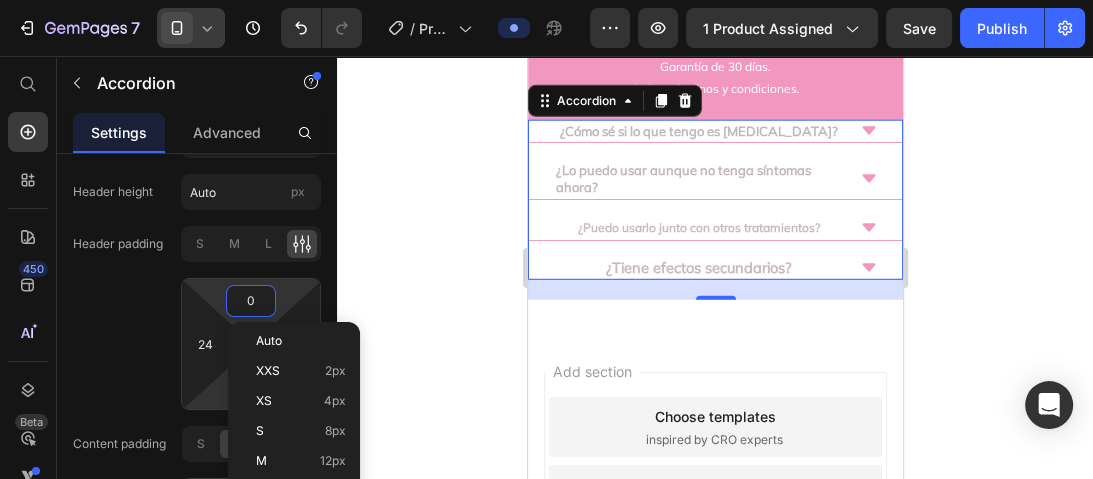 click on "7  Version history  /  Probióticos VivaFlora Preview 1 product assigned  Save   Publish  450 Beta Start with Sections Elements Hero Section Product Detail Brands Trusted Badges Guarantee Product Breakdown How to use Testimonials Compare Bundle FAQs Social Proof Brand Story Product List Collection Blog List Contact Sticky Add to Cart Custom Footer Browse Library 450 Layout
Row
Row
Row
Row Text
Heading
Text Block Button
Button
Button
Sticky Back to top Media
Image" at bounding box center (546, 0) 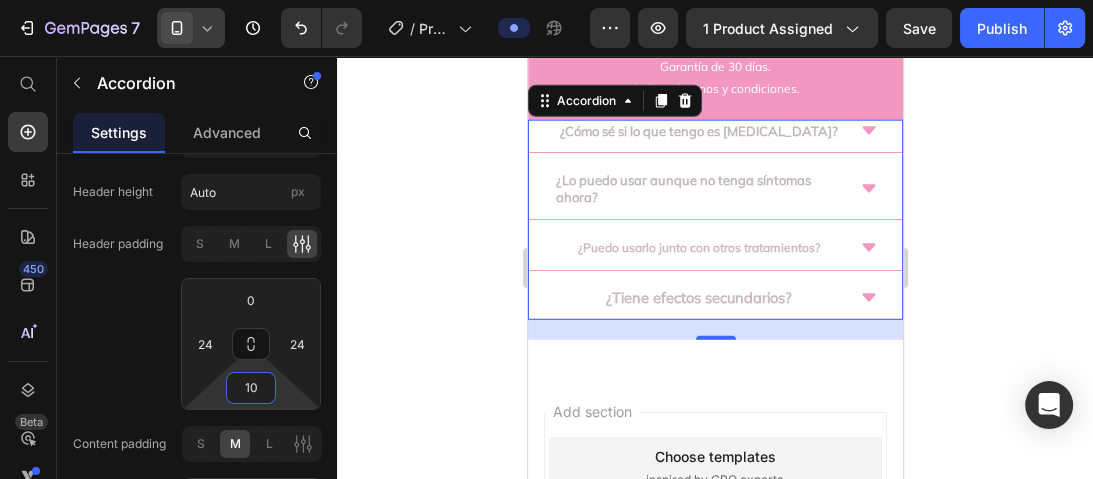 type on "10" 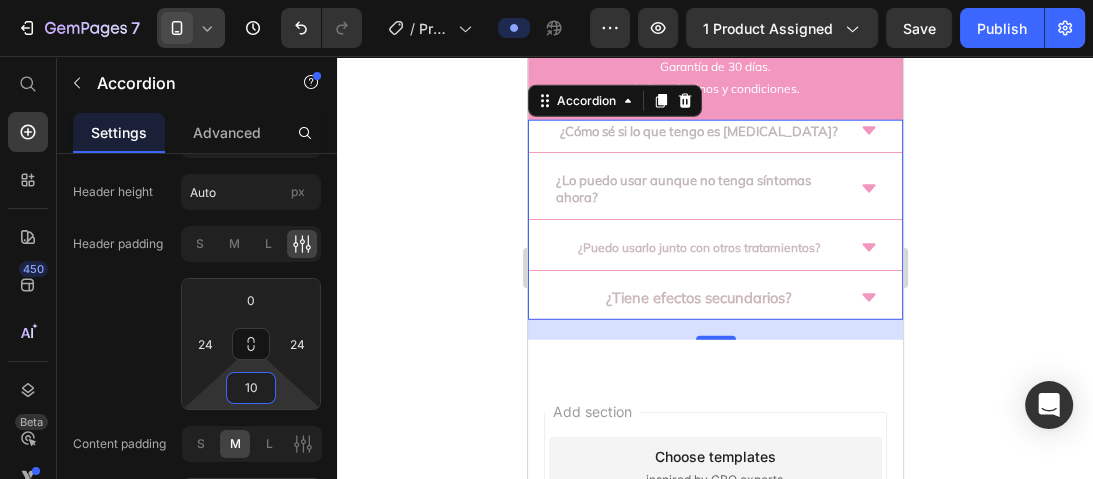 click on "¿Lo puedo usar aunque no tenga síntomas ahora?" at bounding box center [714, 194] 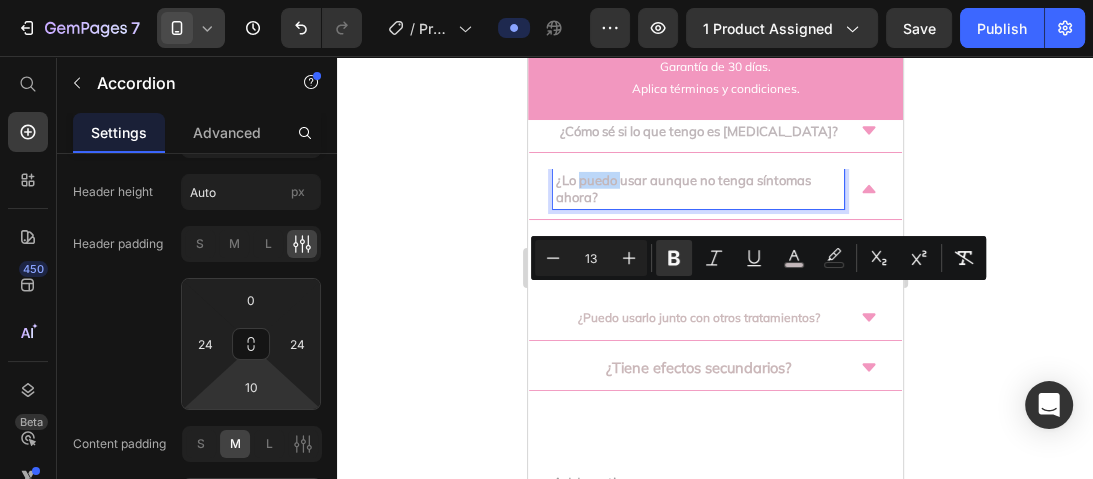 click on "¿Lo puedo usar aunque no tenga síntomas ahora?" at bounding box center (682, 188) 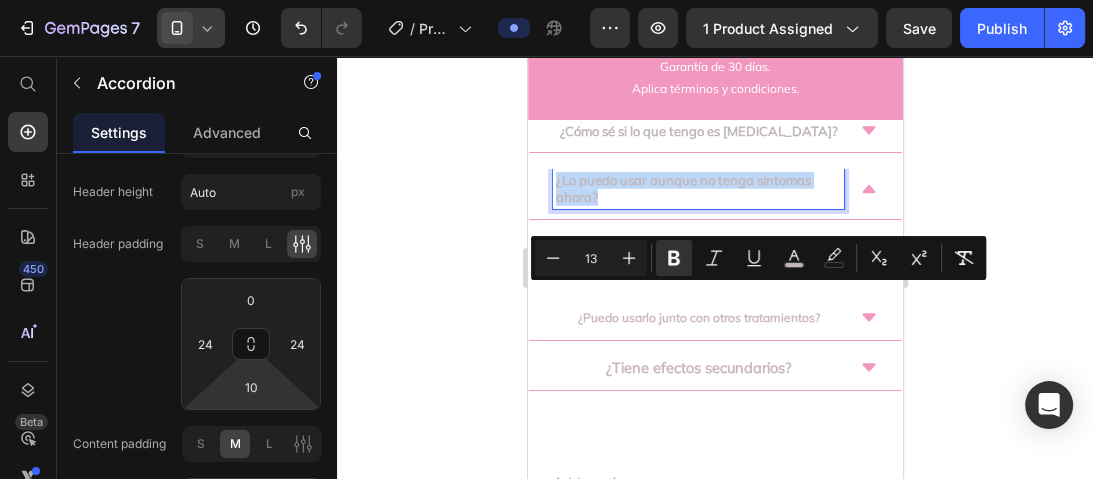 drag, startPoint x: 556, startPoint y: 296, endPoint x: 622, endPoint y: 313, distance: 68.154236 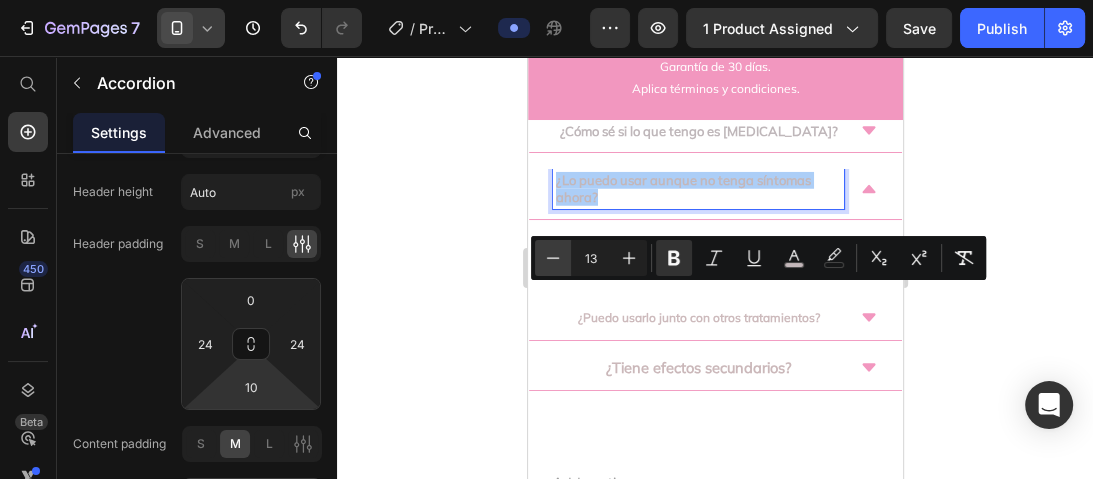 click 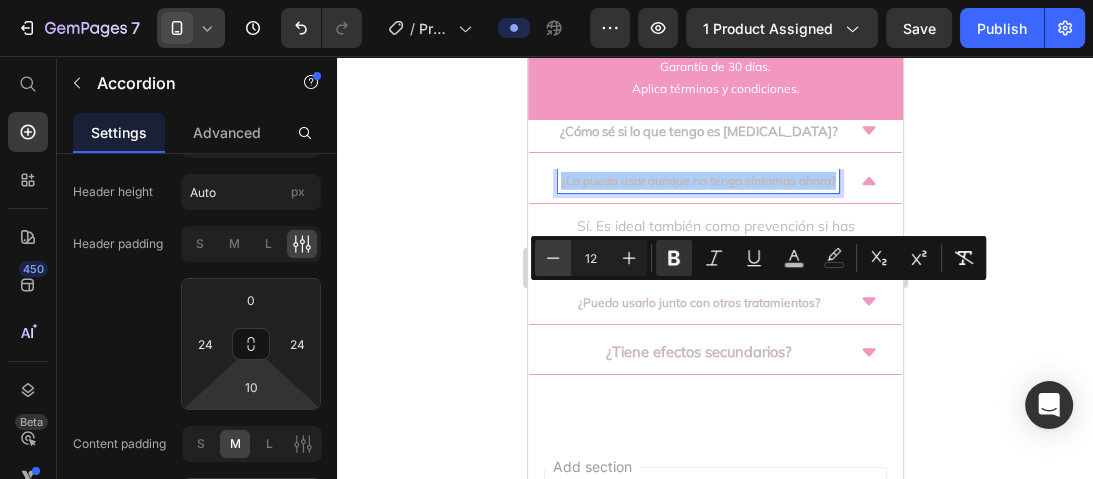 click 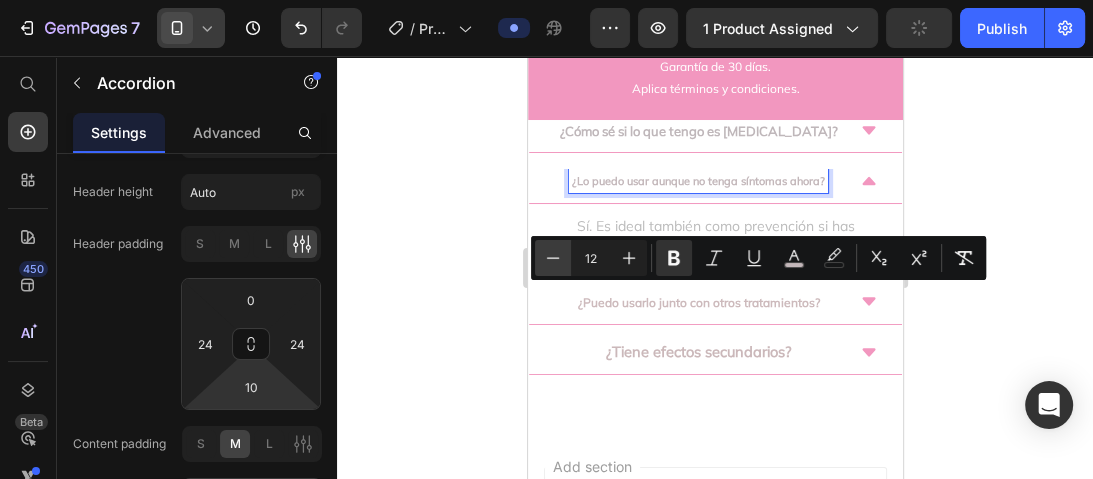 type on "11" 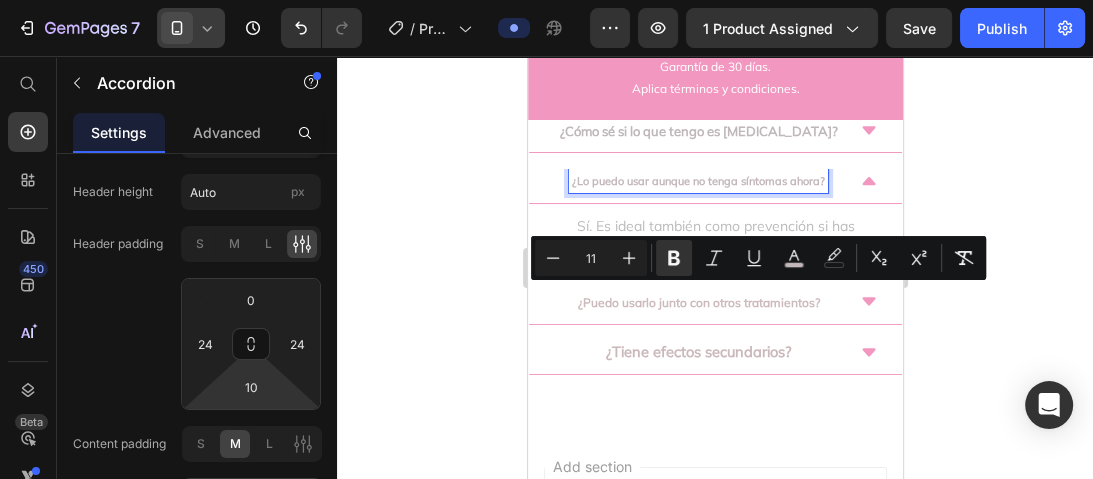 click 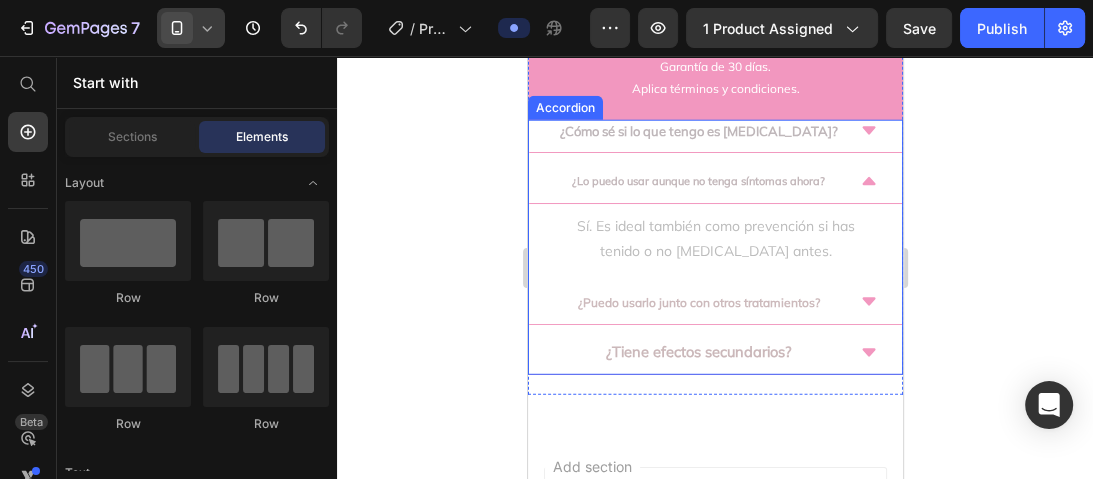 click on "¿Cómo sé si lo que tengo es [MEDICAL_DATA]?" at bounding box center (698, 131) 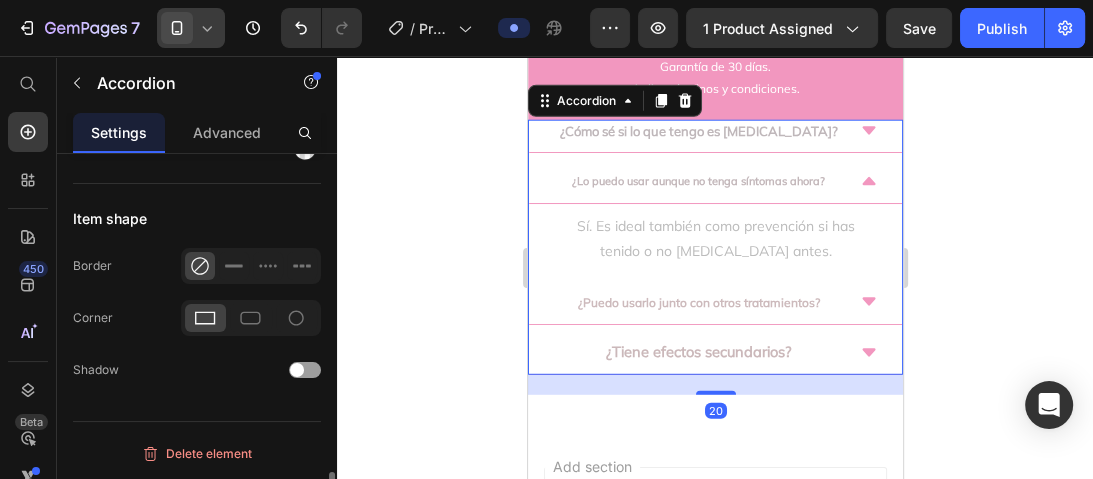 scroll, scrollTop: 1975, scrollLeft: 0, axis: vertical 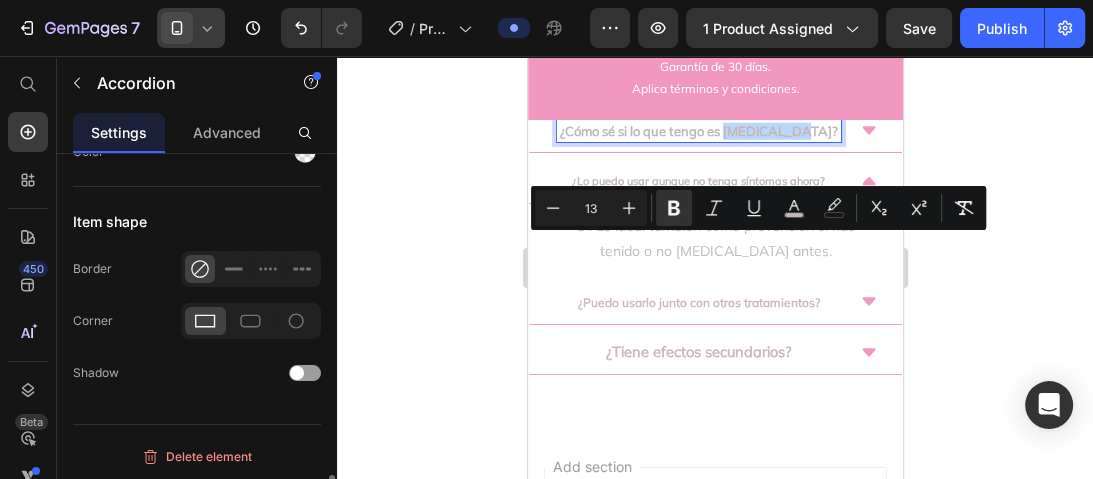 click on "¿Cómo sé si lo que tengo es [MEDICAL_DATA]?" at bounding box center (698, 131) 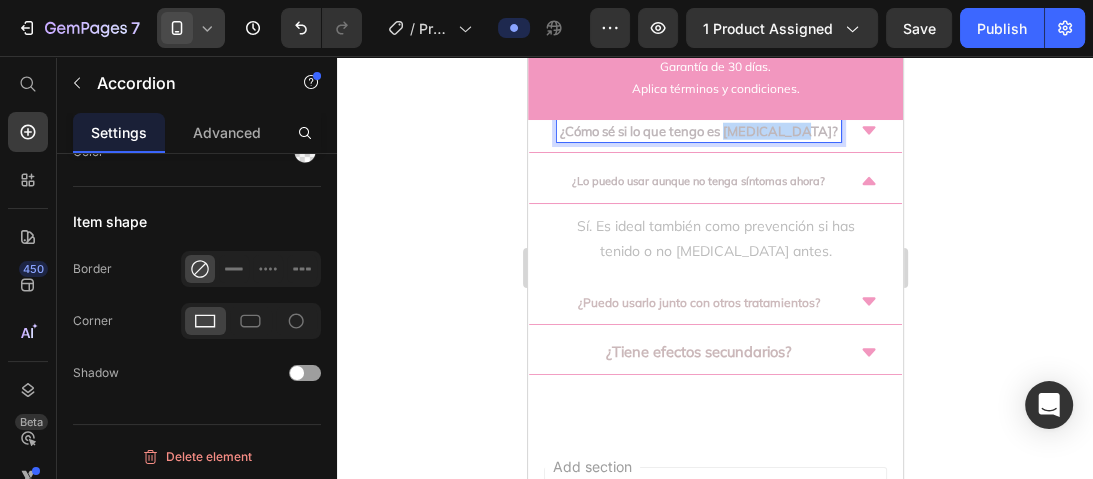 click on "¿Cómo sé si lo que tengo es [MEDICAL_DATA]?" at bounding box center (698, 131) 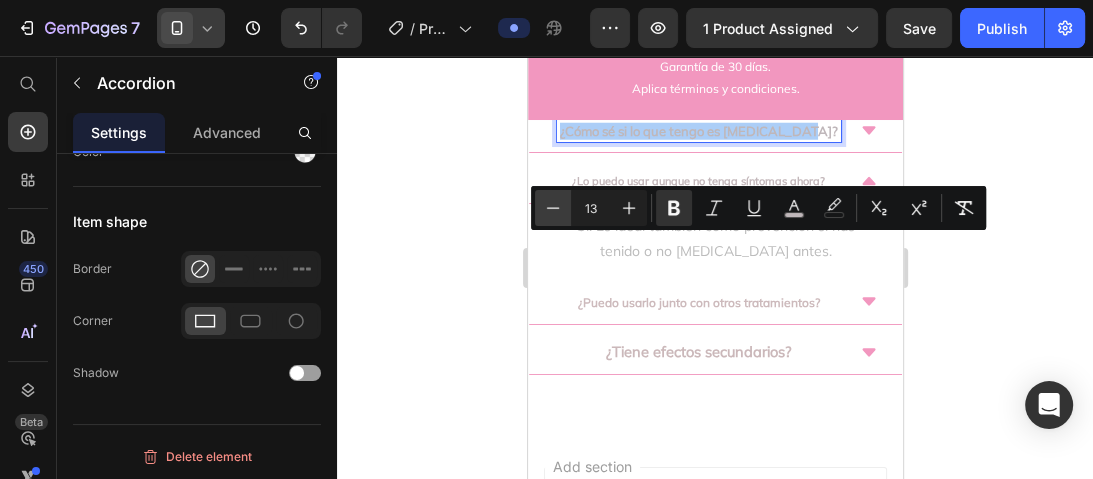 click on "Minus" at bounding box center [553, 208] 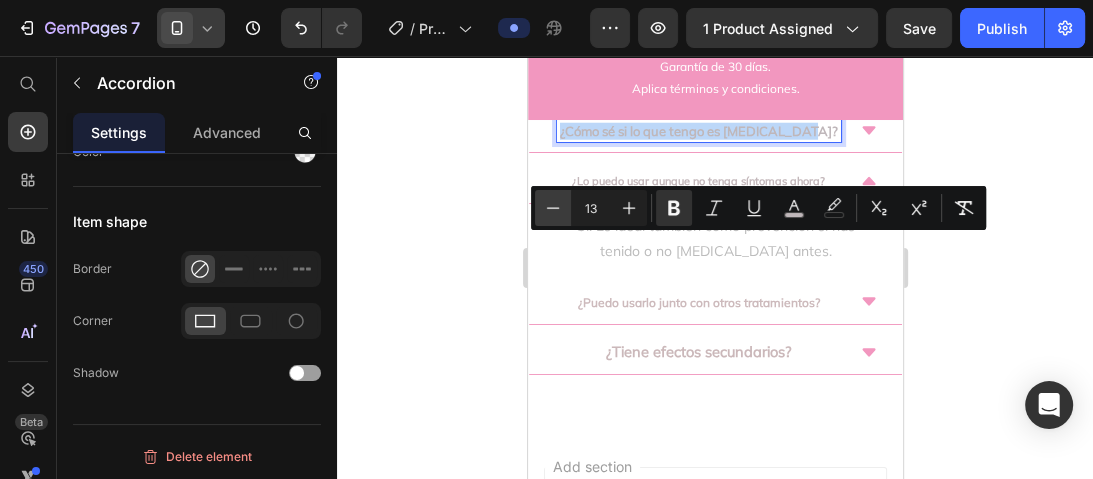type on "12" 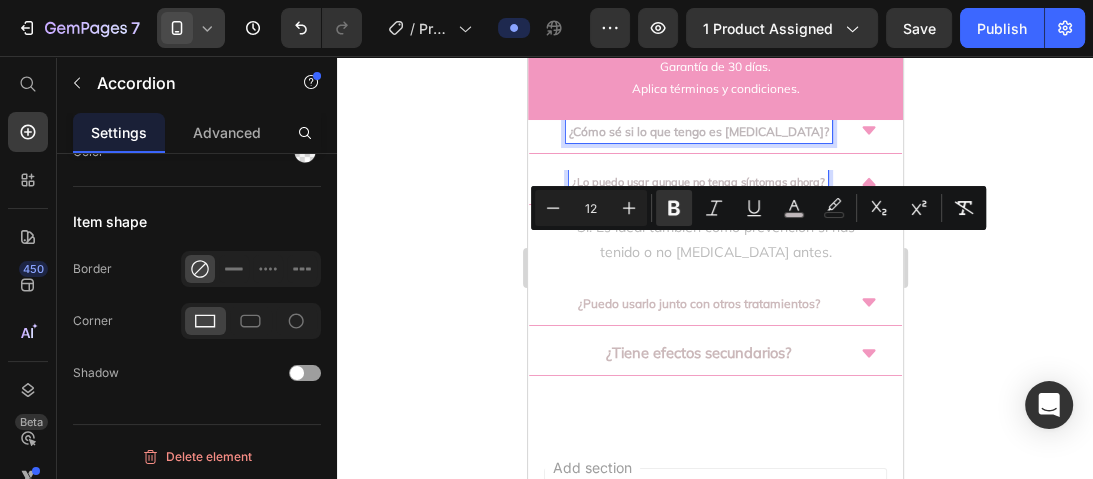 drag, startPoint x: 747, startPoint y: 297, endPoint x: 1101, endPoint y: 280, distance: 354.40796 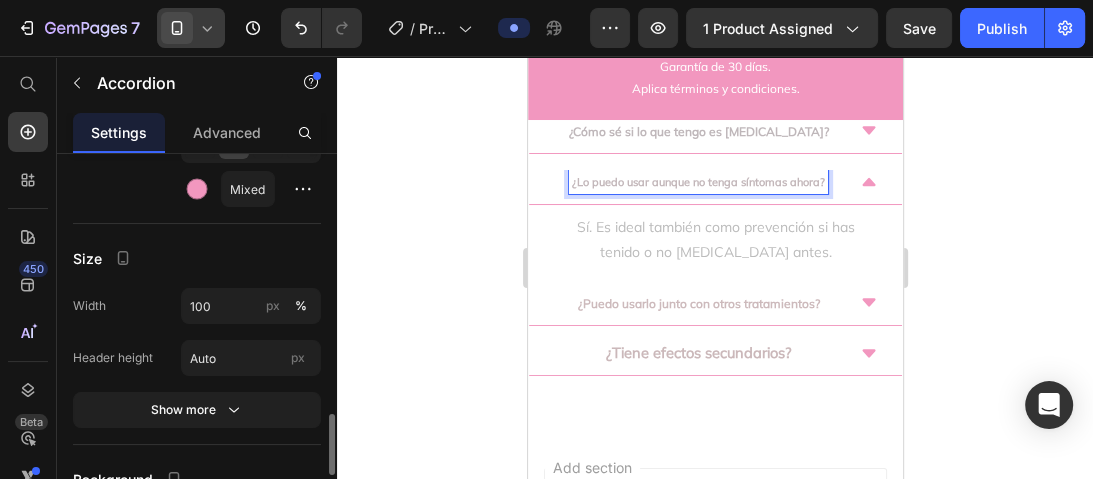 scroll, scrollTop: 1760, scrollLeft: 0, axis: vertical 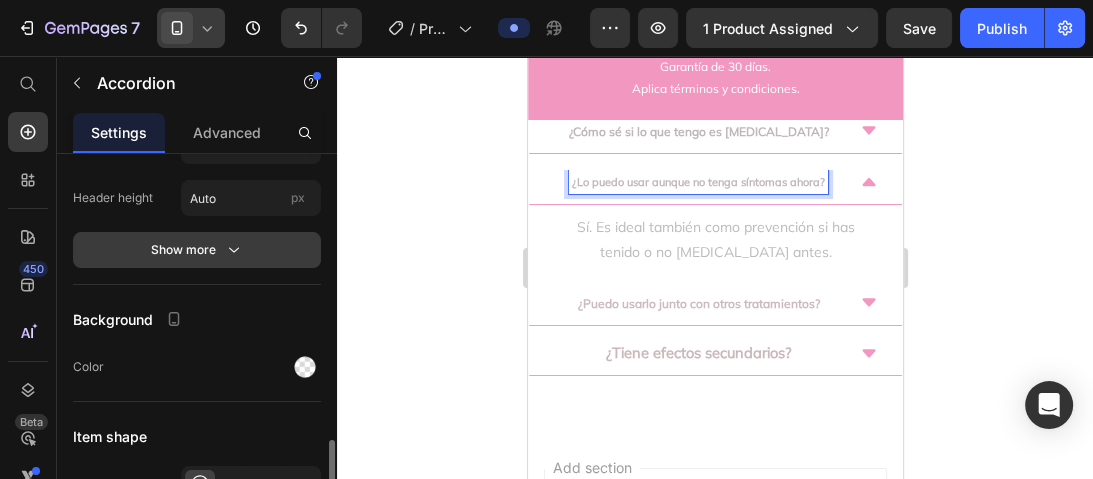 click on "Show more" at bounding box center [197, 250] 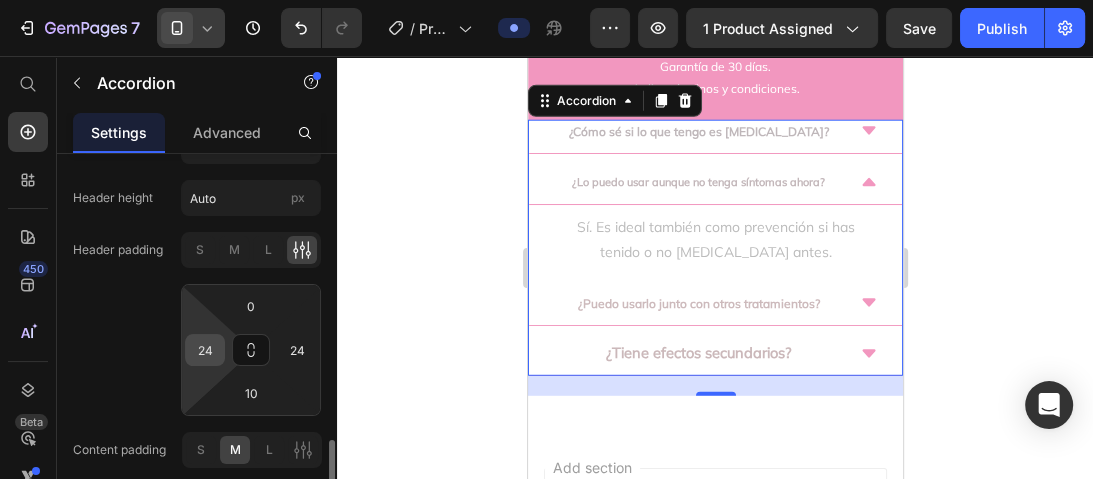 click on "24" at bounding box center (205, 350) 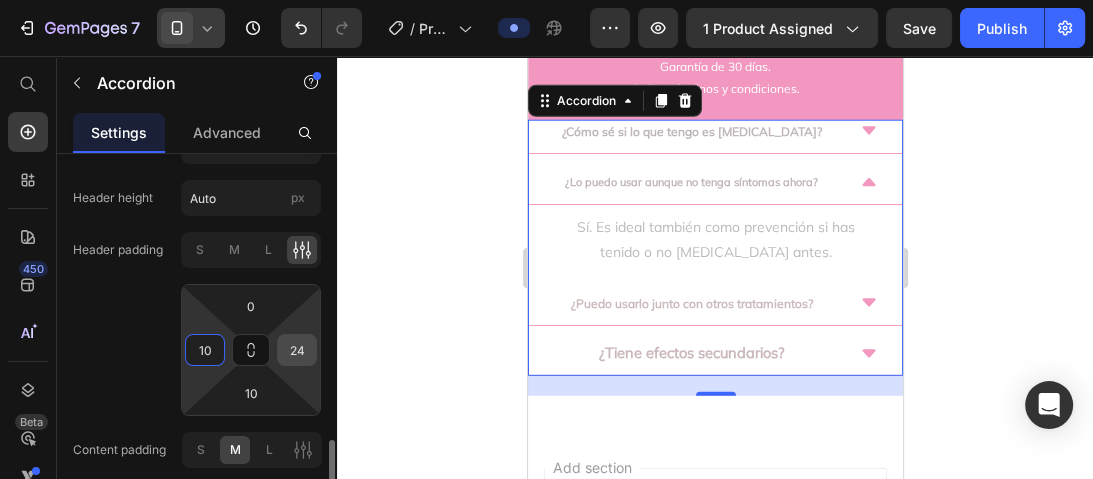 type on "10" 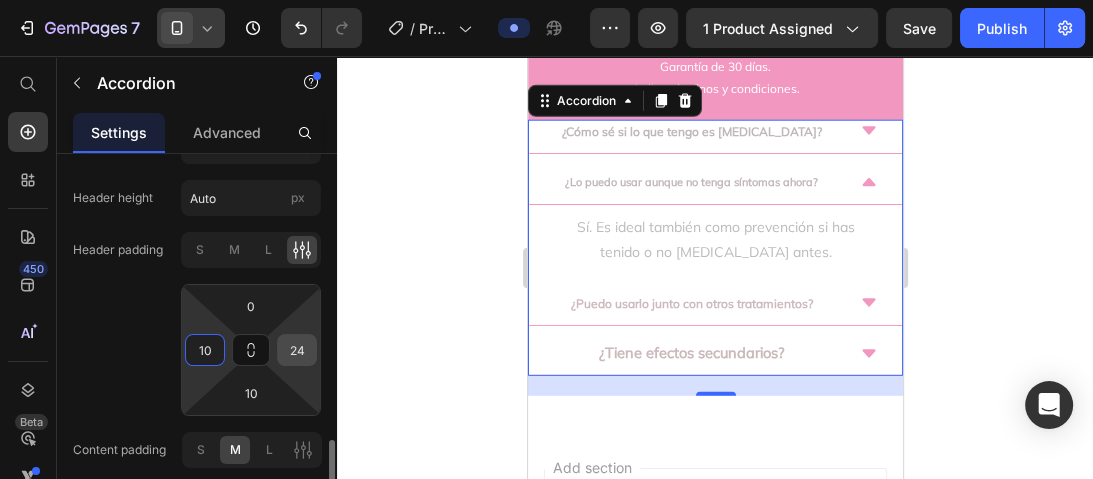 click on "24" at bounding box center (297, 350) 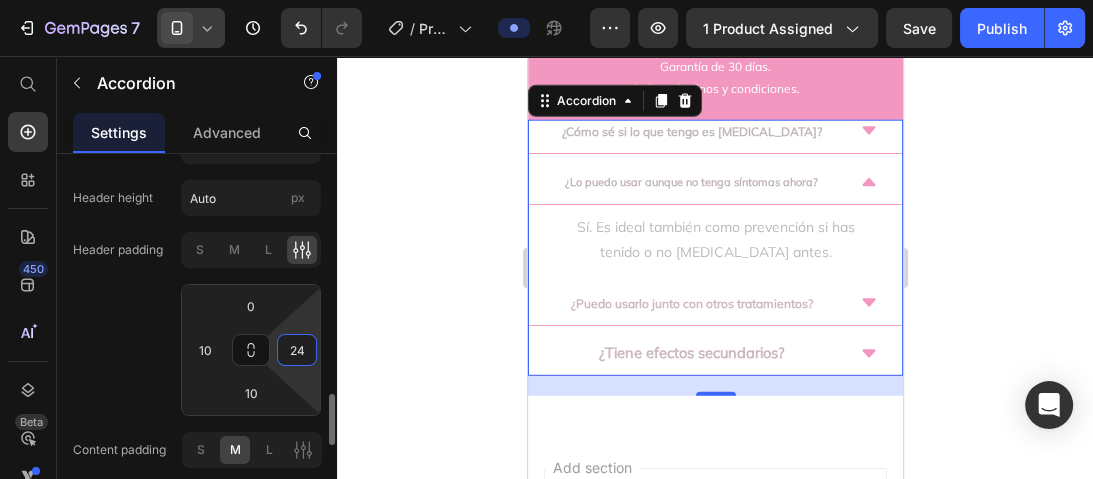 click on "24" at bounding box center (297, 350) 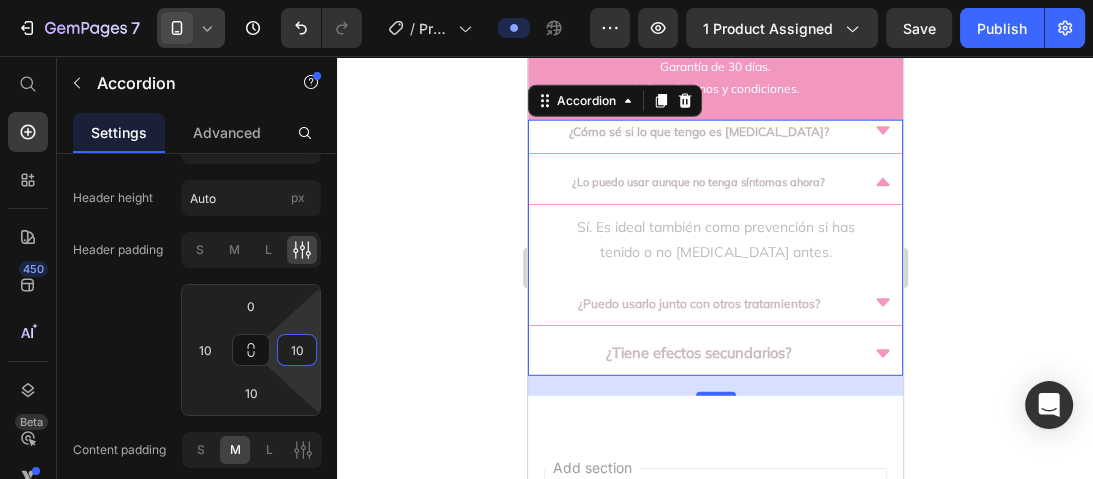type on "10" 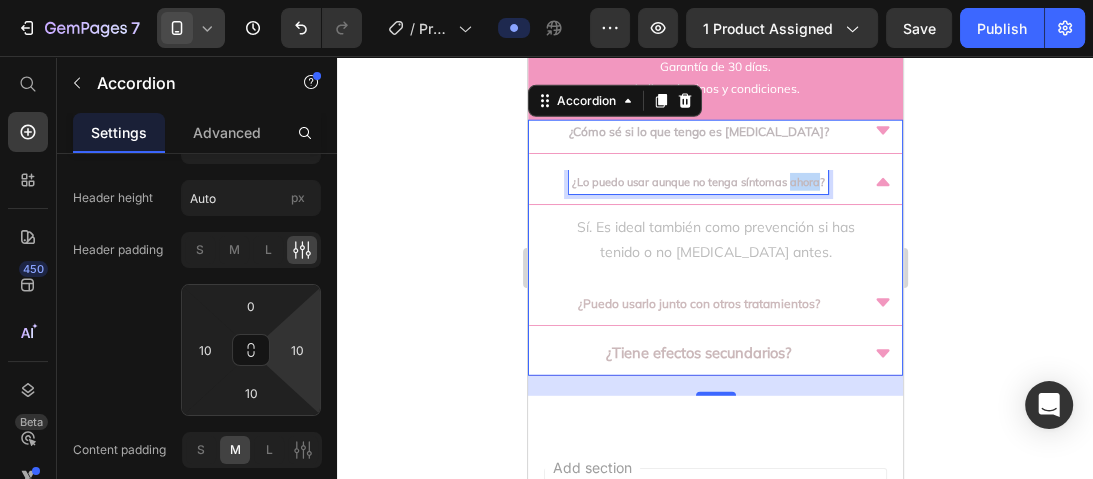 click on "¿Lo puedo usar aunque no tenga síntomas ahora?" at bounding box center [697, 182] 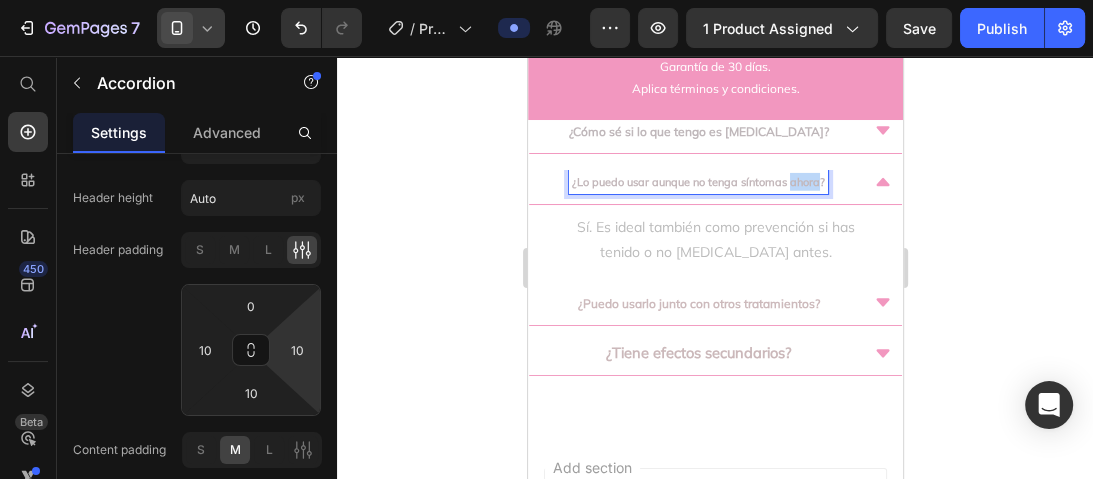 click on "¿Lo puedo usar aunque no tenga síntomas ahora?" at bounding box center [697, 182] 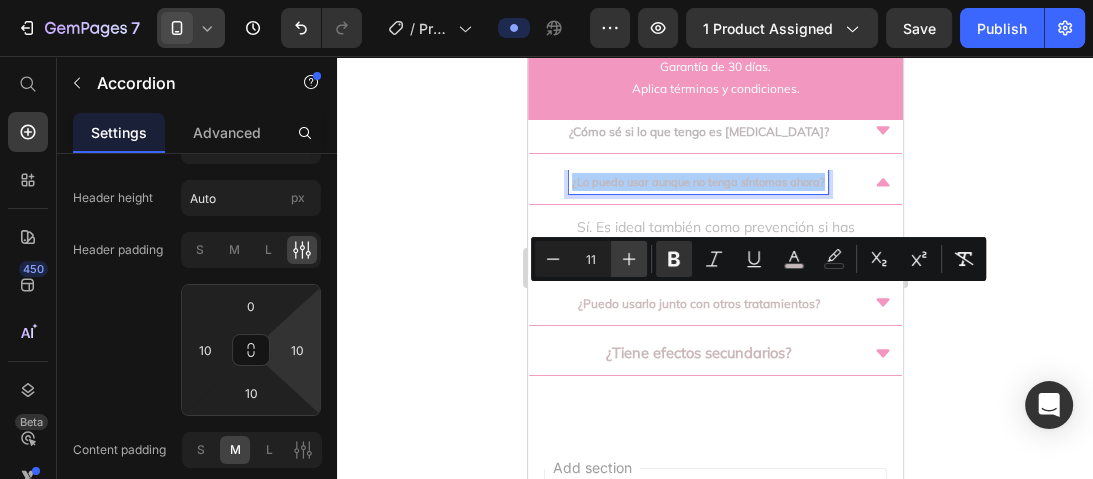 click 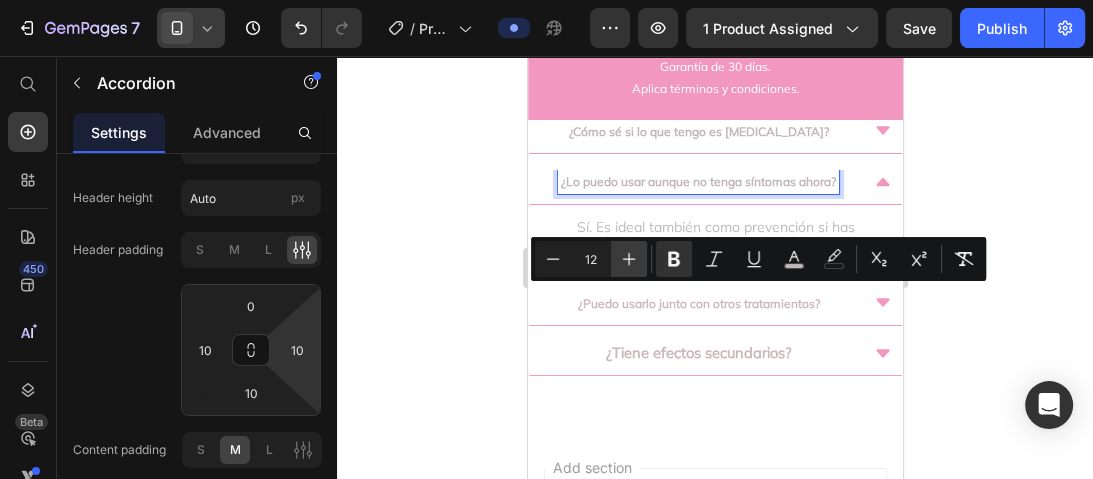 click on "Plus" at bounding box center [629, 259] 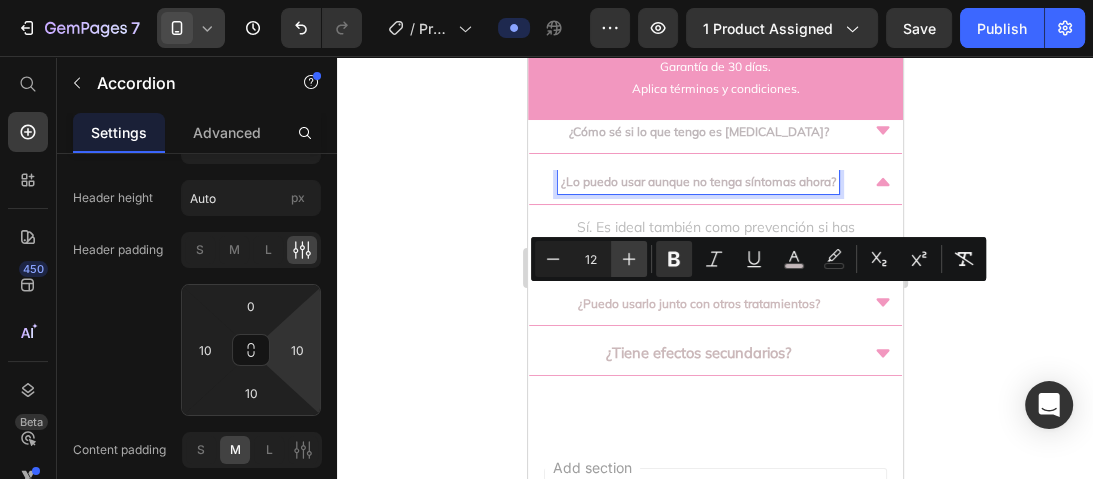 type on "13" 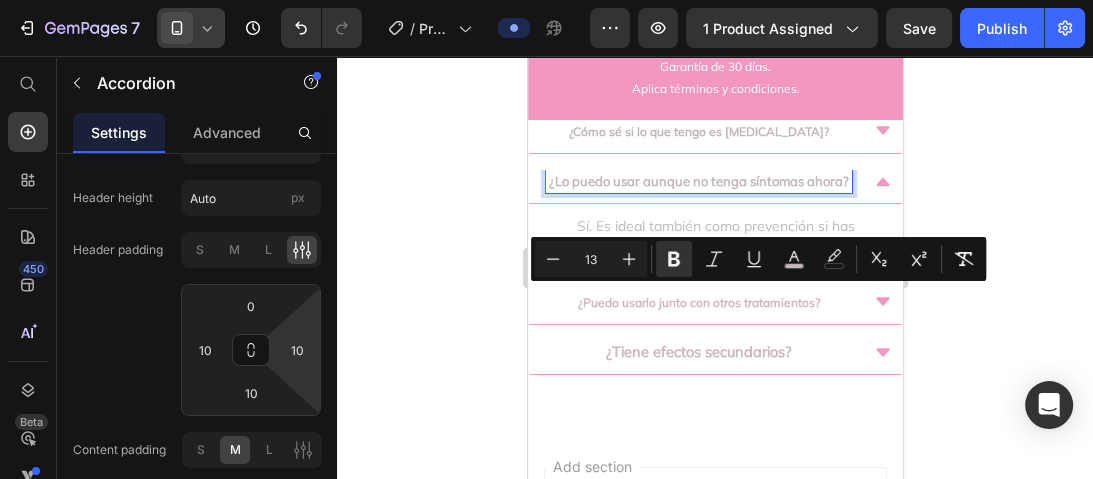 click on "Sí. Es ideal también como prevención si has tenido o no [MEDICAL_DATA] antes." at bounding box center [714, 239] 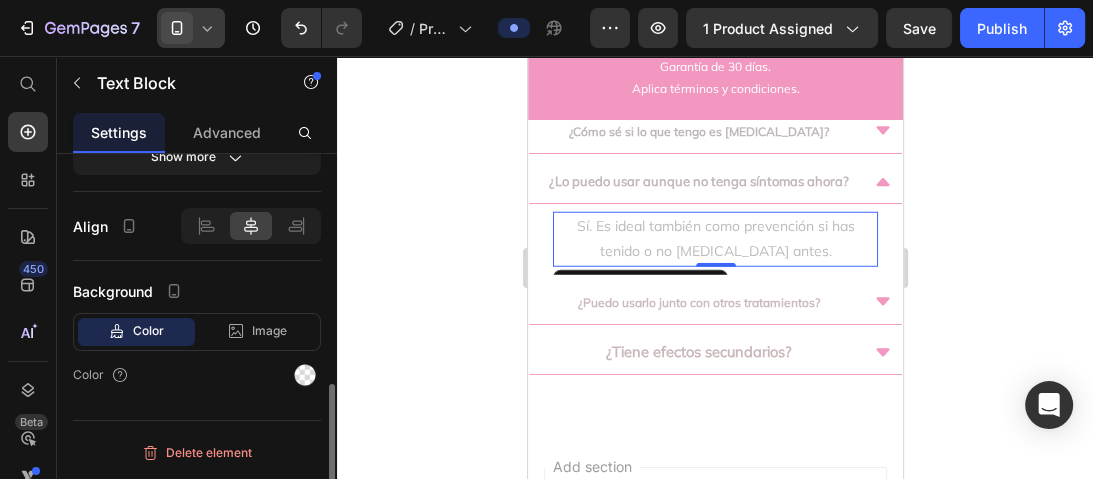 scroll, scrollTop: 0, scrollLeft: 0, axis: both 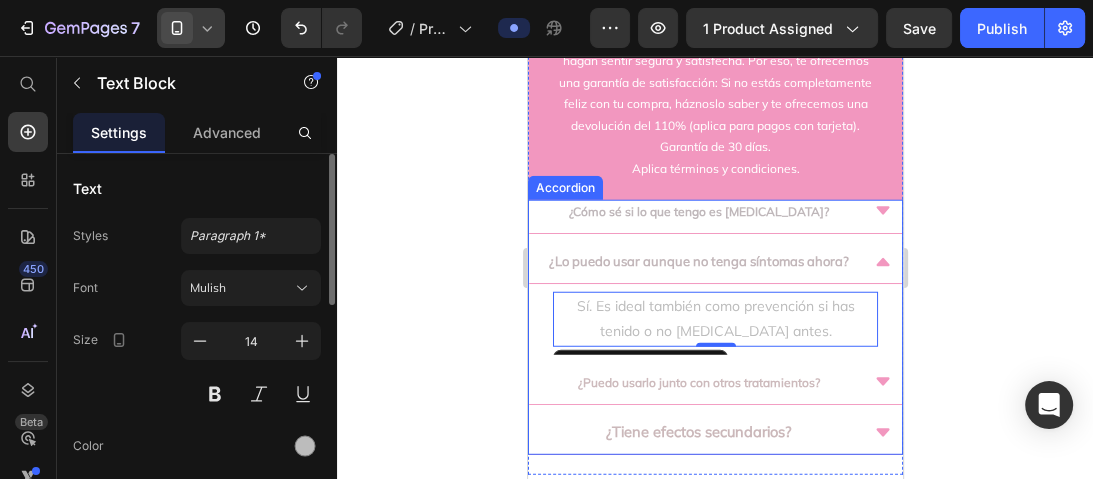 click on "¿Cómo sé si lo que tengo es [MEDICAL_DATA]?" at bounding box center (698, 212) 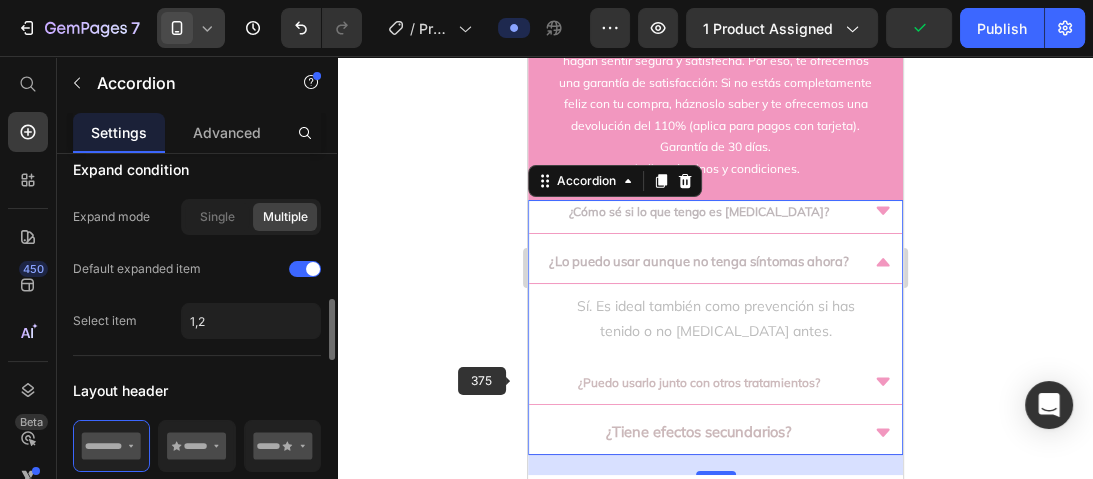 scroll, scrollTop: 400, scrollLeft: 0, axis: vertical 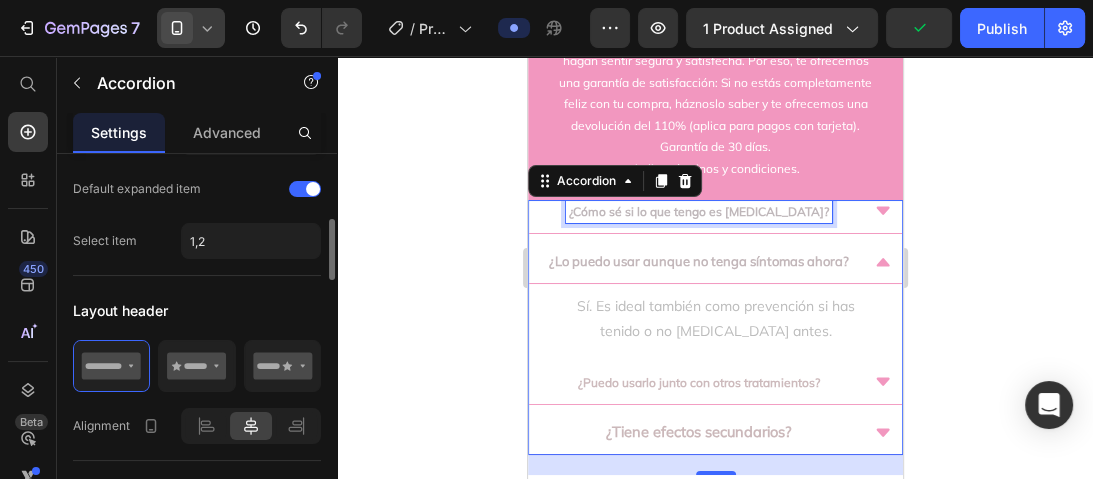 click on "¿Cómo sé si lo que tengo es [MEDICAL_DATA]?" at bounding box center [698, 211] 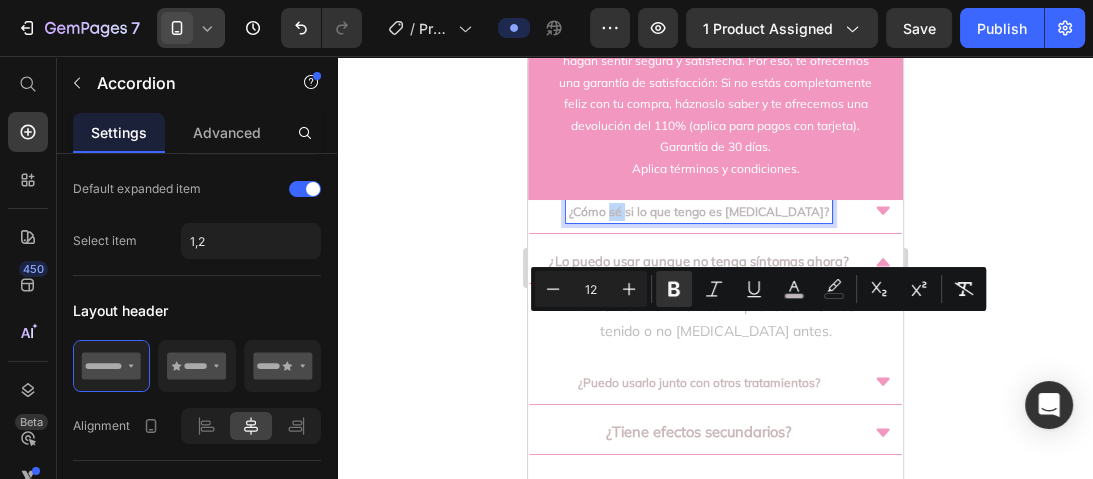 click on "¿Cómo sé si lo que tengo es [MEDICAL_DATA]?" at bounding box center (698, 211) 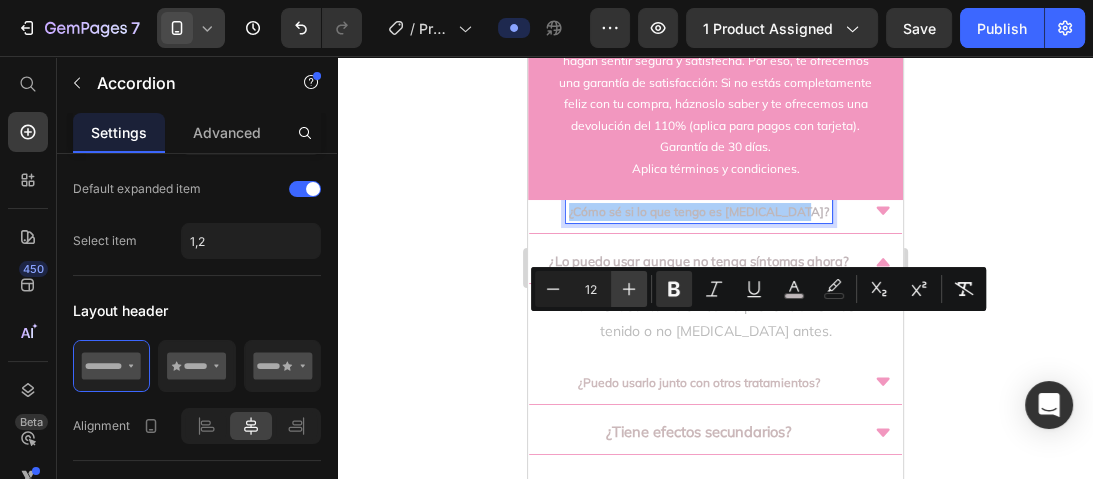 click 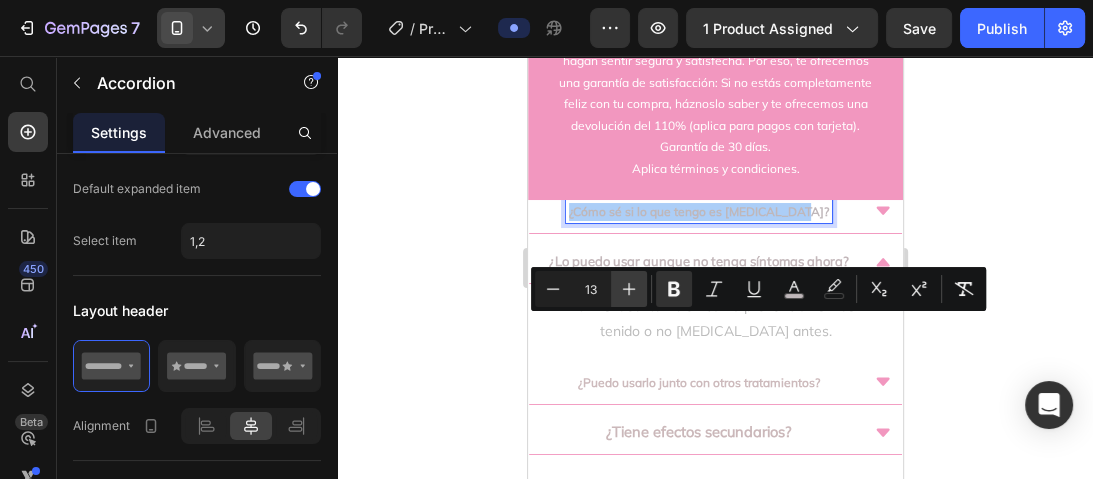 click 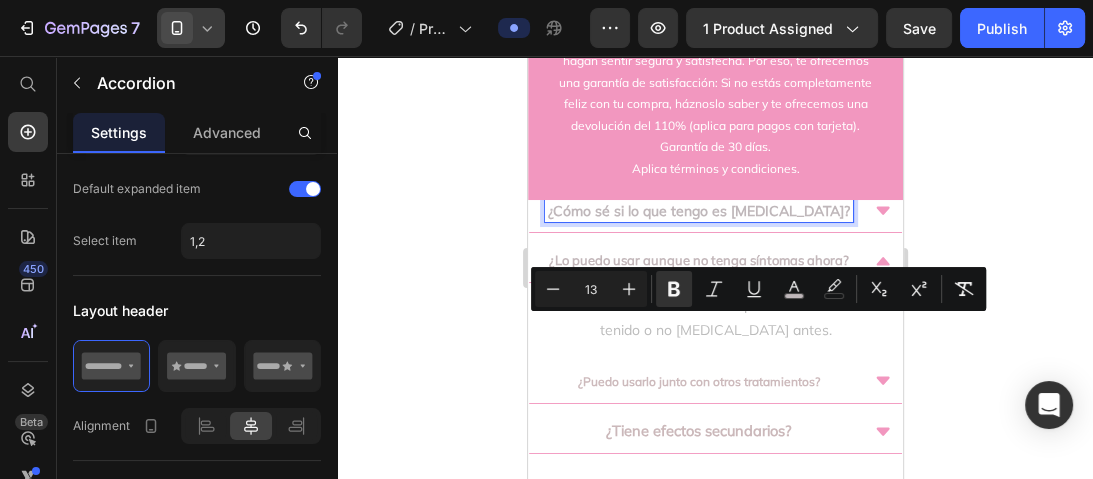 type on "14" 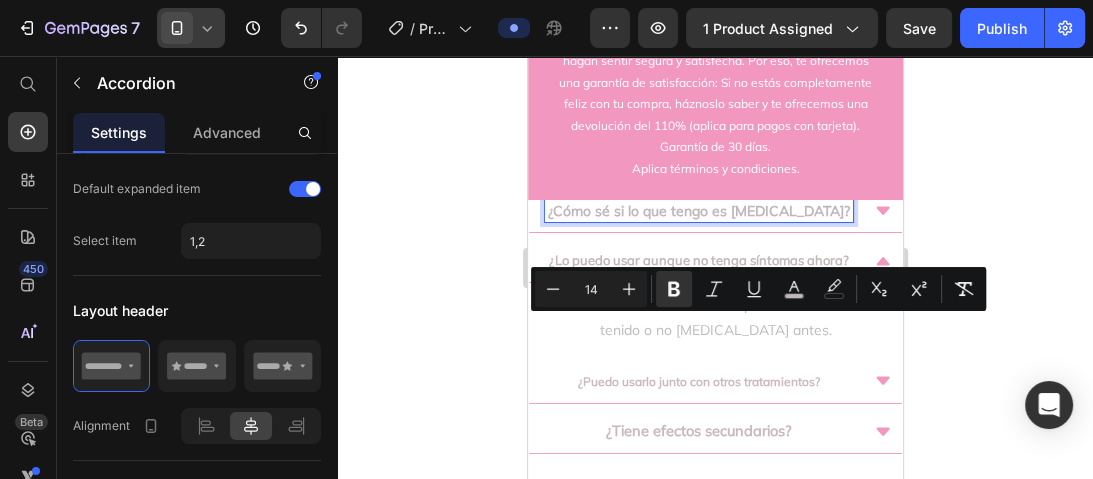 click on "¿Lo puedo usar aunque no tenga síntomas ahora?" at bounding box center (714, 266) 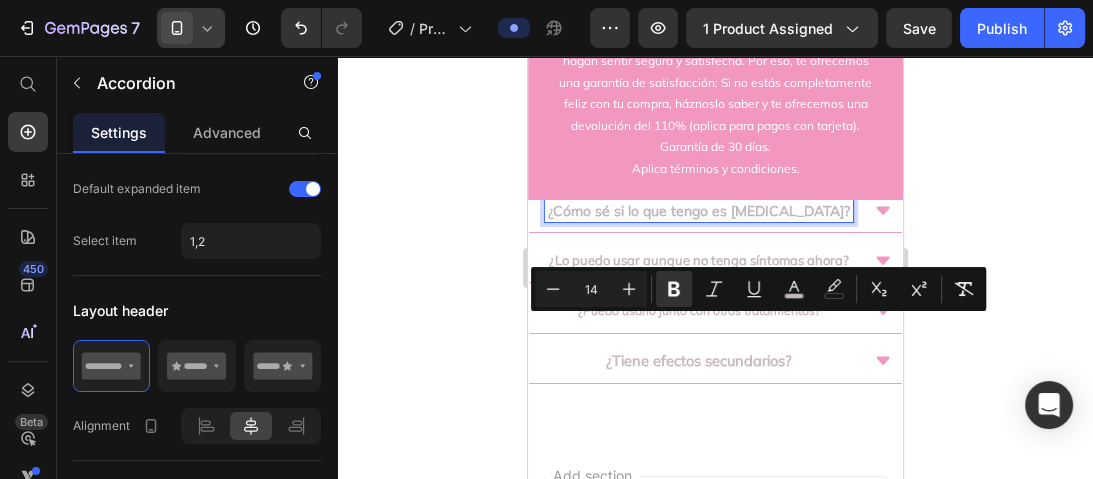 click on "¿Lo puedo usar aunque no tenga síntomas ahora?" at bounding box center [698, 260] 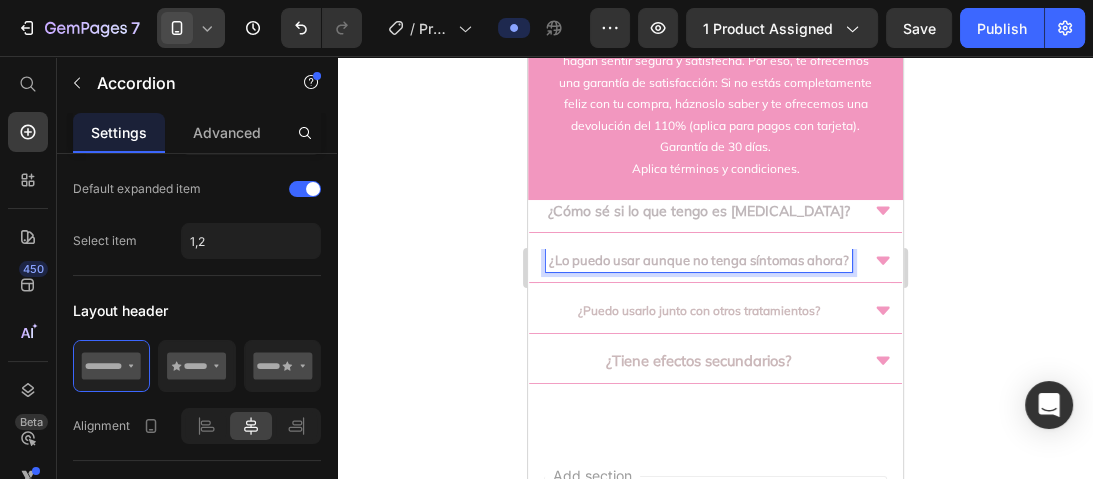 click on "¿Lo puedo usar aunque no tenga síntomas ahora?" at bounding box center (698, 260) 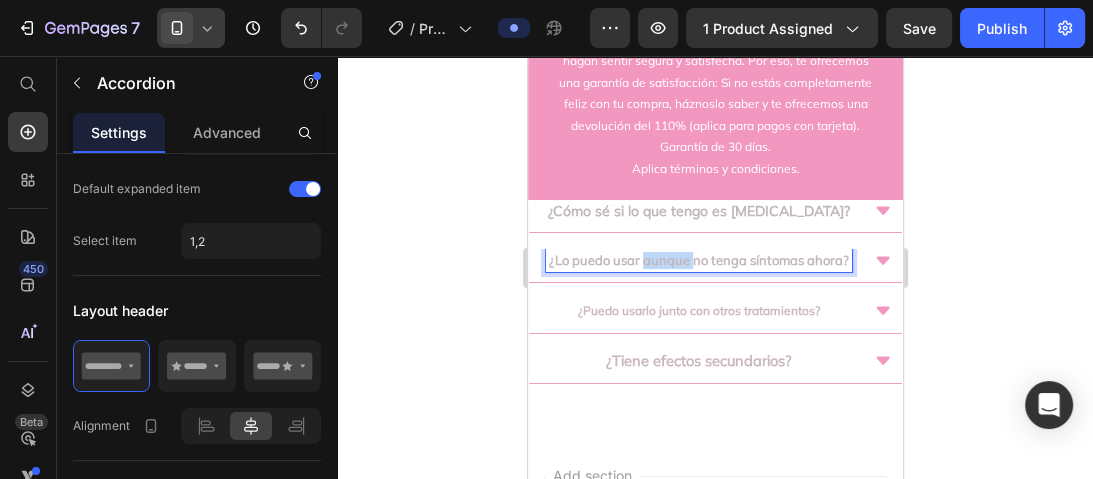 click on "¿Lo puedo usar aunque no tenga síntomas ahora?" at bounding box center (698, 260) 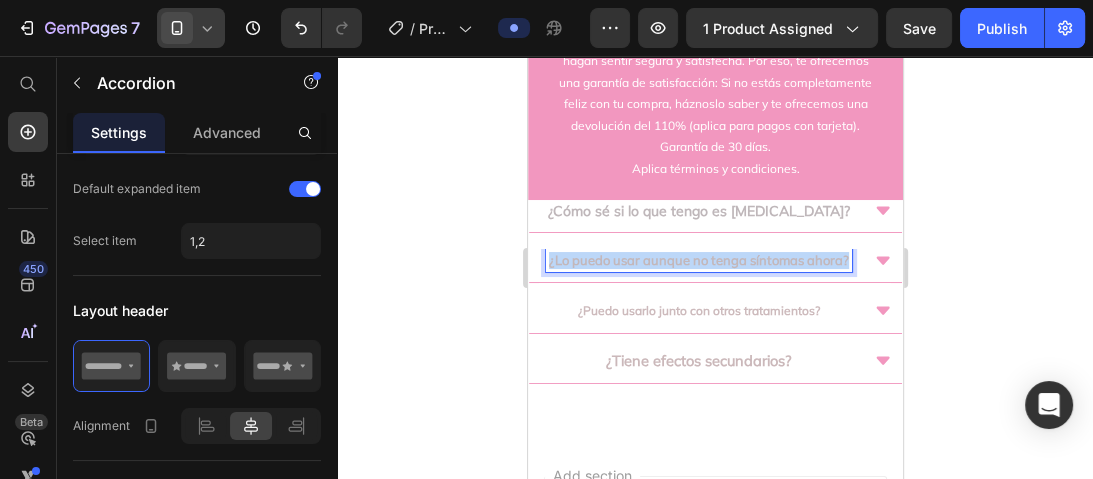 click on "¿Lo puedo usar aunque no tenga síntomas ahora?" at bounding box center [698, 260] 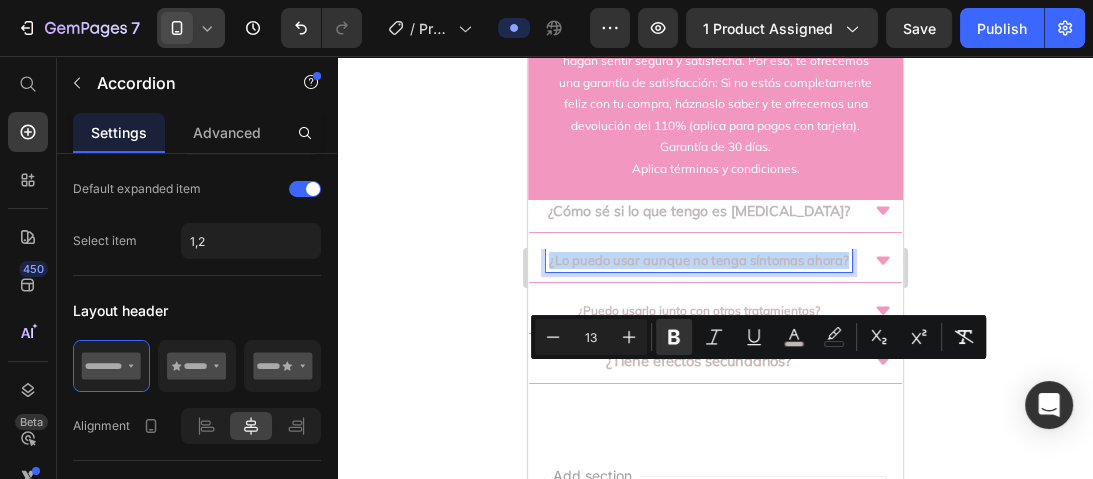 click on "¿Lo puedo usar aunque no tenga síntomas ahora?" at bounding box center (714, 266) 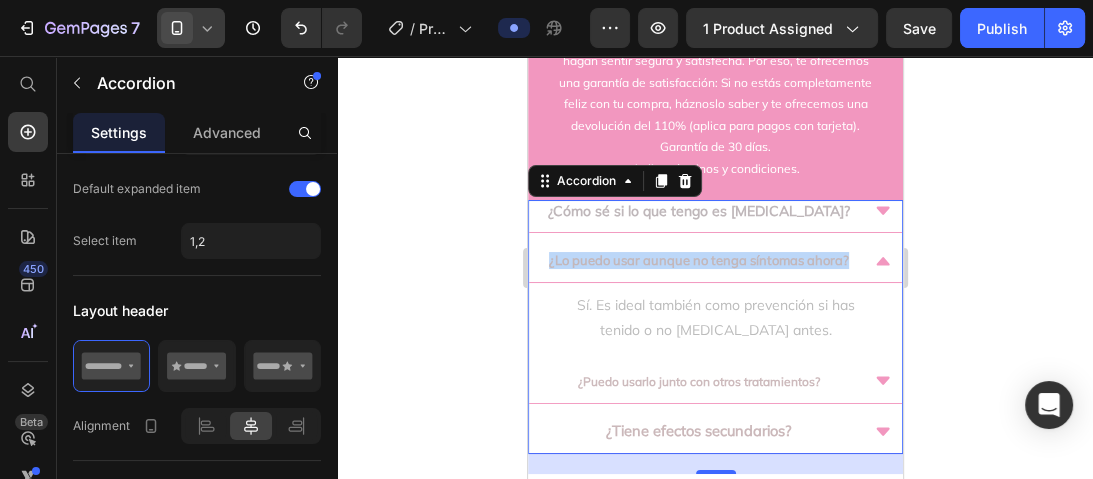 click on "¿Cómo sé si lo que tengo es [MEDICAL_DATA]?" at bounding box center (698, 211) 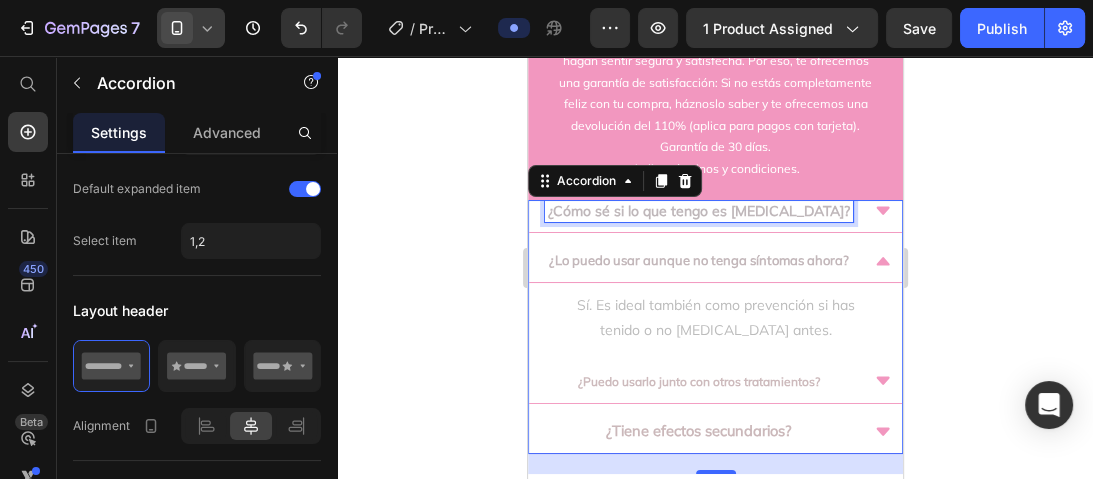 click on "¿Cómo sé si lo que tengo es [MEDICAL_DATA]?" at bounding box center (698, 211) 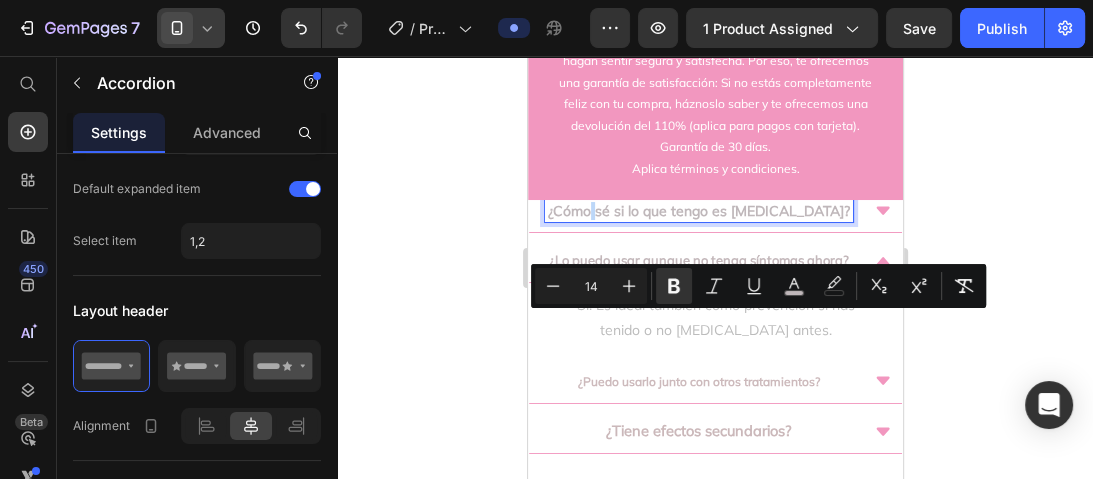 click on "¿Cómo sé si lo que tengo es [MEDICAL_DATA]?" at bounding box center (698, 211) 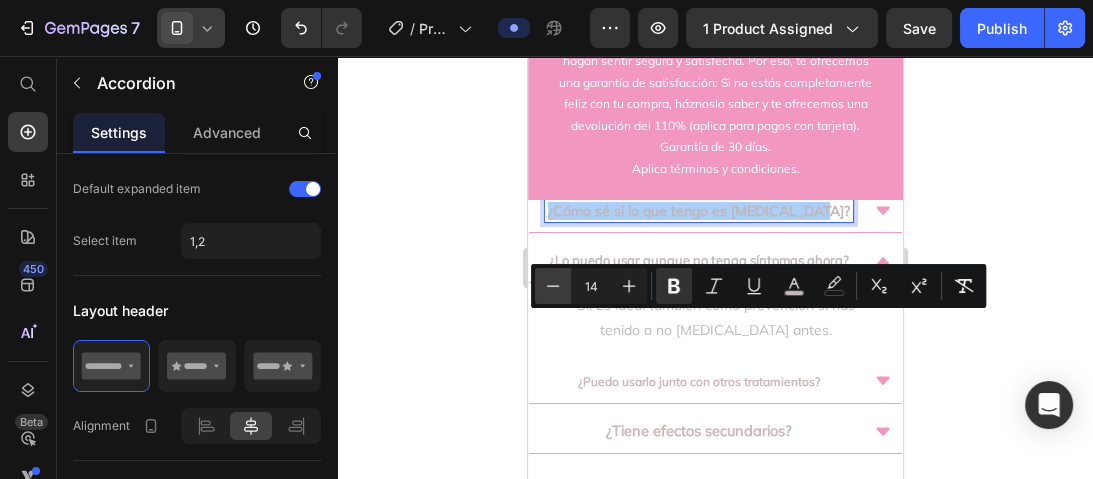 click on "Minus" at bounding box center (553, 286) 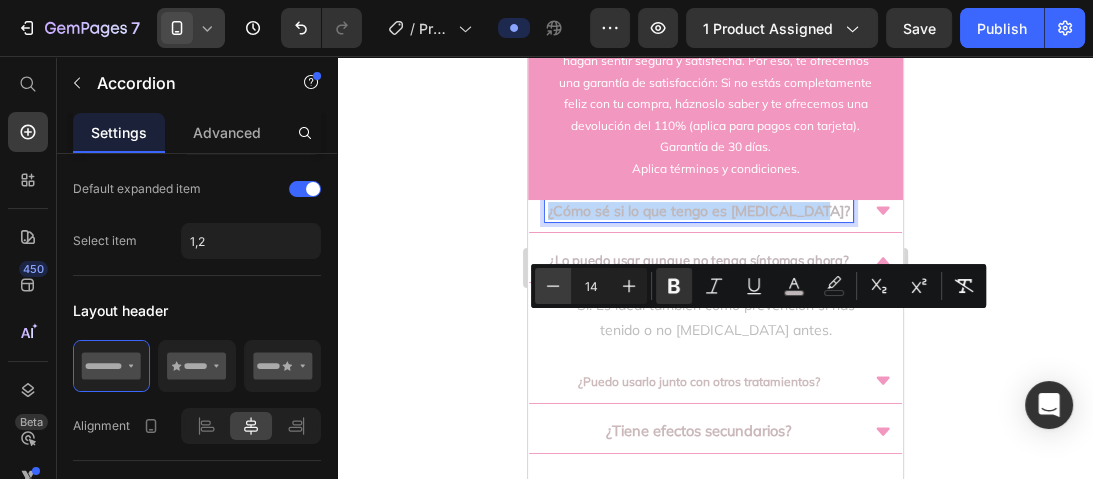 type on "13" 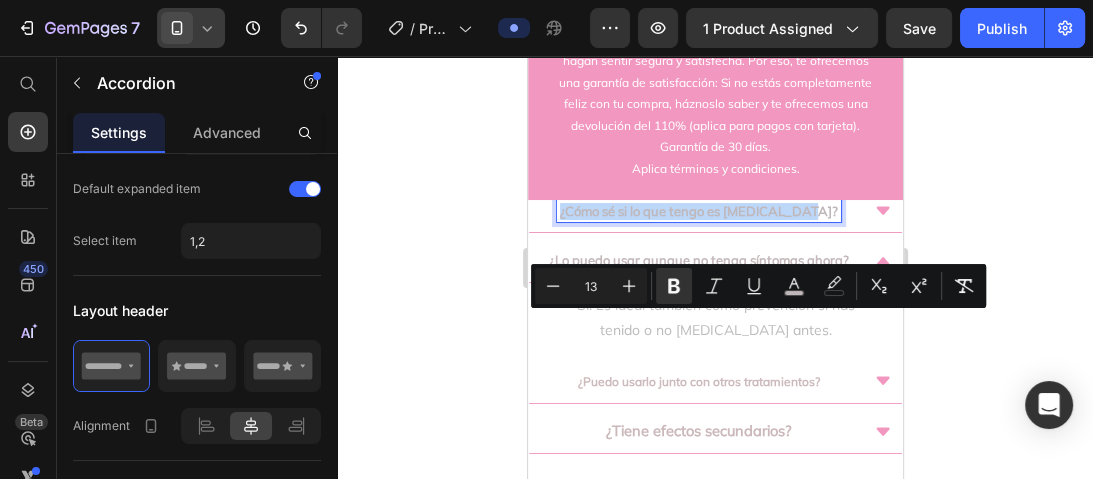 click on "¿Lo puedo usar aunque no tenga síntomas ahora?" at bounding box center (714, 266) 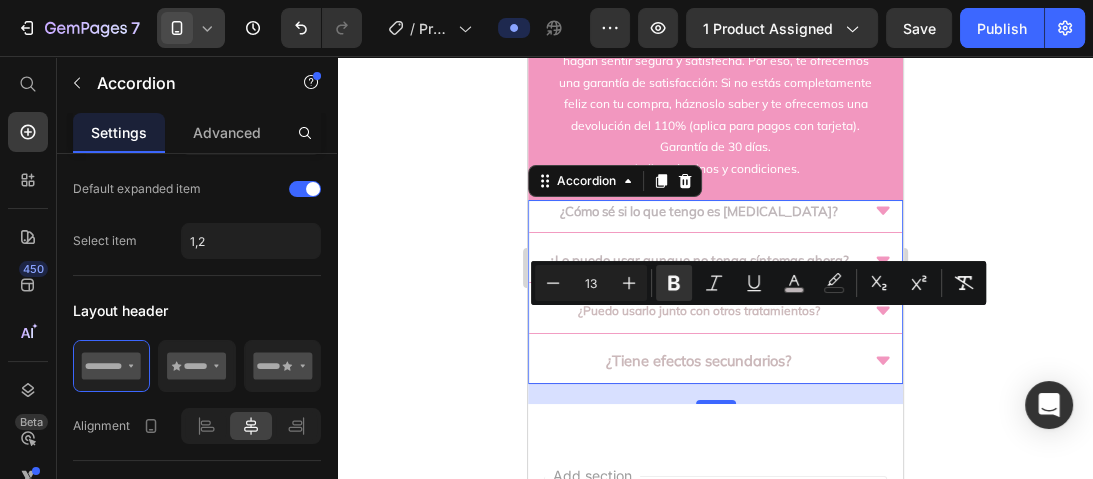 scroll, scrollTop: 3920, scrollLeft: 0, axis: vertical 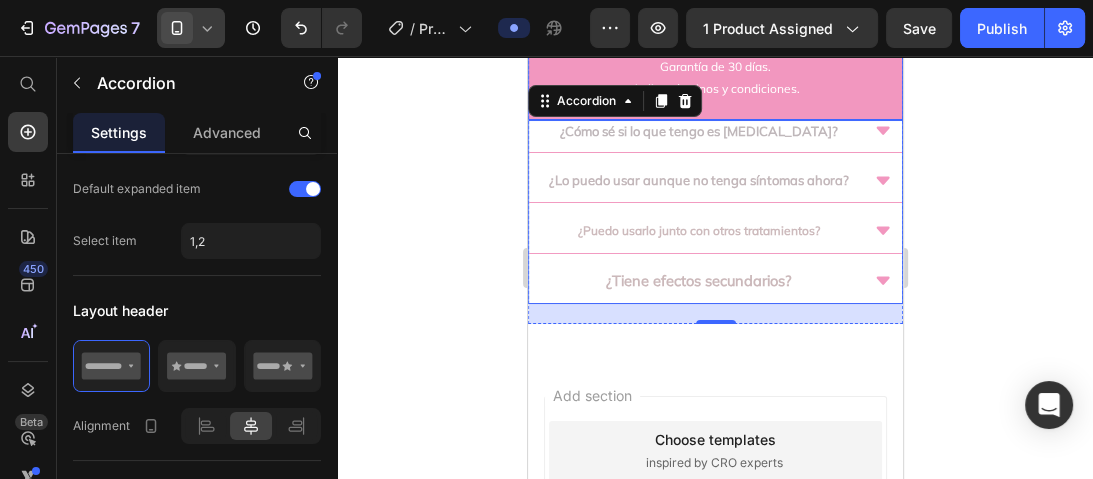 click on "⁠⁠⁠⁠⁠⁠⁠ Nuestra promesa de calidad Estamos comprometidos a brindarte productos que te hagan sentir segura y satisfecha. Por eso, te ofrecemos una garantía de satisfacción: Si no estás completamente feliz con tu compra, háznoslo saber y te ofrecemos una devolución del 110% (aplica para pagos con tarjeta). Garantía de 30 días.  Aplica términos y condiciones." at bounding box center (714, 13) 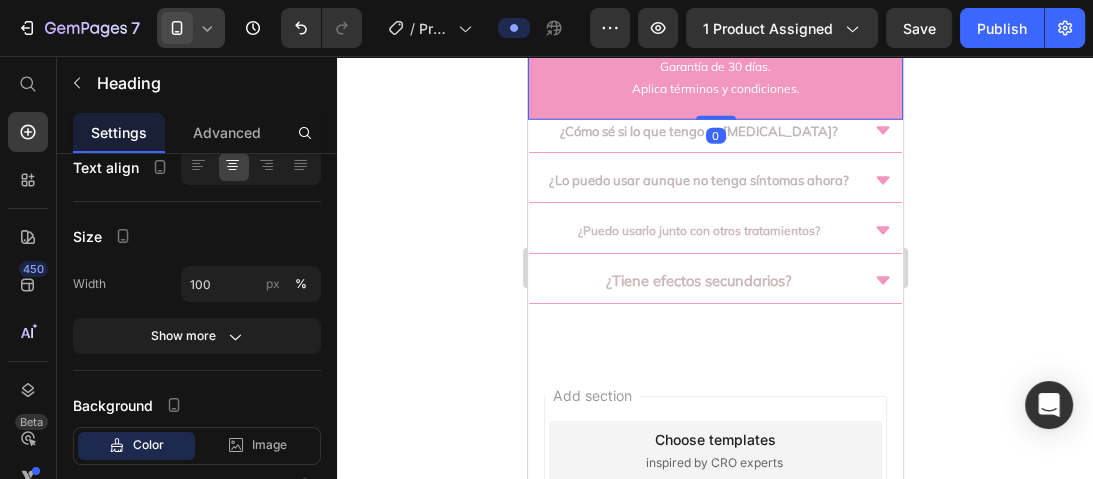 scroll, scrollTop: 0, scrollLeft: 0, axis: both 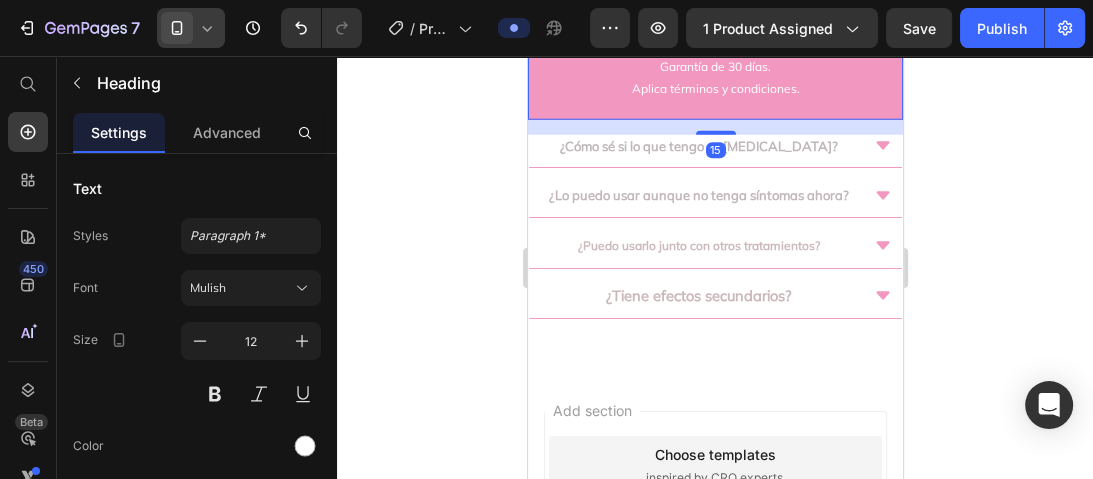 drag, startPoint x: 725, startPoint y: 234, endPoint x: 725, endPoint y: 249, distance: 15 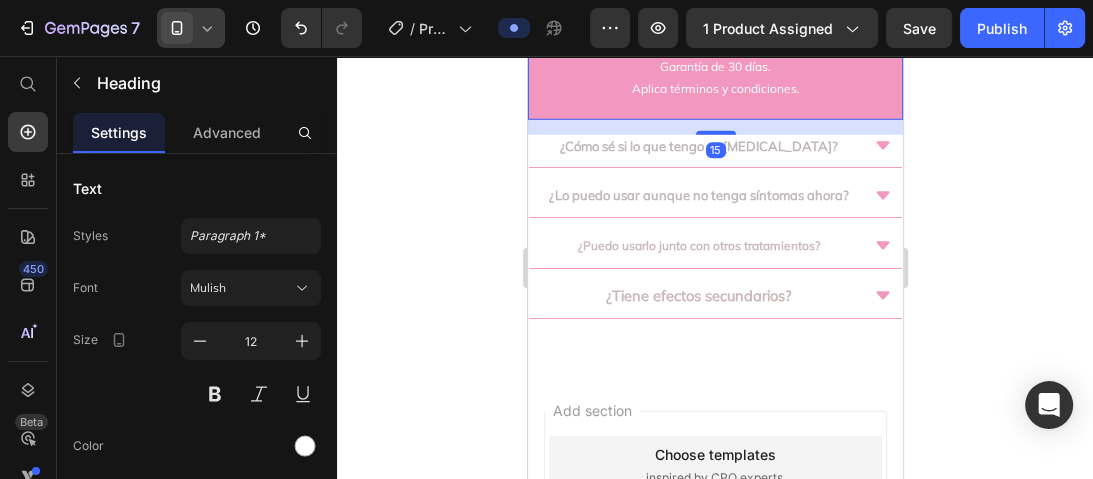 click 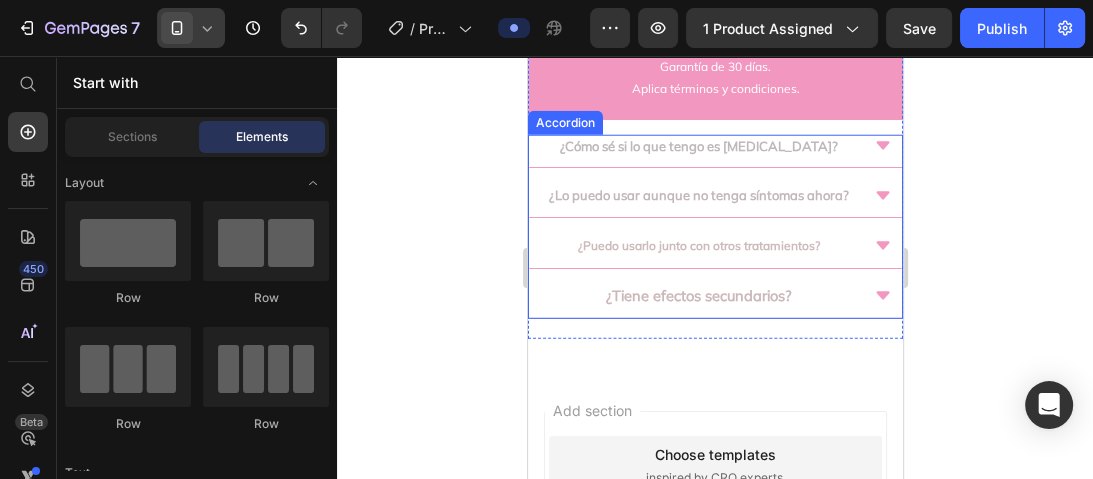 click on "¿Puedo usarlo junto con otros tratamientos?" at bounding box center [698, 245] 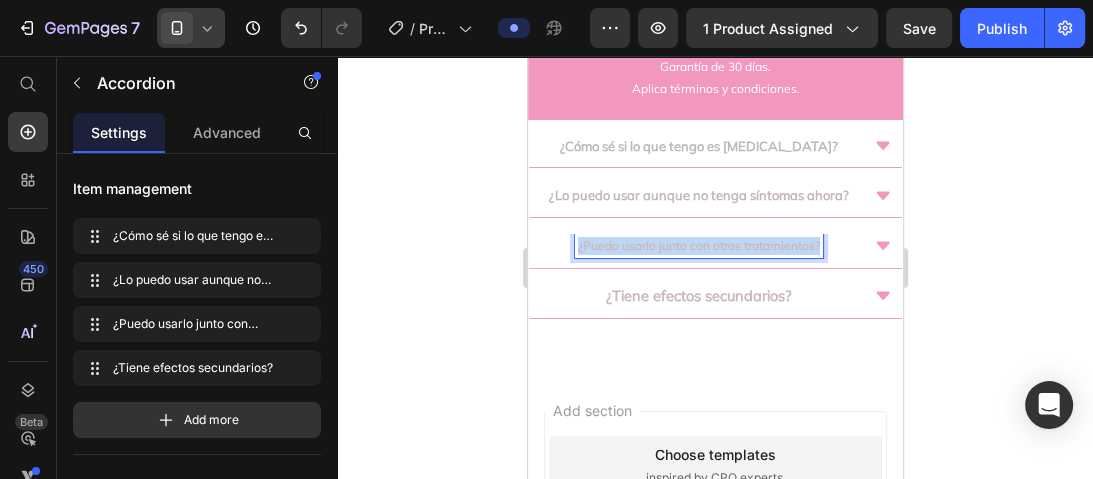 click on "¿Puedo usarlo junto con otros tratamientos?" at bounding box center [698, 245] 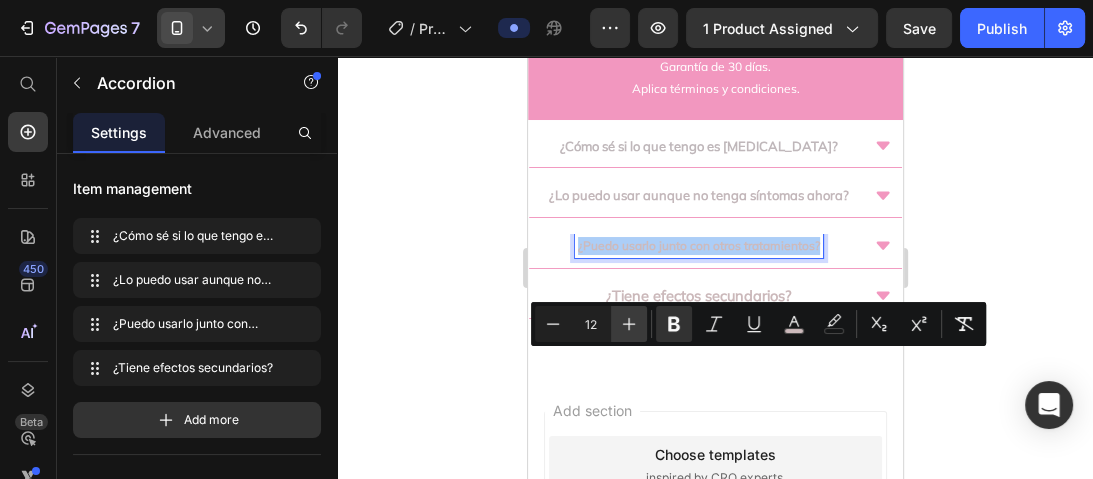click on "Plus" at bounding box center (629, 324) 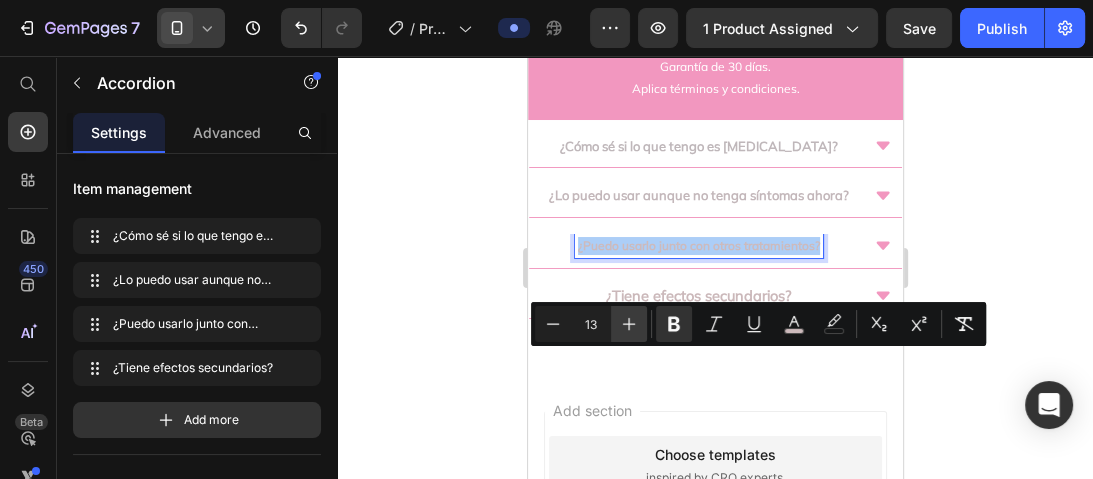 click on "Plus" at bounding box center [629, 324] 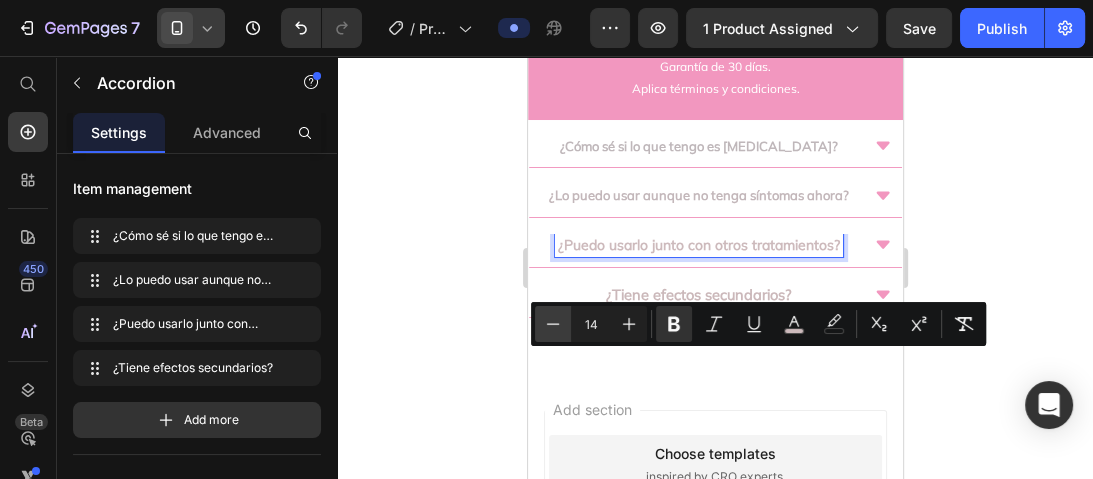 click 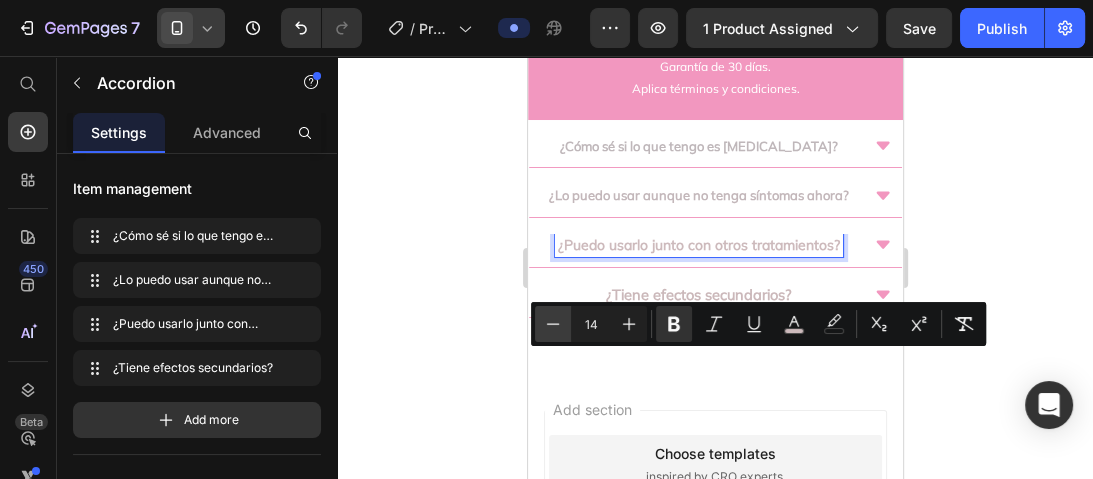 type on "13" 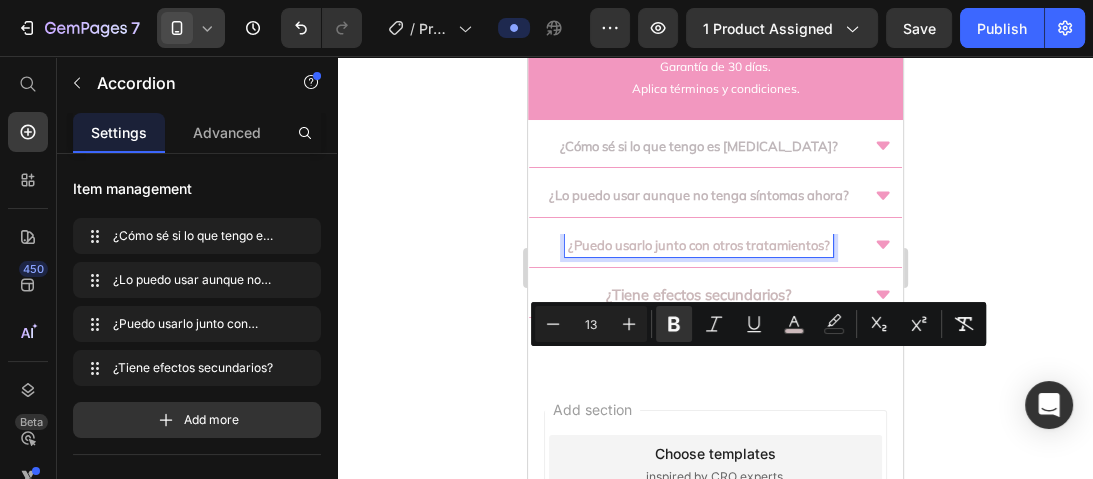 click on "¿Tiene efectos secundarios?" at bounding box center [698, 294] 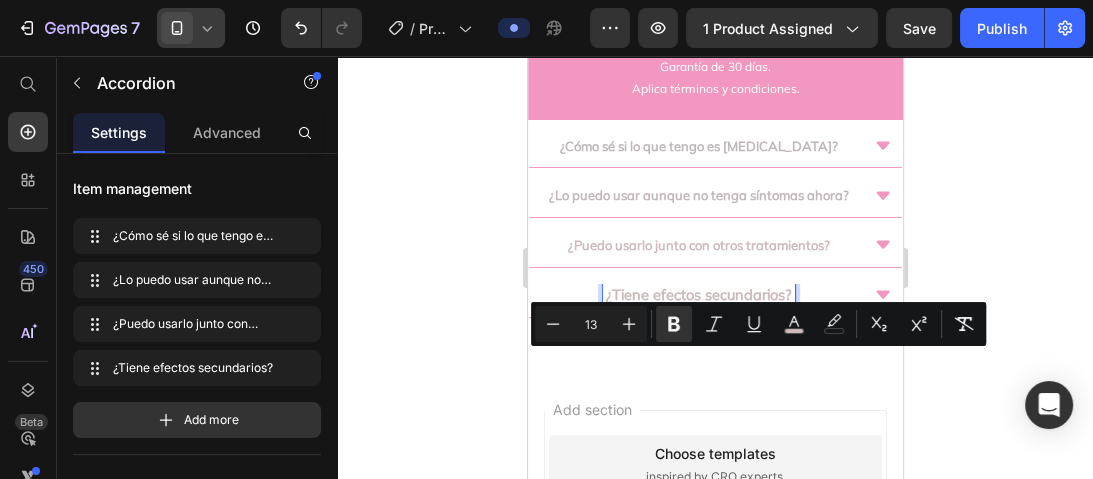 click on "¿Tiene efectos secundarios?" at bounding box center (698, 294) 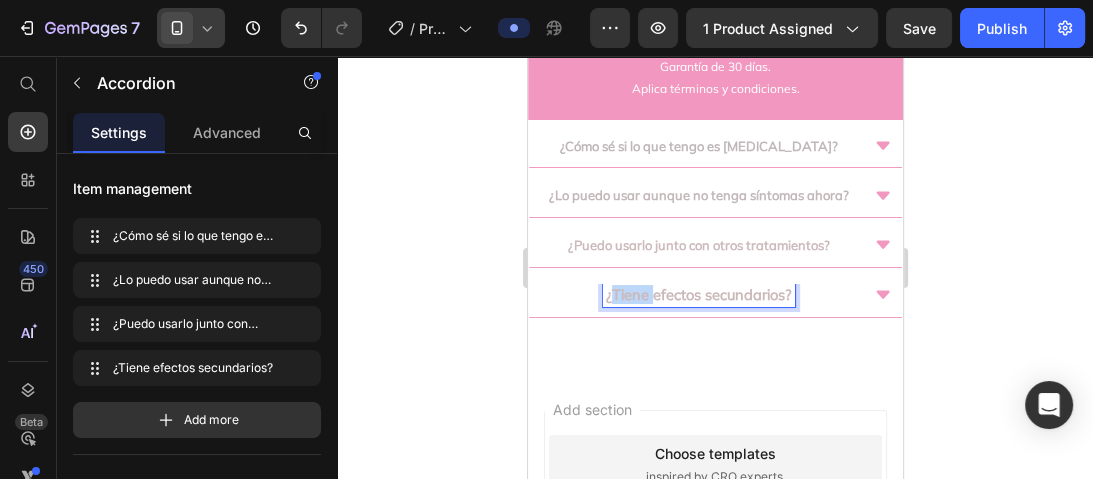 click on "¿Tiene efectos secundarios?" at bounding box center [698, 294] 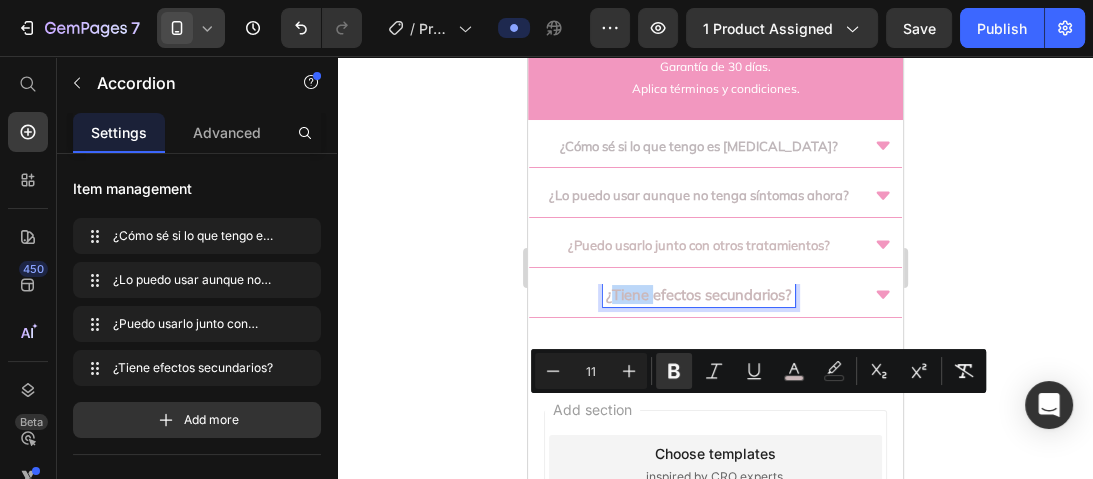 click on "¿Tiene efectos secundarios?" at bounding box center (698, 294) 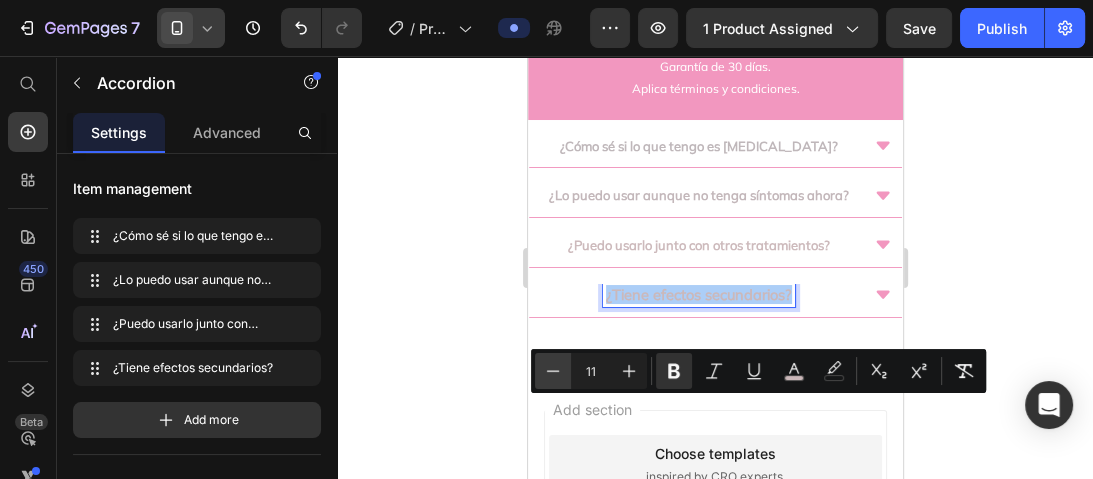 click 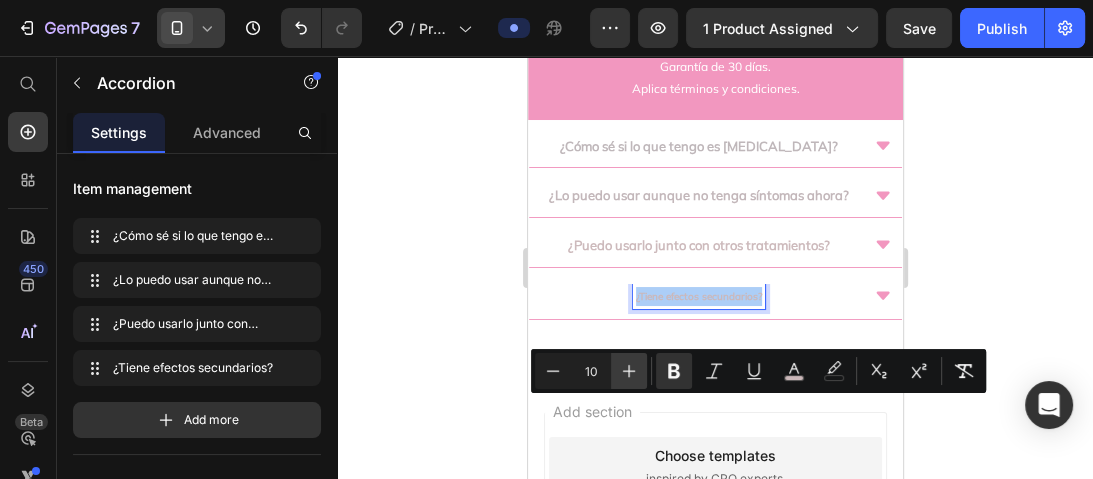 click on "Plus" at bounding box center [629, 371] 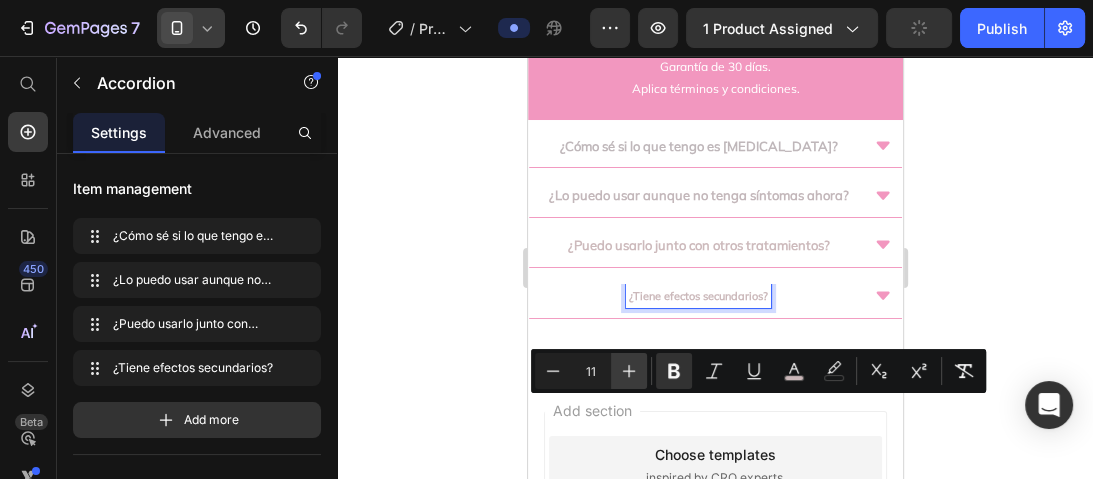 click 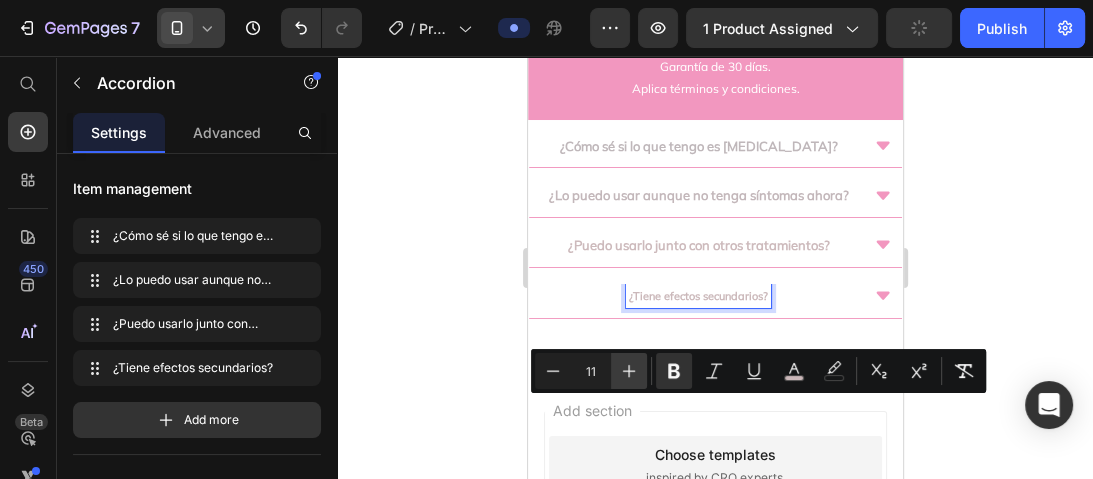 type on "12" 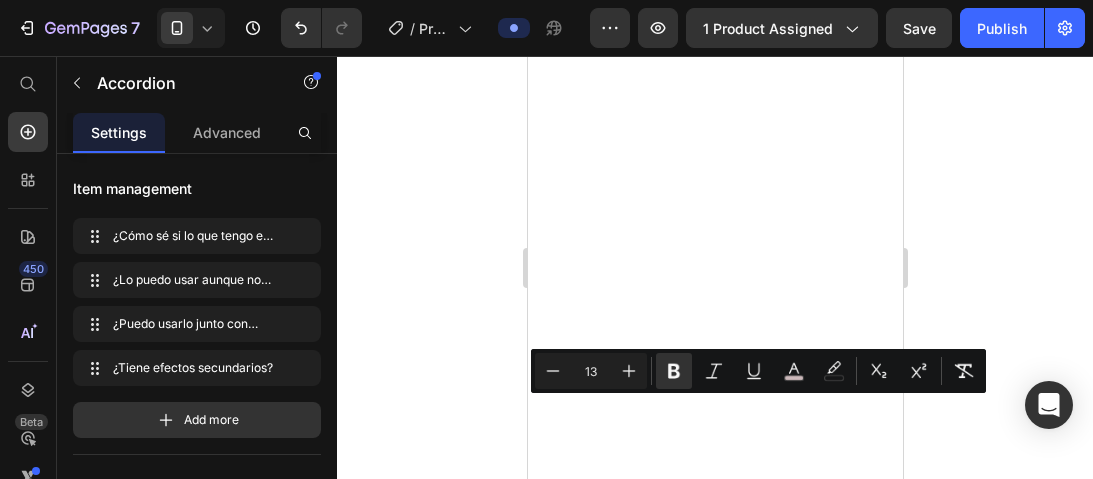 scroll, scrollTop: 0, scrollLeft: 0, axis: both 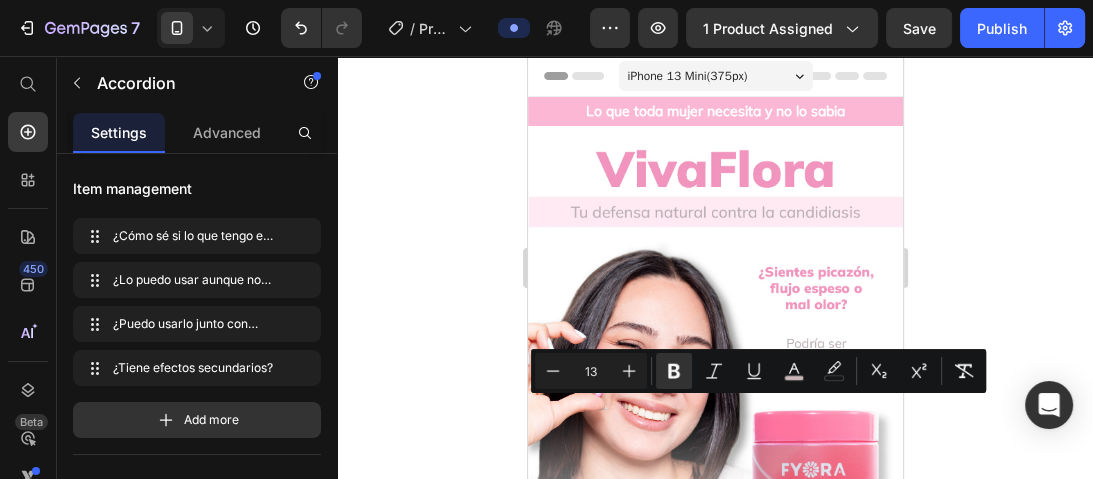 click 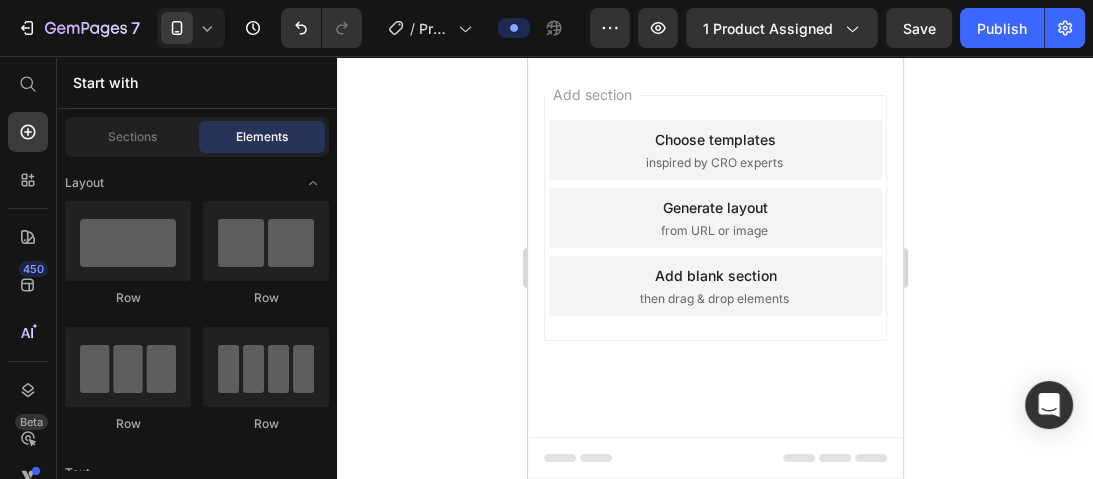 scroll, scrollTop: 4160, scrollLeft: 0, axis: vertical 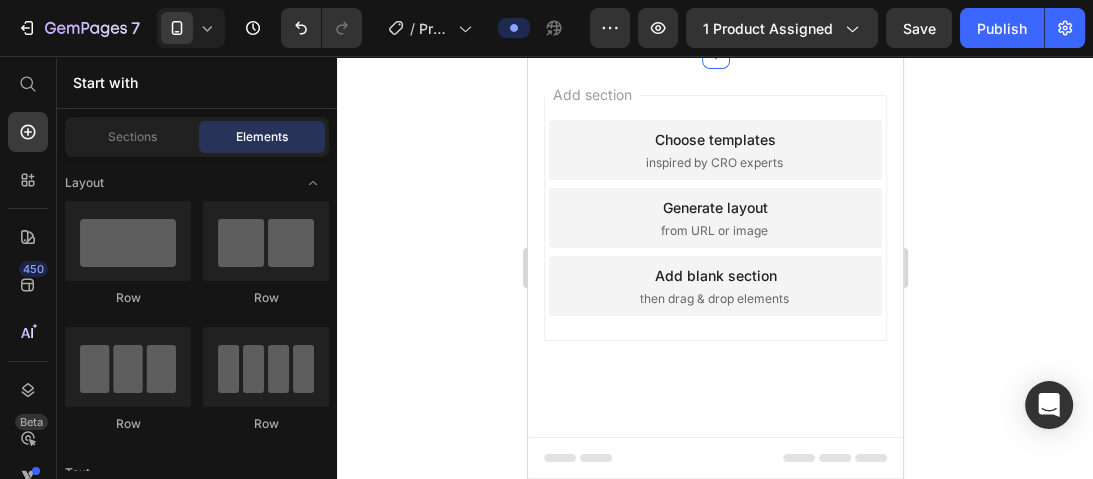 click on "Lo que toda mujer necesita y no lo sabia Heading Image ⭐ 4.8/5 según +90 mujeres que aprendieron a  escuchar su cuerpo y cuidarlo de forma natural. Heading Sentirte bien no debería ser un privilegio. Es tu derecho. Heading Antes $149.000 Heading Ahora $104.000 Heading ¡Ahorra hasta un 30%! Heading
Publish the page to see the content.
Custom Code
Publish the page to see the content.
Custom Code
Drop element here
Drop element here
Drop element here
Drop element here Row ⁠⁠⁠⁠⁠⁠⁠ Comprometidos con tu bienestar Con nuestra Garantía de Satisfacción, tienes la seguridad de que si algo no te convence, te ayudaremos a encontrar una solución. Queremos que te sientas completamente respaldada por [PERSON_NAME]. Heading ¿Qué es la [MEDICAL_DATA] y por qué te pasa a ti? Heading Image ¿Qué [MEDICAL_DATA] cuando empiezas a tomar VivaFlora? Heading Image Pequeños cambios diarios,  Heading Custom Code Image" at bounding box center (714, -1189) 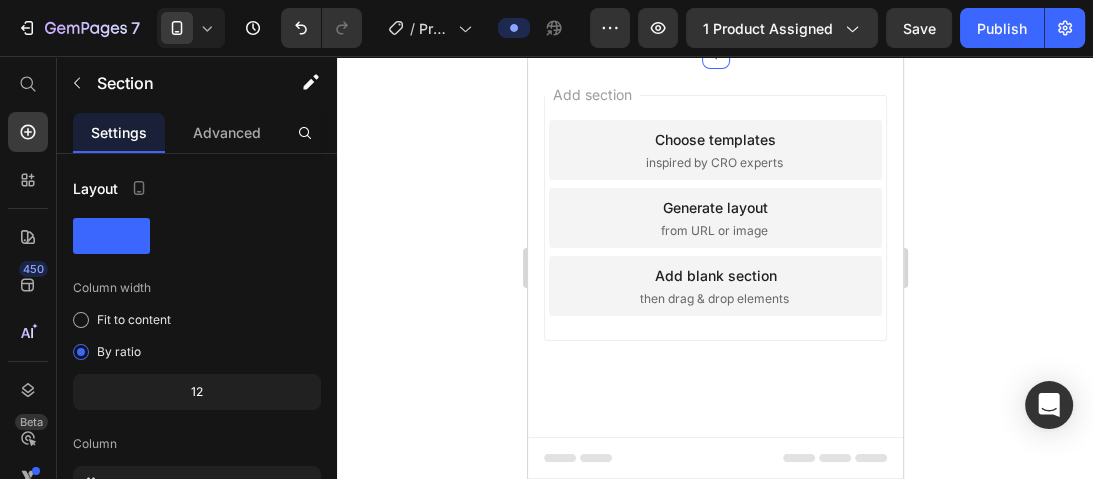 click 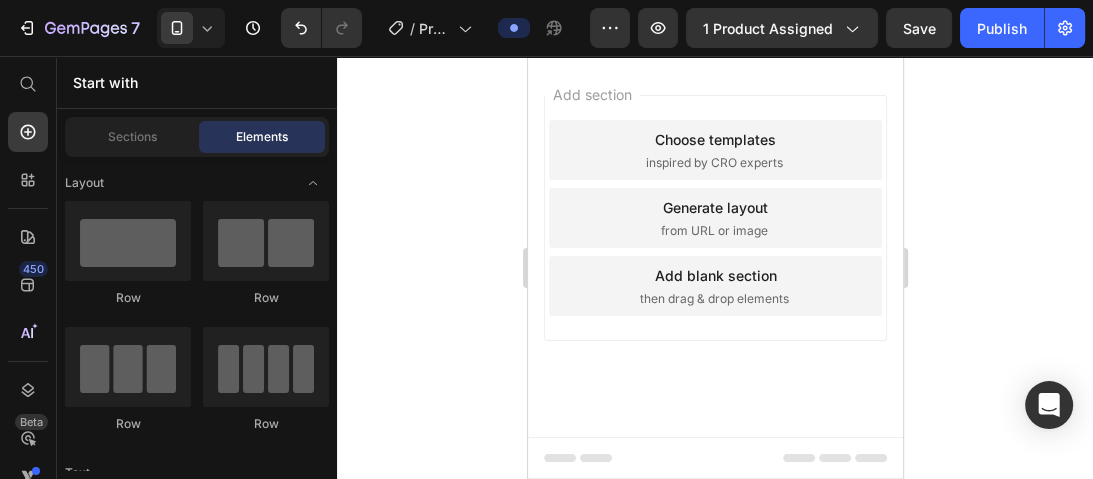 click on "¿Tiene efectos secundarios?" at bounding box center [714, -13] 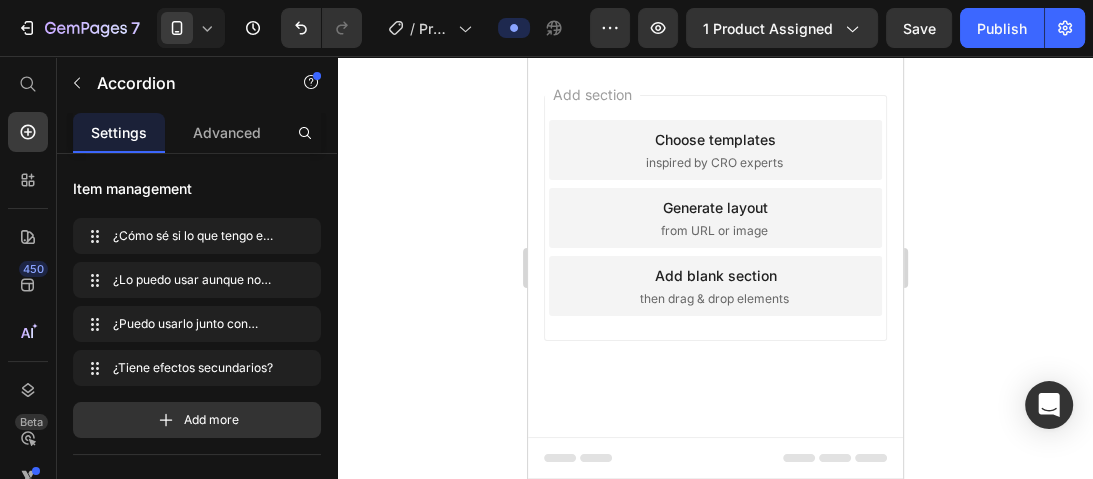 click on "Está hecho con ingredientes naturales. La mayoría de" at bounding box center [714, -58] 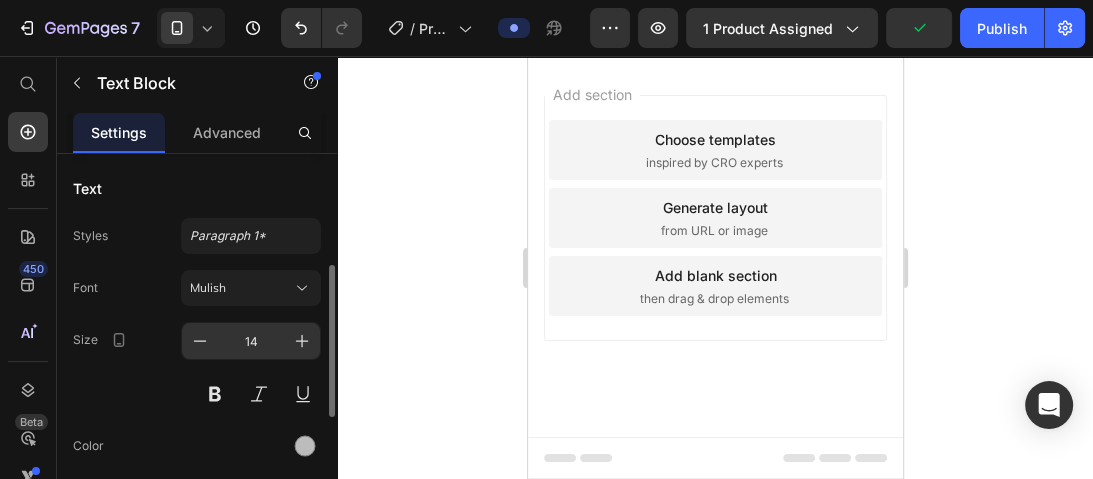 scroll, scrollTop: 80, scrollLeft: 0, axis: vertical 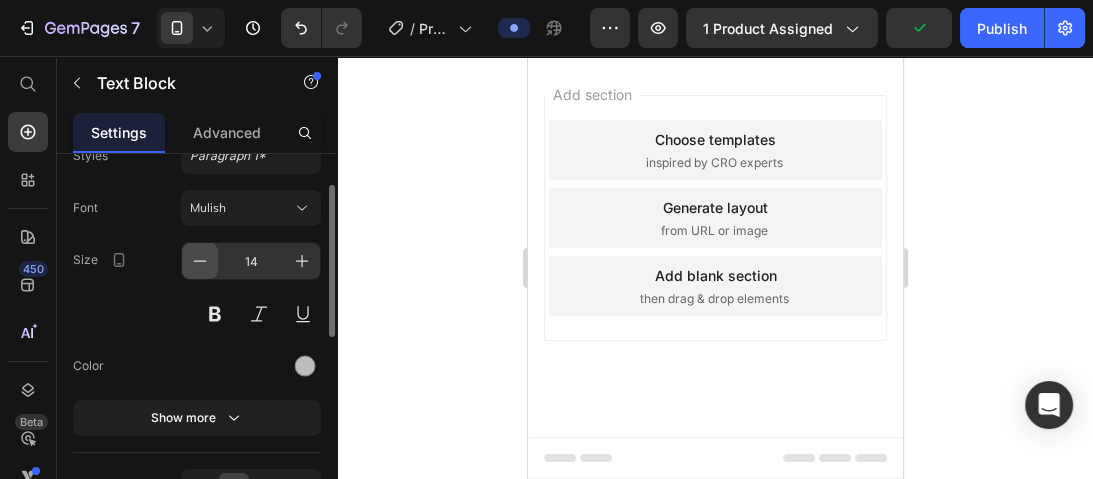 click at bounding box center [200, 261] 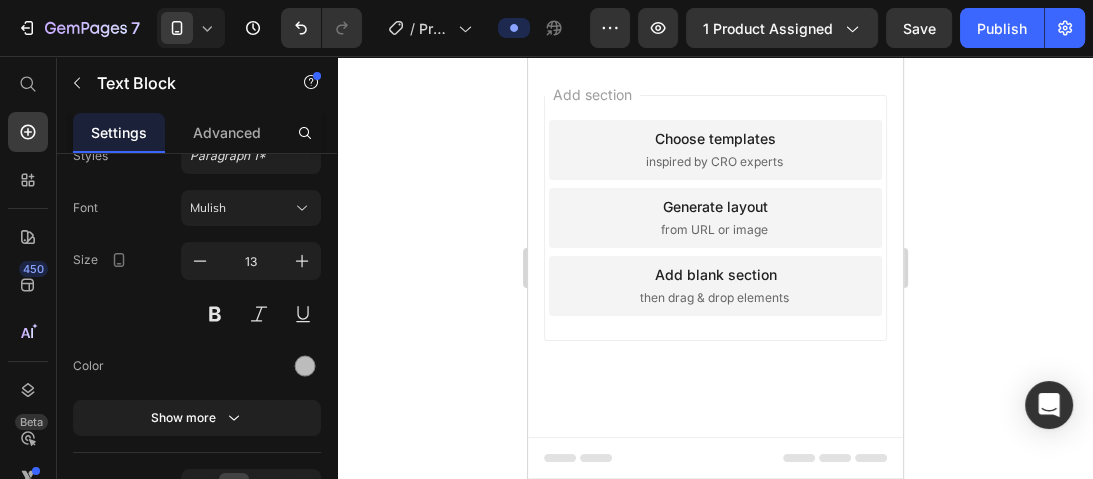 click on "las mujeres no reporta efectos adversos." at bounding box center [714, -20] 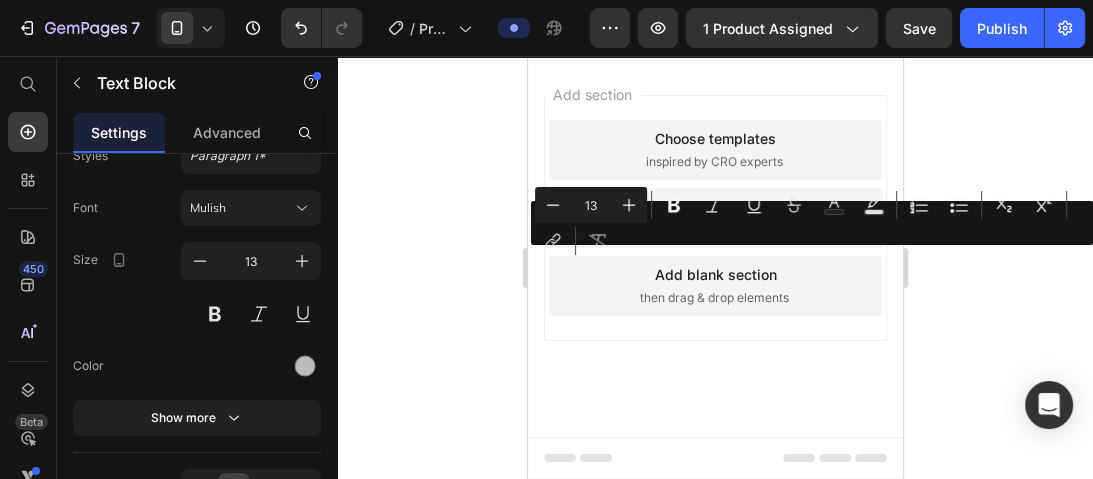 click on "las mujeres no reporta efectos adversos." at bounding box center (714, -20) 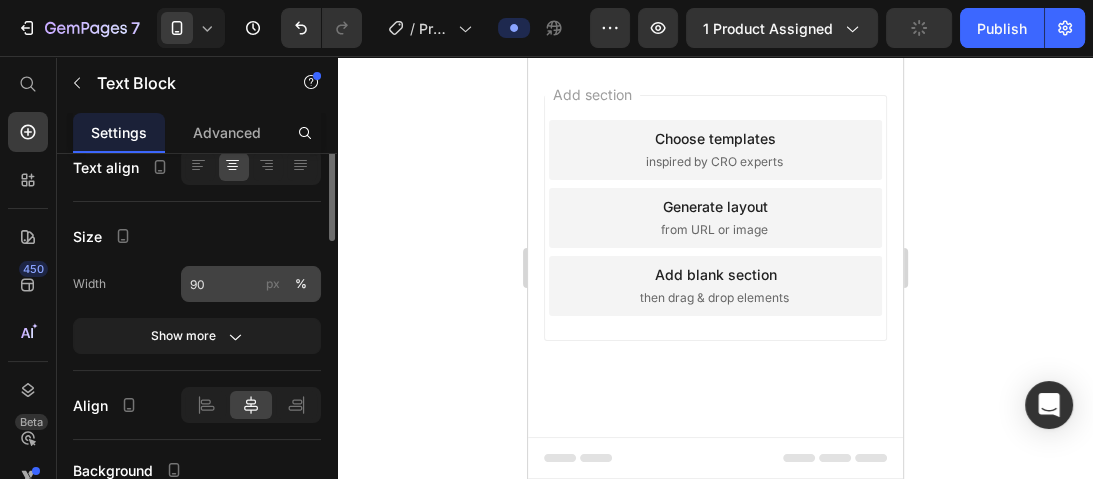 scroll, scrollTop: 240, scrollLeft: 0, axis: vertical 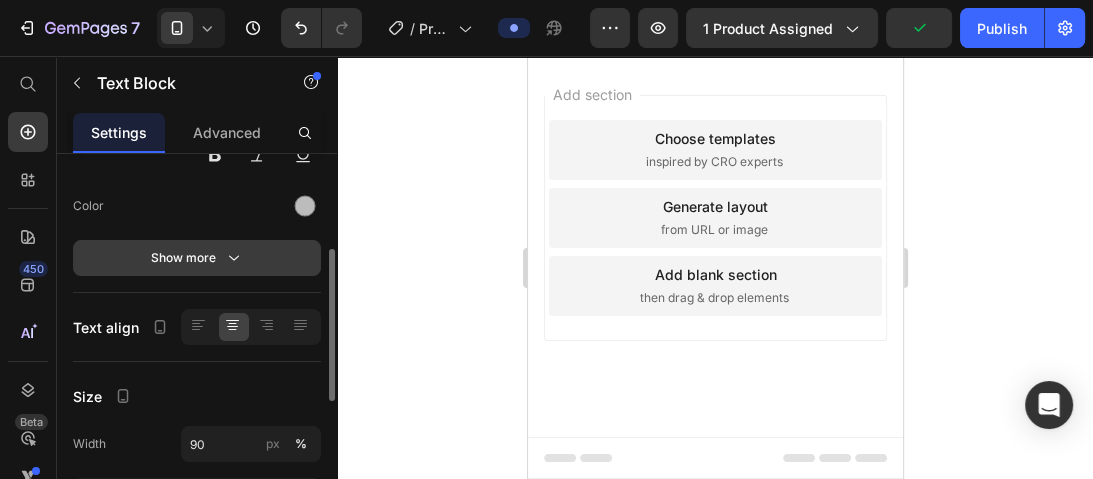 click on "Show more" at bounding box center (197, 258) 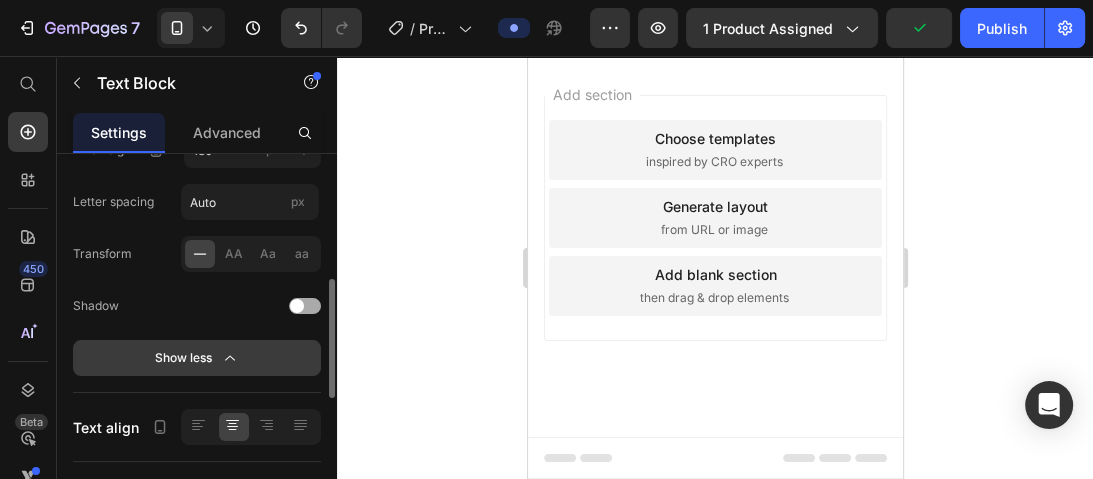 scroll, scrollTop: 480, scrollLeft: 0, axis: vertical 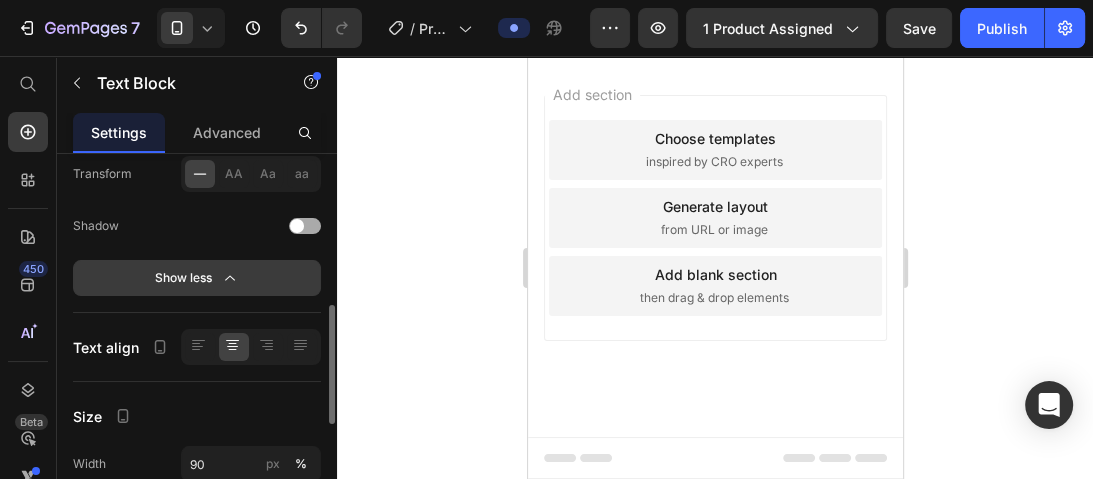 click on "Show less" 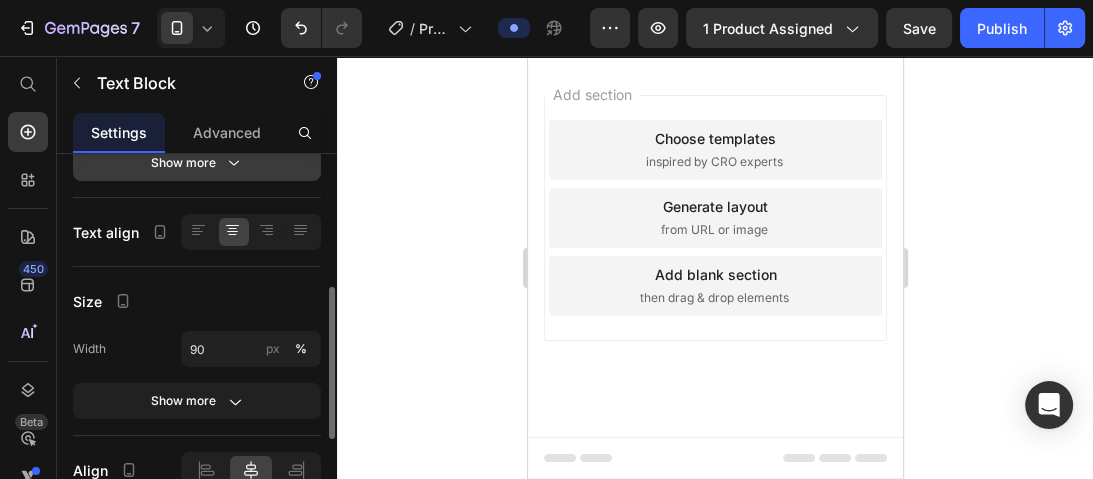 scroll, scrollTop: 175, scrollLeft: 0, axis: vertical 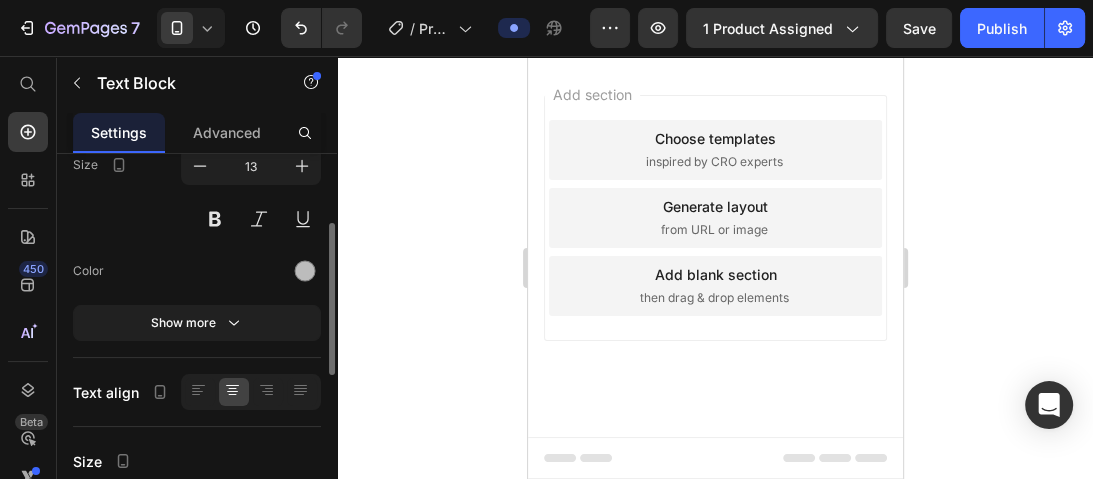 click on "Font Mulish Size 13 Color Show more" at bounding box center [197, 218] 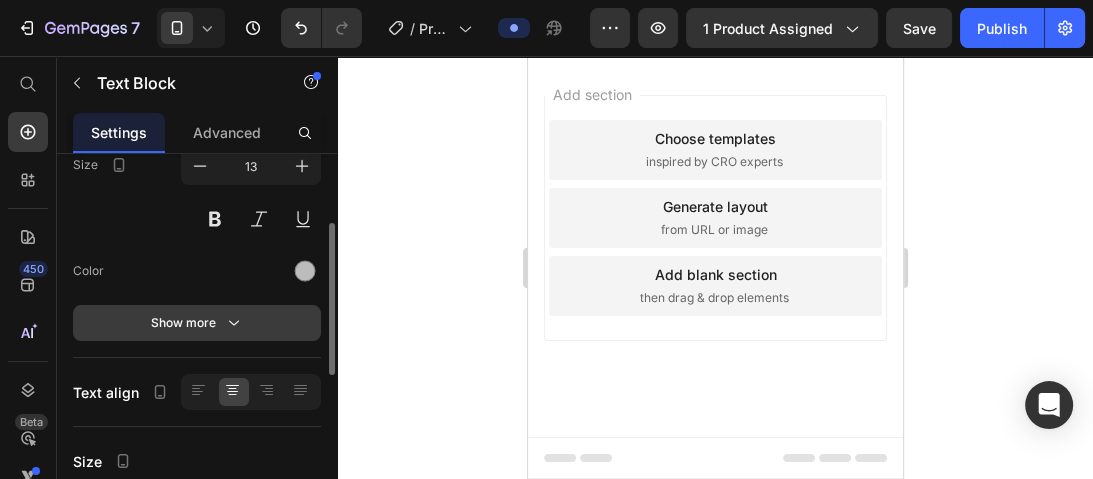 click on "Show more" at bounding box center [197, 323] 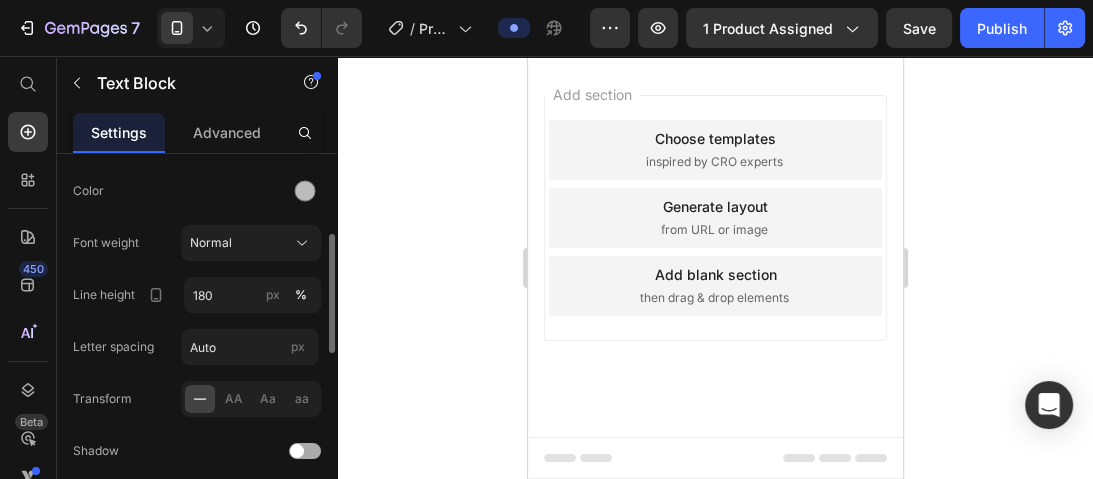 scroll, scrollTop: 0, scrollLeft: 0, axis: both 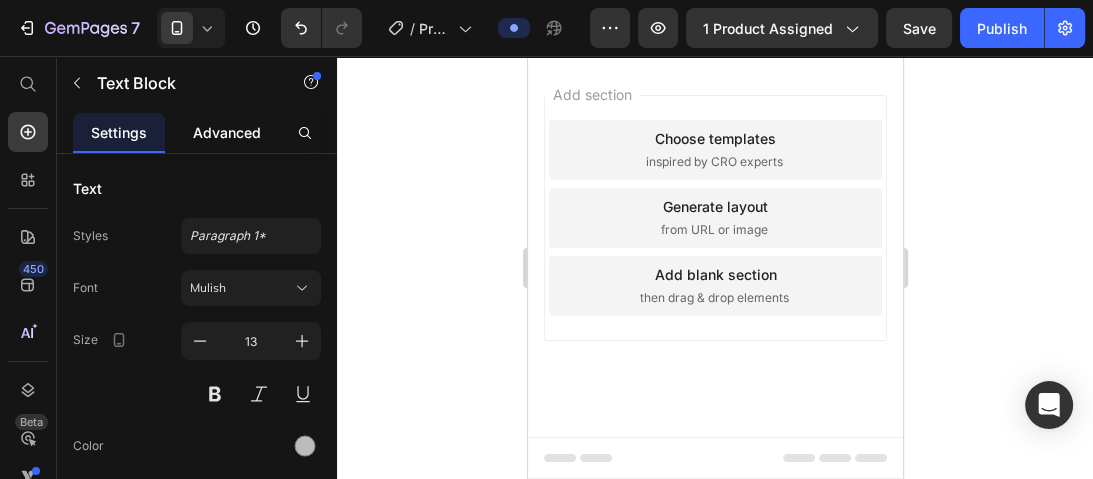 click on "Advanced" at bounding box center [227, 132] 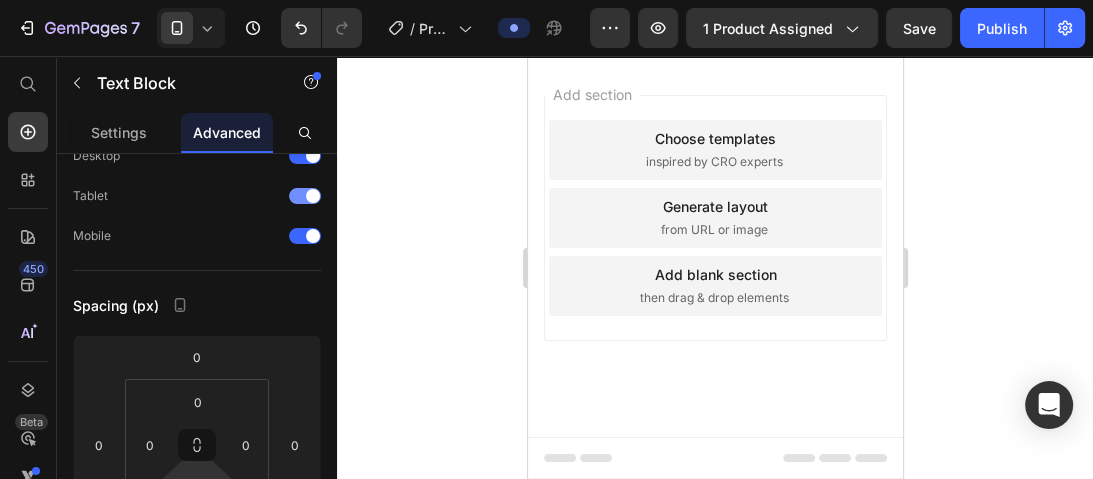 scroll, scrollTop: 320, scrollLeft: 0, axis: vertical 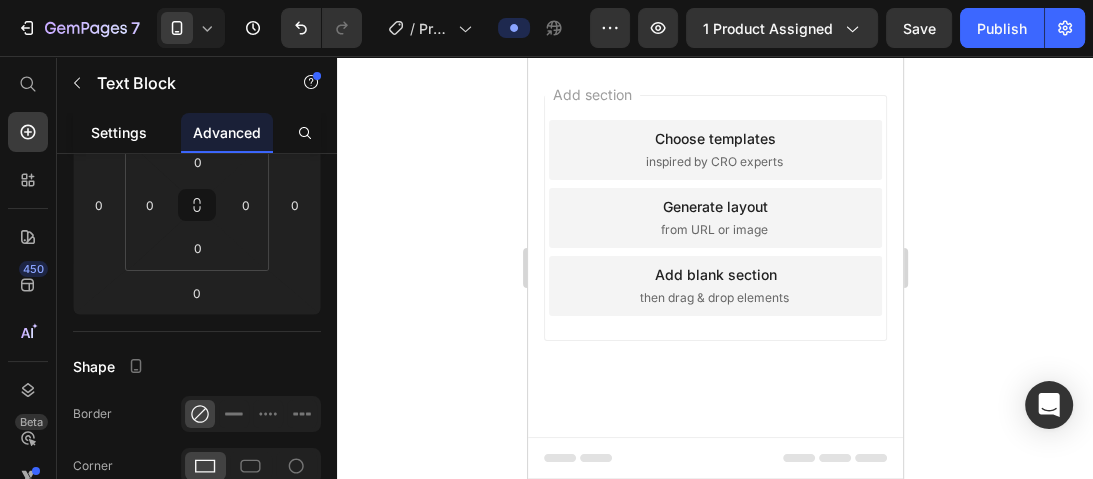 click on "Settings" at bounding box center (119, 132) 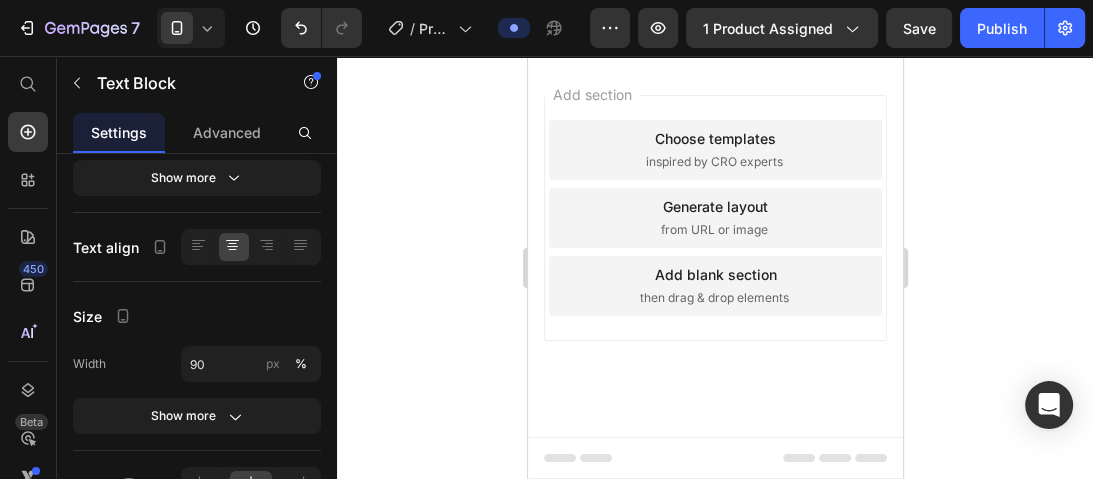 scroll, scrollTop: 0, scrollLeft: 0, axis: both 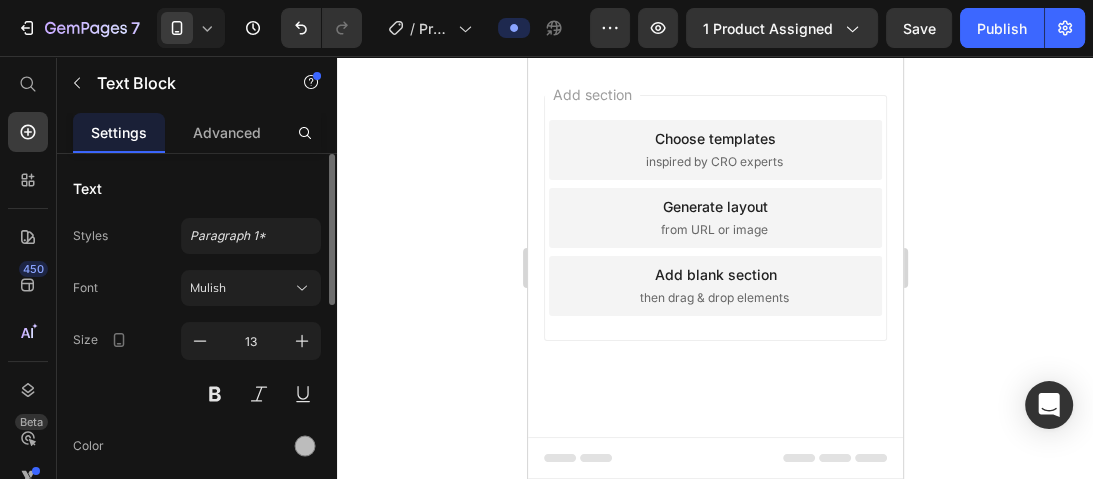 click on "Está hecho con ingredientes naturales. La mayoría de las mujeres no reporta efectos adversos." at bounding box center (714, -43) 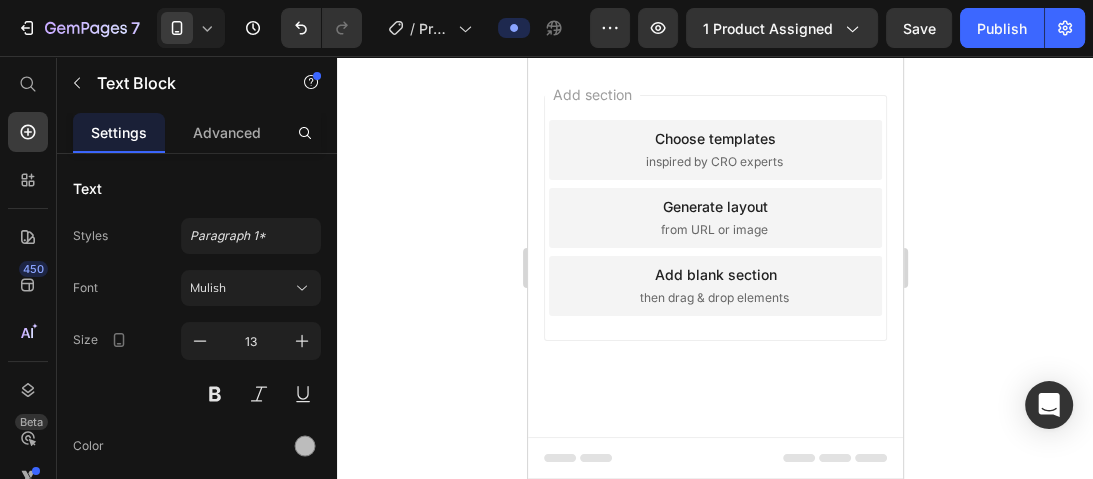 click on "Está hecho con ingredientes naturales. La mayoría de las mujeres no reporta efectos adversos. Text Block   0" at bounding box center (714, -43) 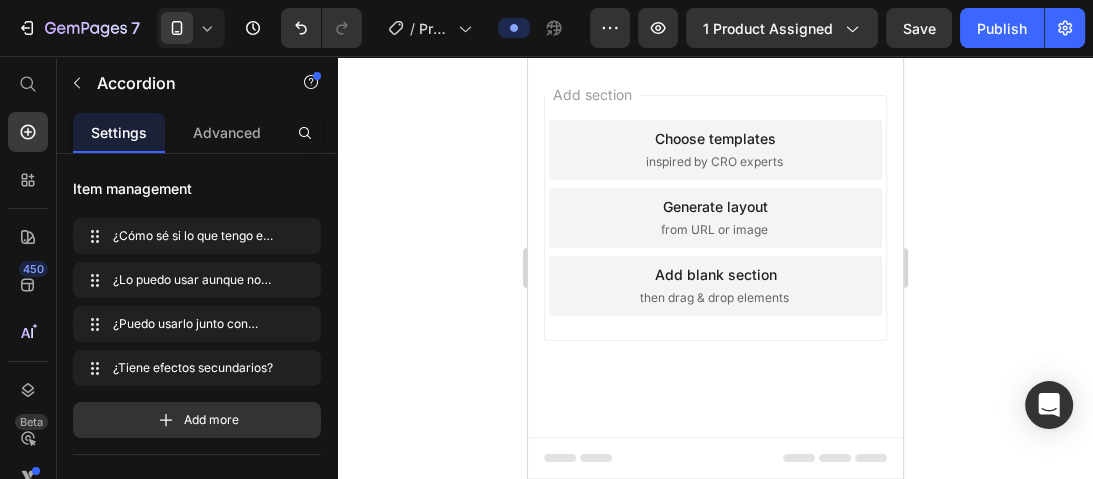 click on "Está hecho con ingredientes naturales. La mayoría de las mujeres no reporta efectos adversos." at bounding box center [714, -43] 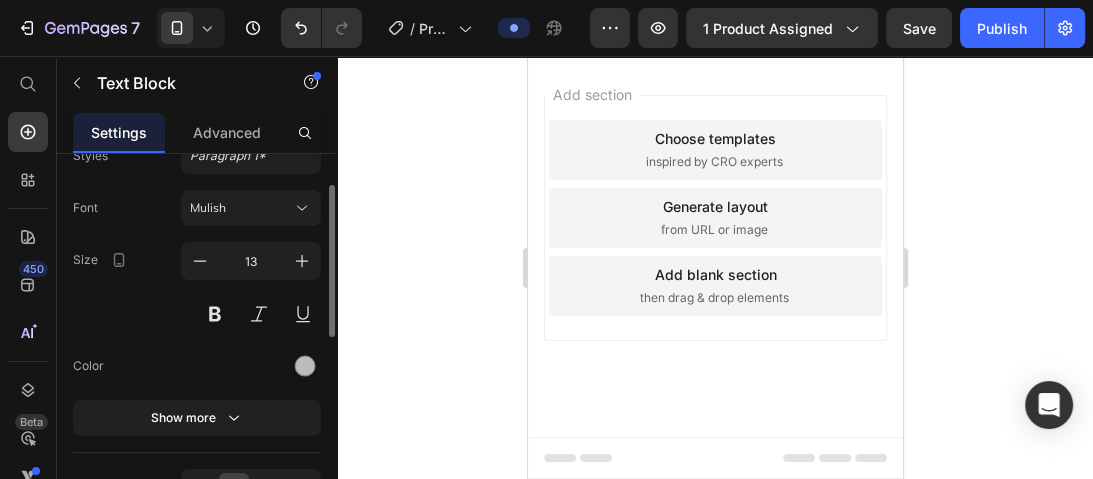 scroll, scrollTop: 240, scrollLeft: 0, axis: vertical 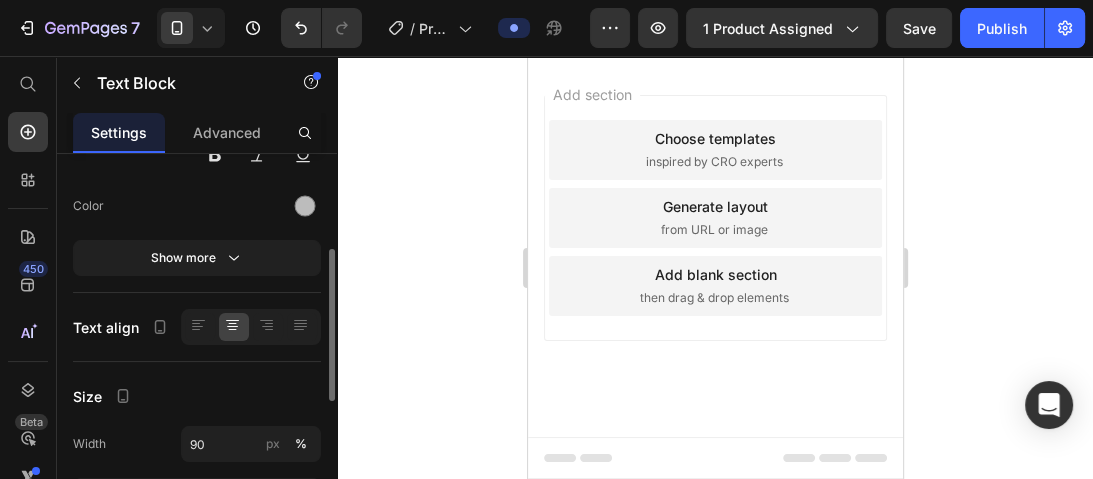 click on "Settings Advanced" at bounding box center (197, 133) 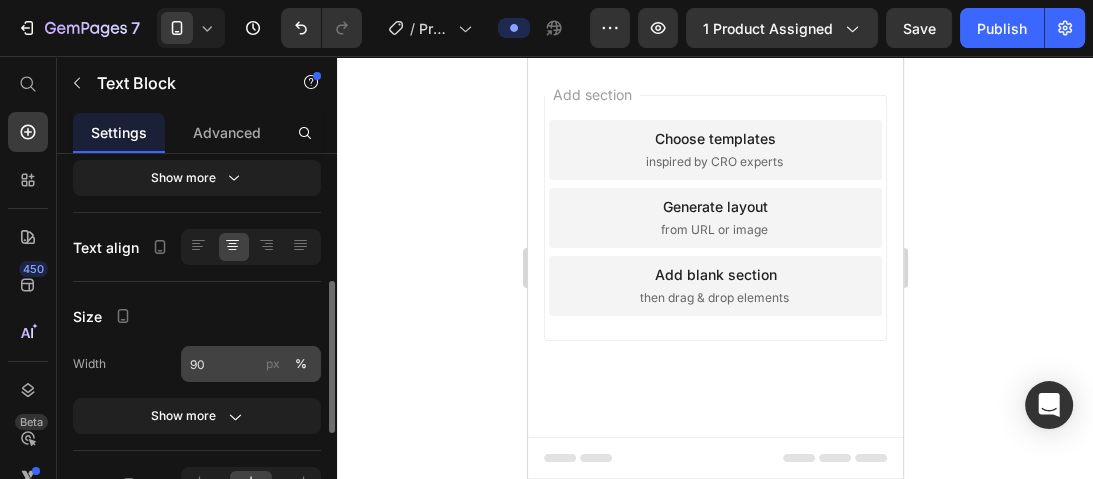 scroll, scrollTop: 400, scrollLeft: 0, axis: vertical 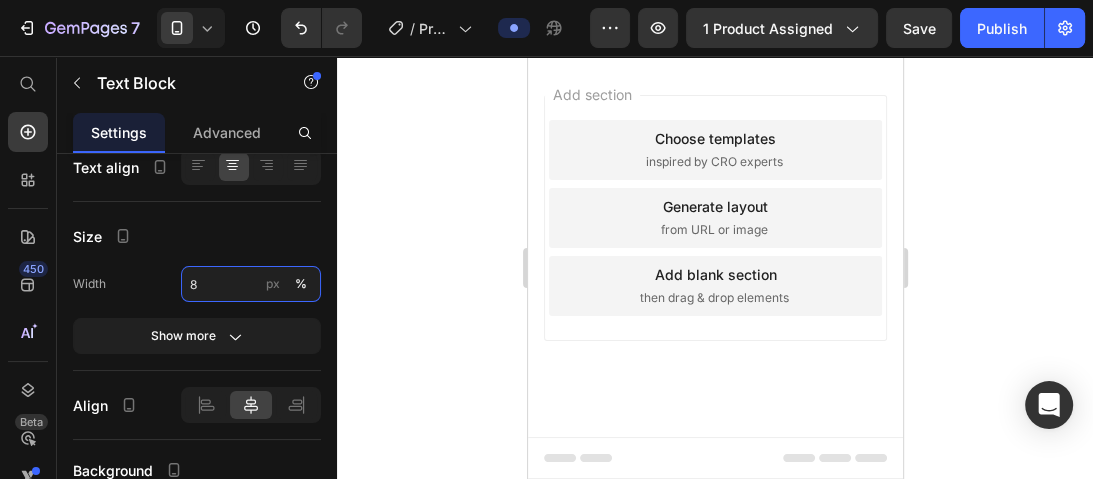 type on "80" 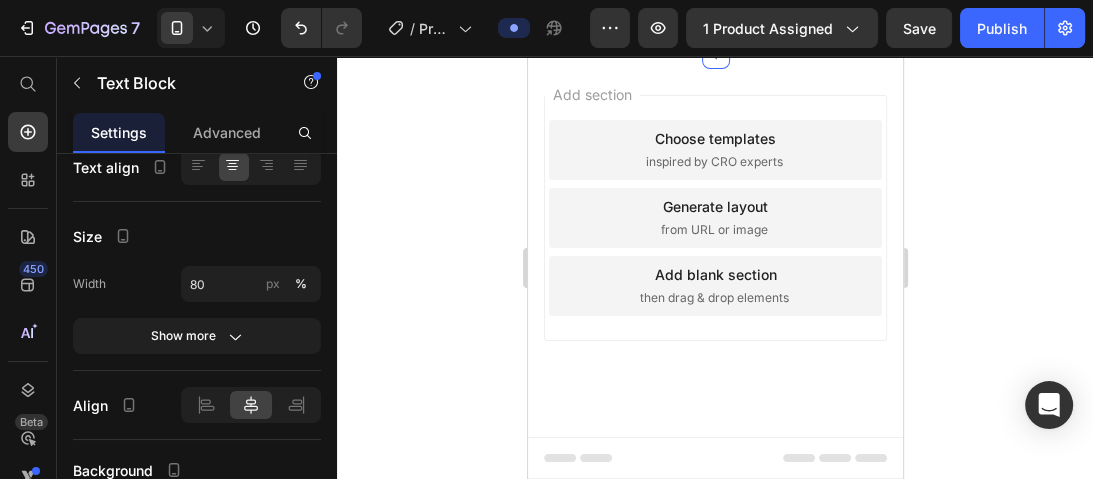 click 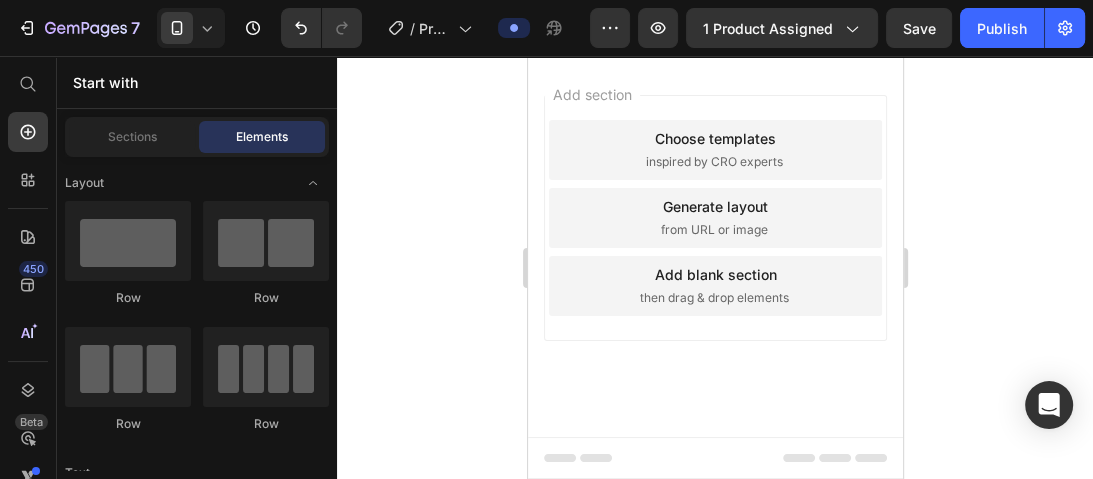 click on "Está hecho con ingredientes naturales. La mayoría de las mujeres no reporta efectos adversos." at bounding box center (715, -43) 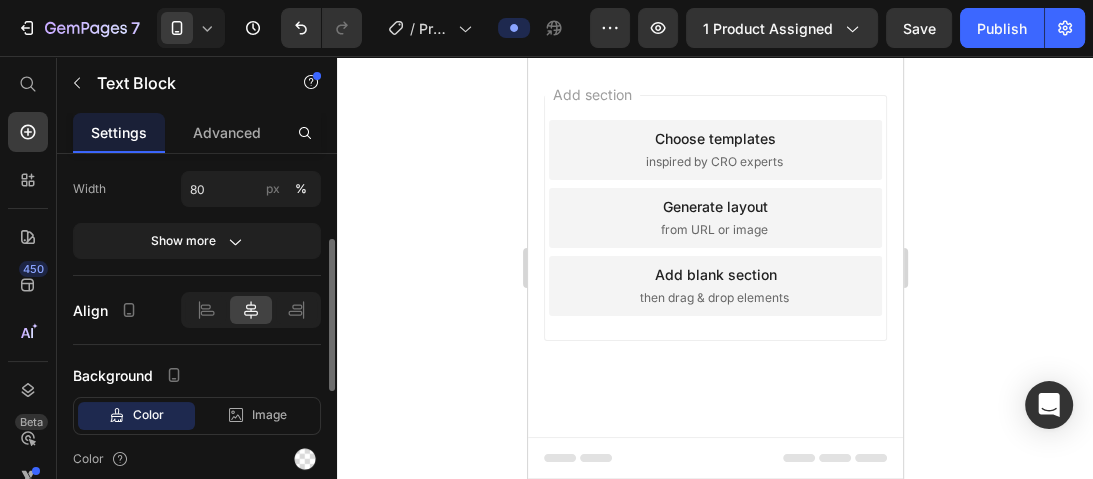 scroll, scrollTop: 415, scrollLeft: 0, axis: vertical 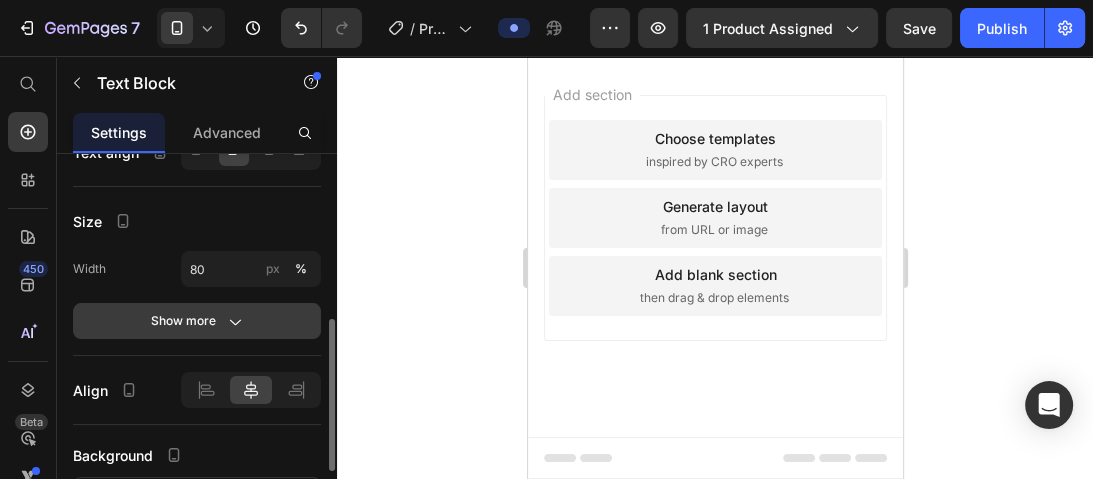 click on "Show more" at bounding box center [197, 321] 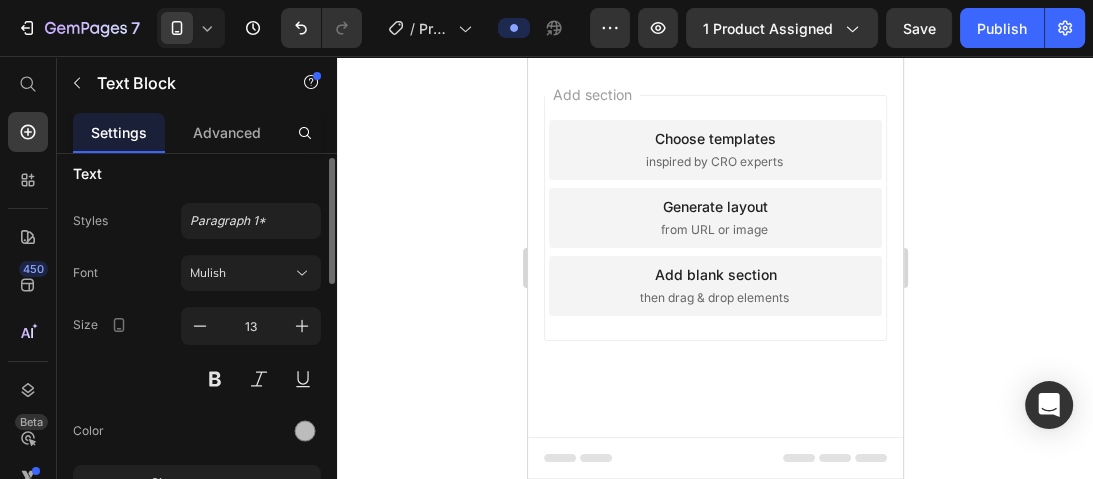 scroll, scrollTop: 0, scrollLeft: 0, axis: both 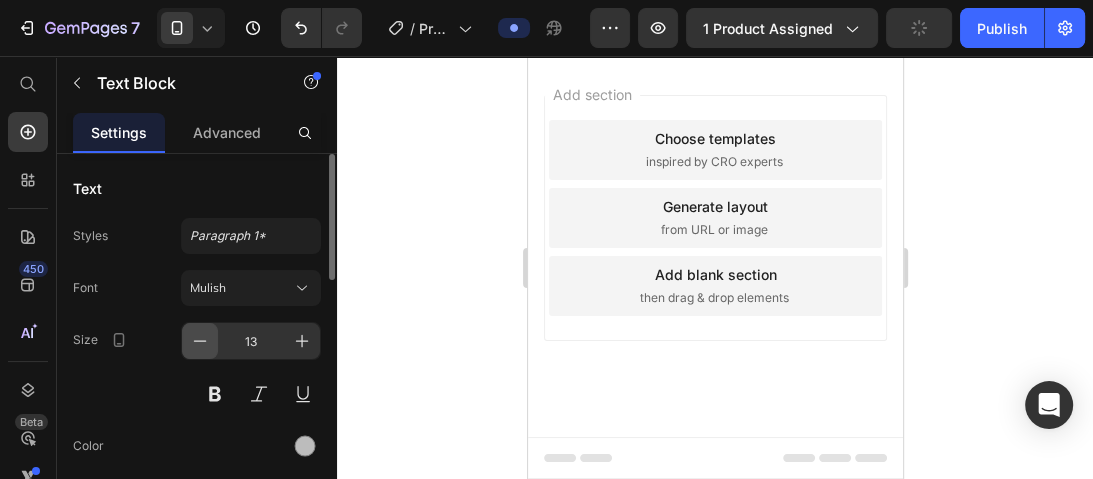 click at bounding box center (200, 341) 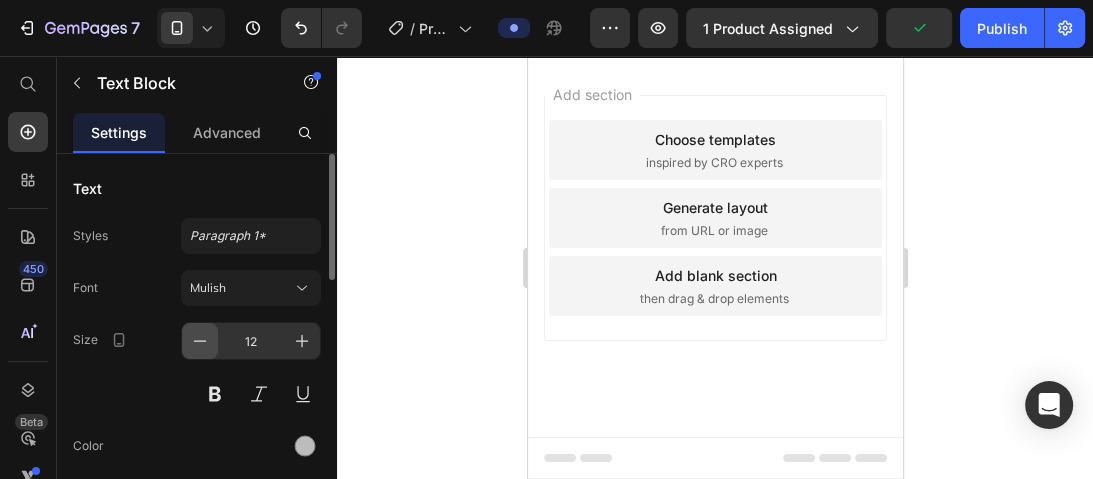click at bounding box center (200, 341) 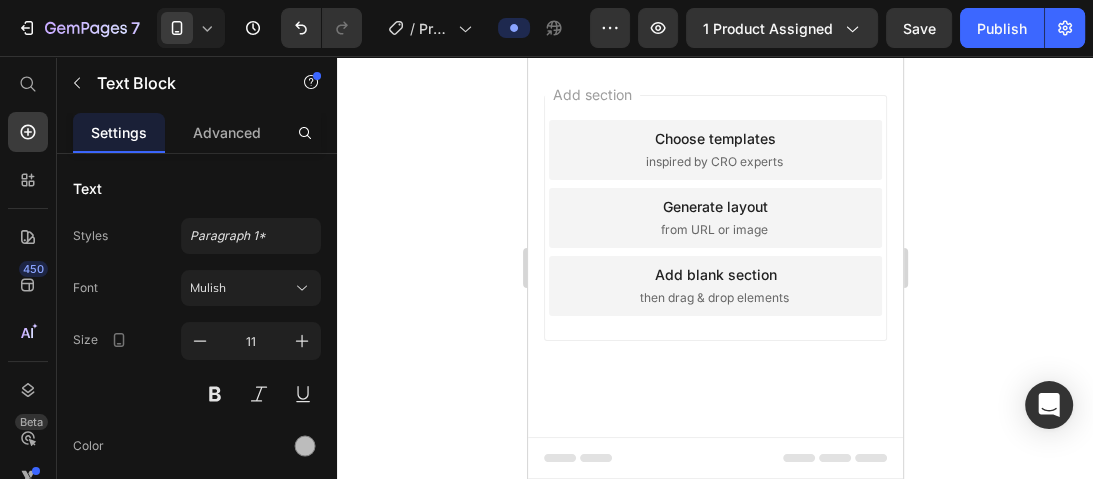 drag, startPoint x: 1034, startPoint y: 216, endPoint x: 256, endPoint y: 202, distance: 778.126 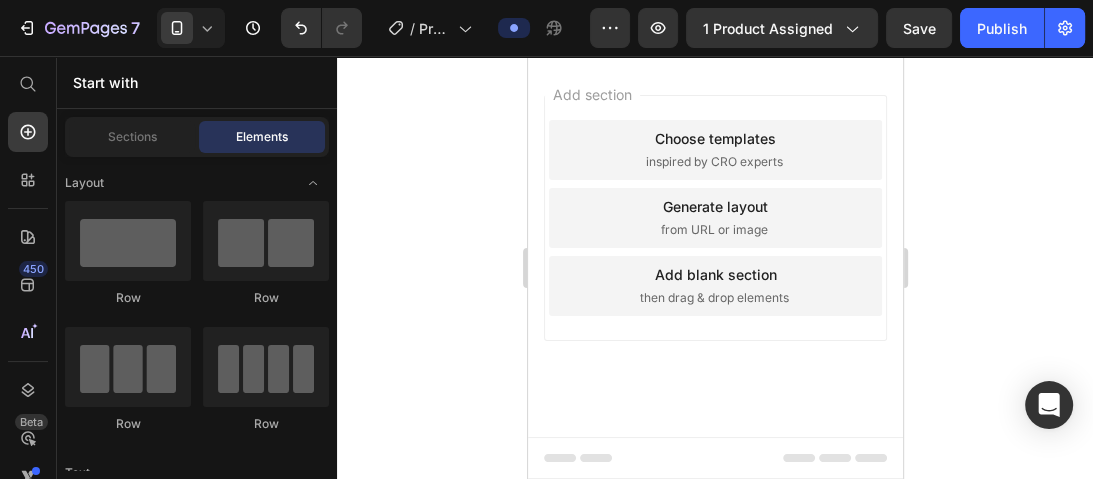 click on "Está hecho con ingredientes naturales. La mayoría de las mujeres no reporta efectos adversos." at bounding box center [715, -27] 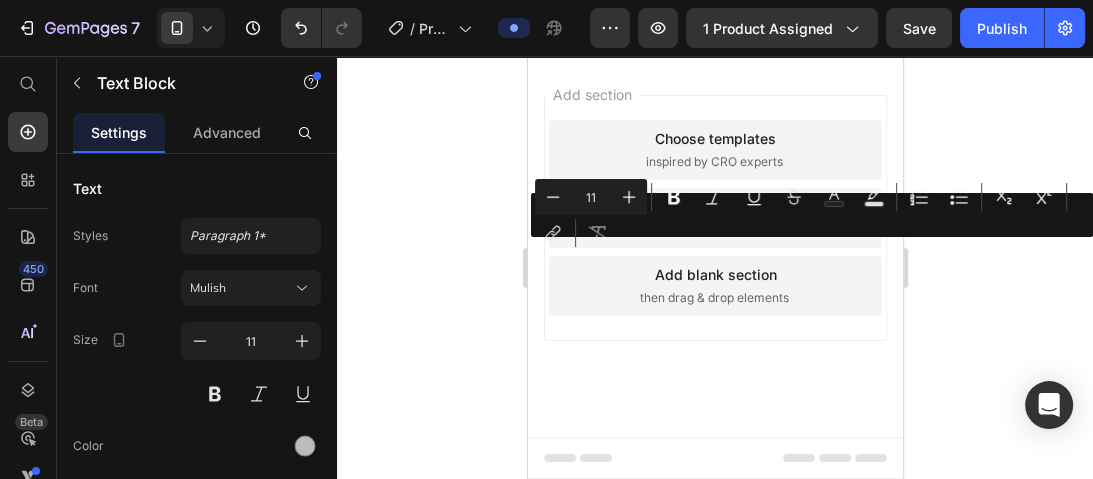 click on "Está hecho con ingredientes naturales. La mayoría de las mujeres no reporta efectos adversos." at bounding box center (715, -27) 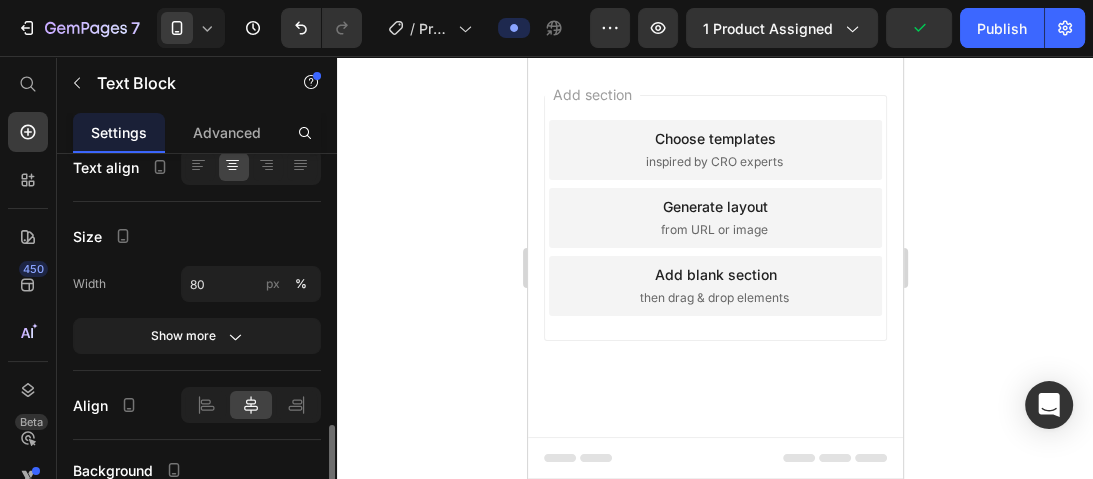 scroll, scrollTop: 480, scrollLeft: 0, axis: vertical 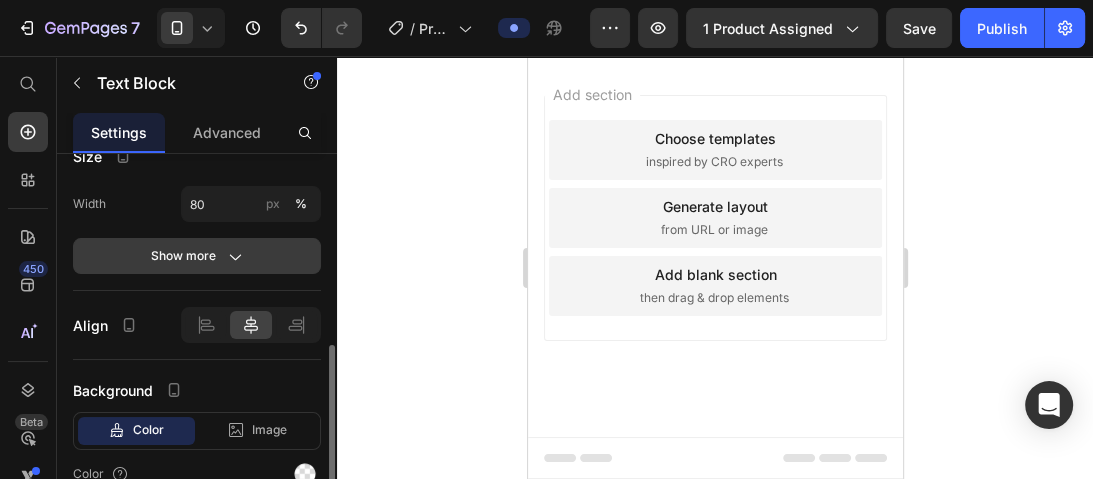 click on "Show more" 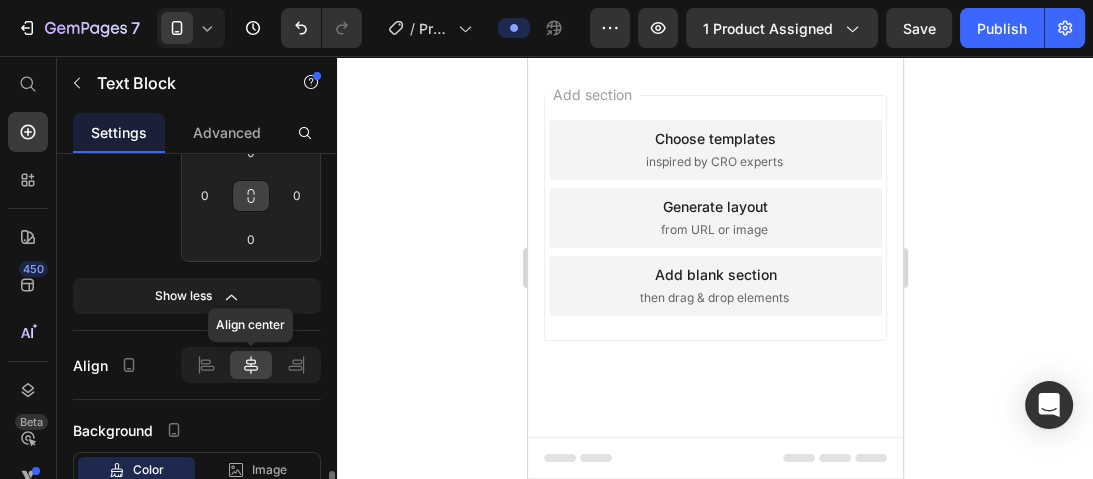 scroll, scrollTop: 720, scrollLeft: 0, axis: vertical 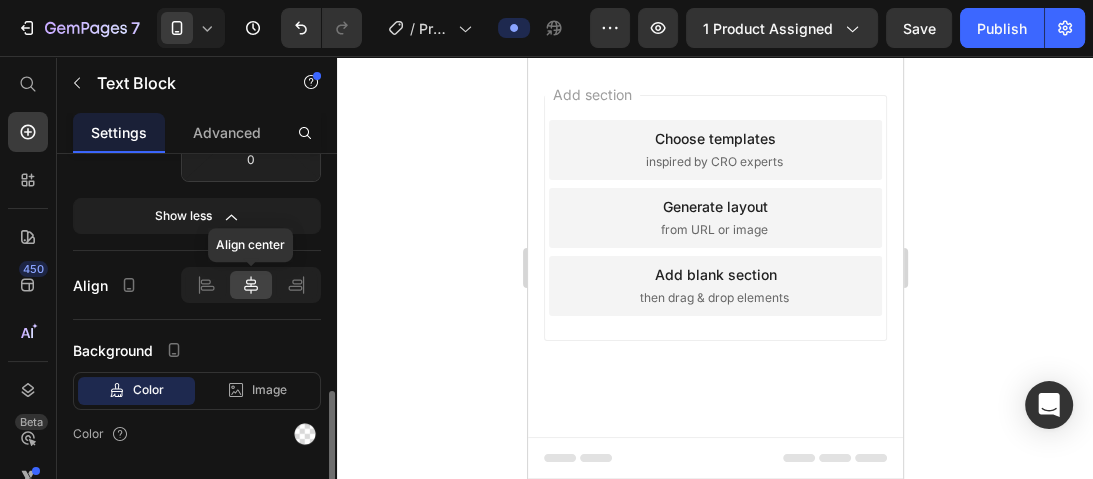 click 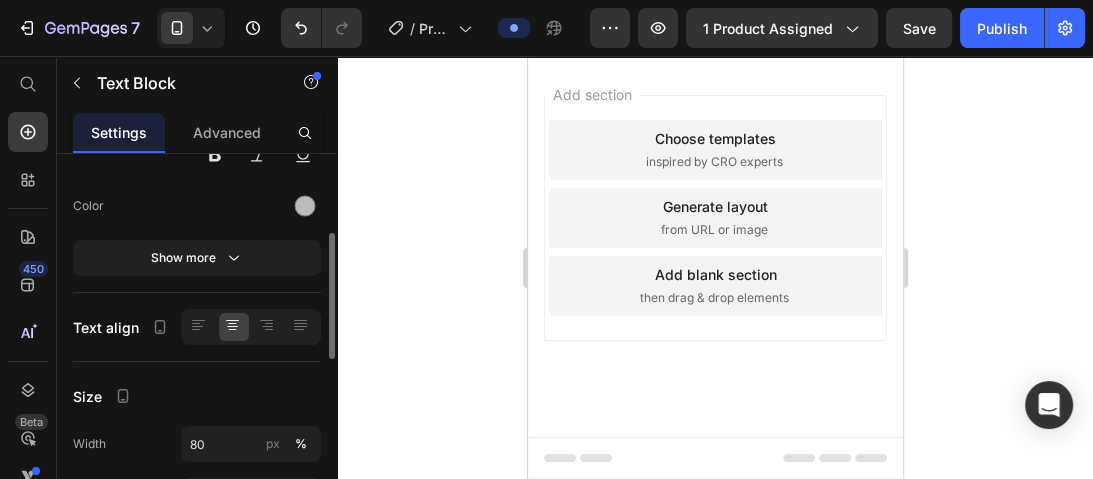 scroll, scrollTop: 320, scrollLeft: 0, axis: vertical 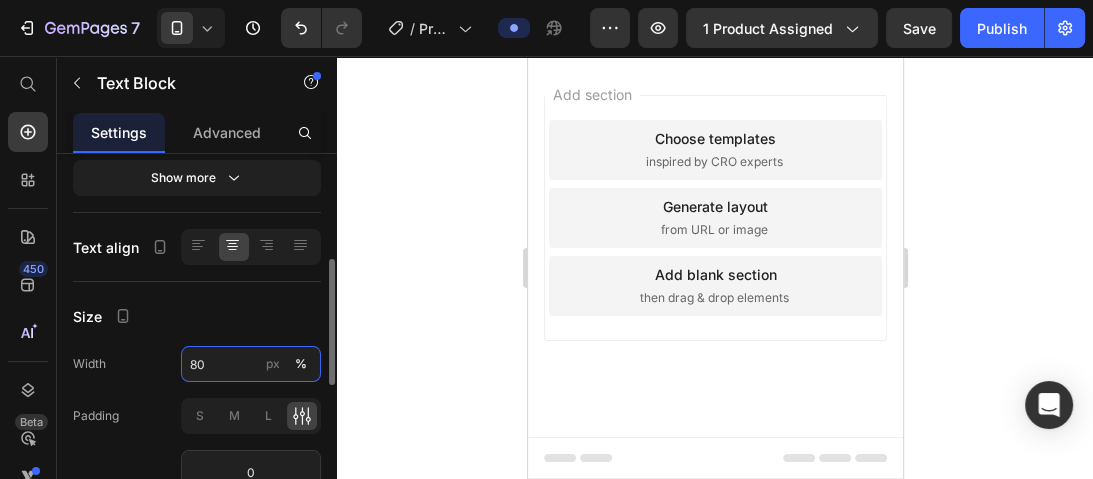 click on "80" at bounding box center (251, 364) 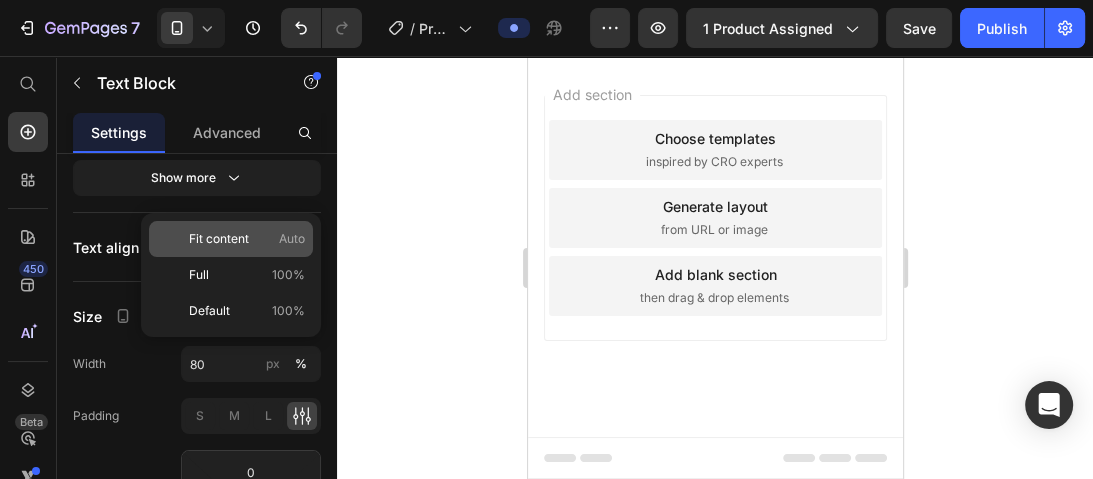 click on "Fit content Auto" at bounding box center (247, 239) 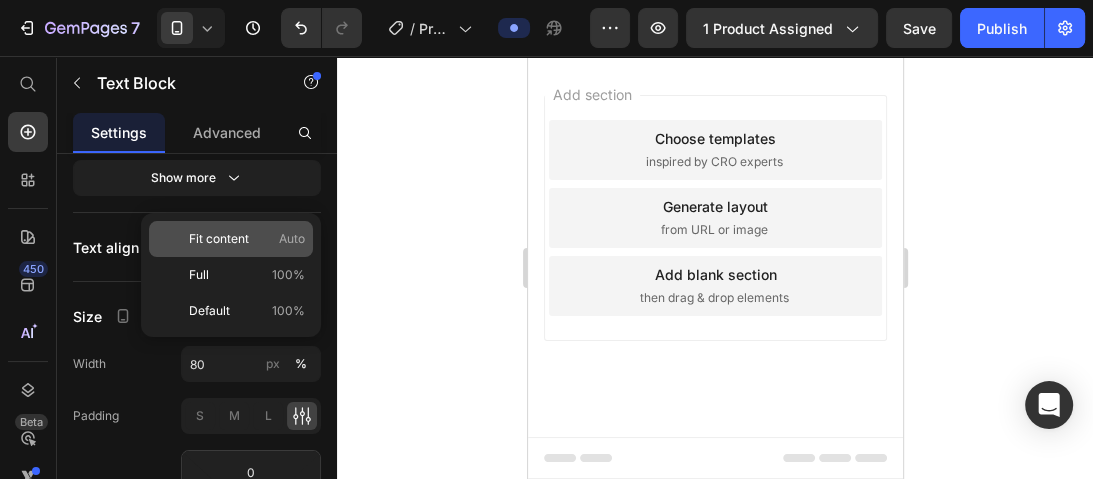type on "Auto" 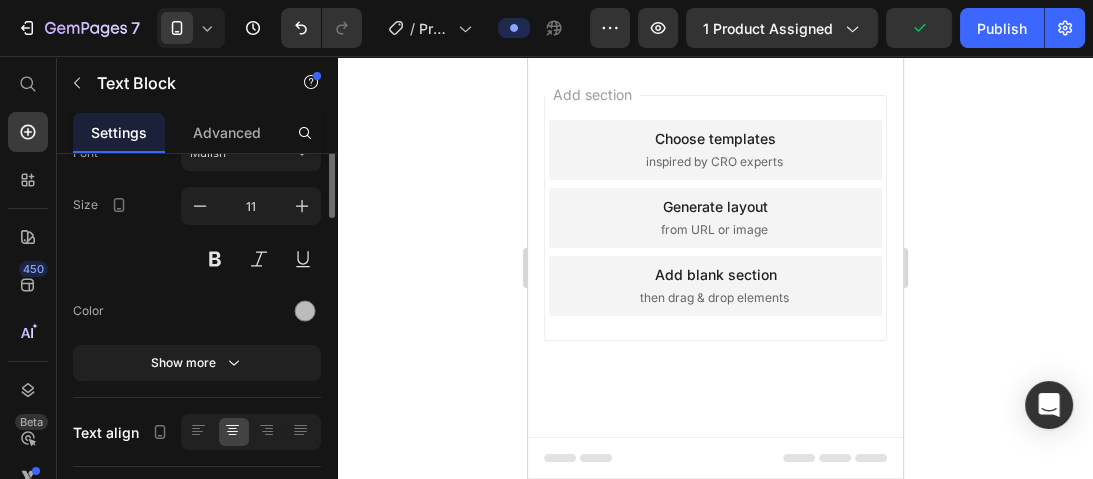 scroll, scrollTop: 0, scrollLeft: 0, axis: both 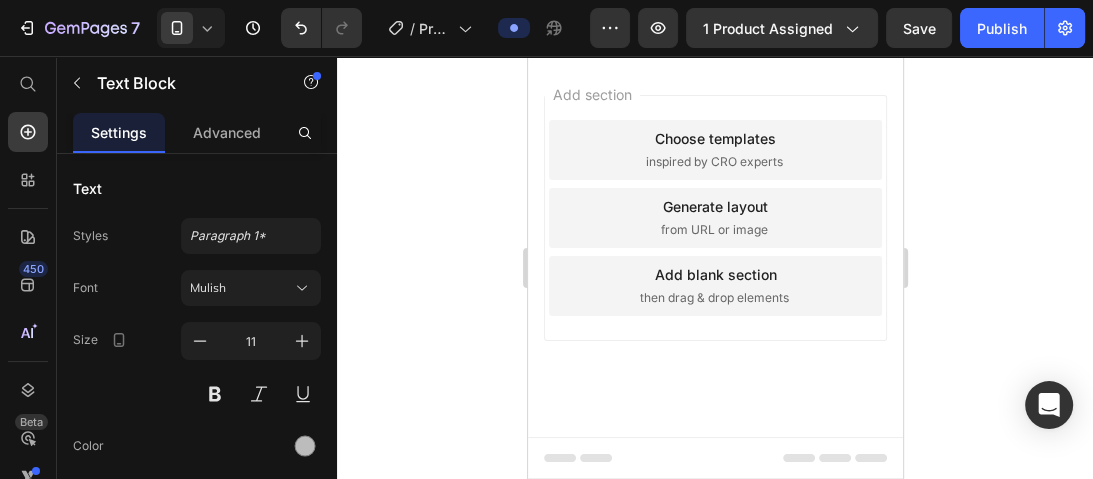 drag, startPoint x: 496, startPoint y: 293, endPoint x: 347, endPoint y: 236, distance: 159.53056 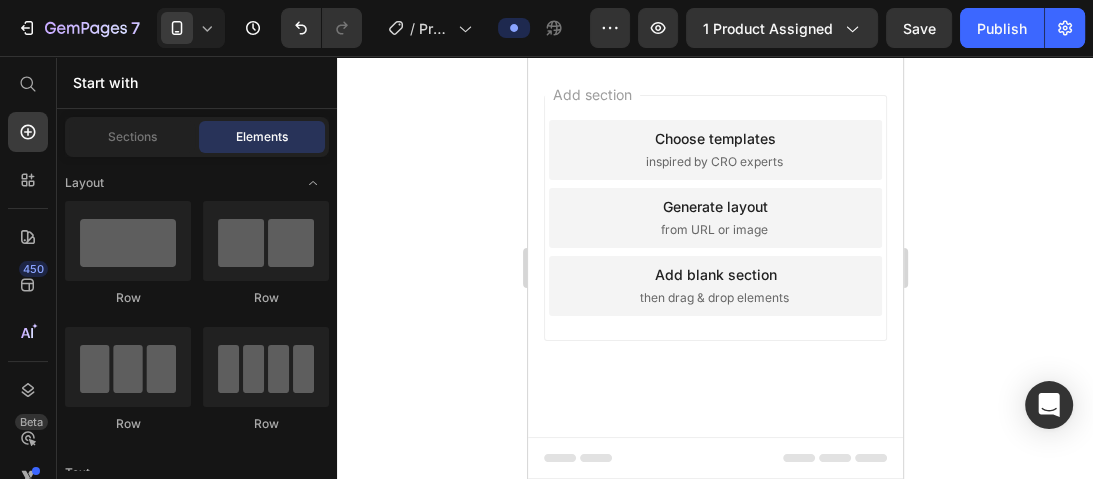 click on "Está hecho con ingredientes naturales. La mayoría de las mujeres no reporta efectos adversos." at bounding box center (714, -27) 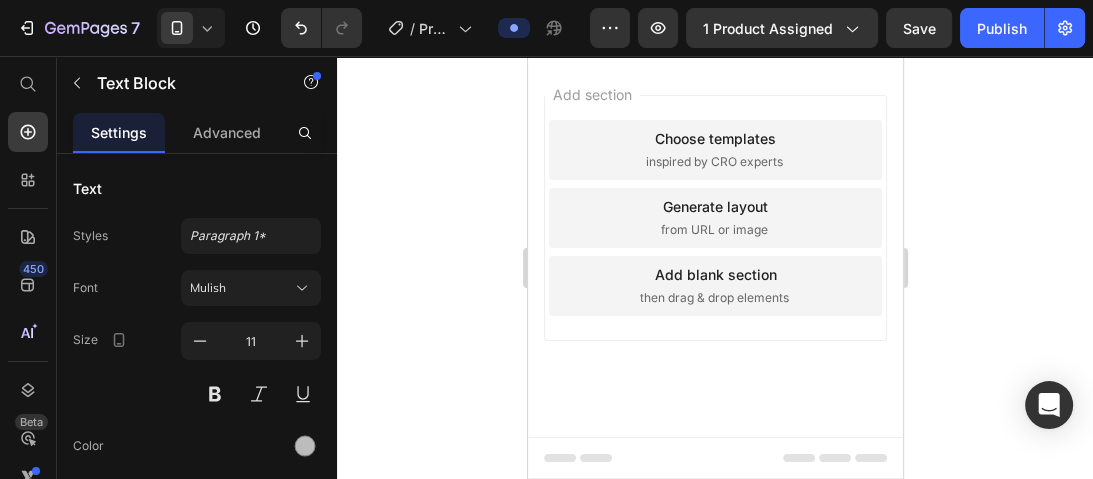 click on "¿Puedo usarlo junto con otros tratamientos?" at bounding box center [698, -129] 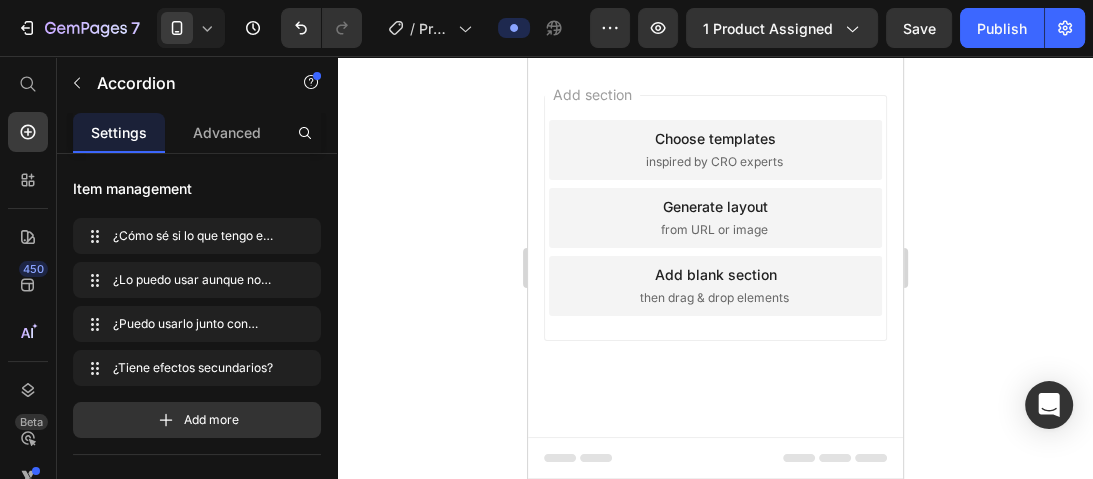click 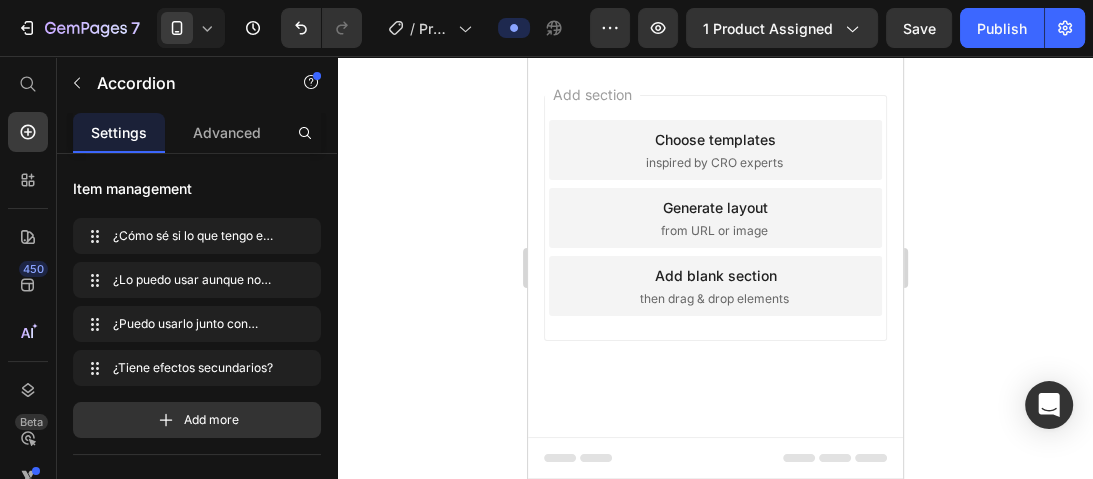 click on "Sí, puedes combinarlo con tratamientos médicos si tu ginecóloga lo autoriza." at bounding box center (714, -141) 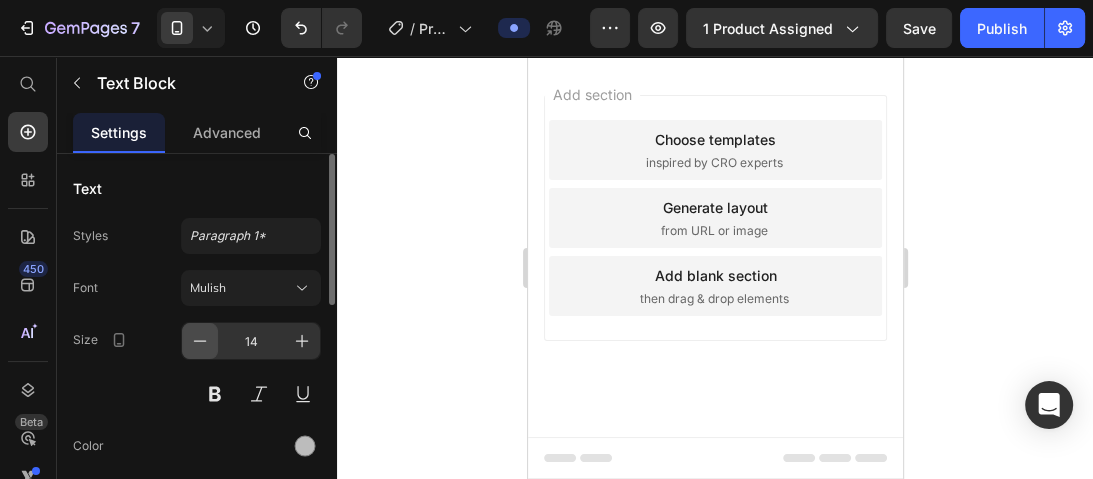 click 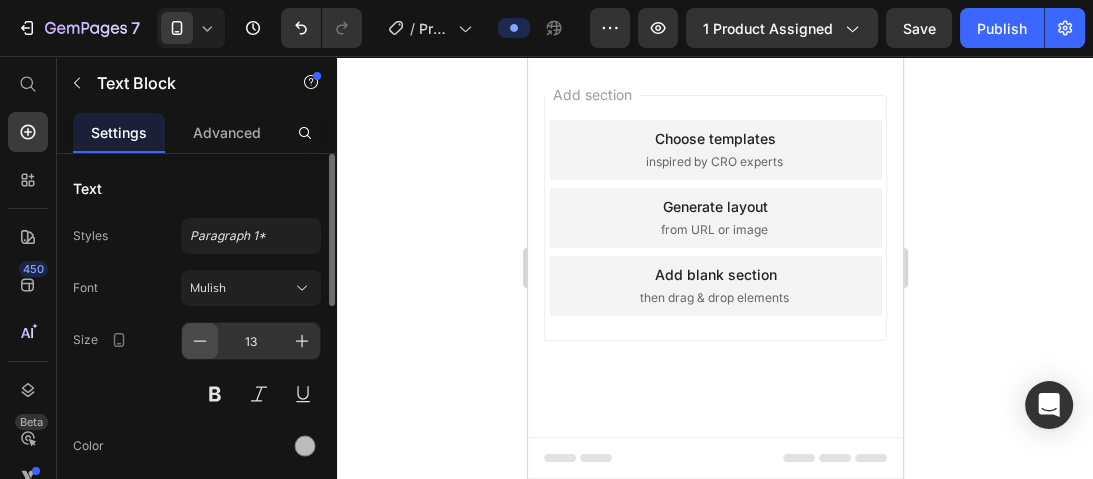 click 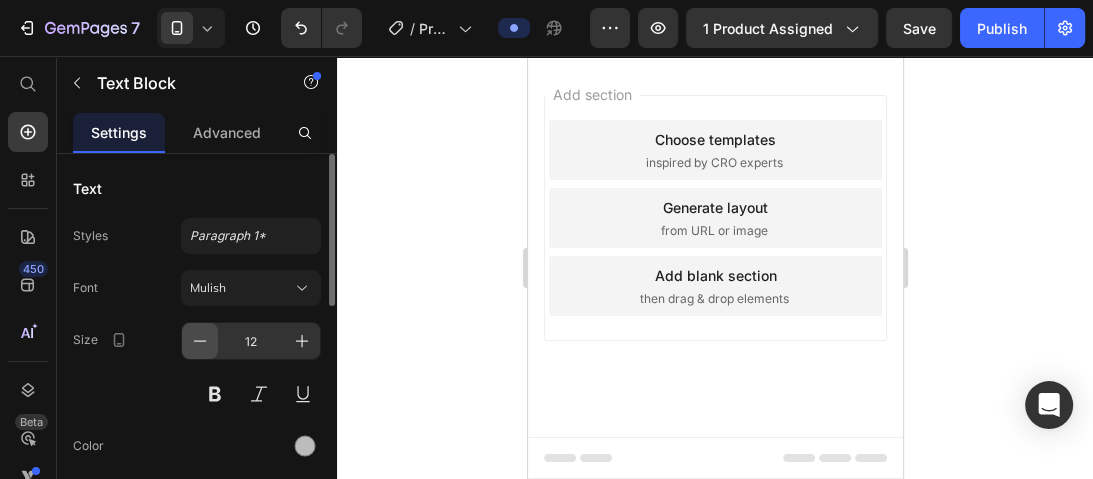 click 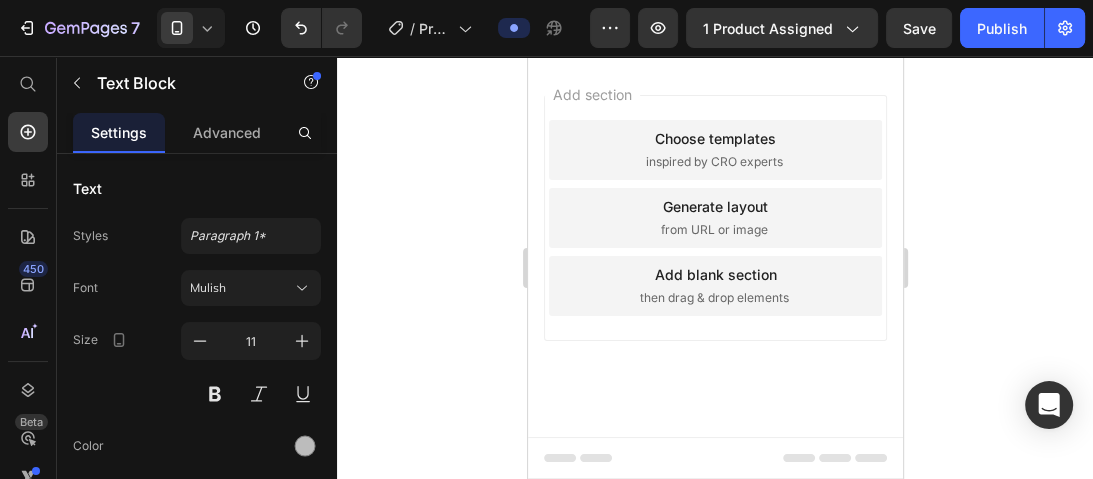 click on "Está hecho con ingredientes naturales. La mayoría de las mujeres no reporta efectos adversos." at bounding box center [714, -27] 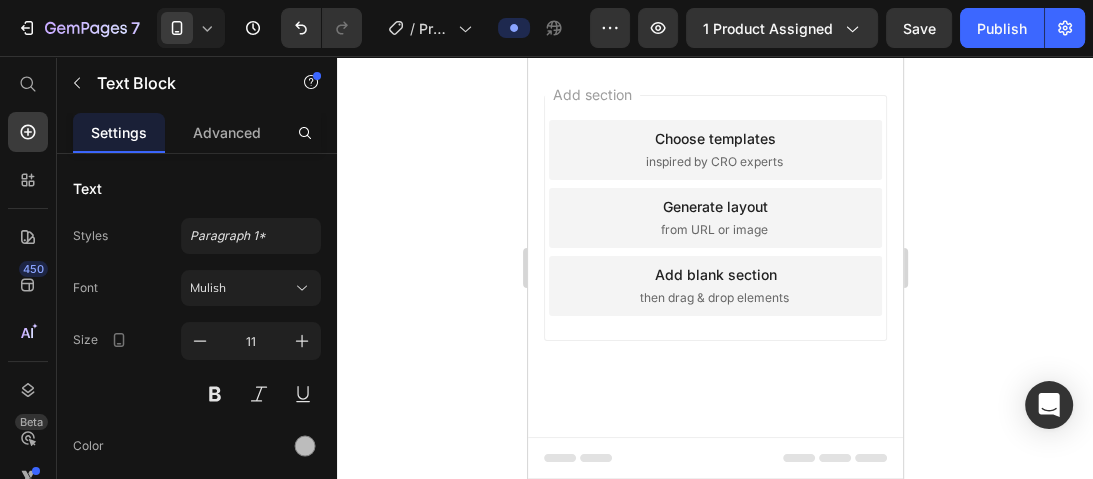 click on "Sí, puedes combinarlo con tratamientos médicos si tu ginecóloga lo autoriza." at bounding box center [714, -136] 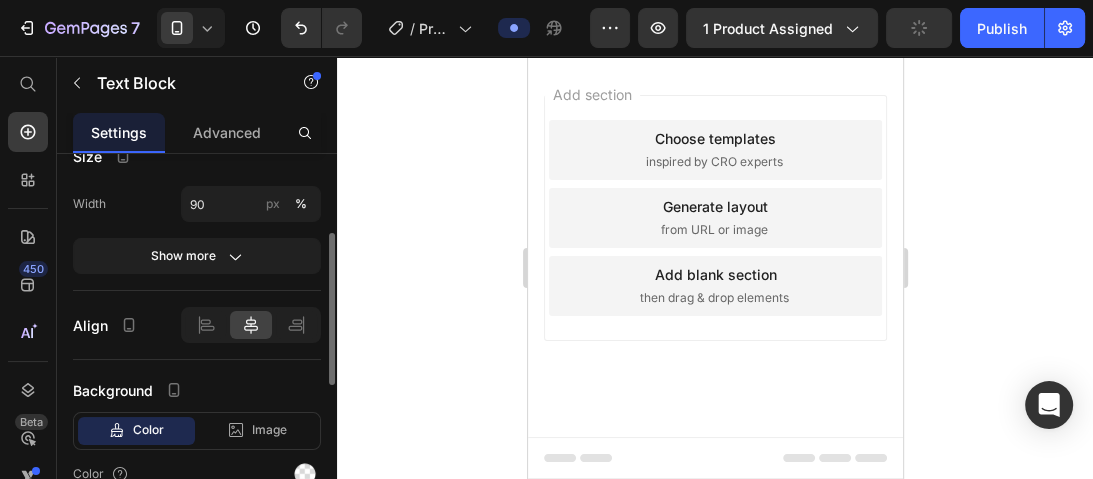 scroll, scrollTop: 400, scrollLeft: 0, axis: vertical 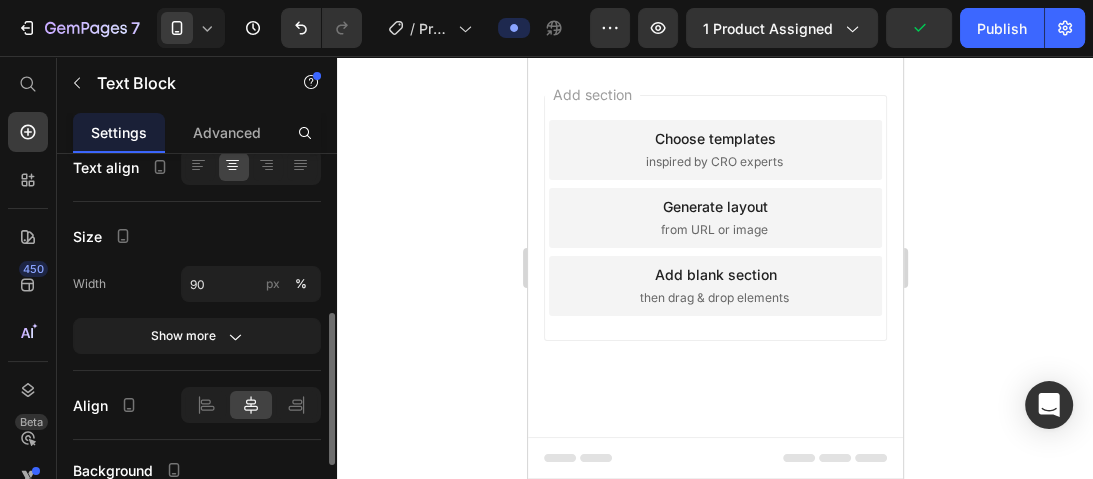 click on "Está hecho con ingredientes naturales. La mayoría de las mujeres no reporta efectos adversos." at bounding box center [714, -27] 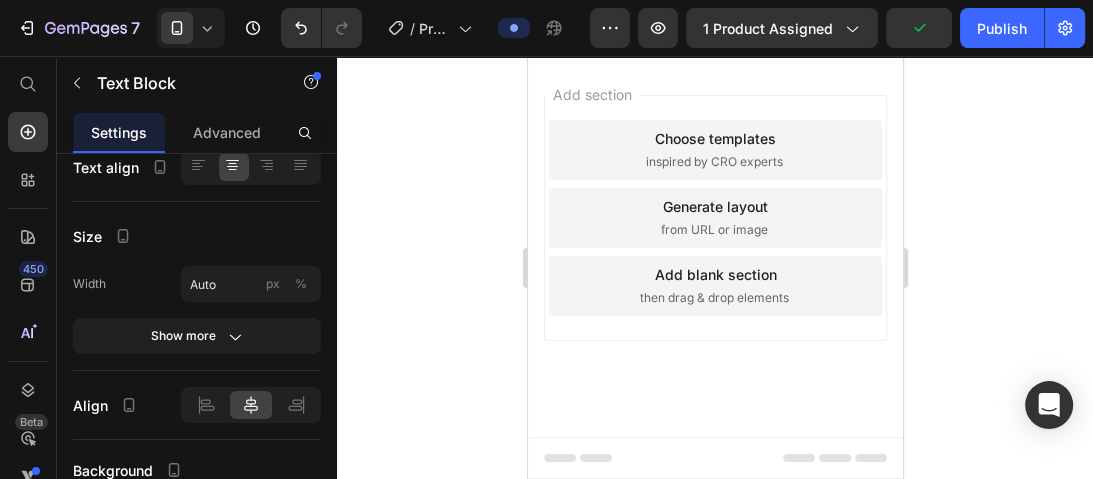 click on "Sí, puedes combinarlo con tratamientos médicos si tu ginecóloga lo autoriza." at bounding box center (714, -136) 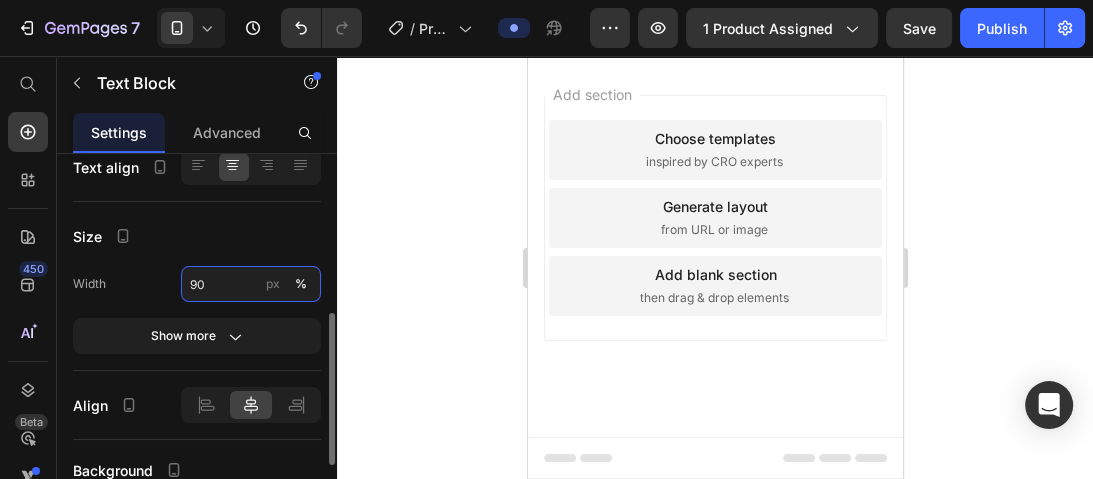 click on "90" at bounding box center (251, 284) 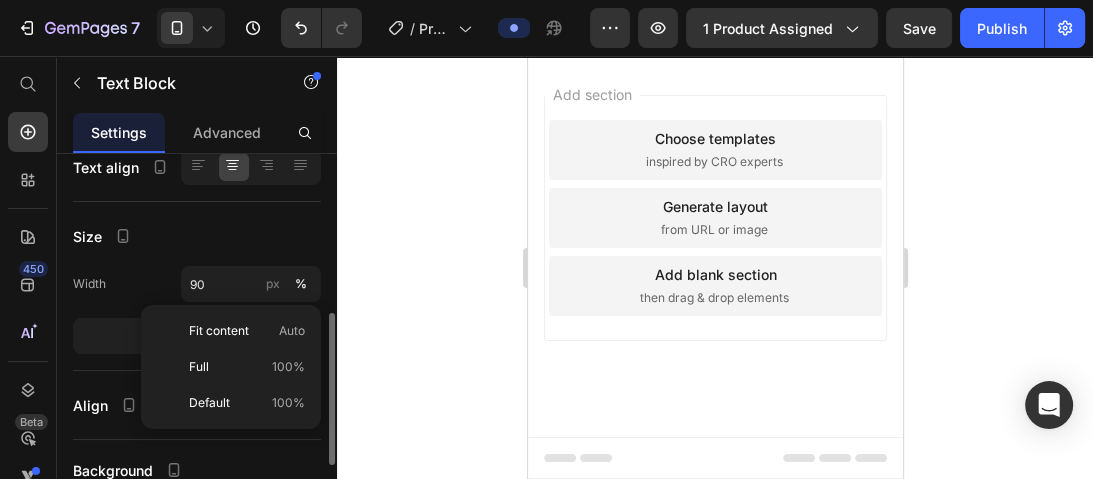click on "Size" at bounding box center (197, 236) 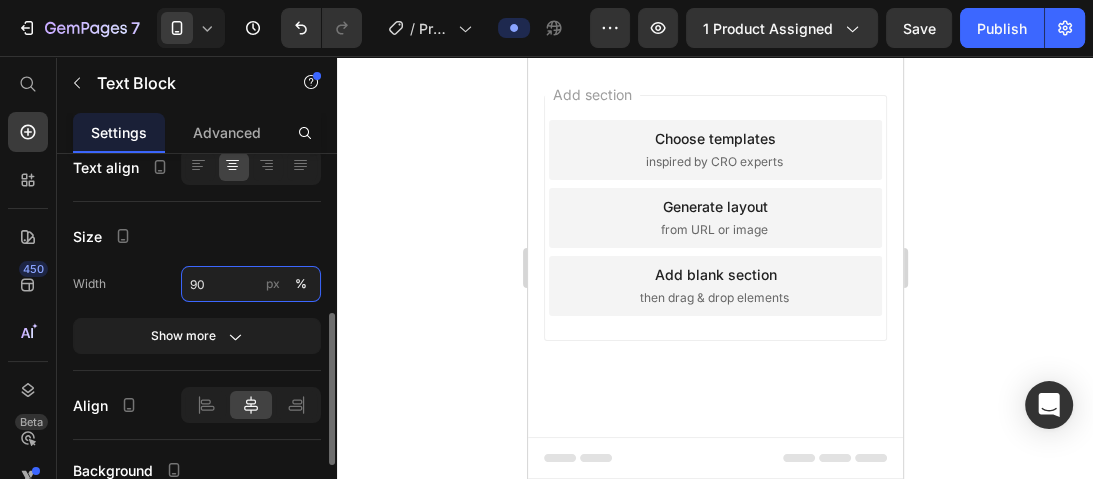 click on "90" at bounding box center [251, 284] 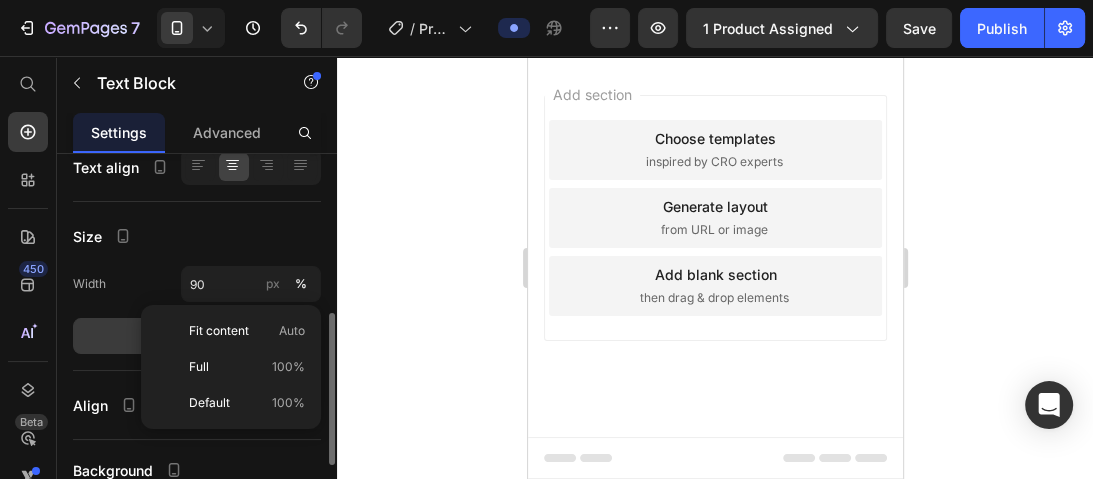 click on "Show more" 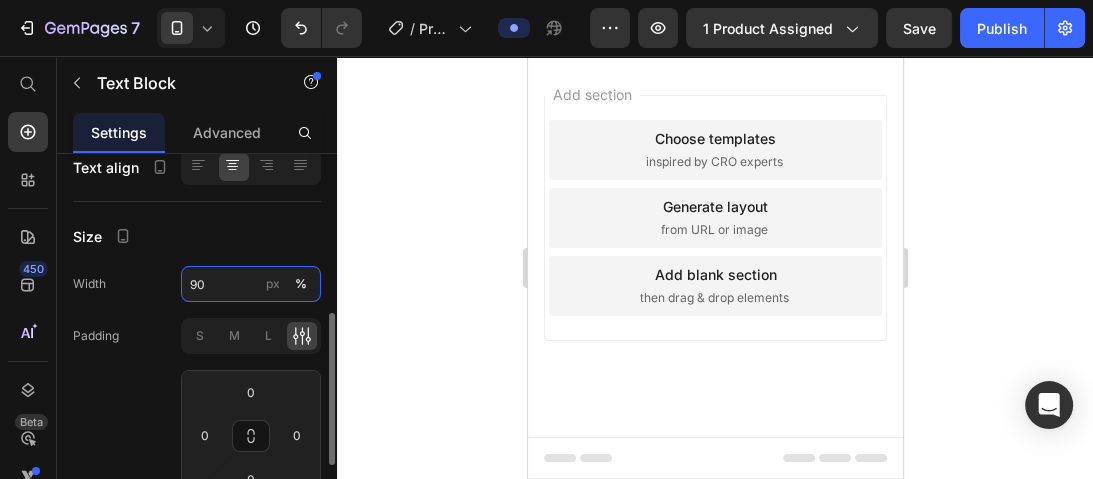 click on "90" at bounding box center (251, 284) 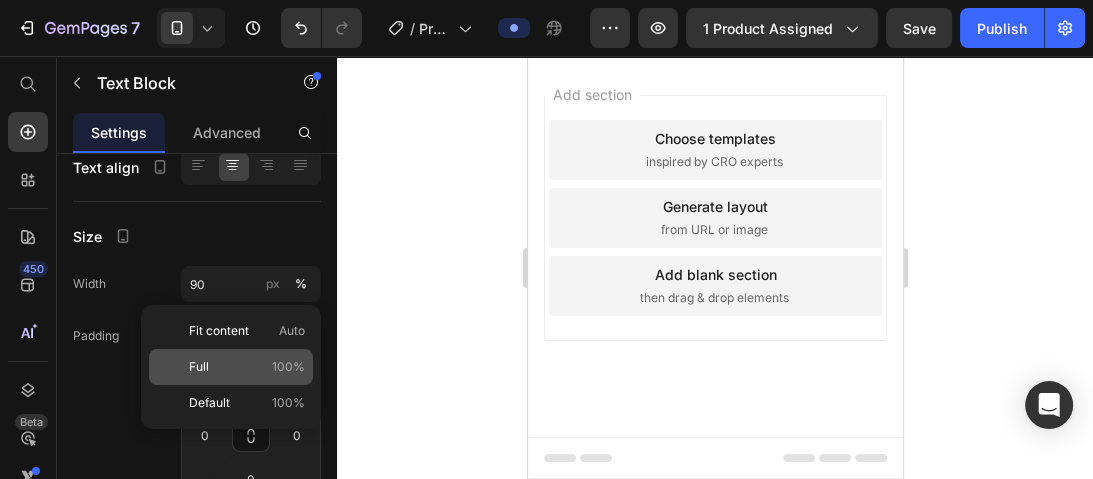 click on "Full 100%" at bounding box center [247, 367] 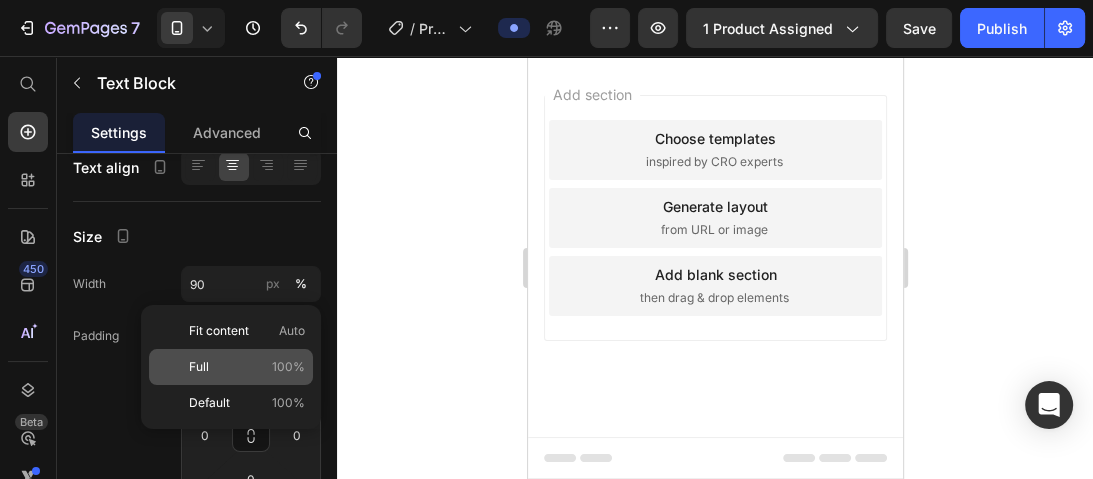 type on "100" 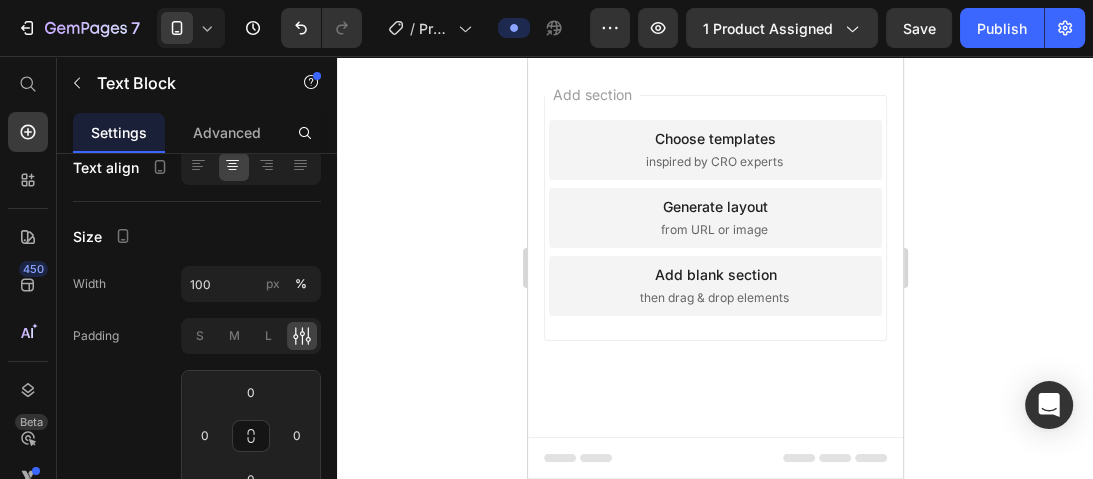 click on "Está hecho con ingredientes naturales. La mayoría de las mujeres no reporta efectos adversos." at bounding box center (714, -27) 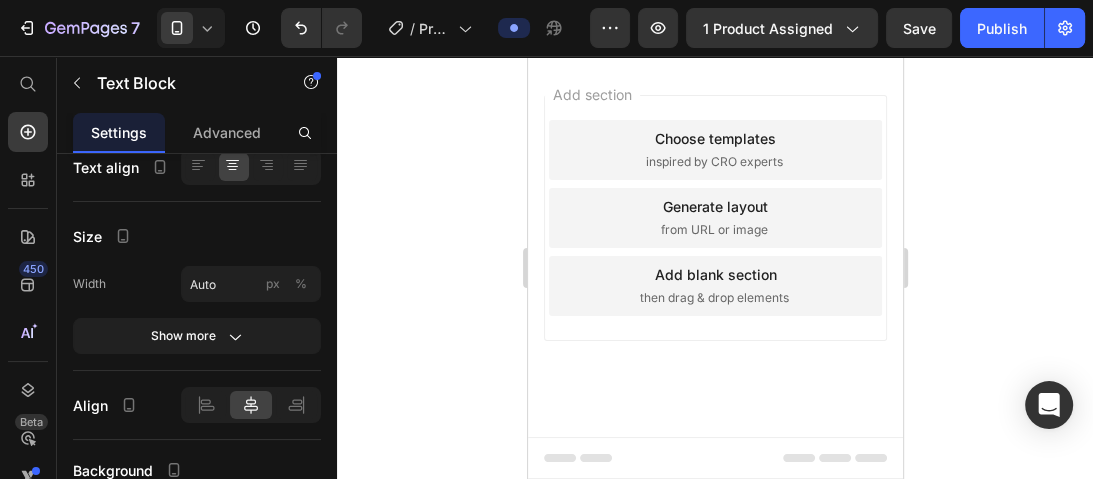 click on "Sí, puedes combinarlo con tratamientos médicos si tu ginecóloga lo autoriza." at bounding box center (714, -136) 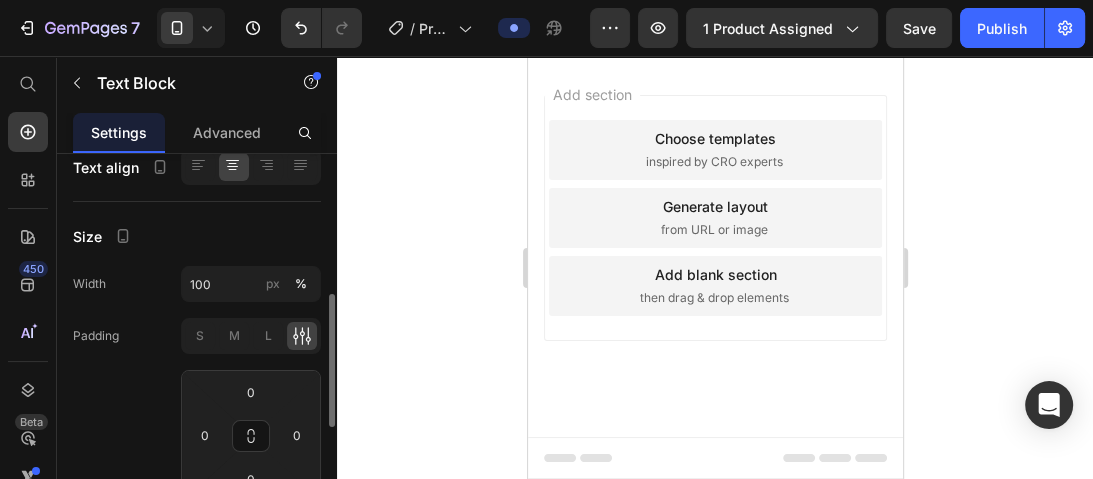 scroll, scrollTop: 560, scrollLeft: 0, axis: vertical 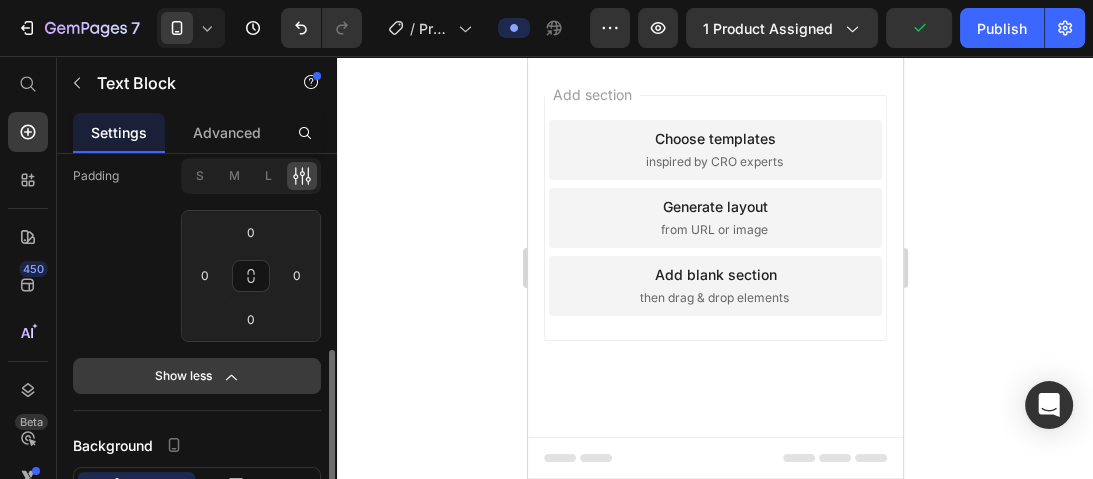 click on "Show less" 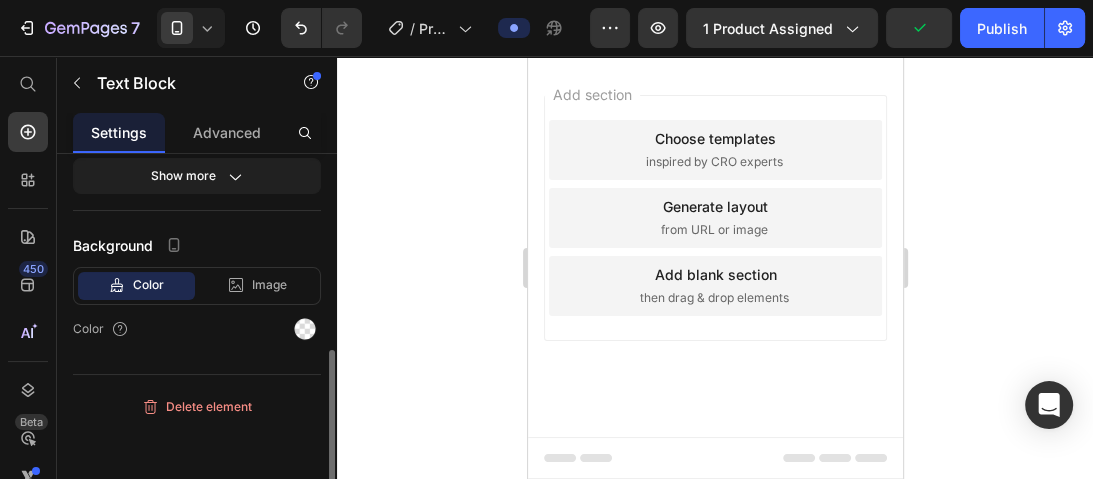 scroll, scrollTop: 480, scrollLeft: 0, axis: vertical 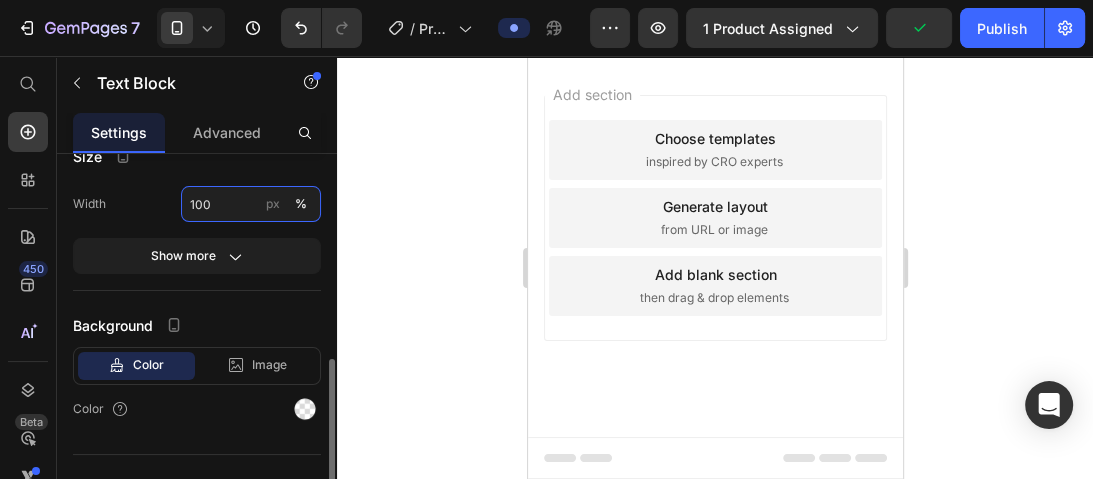 click on "100" at bounding box center [251, 204] 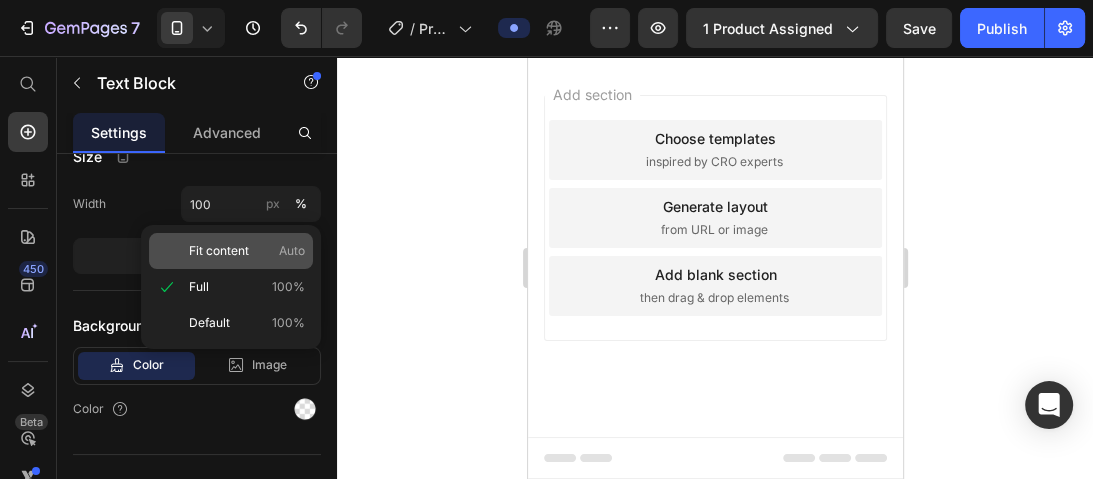 click on "Fit content" at bounding box center (219, 251) 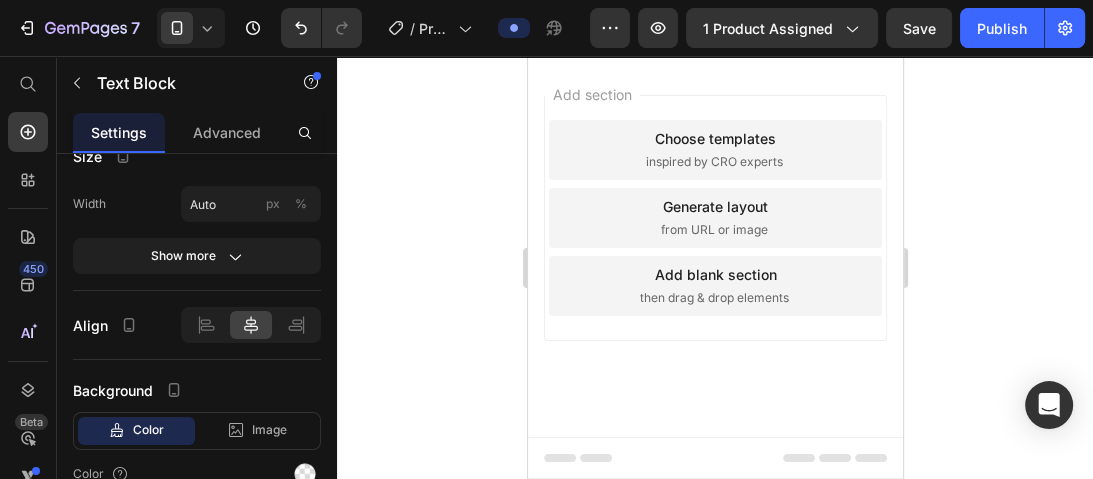 scroll, scrollTop: 4080, scrollLeft: 0, axis: vertical 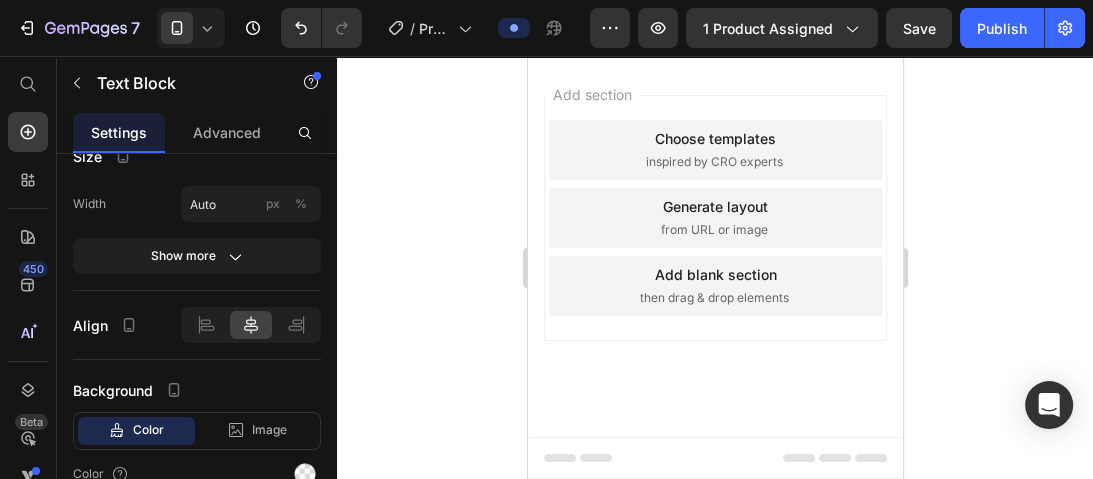 click on "¿Lo puedo usar aunque no tenga síntomas ahora?" at bounding box center (698, -239) 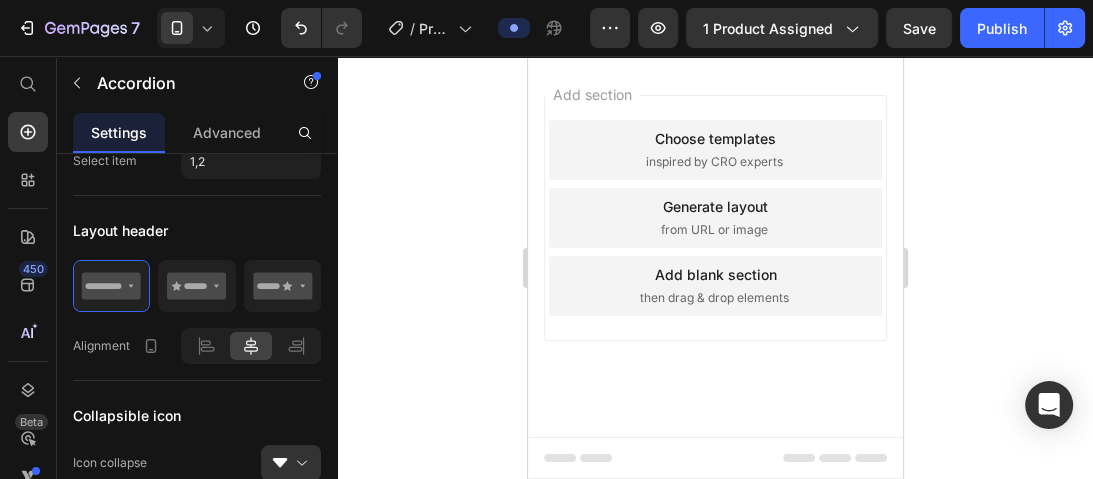 scroll, scrollTop: 0, scrollLeft: 0, axis: both 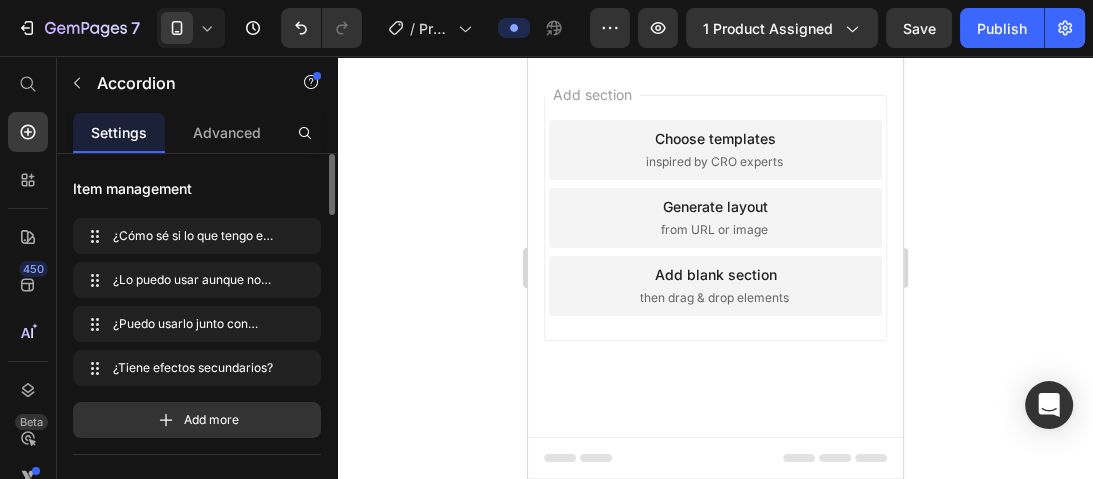 click 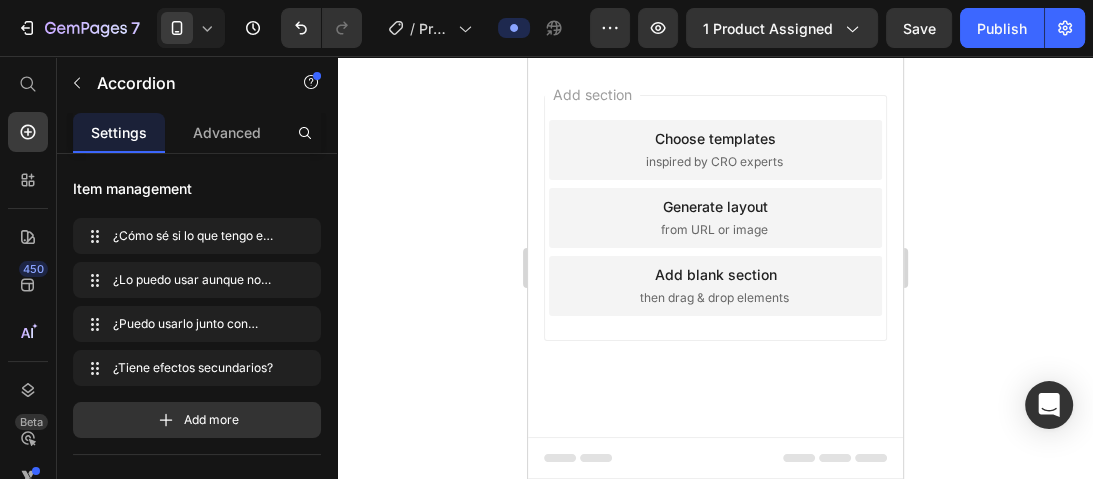 click on "Sí. Es ideal también como prevención si has tenido o no [MEDICAL_DATA] antes." at bounding box center [714, -251] 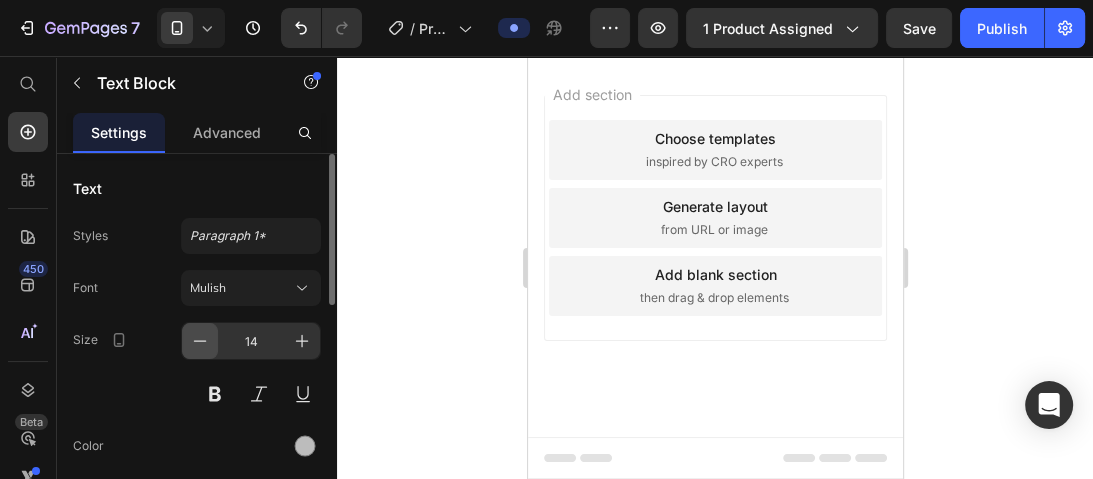 click 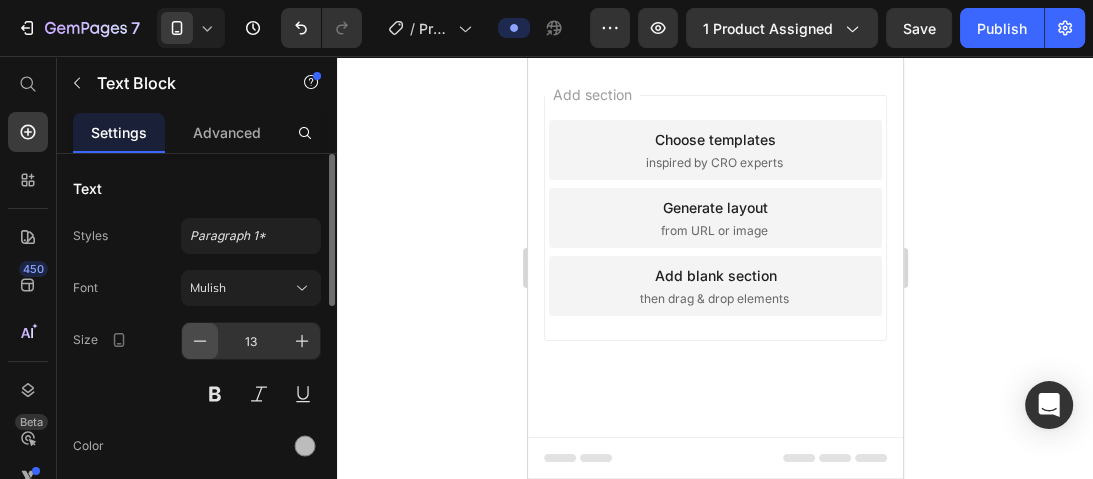 click 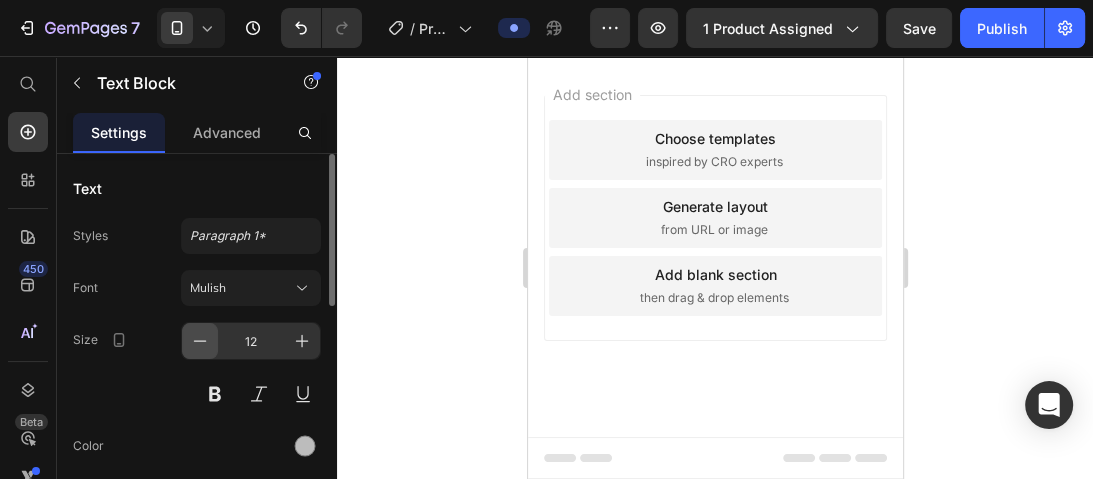 click 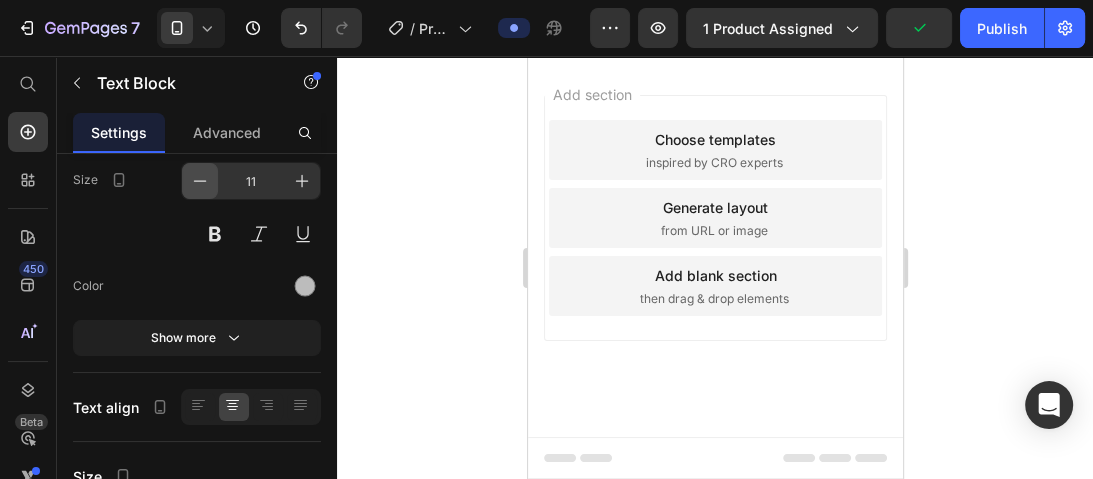 scroll, scrollTop: 400, scrollLeft: 0, axis: vertical 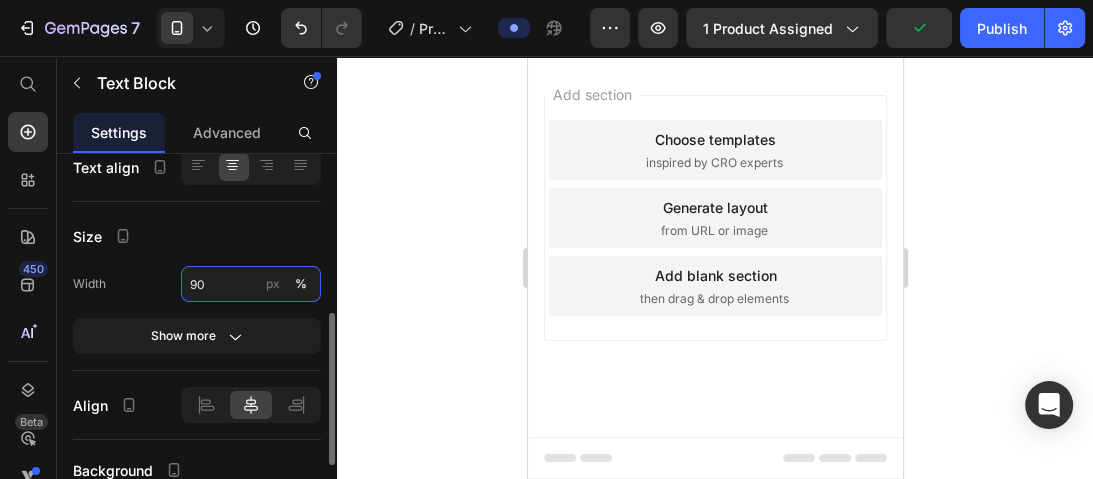 click on "90" at bounding box center (251, 284) 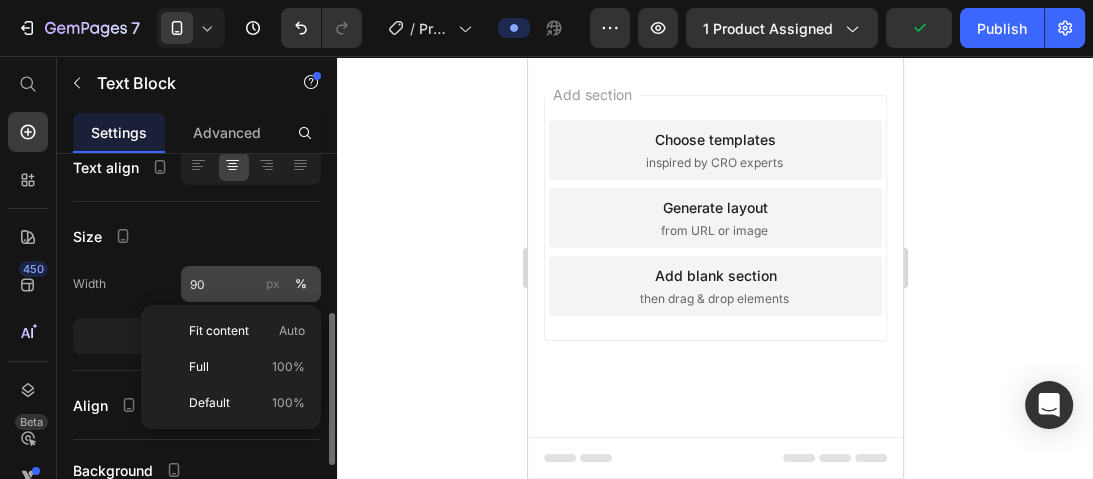 click on "px" 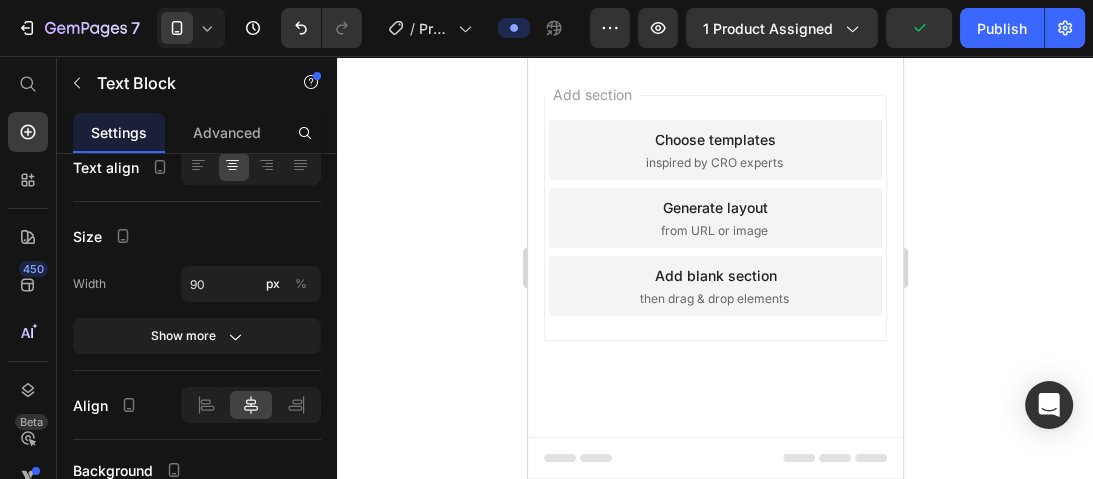 click on "Fit content Auto" 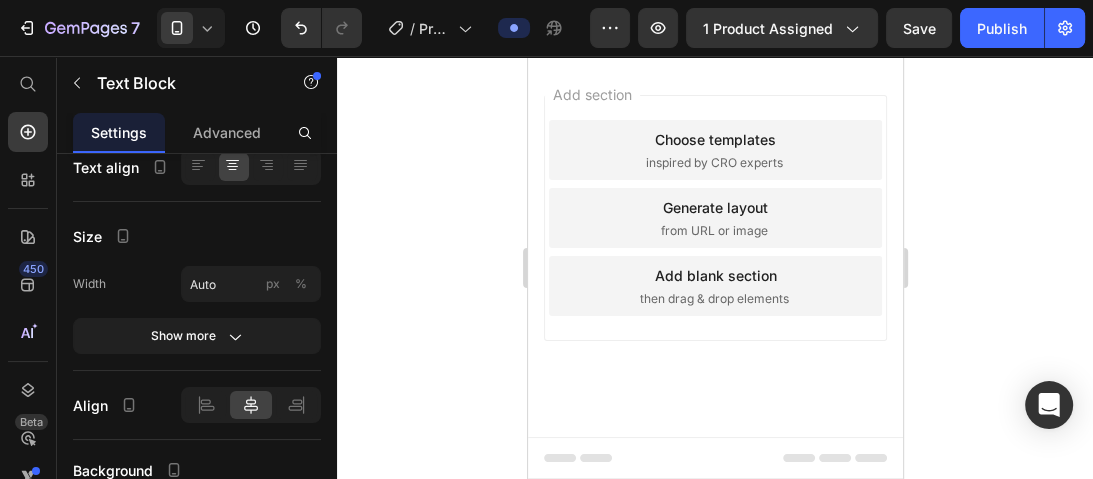 click 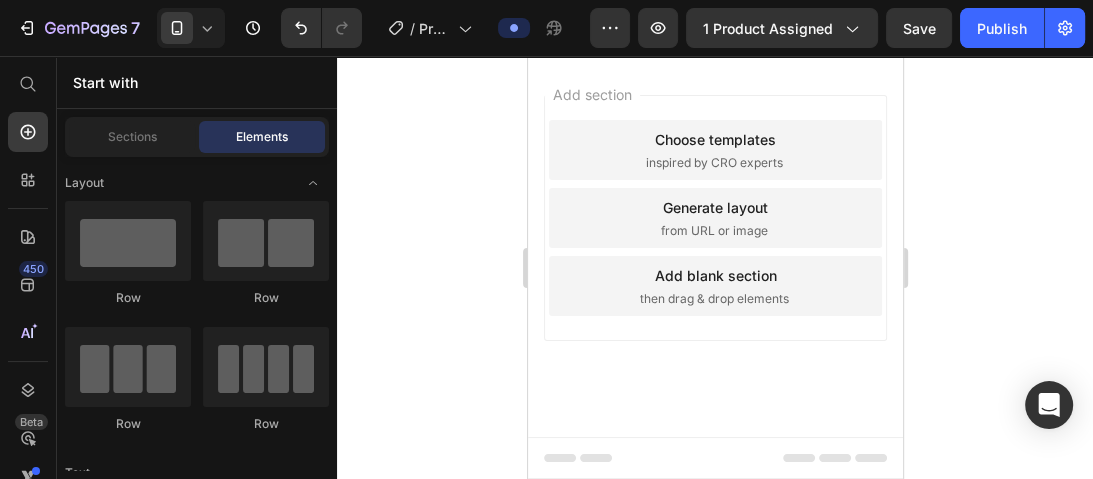 scroll, scrollTop: 3920, scrollLeft: 0, axis: vertical 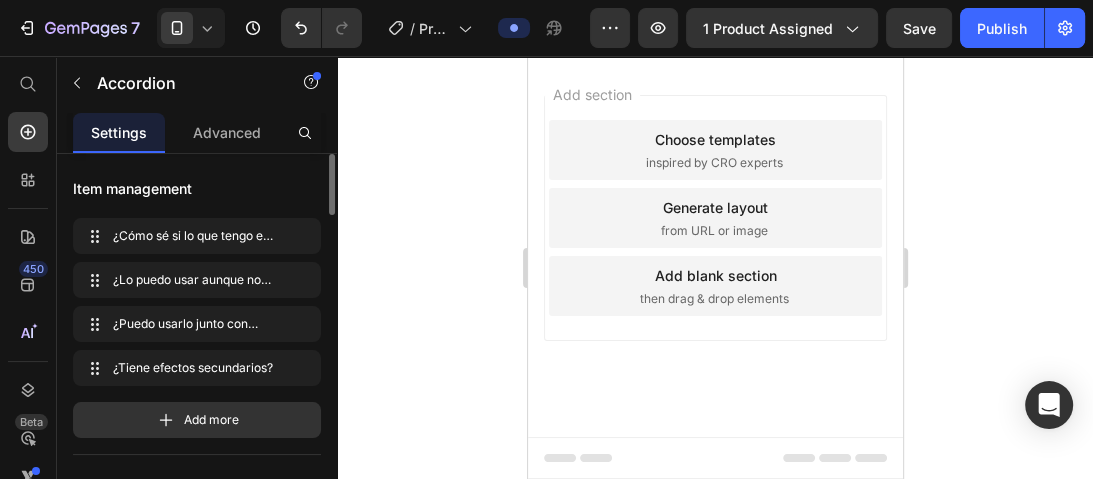 click on "¿Cómo sé si lo que tengo es [MEDICAL_DATA]?" at bounding box center (714, -342) 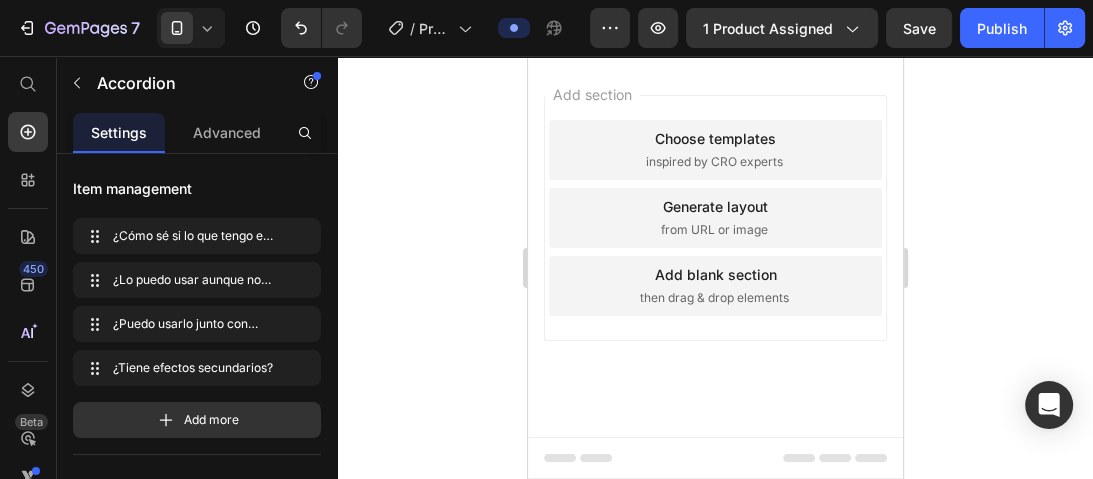 scroll, scrollTop: 4000, scrollLeft: 0, axis: vertical 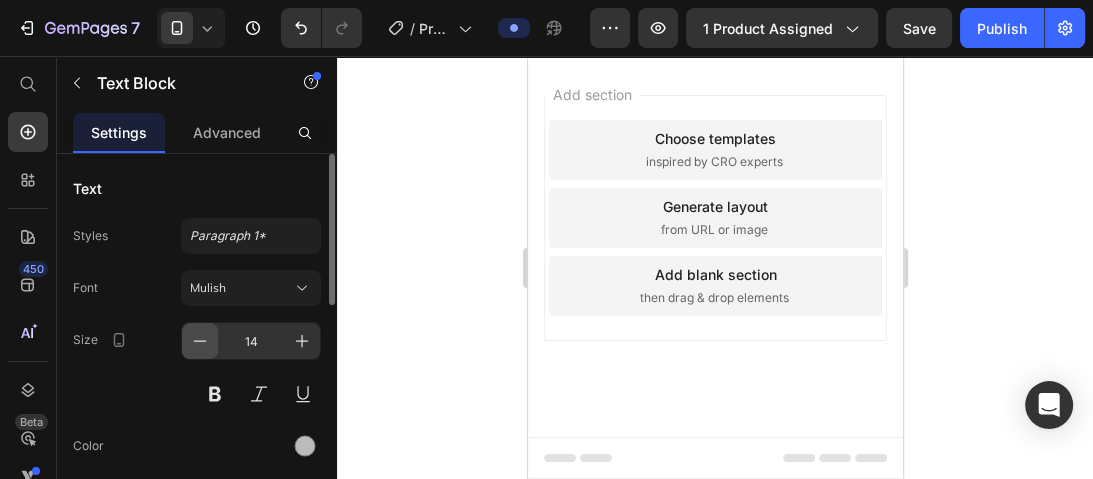 click at bounding box center (200, 341) 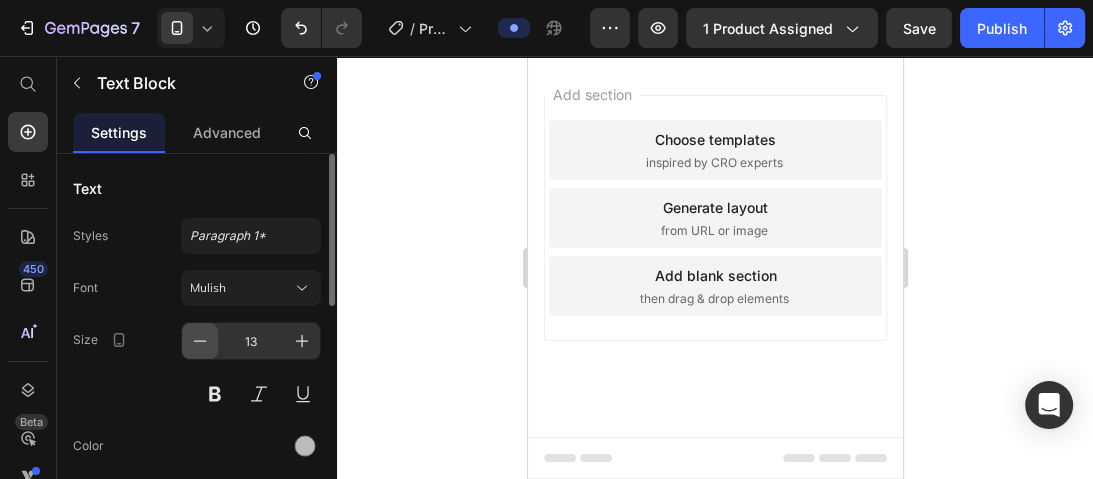 click at bounding box center [200, 341] 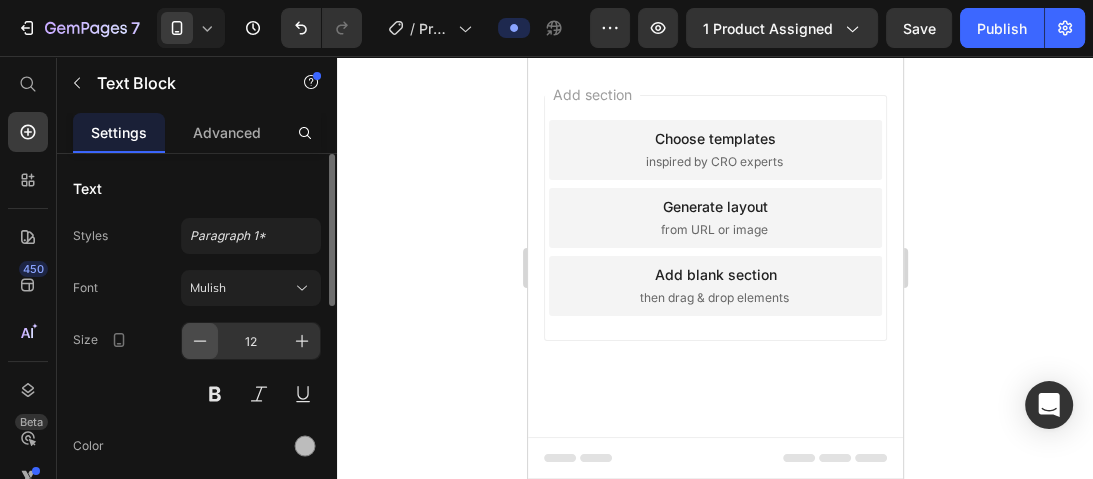 click at bounding box center [200, 341] 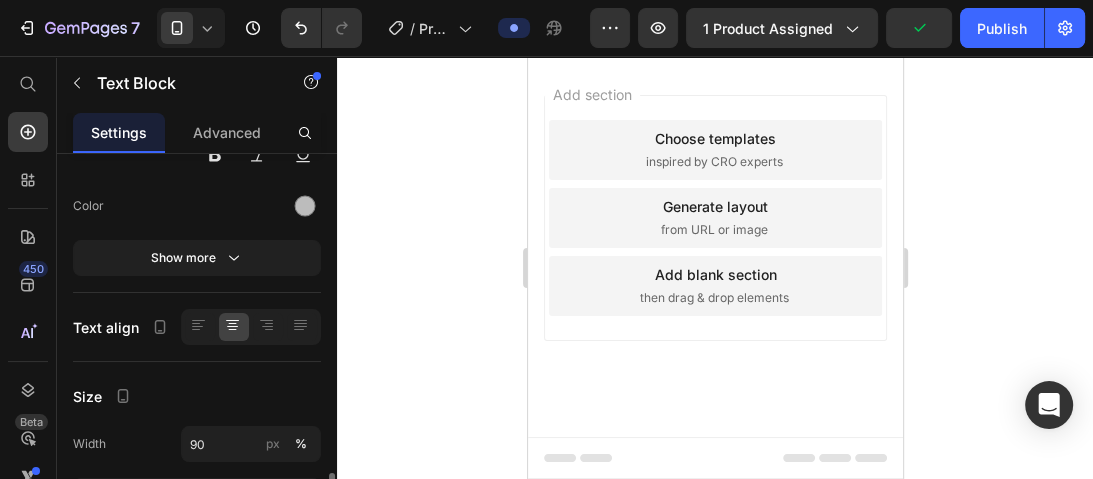 scroll, scrollTop: 400, scrollLeft: 0, axis: vertical 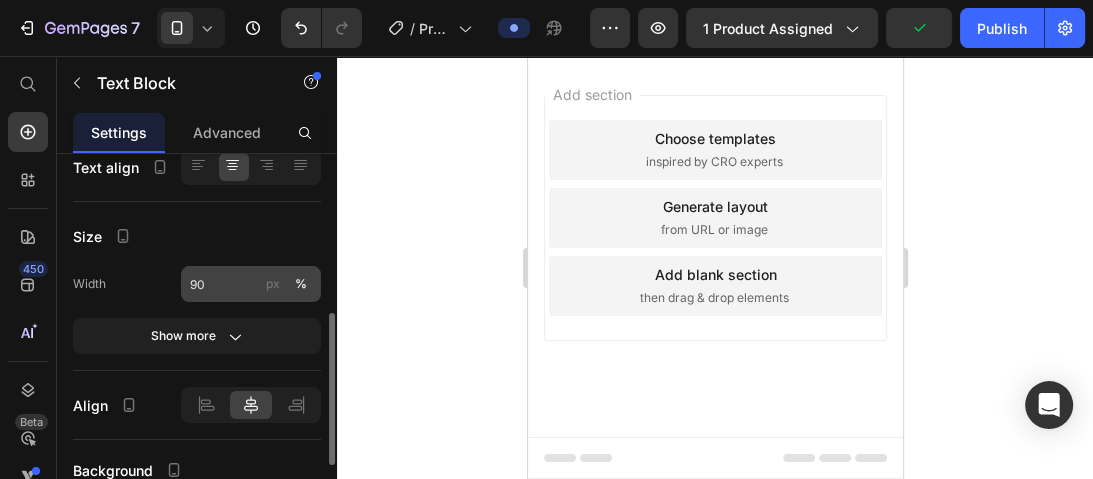 click on "px" 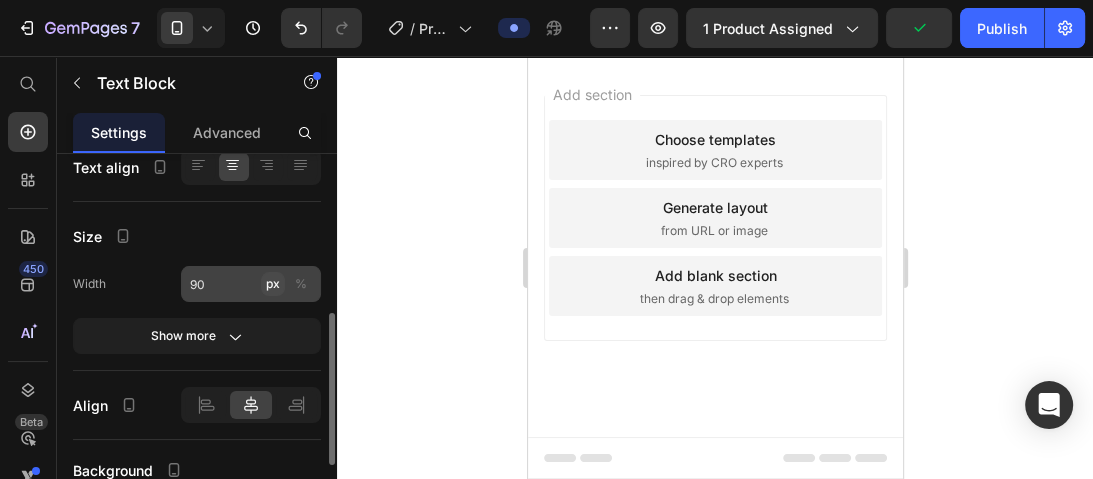 click on "px" 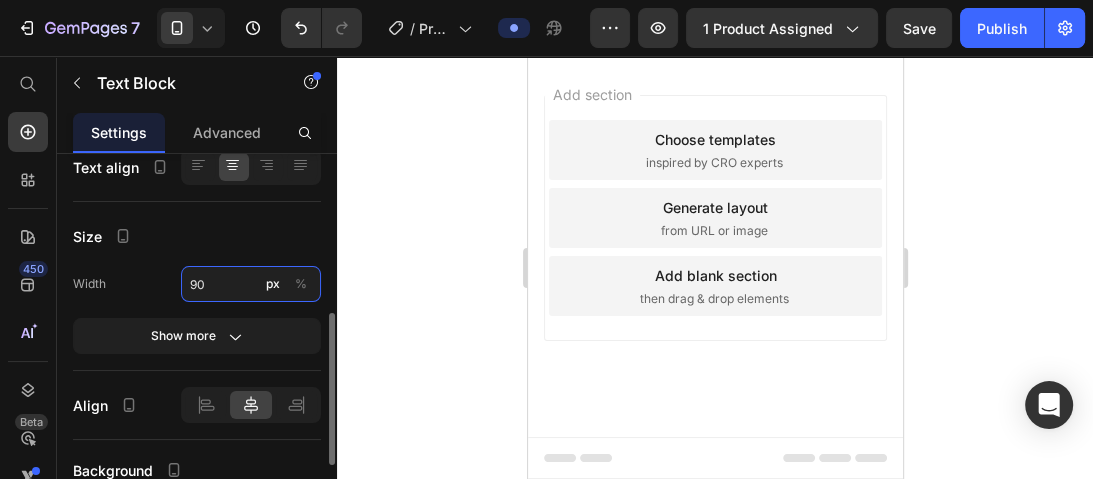 click on "90" at bounding box center (251, 284) 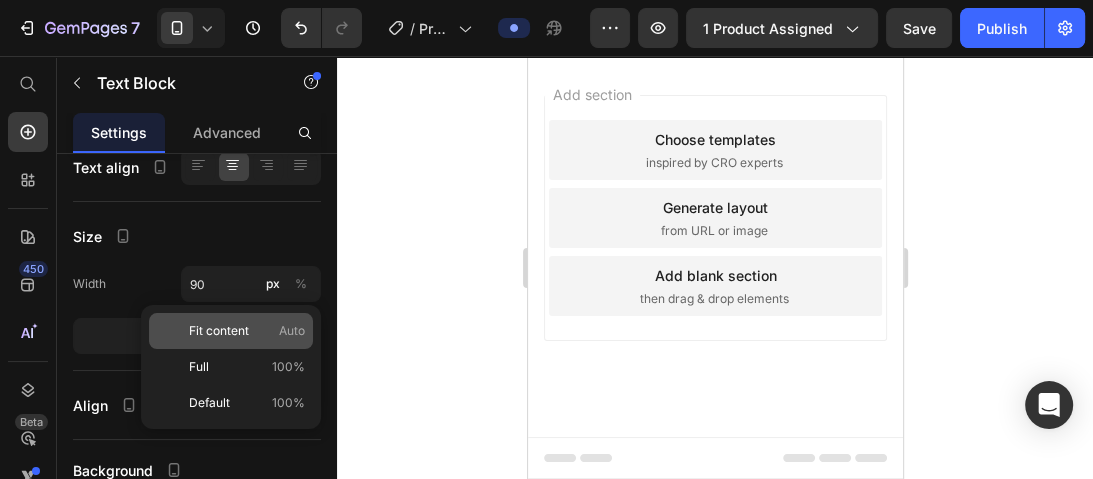 click on "Fit content" at bounding box center (219, 331) 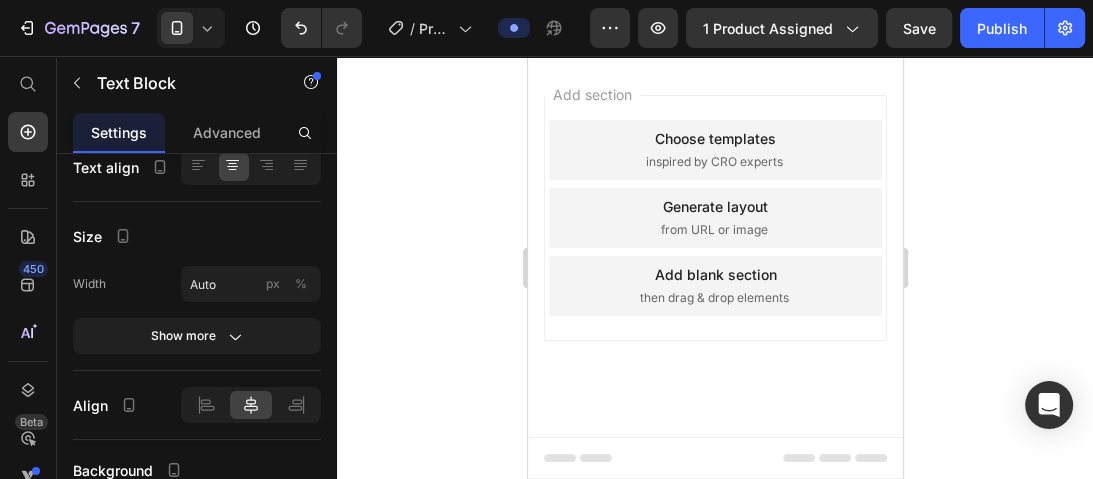 click 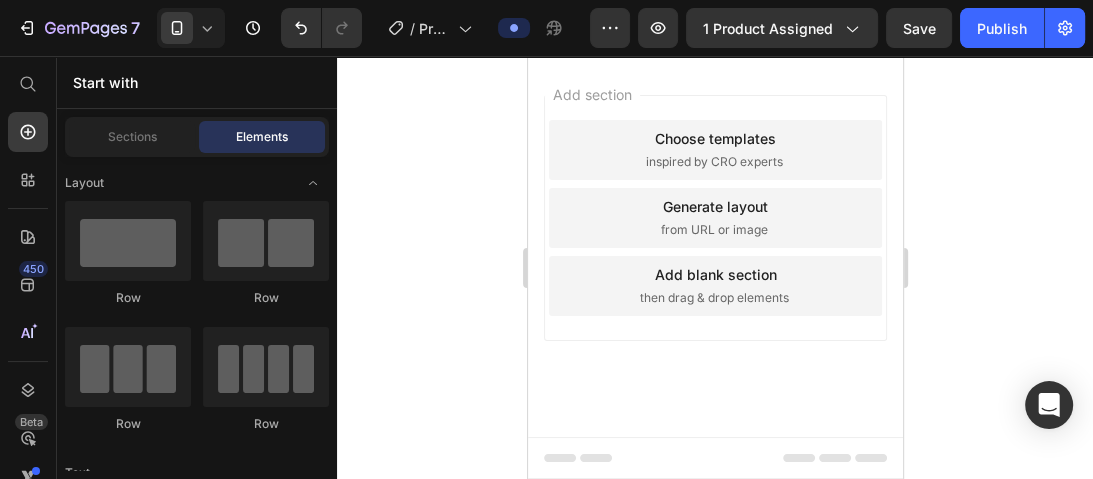 click on "Si sientes picazón, flujo blanco espeso, ardor o mal olor, es muy probable. Pero lo mejor es consultar también con un especialista." at bounding box center [714, -366] 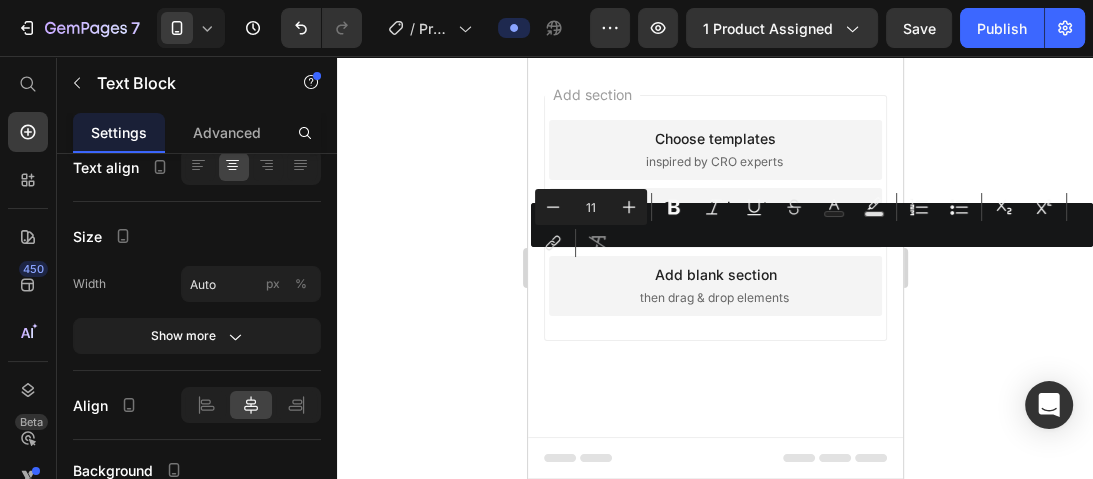 click on "Minus 11 Plus Bold Italic Underline       Strikethrough
Text Color
Text Background Color Numbered List Bulleted List Subscript Superscript       link Remove Format" at bounding box center (812, 225) 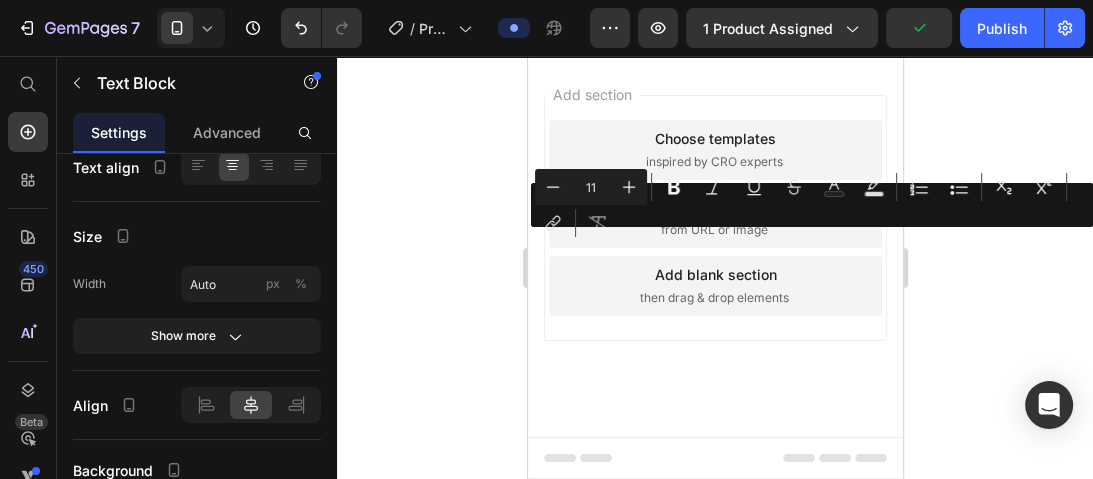 drag, startPoint x: 760, startPoint y: 268, endPoint x: 642, endPoint y: 245, distance: 120.22063 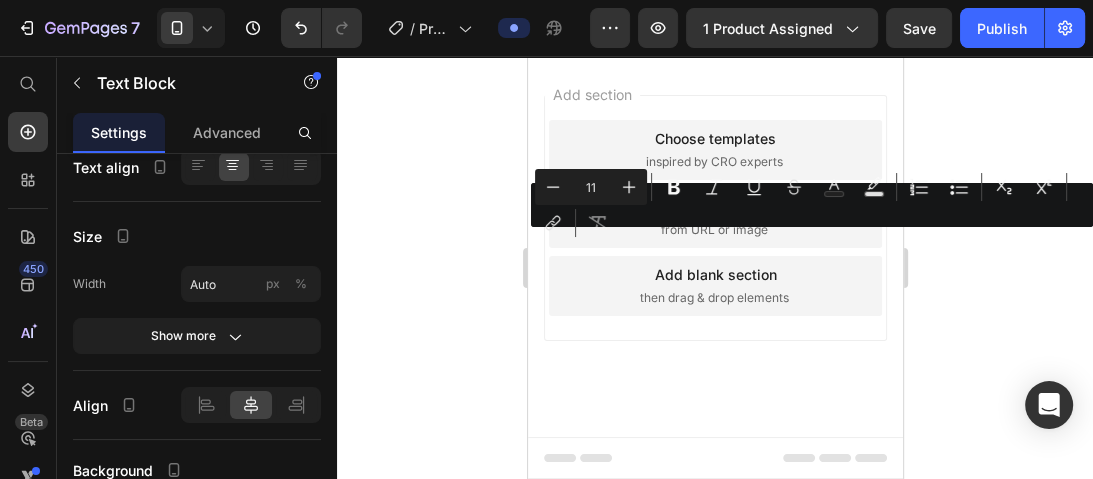 click on "Si sientes picazón, flujo blanco espeso, ardor o mal olor, es muy probable. Pero lo mejor es consultar también con un especialista." at bounding box center [714, -366] 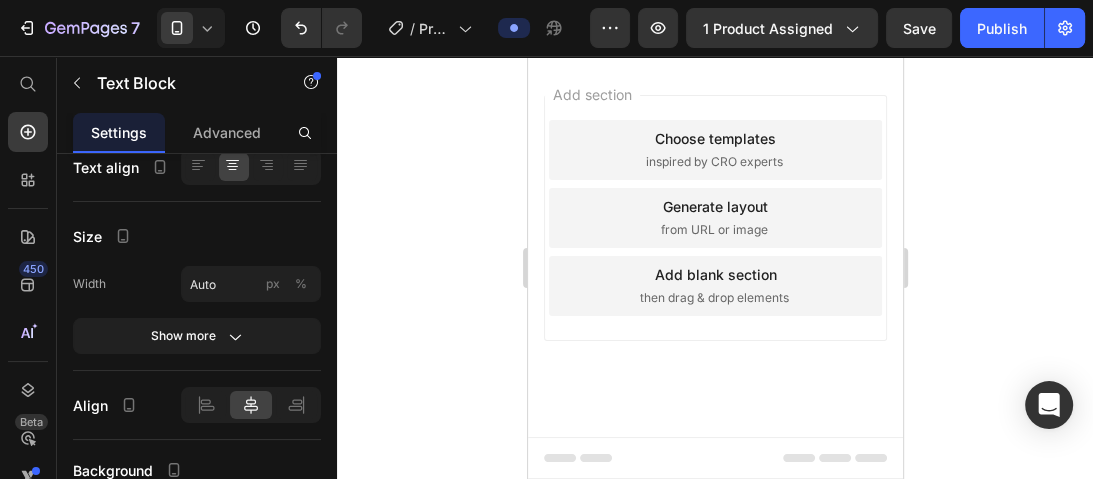 click 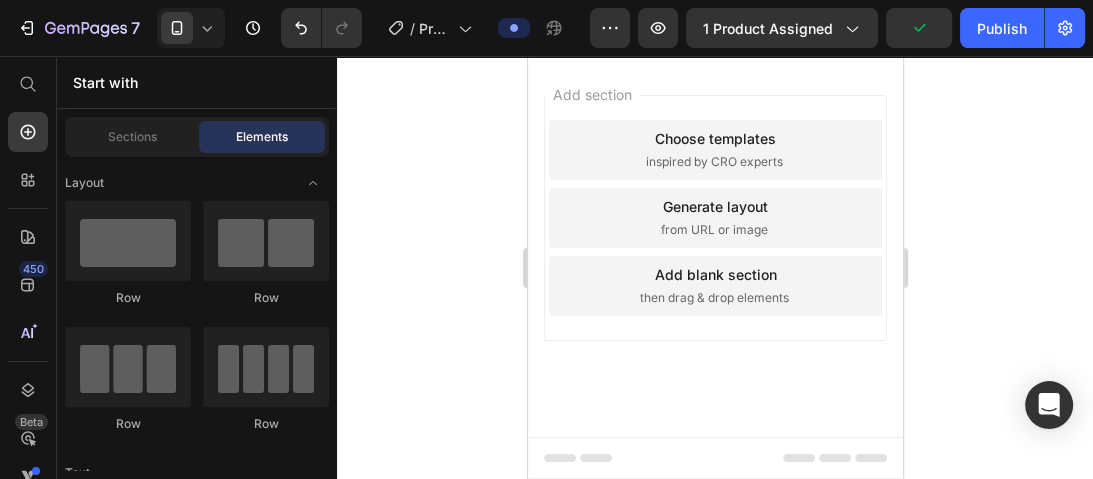 scroll, scrollTop: 4212, scrollLeft: 0, axis: vertical 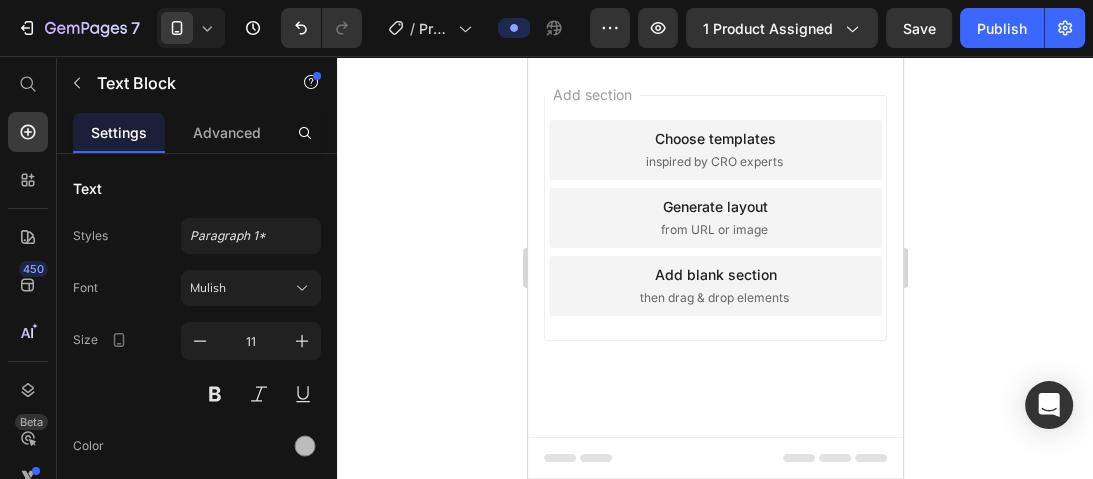 drag, startPoint x: 714, startPoint y: 261, endPoint x: 714, endPoint y: 242, distance: 19 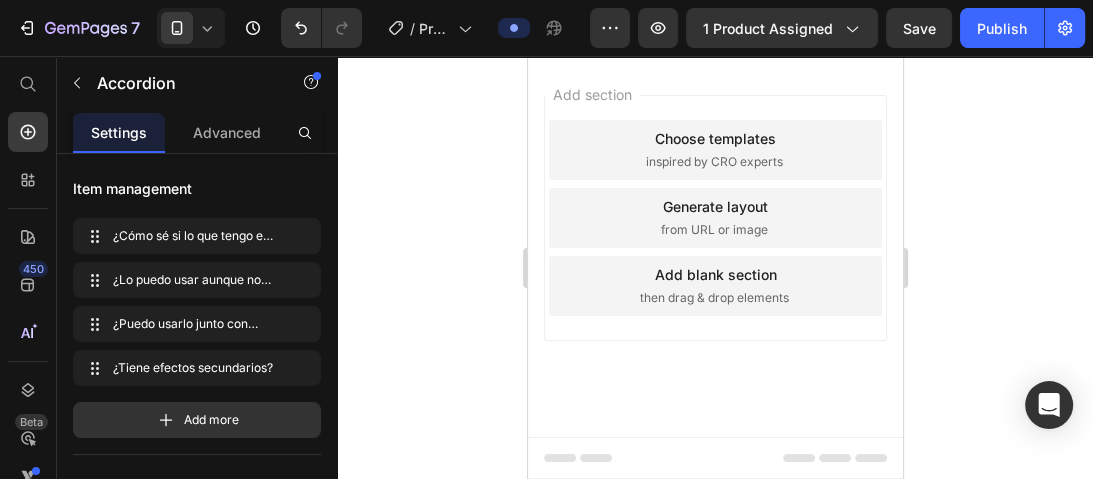 click on "¿Cómo sé si lo que tengo es [MEDICAL_DATA]? Si sientes picazón, flujo blanco espeso, ardor o mal olor, es muy probable. Pero lo mejor es consultar con un especialista. Text Block
¿Lo puedo usar aunque no tenga síntomas ahora? Sí. Es ideal también como prevención si has tenido o no [MEDICAL_DATA] antes. Text Block
¿Puedo usarlo junto con otros tratamientos? Sí, puedes combinarlo con tratamientos médicos si tu ginecóloga lo autoriza. Text Block
¿Tiene efectos secundarios? Está hecho con ingredientes naturales. La mayoría de las mujeres no reporta efectos adversos. Text Block" at bounding box center [714, -208] 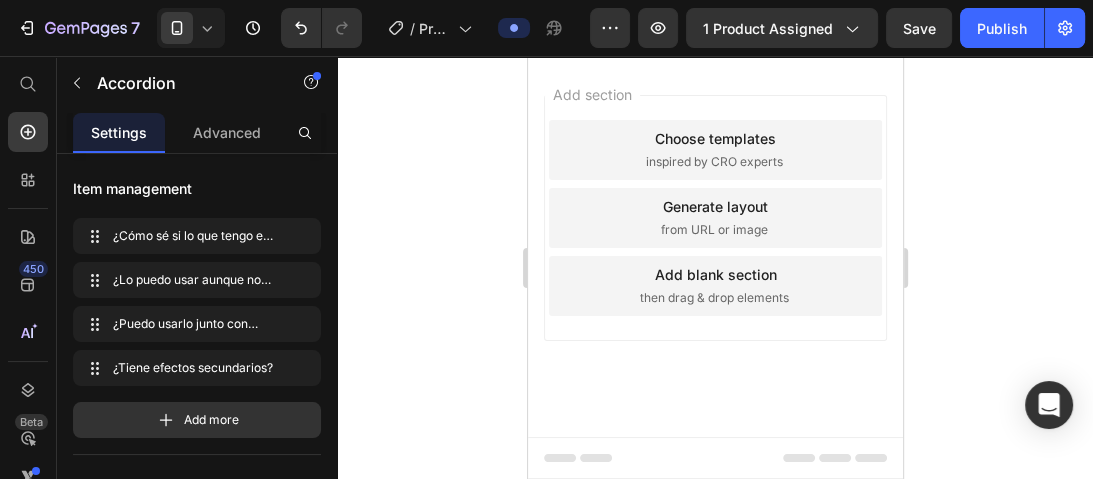 scroll, scrollTop: 3972, scrollLeft: 0, axis: vertical 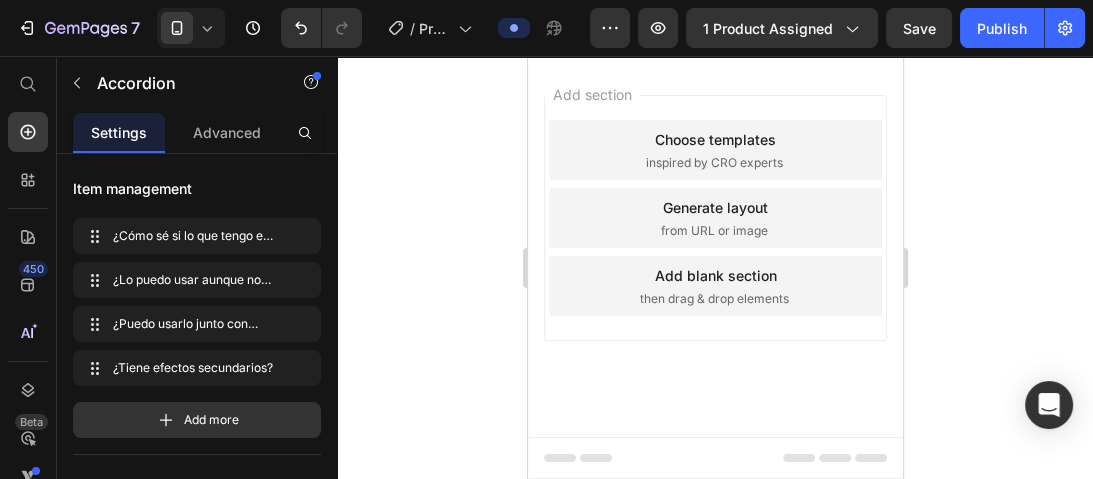 click on "¿Lo puedo usar aunque no tenga síntomas ahora?" at bounding box center [714, -292] 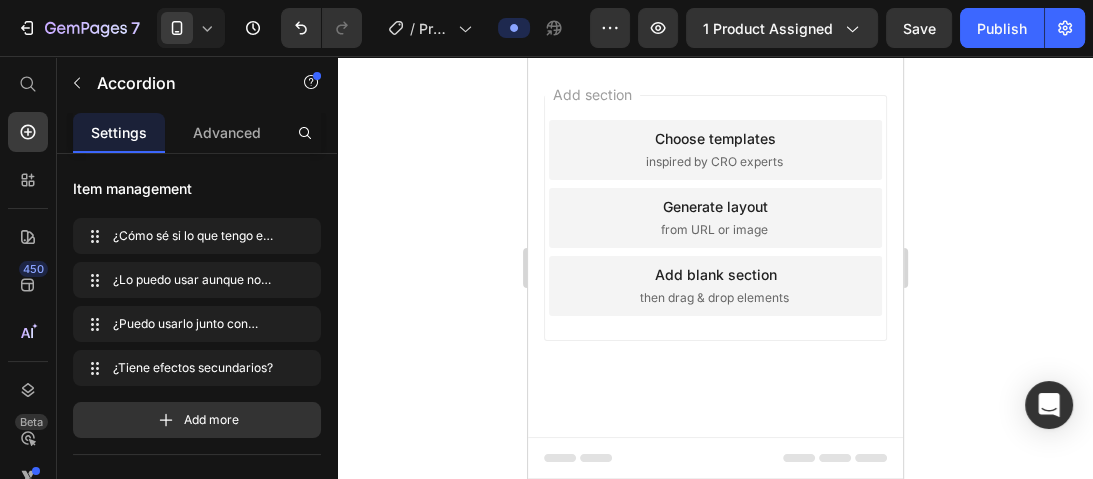 click on "¿Puedo usarlo junto con otros tratamientos?" at bounding box center [714, -183] 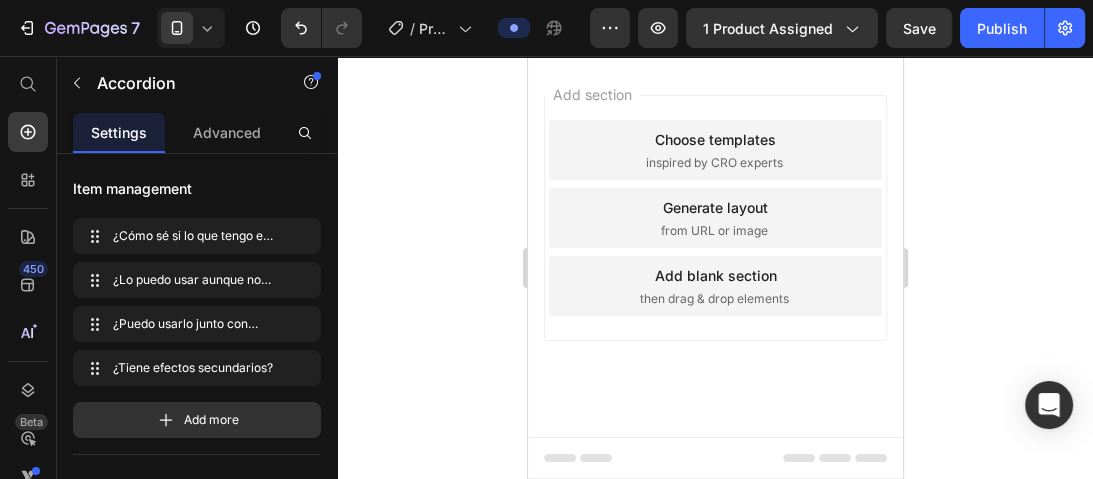 click 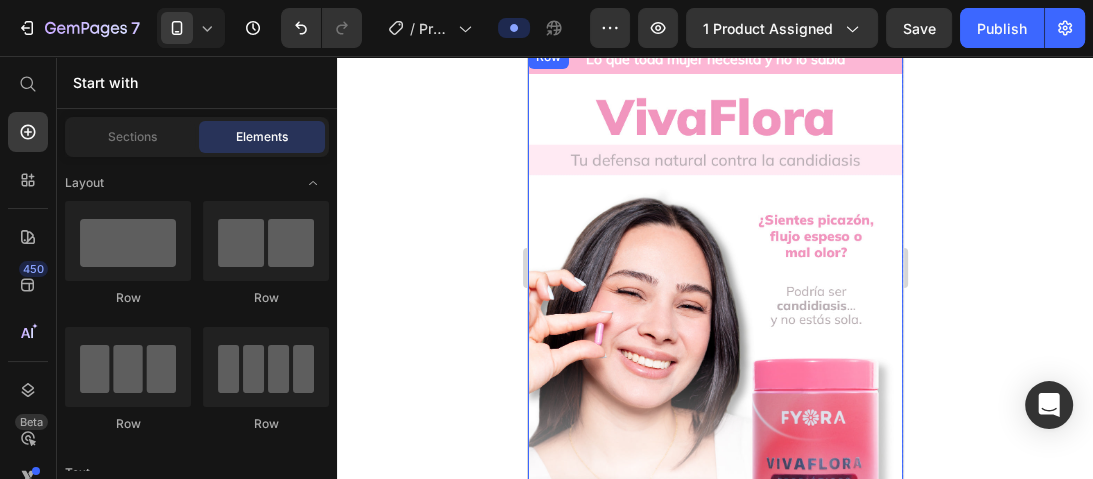 scroll, scrollTop: 0, scrollLeft: 0, axis: both 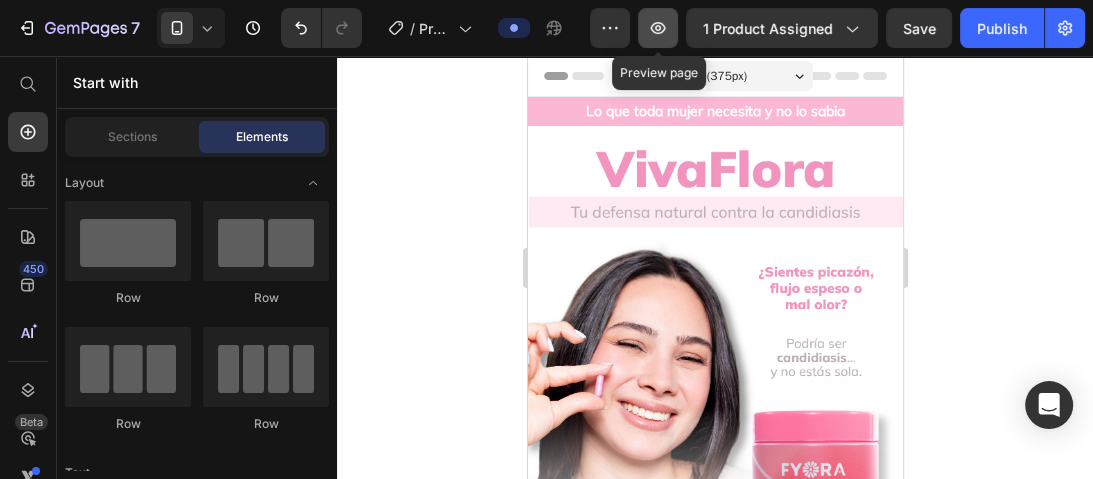 click 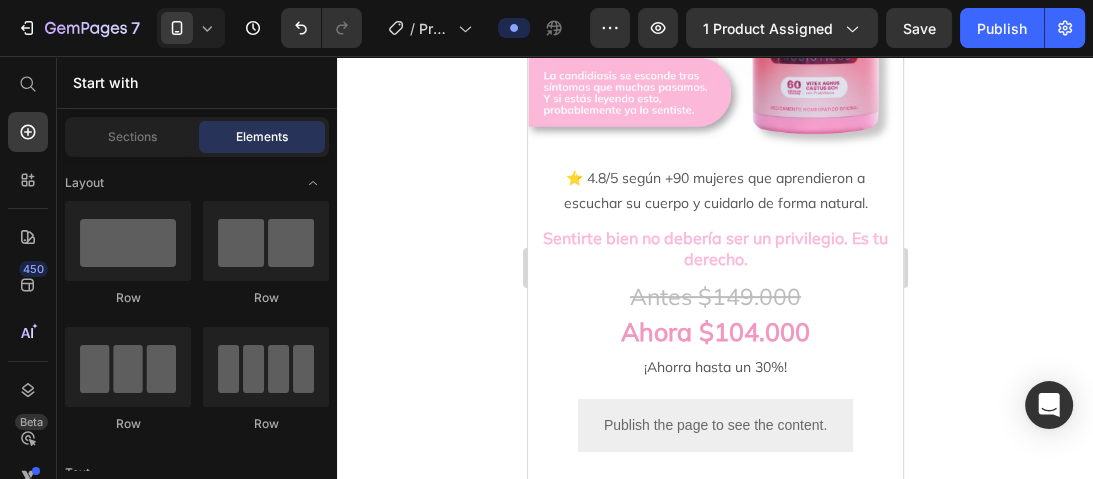 scroll, scrollTop: 259, scrollLeft: 0, axis: vertical 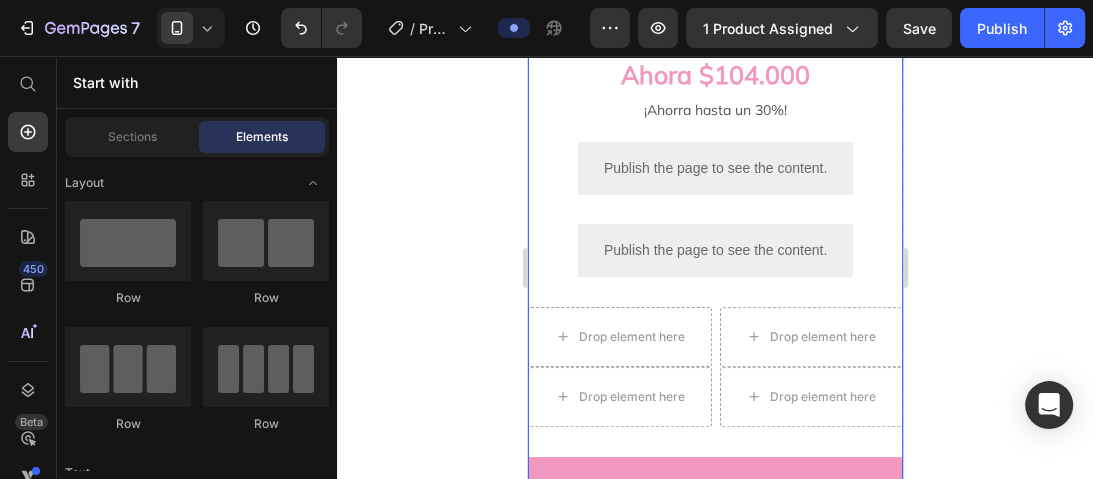 click on "Lo que toda mujer necesita y no lo sabia Heading Image ⭐ 4.8/5 según +90 mujeres que aprendieron a  escuchar su cuerpo y cuidarlo de forma natural. Heading Sentirte bien no debería ser un privilegio. Es tu derecho. Heading Antes $149.000 Heading Ahora $104.000 Heading ¡Ahorra hasta un 30%! Heading
Publish the page to see the content.
Custom Code
Publish the page to see the content.
Custom Code
Drop element here
Drop element here
Drop element here
Drop element here Row ⁠⁠⁠⁠⁠⁠⁠ Comprometidos con tu bienestar Con nuestra Garantía de Satisfacción, tienes la seguridad de que si algo no te convence, te ayudaremos a encontrar una solución. Queremos que te sientas completamente respaldada por [PERSON_NAME]. Heading ¿Qué es la [MEDICAL_DATA] y por qué te pasa a ti? Heading Image ¿Qué [MEDICAL_DATA] cuando empiezas a tomar VivaFlora? Heading Image Pequeños cambios diarios,  Heading Custom Code Image" at bounding box center (714, 1331) 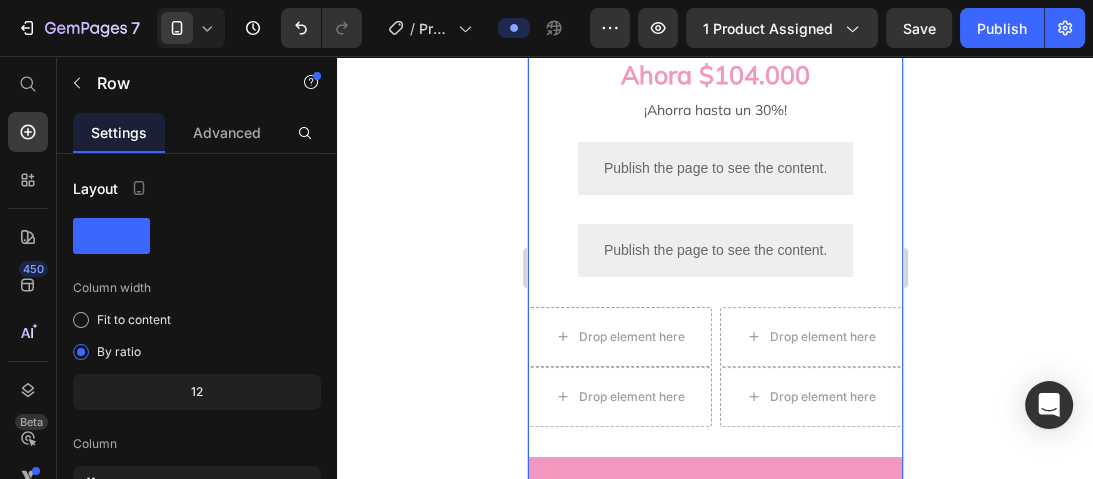 click on "Publish the page to see the content." at bounding box center [714, 168] 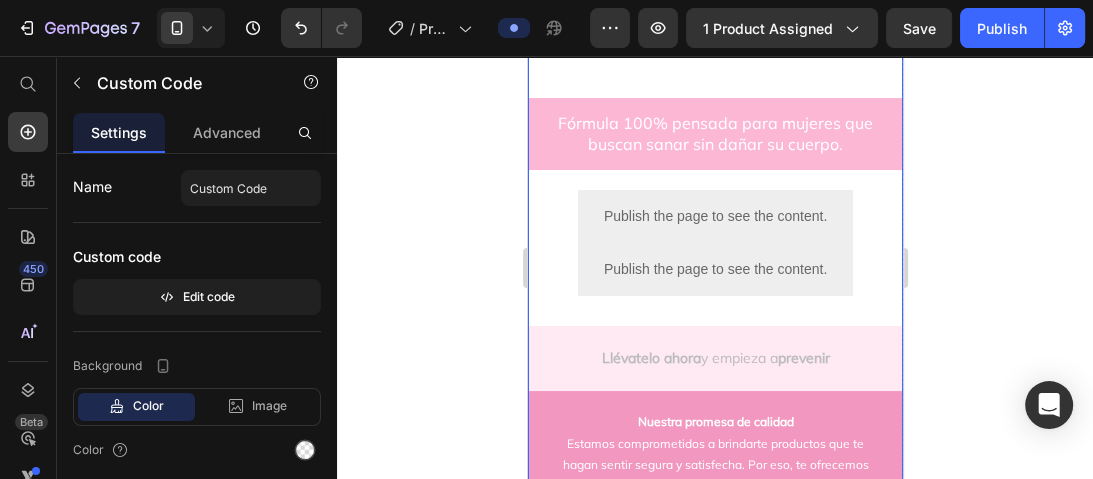 scroll, scrollTop: 3293, scrollLeft: 0, axis: vertical 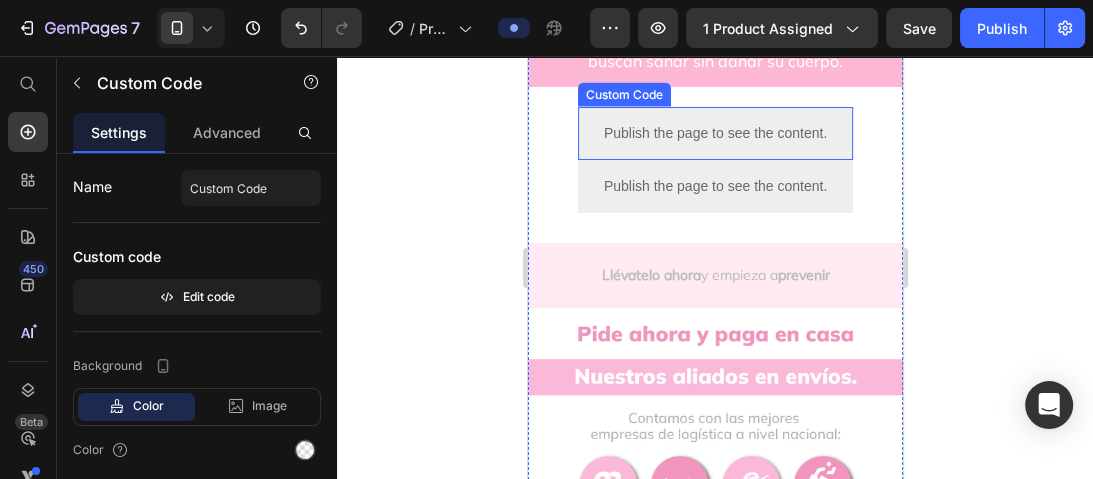 click on "Publish the page to see the content." at bounding box center [714, 133] 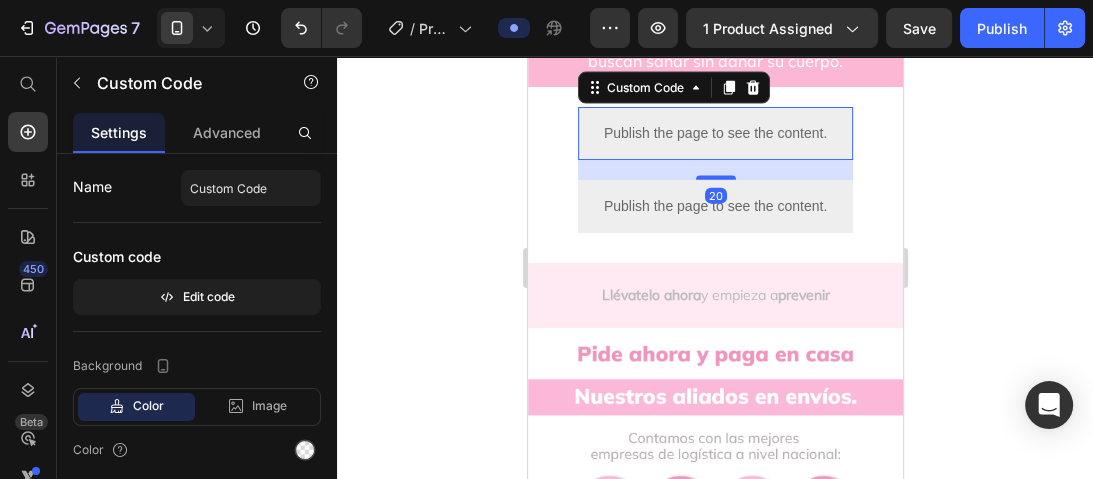 drag, startPoint x: 717, startPoint y: 280, endPoint x: 723, endPoint y: 300, distance: 20.880613 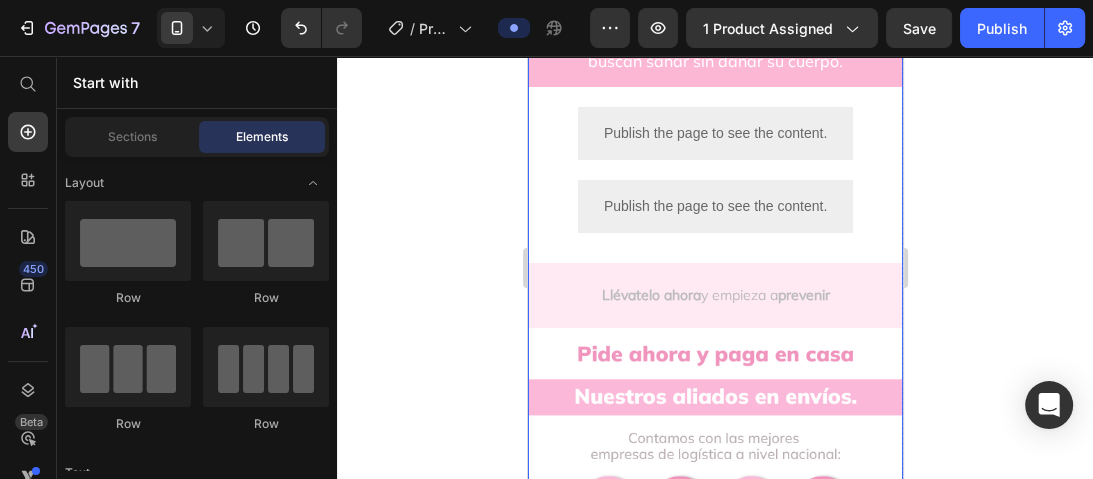 click on "Lo que toda mujer necesita y no lo sabia Heading Image ⭐ 4.8/5 según +90 mujeres que aprendieron a  escuchar su cuerpo y cuidarlo de forma natural. Heading Sentirte bien no debería ser un privilegio. Es tu derecho. Heading Antes $149.000 Heading Ahora $104.000 Heading ¡Ahorra hasta un 30%! Heading
Publish the page to see the content.
Custom Code
Publish the page to see the content.
Custom Code
Drop element here
Drop element here
Drop element here
Drop element here Row ⁠⁠⁠⁠⁠⁠⁠ Comprometidos con tu bienestar Con nuestra Garantía de Satisfacción, tienes la seguridad de que si algo no te convence, te ayudaremos a encontrar una solución. Queremos que te sientas completamente respaldada por [PERSON_NAME]. Heading ¿Qué es la [MEDICAL_DATA] y por qué te pasa a ti? Heading Image ¿Qué [MEDICAL_DATA] cuando empiezas a tomar VivaFlora? Heading Image Pequeños cambios diarios,  Heading Custom Code Image" at bounding box center (714, -1106) 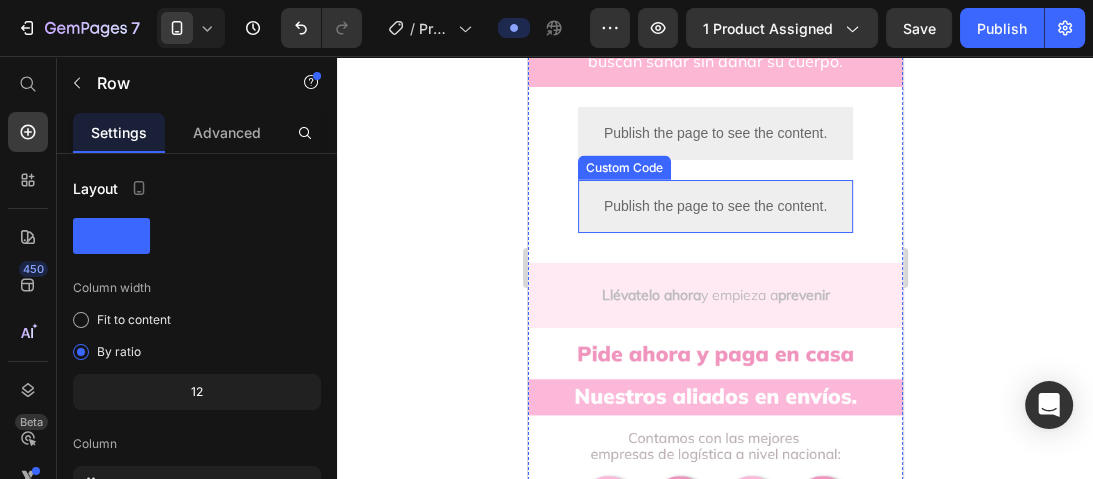 click on "Publish the page to see the content." at bounding box center [714, 206] 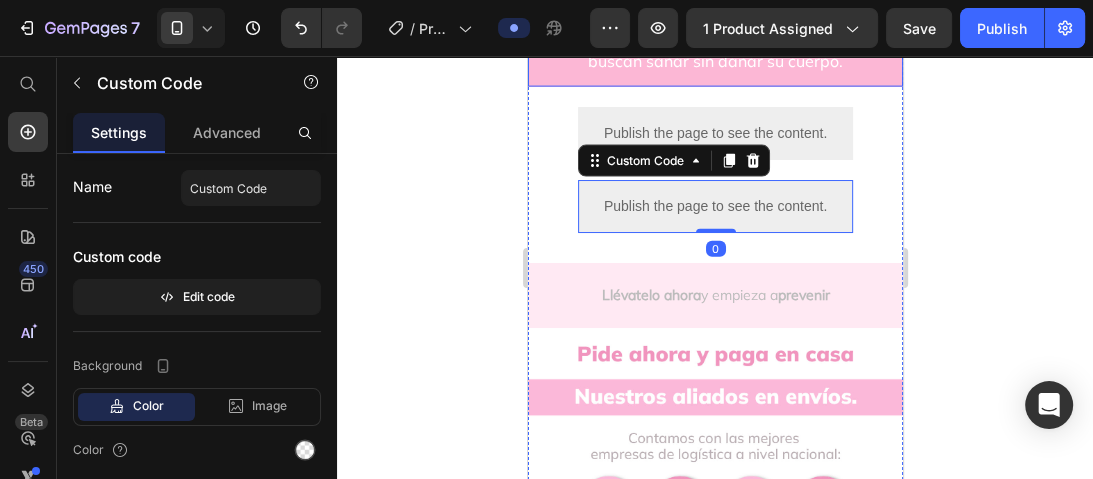 click on "Fórmula 100% pensada para mujeres que  buscan sanar sin dañar su cuerpo." at bounding box center (714, 51) 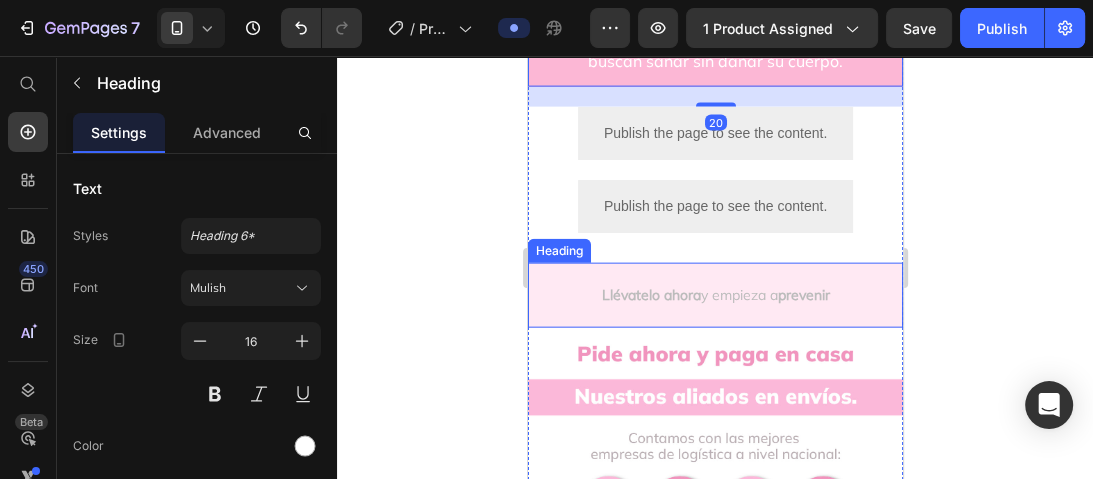 click on "Llévatelo   ahora  y empieza a  prevenir" at bounding box center [714, 295] 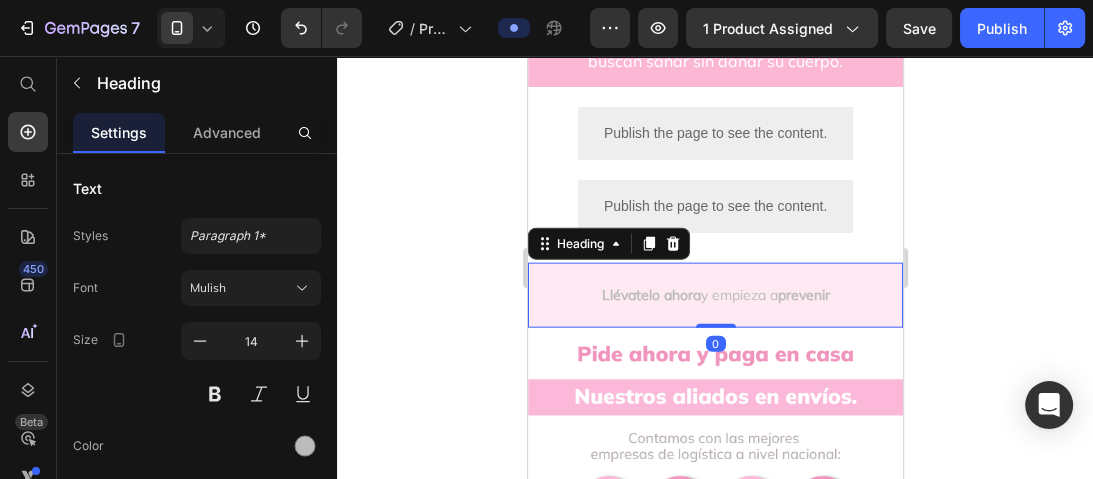 click 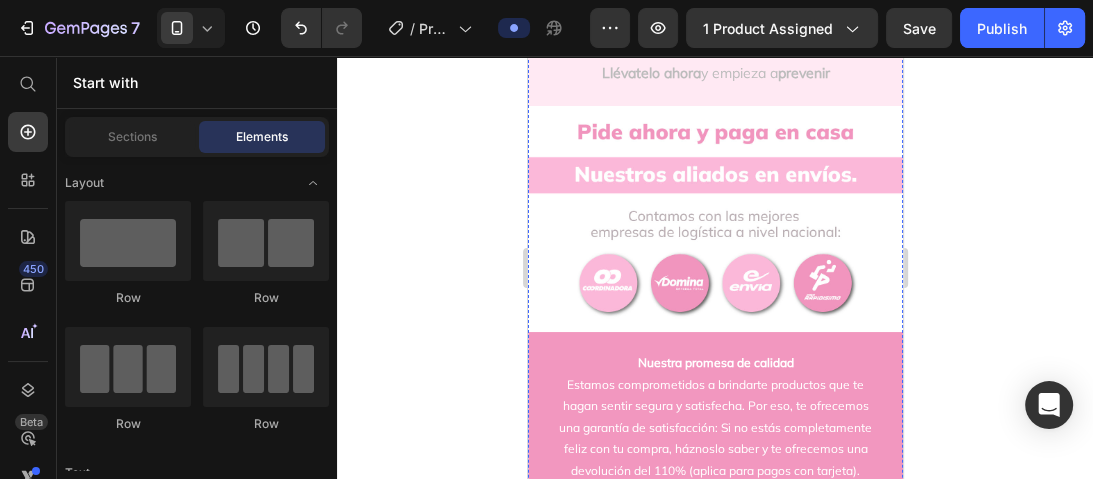 scroll, scrollTop: 3513, scrollLeft: 0, axis: vertical 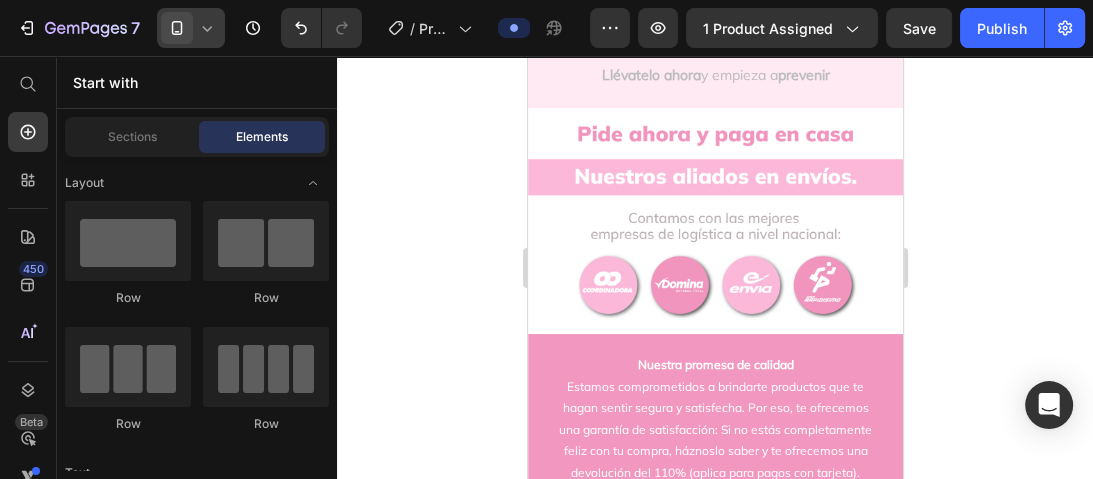 click at bounding box center (177, 28) 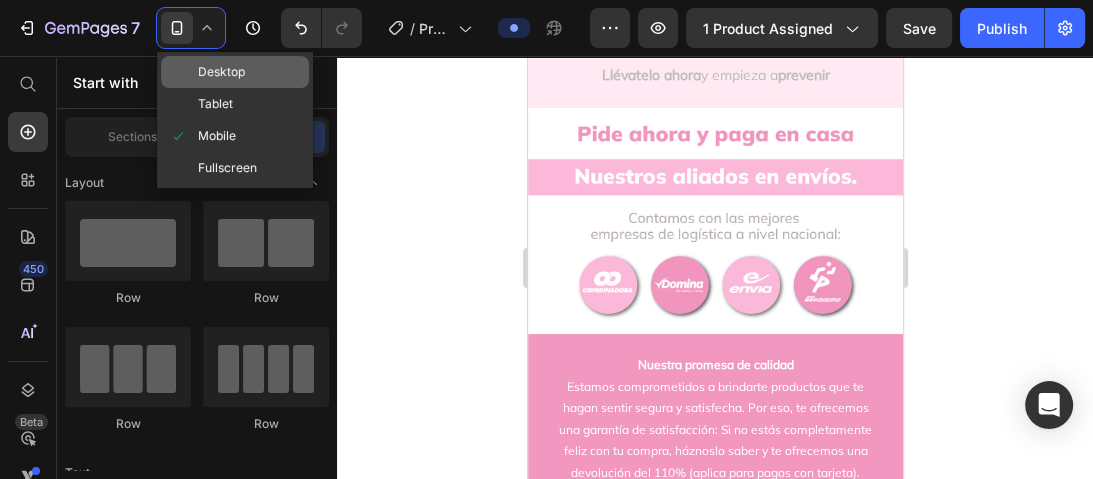 click on "Desktop" at bounding box center (221, 72) 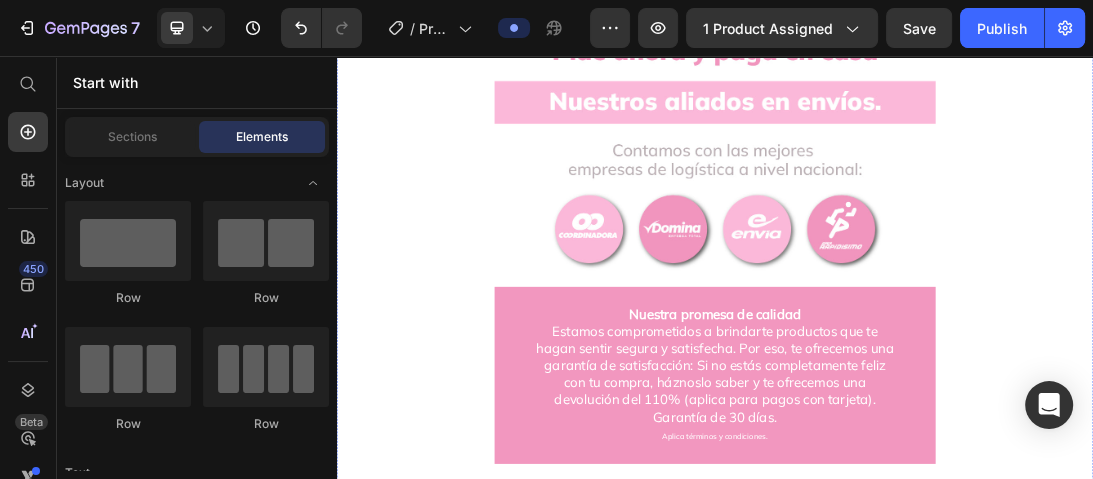 scroll, scrollTop: 5562, scrollLeft: 0, axis: vertical 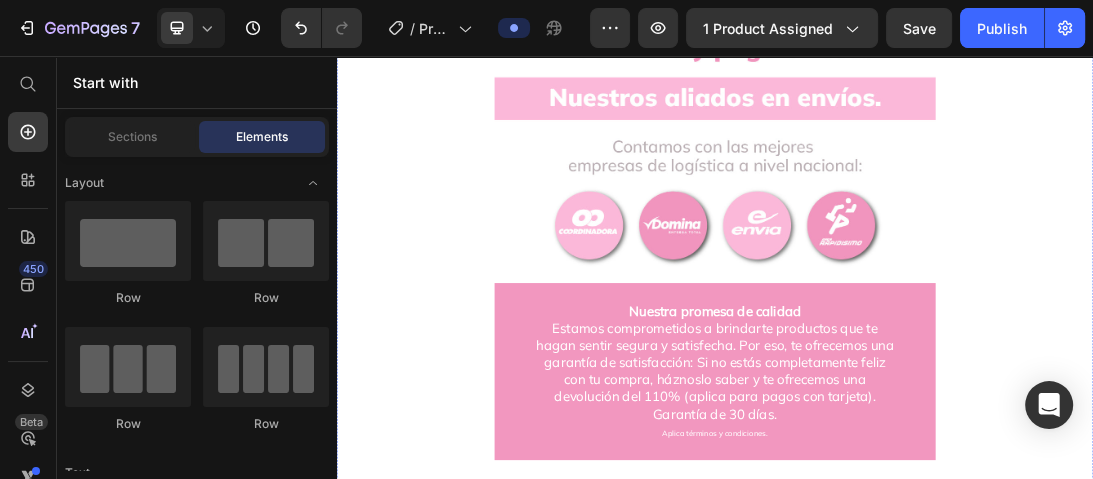 click on "Publish the page to see the content." at bounding box center (937, -187) 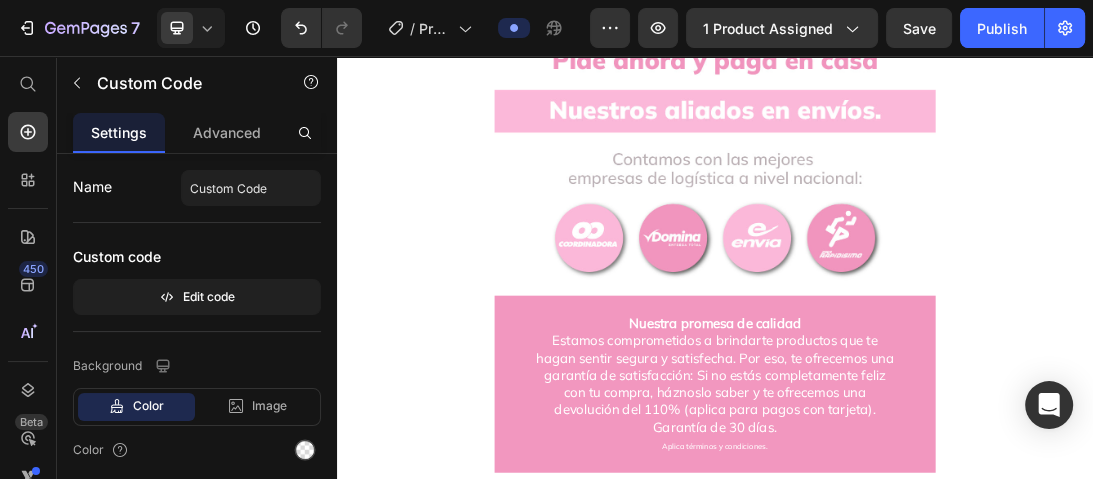 drag, startPoint x: 932, startPoint y: 185, endPoint x: 946, endPoint y: 205, distance: 24.41311 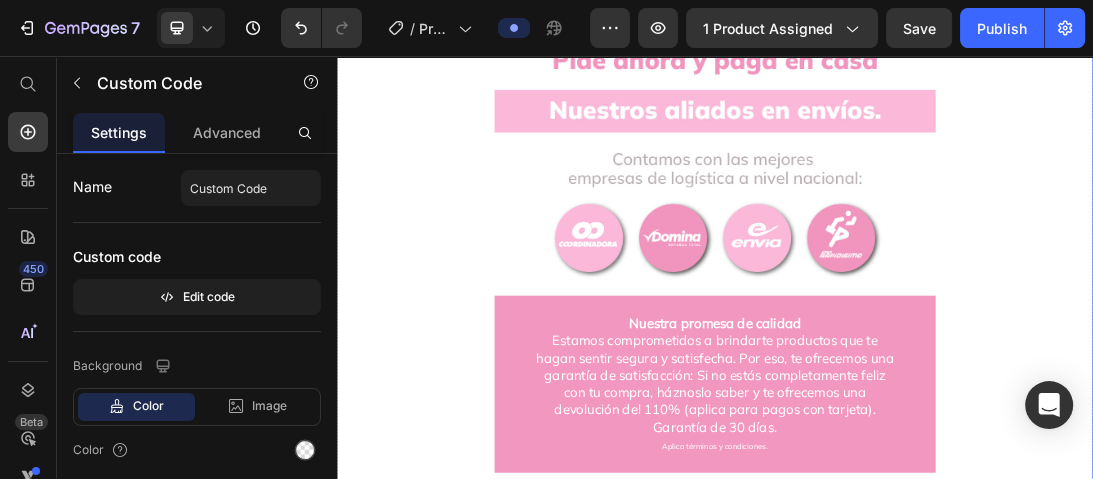 click on "Lo que toda mujer necesita y no lo sabia Heading Image ⭐ 4.8/5 según +90 mujeres que aprendieron a  escuchar su cuerpo y cuidarlo de forma natural. Heading Sentirte bien no debería ser un privilegio. Es tu derecho. Heading Antes $149.000 Heading Ahora $104.000 Heading ¡Ahorra hasta un 30%! Heading
Publish the page to see the content.
Custom Code
Publish the page to see the content.
Custom Code
Drop element here
Drop element here
Drop element here
Drop element here Row ⁠⁠⁠⁠⁠⁠⁠ Comprometidos con tu bienestar Con nuestra Garantía de Satisfacción, tienes la seguridad de que si algo no te convence, te ayudaremos a encontrar una solución. Queremos que te sientas completamente respaldada por [PERSON_NAME]. Heading ¿Qué es la [MEDICAL_DATA] y por qué te pasa a ti? Heading Image ¿Qué [MEDICAL_DATA] cuando empiezas a tomar VivaFlora? Heading Image Pequeños cambios diarios,  Heading Custom Code Image" at bounding box center (937, -2228) 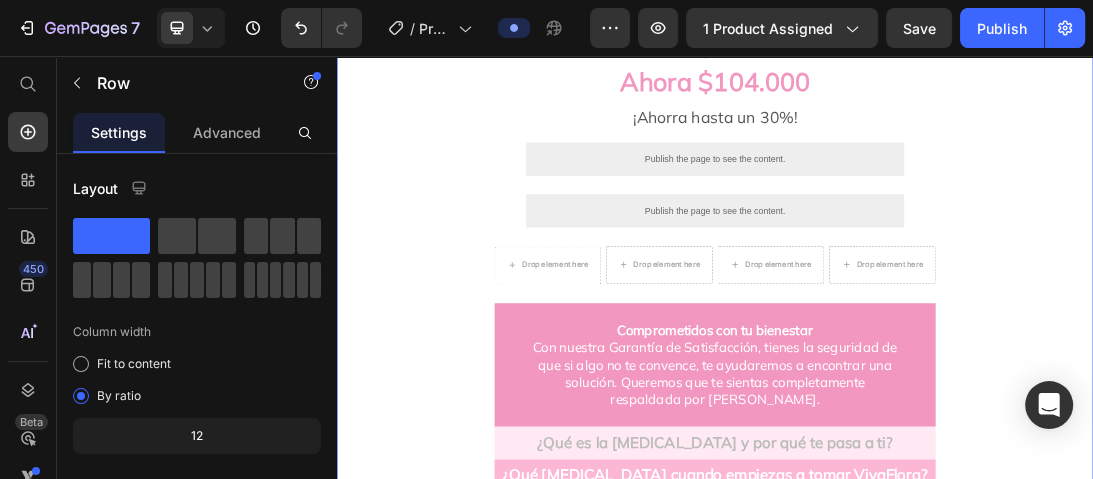 scroll, scrollTop: 1082, scrollLeft: 0, axis: vertical 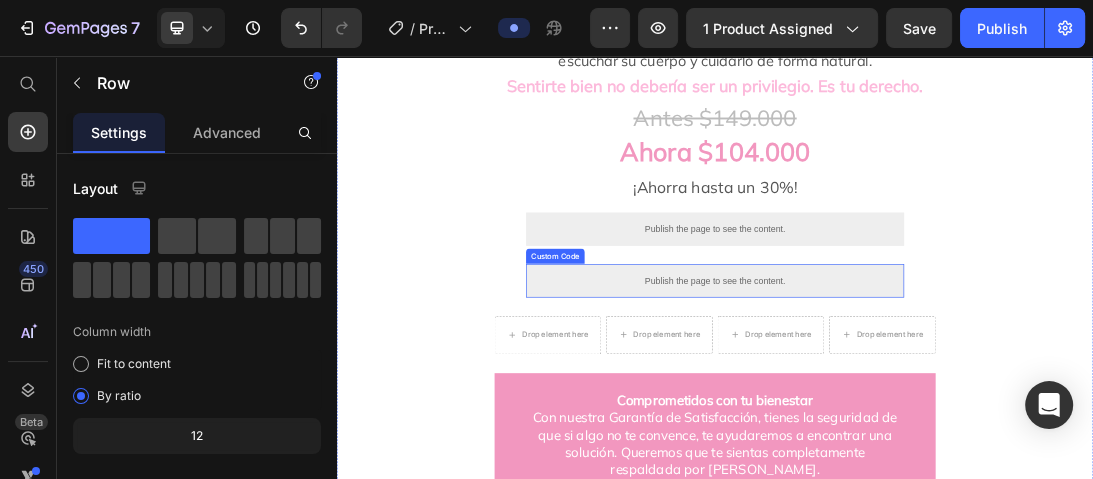 click on "Publish the page to see the content." at bounding box center (937, 412) 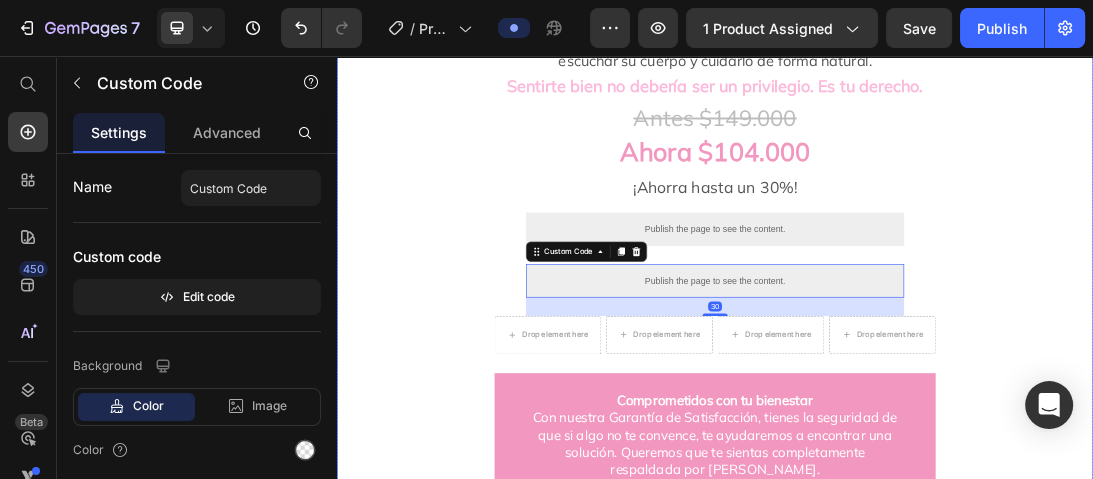 click on "Publish the page to see the content." at bounding box center (937, 330) 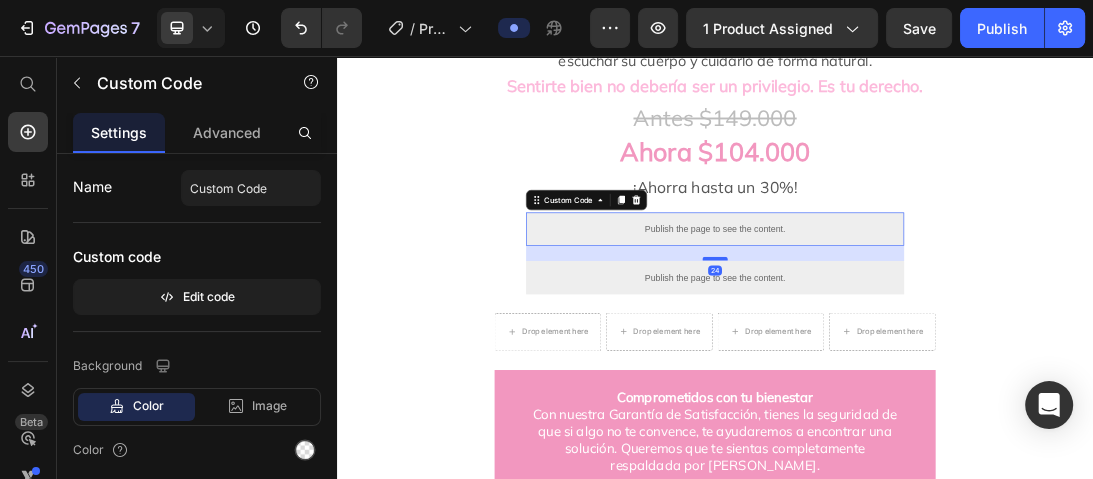 click at bounding box center (937, 378) 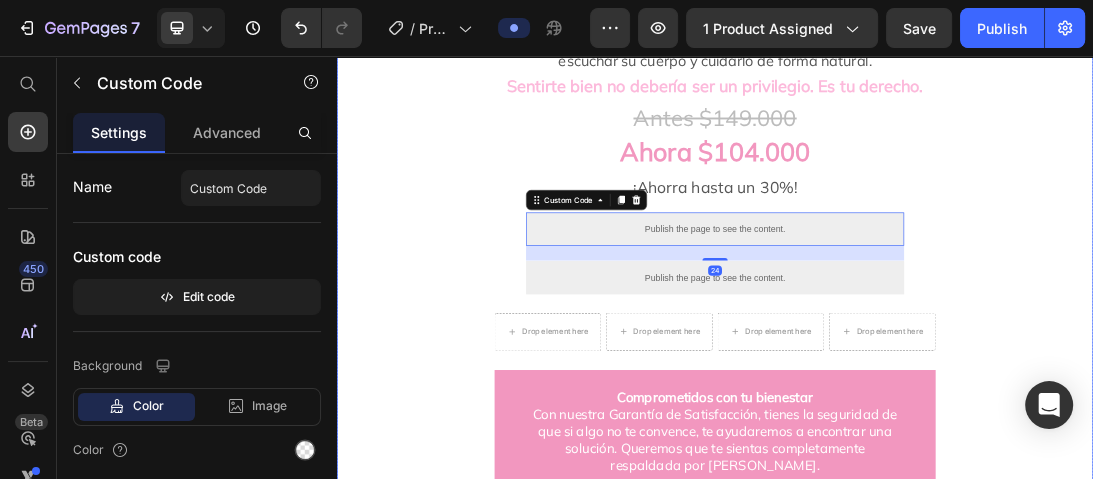 click on "Lo que toda mujer necesita y no lo sabia Heading Image ⭐ 4.8/5 según +90 mujeres que aprendieron a  escuchar su cuerpo y cuidarlo de forma natural. Heading Sentirte bien no debería ser un privilegio. Es tu derecho. Heading Antes $149.000 Heading Ahora $104.000 Heading ¡Ahorra hasta un 30%! Heading
Publish the page to see the content.
Custom Code   24
Publish the page to see the content.
Custom Code
Drop element here
Drop element here
Drop element here
Drop element here Row ⁠⁠⁠⁠⁠⁠⁠ Comprometidos con tu bienestar Con nuestra Garantía de Satisfacción, tienes la seguridad de que si algo no te convence, te ayudaremos a encontrar una solución. Queremos que te sientas completamente respaldada por [PERSON_NAME]. Heading ¿Qué es la [MEDICAL_DATA] y por qué te pasa a ti? Heading Image ¿Qué [MEDICAL_DATA] cuando empiezas a tomar VivaFlora? Heading Image Pequeños cambios diarios,  Heading Custom Code   +" at bounding box center (937, 2460) 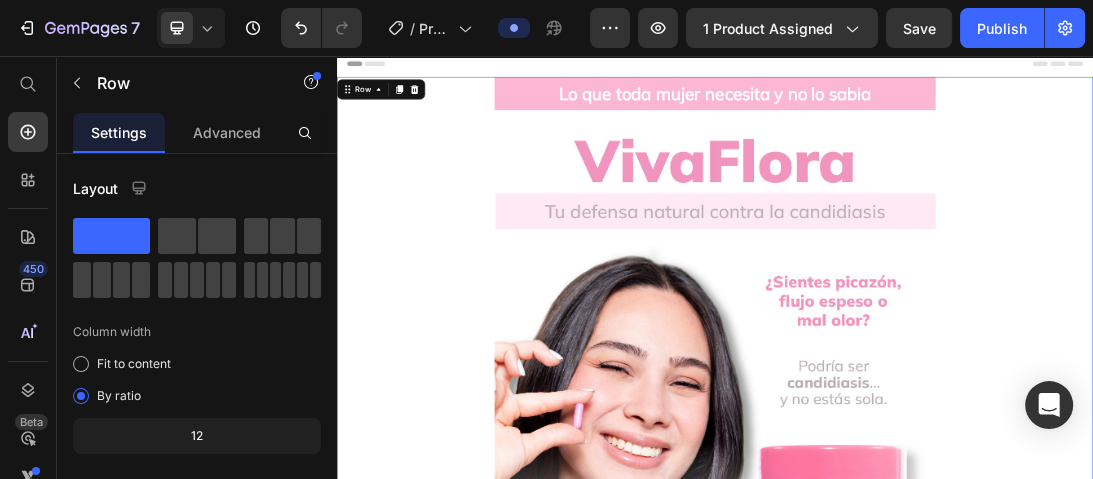 scroll, scrollTop: 0, scrollLeft: 0, axis: both 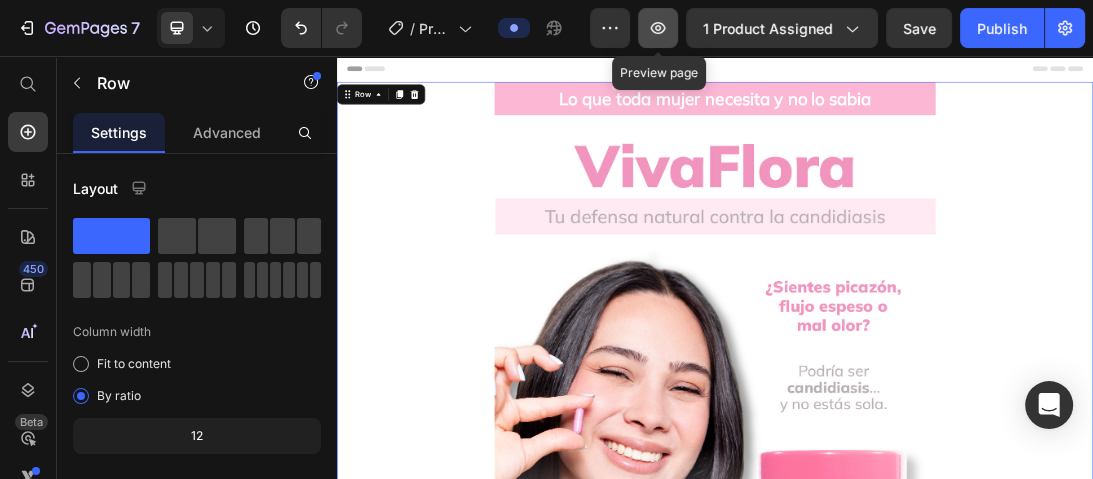 click 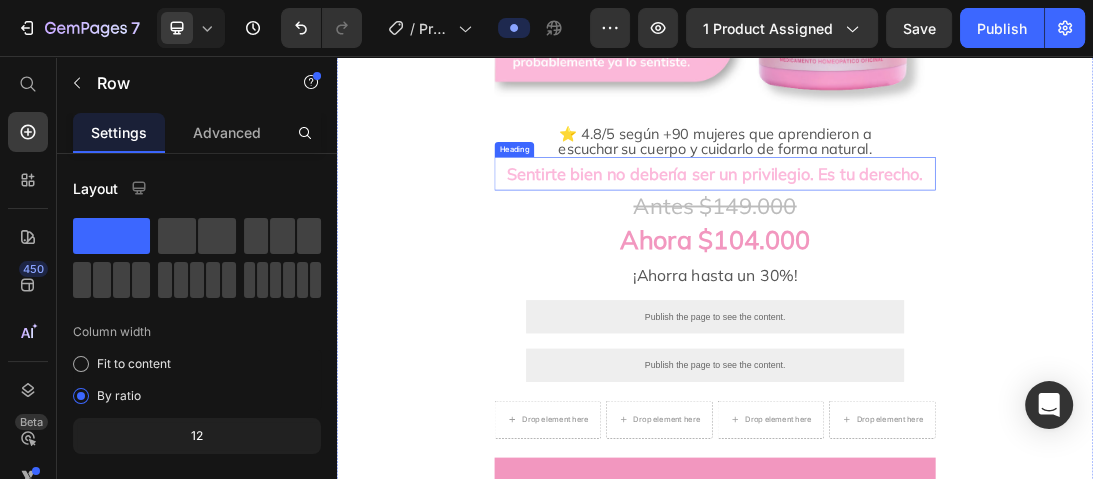 scroll, scrollTop: 1040, scrollLeft: 0, axis: vertical 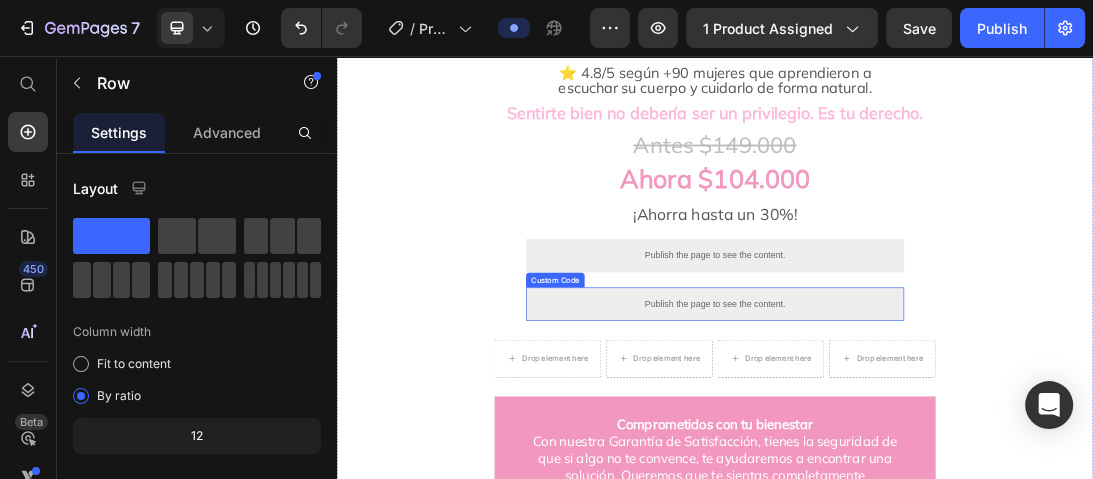 click on "Publish the page to see the content." at bounding box center (937, 449) 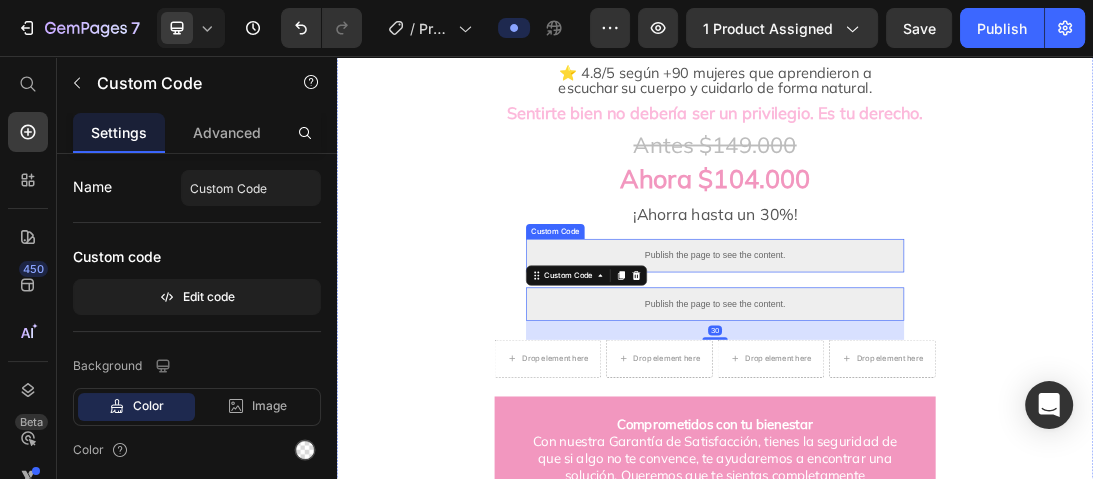 click on "Publish the page to see the content." at bounding box center (937, 372) 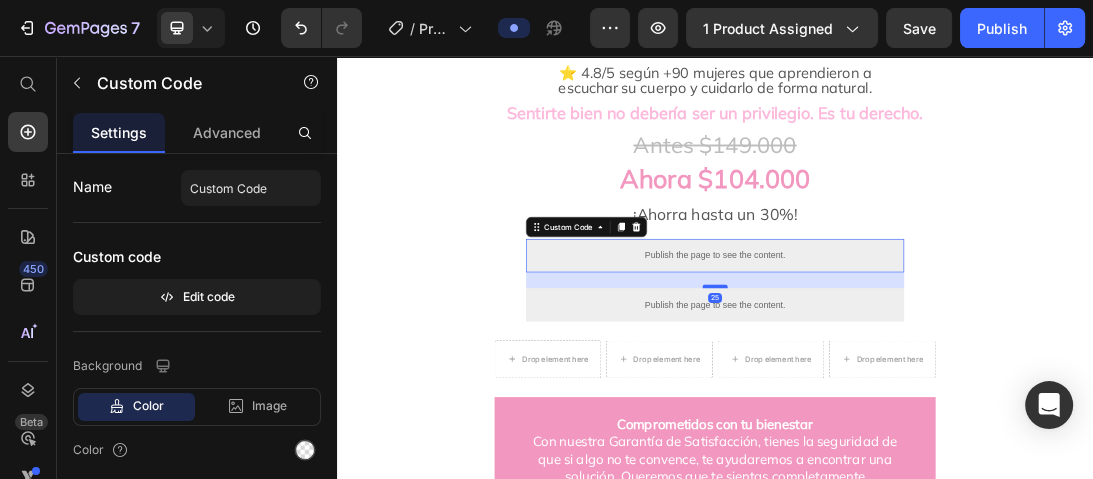 click at bounding box center [937, 421] 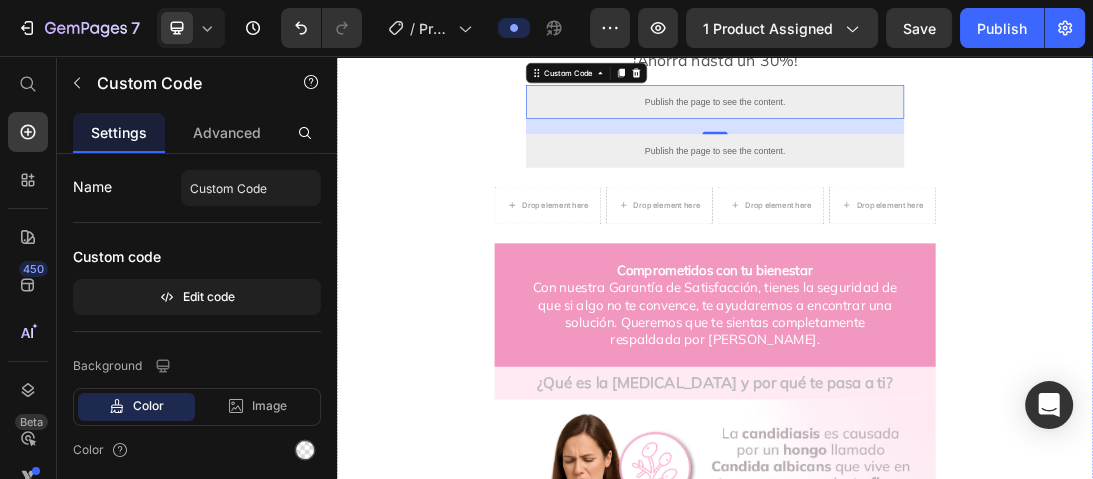 scroll, scrollTop: 1280, scrollLeft: 0, axis: vertical 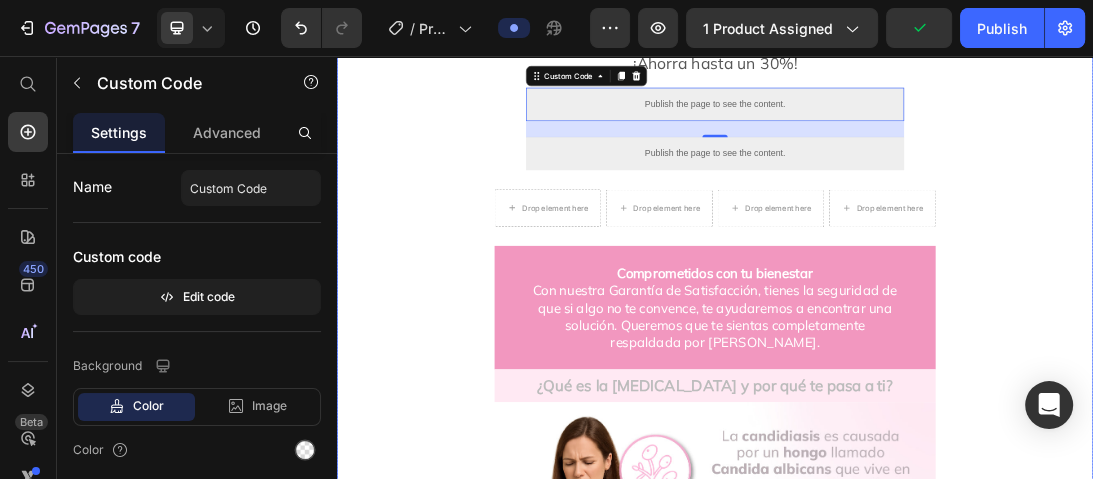 click on "Lo que toda mujer necesita y no lo sabia Heading Image ⭐ 4.8/5 según +90 mujeres que aprendieron a  escuchar su cuerpo y cuidarlo de forma natural. Heading Sentirte bien no debería ser un privilegio. Es tu derecho. Heading Antes $149.000 Heading Ahora $104.000 Heading ¡Ahorra hasta un 30%! Heading
Publish the page to see the content.
Custom Code   25
Publish the page to see the content.
Custom Code
Drop element here
Drop element here
Drop element here
Drop element here Row ⁠⁠⁠⁠⁠⁠⁠ Comprometidos con tu bienestar Con nuestra Garantía de Satisfacción, tienes la seguridad de que si algo no te convence, te ayudaremos a encontrar una solución. Queremos que te sientas completamente respaldada por [PERSON_NAME]. Heading ¿Qué es la [MEDICAL_DATA] y por qué te pasa a ti? Heading Image ¿Qué [MEDICAL_DATA] cuando empiezas a tomar VivaFlora? Heading Image Pequeños cambios diarios,  Heading Custom Code   +" at bounding box center (937, 2263) 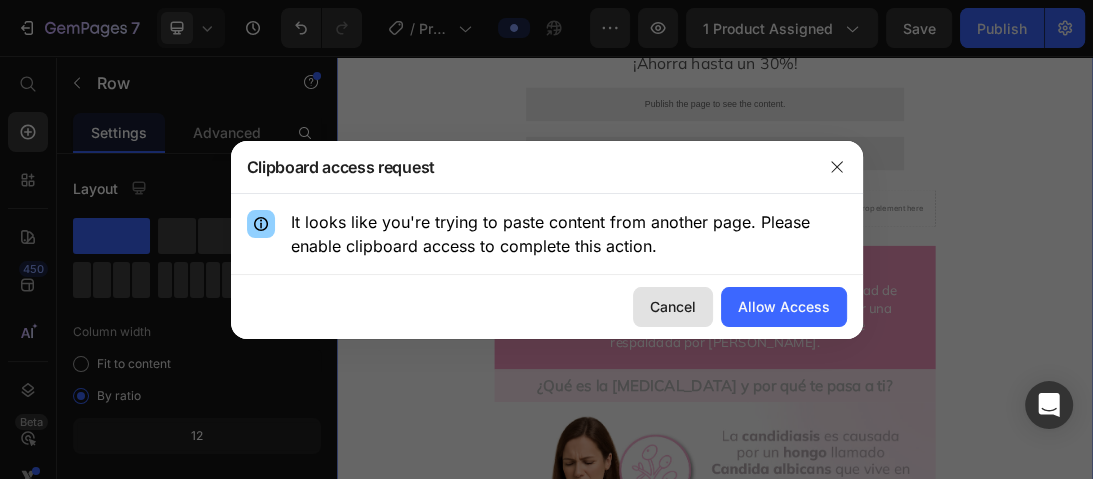 click on "Cancel" at bounding box center (673, 306) 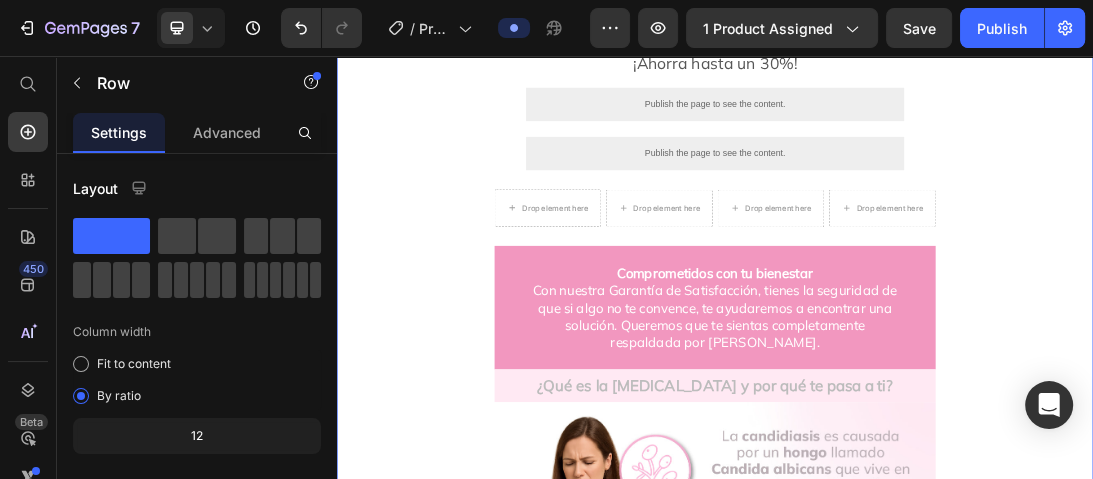 click on "Lo que toda mujer necesita y no lo sabia Heading Image ⭐ 4.8/5 según +90 mujeres que aprendieron a  escuchar su cuerpo y cuidarlo de forma natural. Heading Sentirte bien no debería ser un privilegio. Es tu derecho. Heading Antes $149.000 Heading Ahora $104.000 Heading ¡Ahorra hasta un 30%! Heading
Publish the page to see the content.
Custom Code
Publish the page to see the content.
Custom Code
Drop element here
Drop element here
Drop element here
Drop element here Row ⁠⁠⁠⁠⁠⁠⁠ Comprometidos con tu bienestar Con nuestra Garantía de Satisfacción, tienes la seguridad de que si algo no te convence, te ayudaremos a encontrar una solución. Queremos que te sientas completamente respaldada por [PERSON_NAME]. Heading ¿Qué es la [MEDICAL_DATA] y por qué te pasa a ti? Heading Image ¿Qué [MEDICAL_DATA] cuando empiezas a tomar VivaFlora? Heading Image Pequeños cambios diarios,  Heading Custom Code Image" at bounding box center [937, 2263] 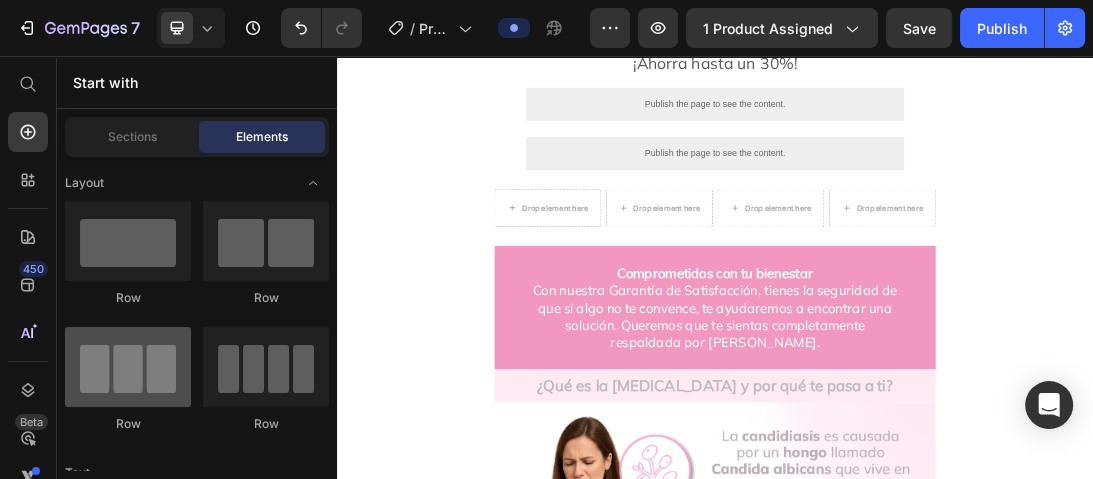 click at bounding box center (128, 367) 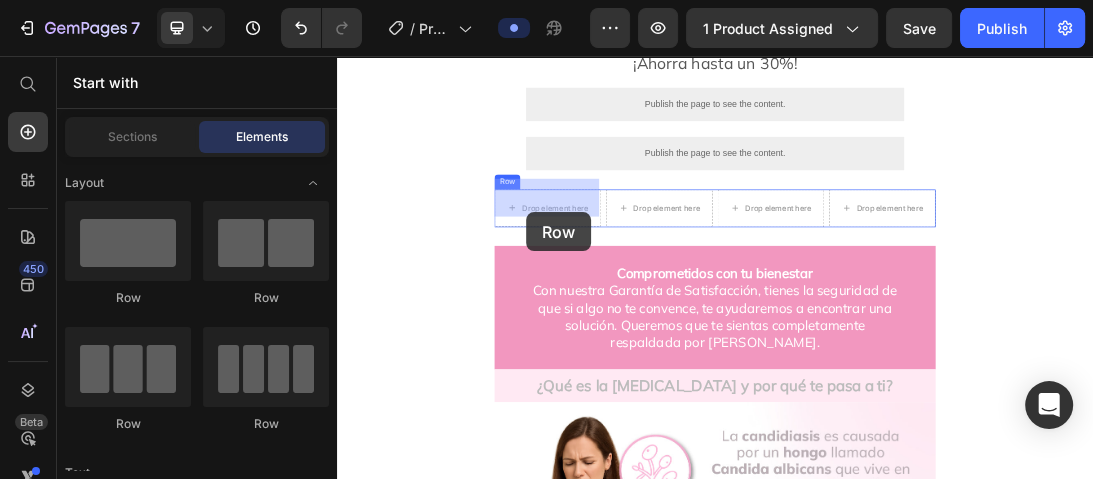 drag, startPoint x: 483, startPoint y: 432, endPoint x: 637, endPoint y: 304, distance: 200.24985 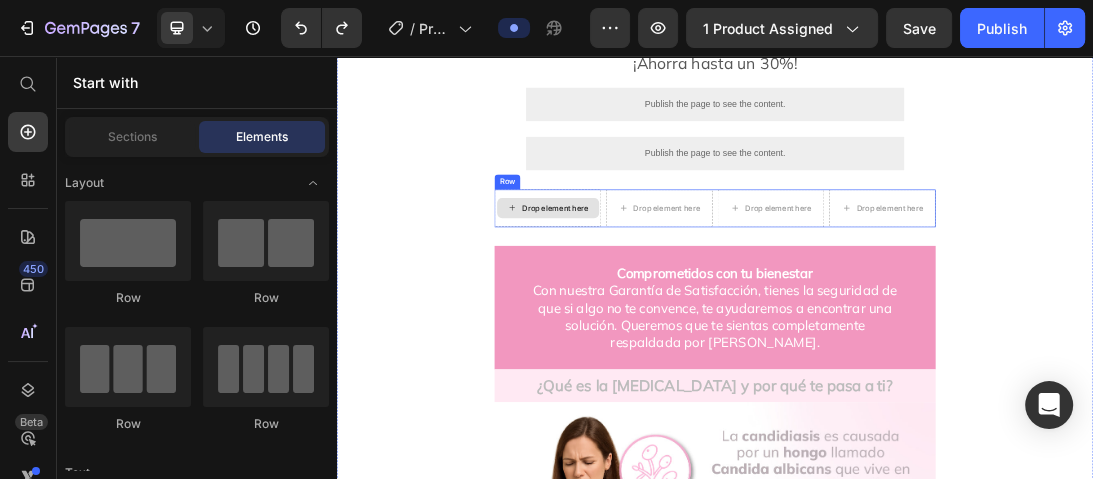 click on "Drop element here" at bounding box center [672, 297] 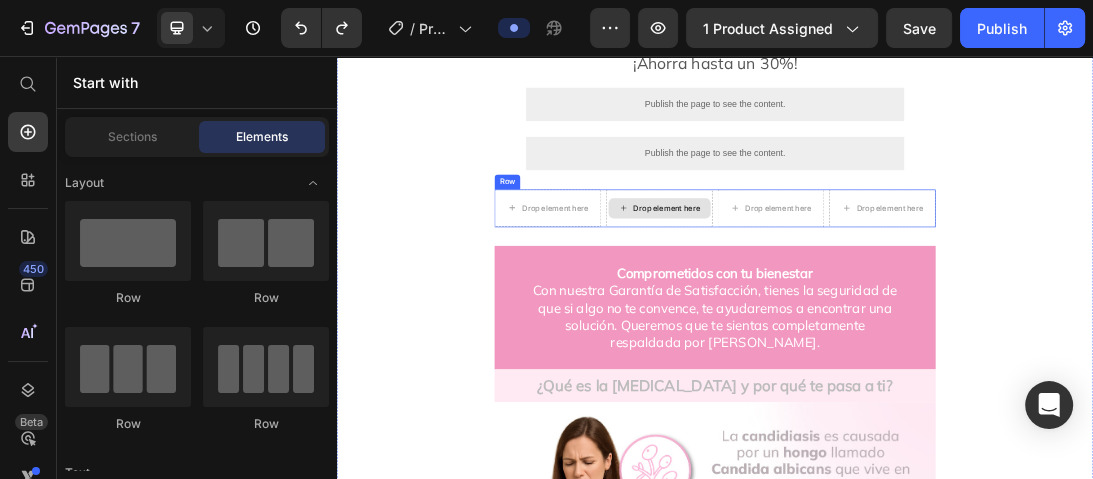 click on "Drop element here" at bounding box center [848, 297] 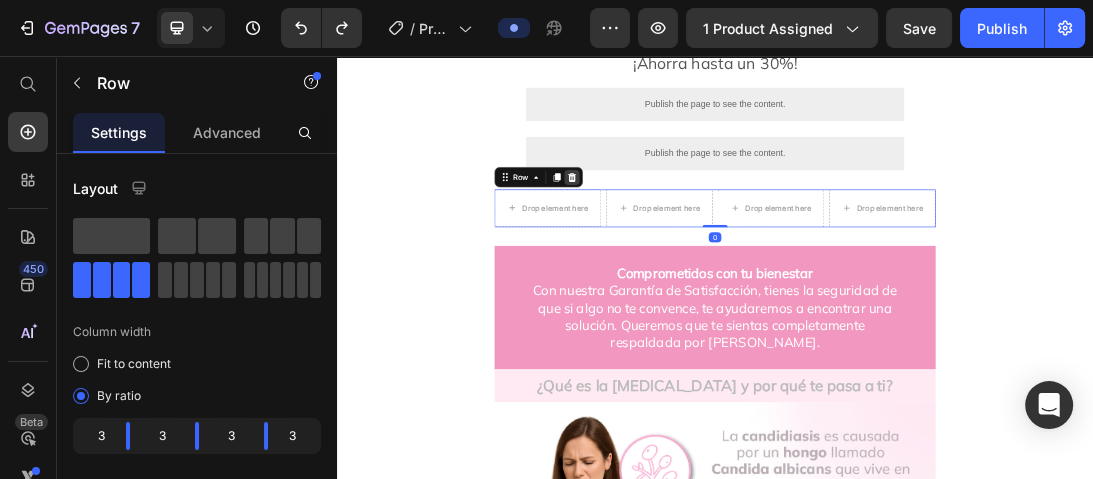 click 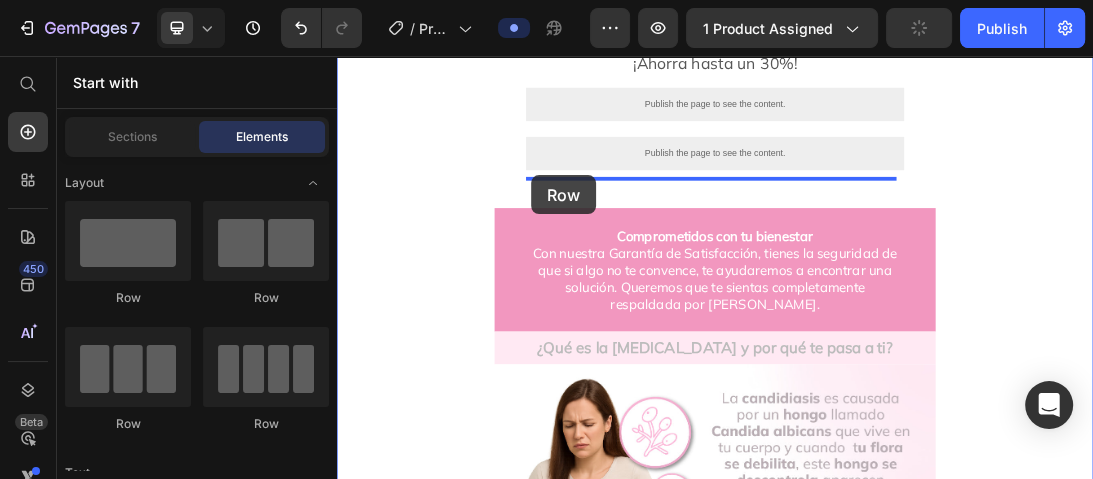 drag, startPoint x: 482, startPoint y: 407, endPoint x: 645, endPoint y: 245, distance: 229.81079 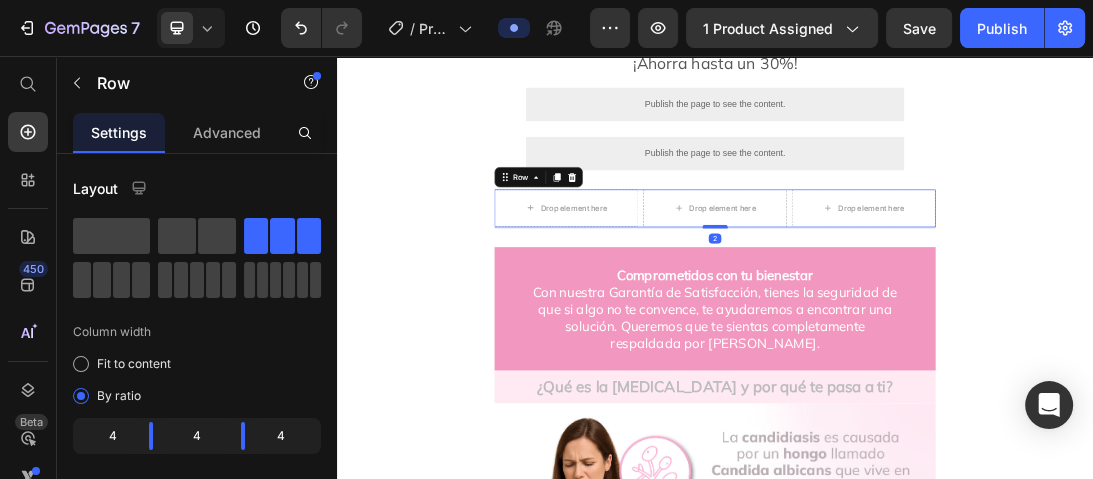 drag, startPoint x: 934, startPoint y: 335, endPoint x: 938, endPoint y: 307, distance: 28.284271 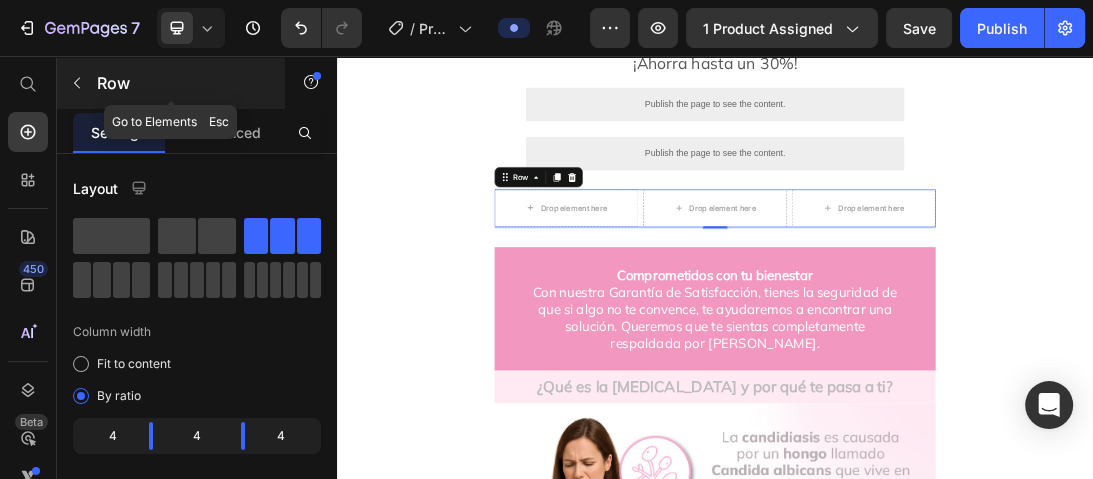 click at bounding box center (77, 83) 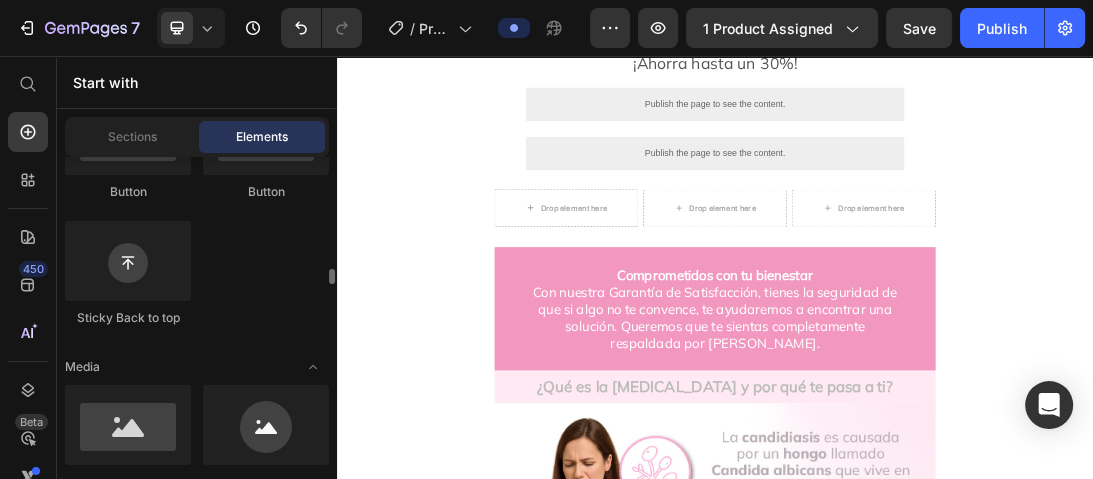 scroll, scrollTop: 720, scrollLeft: 0, axis: vertical 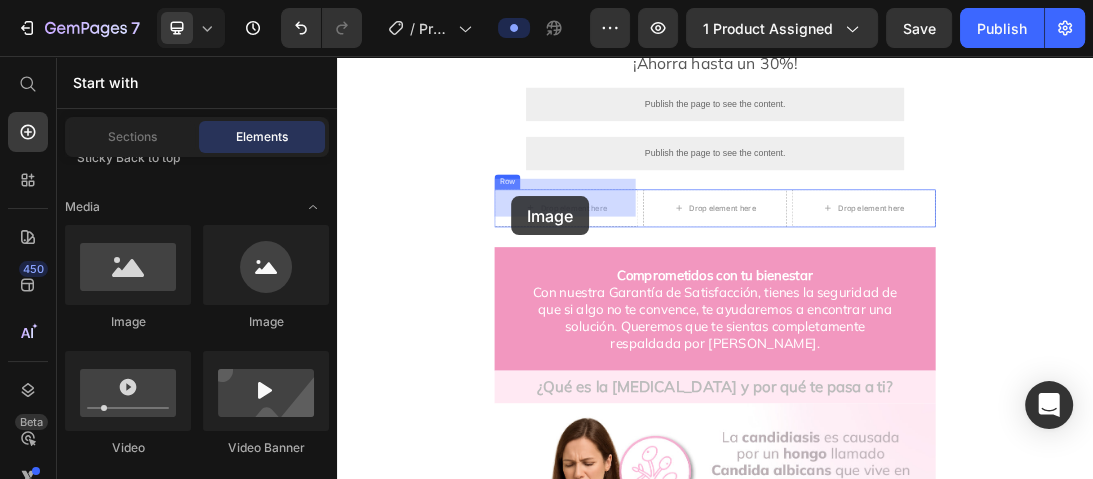 drag, startPoint x: 477, startPoint y: 344, endPoint x: 613, endPoint y: 279, distance: 150.73486 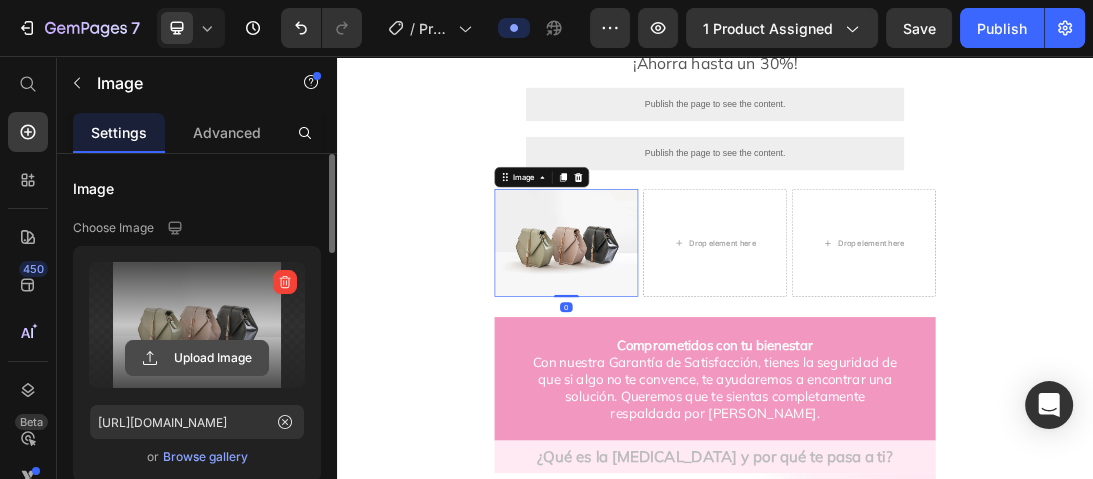 click 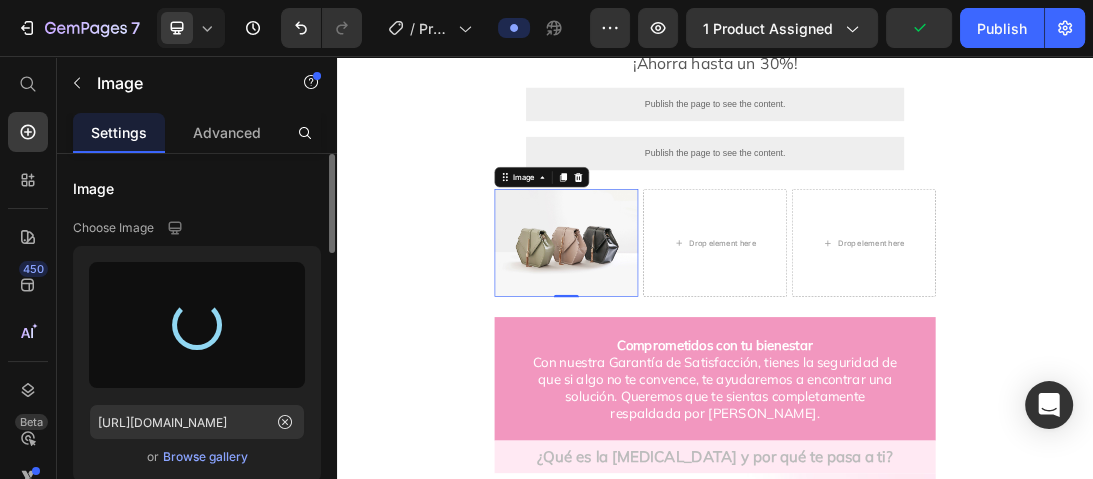 type on "[URL][DOMAIN_NAME]" 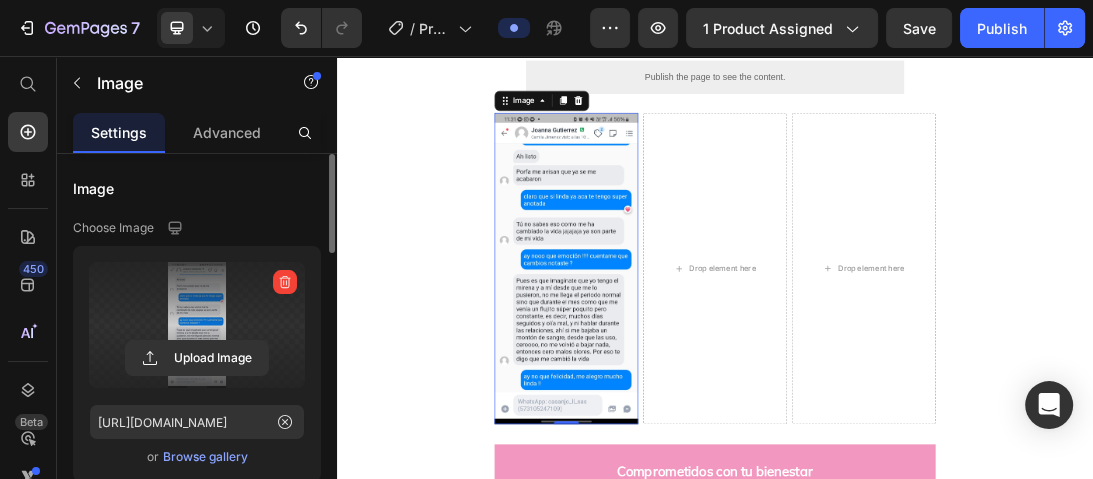 scroll, scrollTop: 1440, scrollLeft: 0, axis: vertical 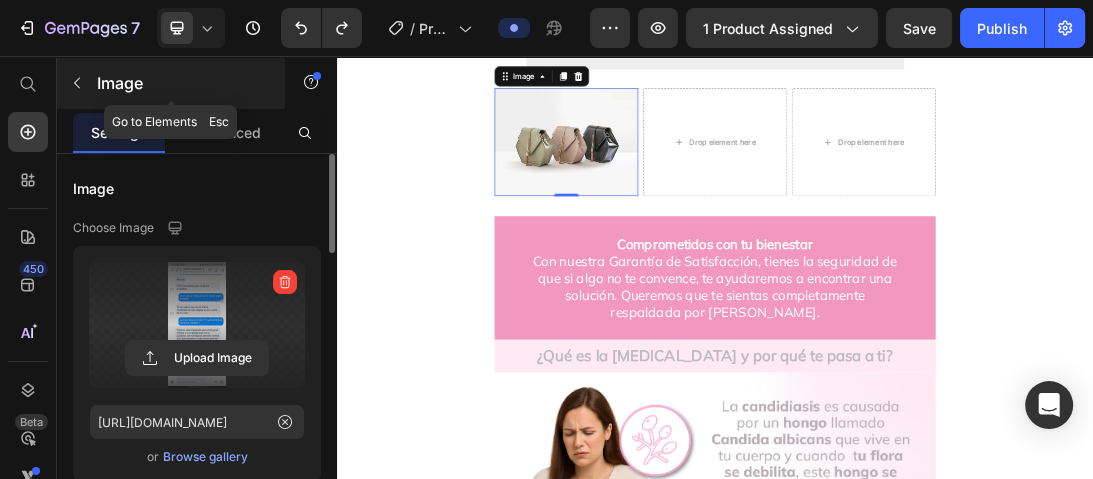 click at bounding box center [77, 83] 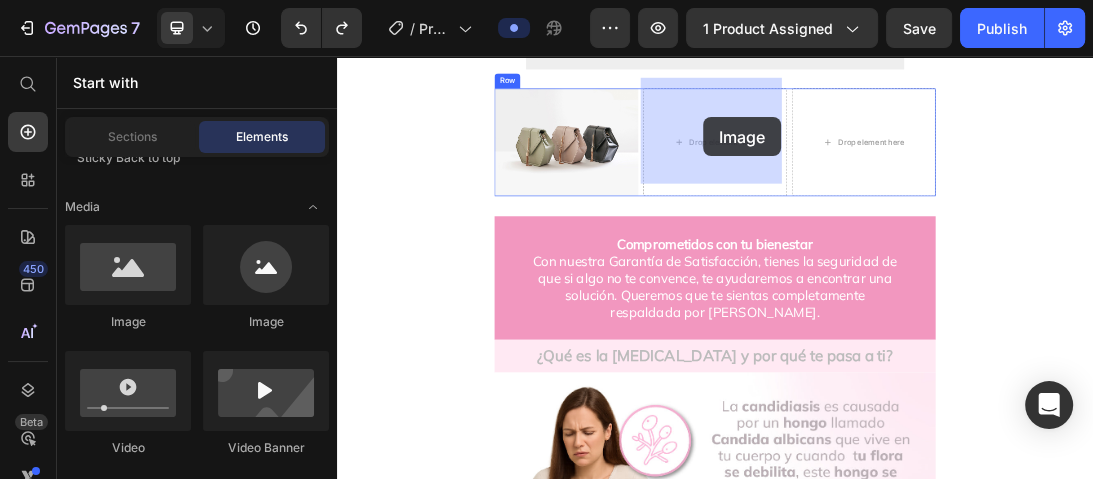 drag, startPoint x: 499, startPoint y: 324, endPoint x: 918, endPoint y: 153, distance: 452.55054 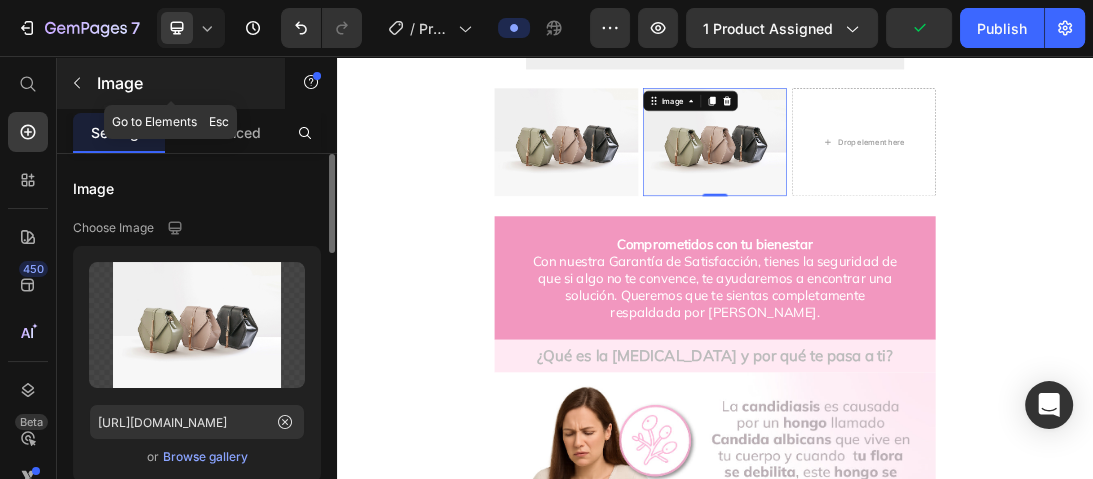 click at bounding box center [77, 83] 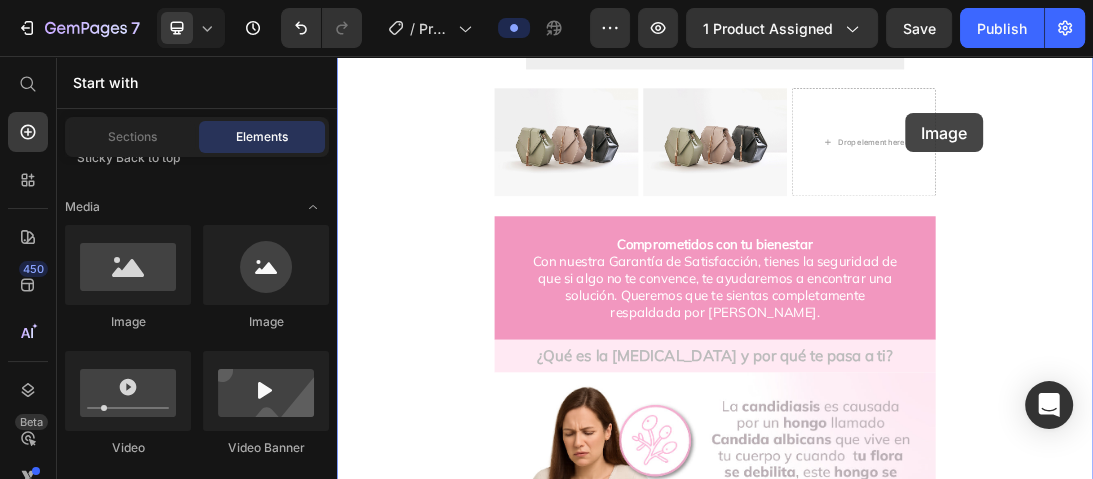 scroll, scrollTop: 1396, scrollLeft: 0, axis: vertical 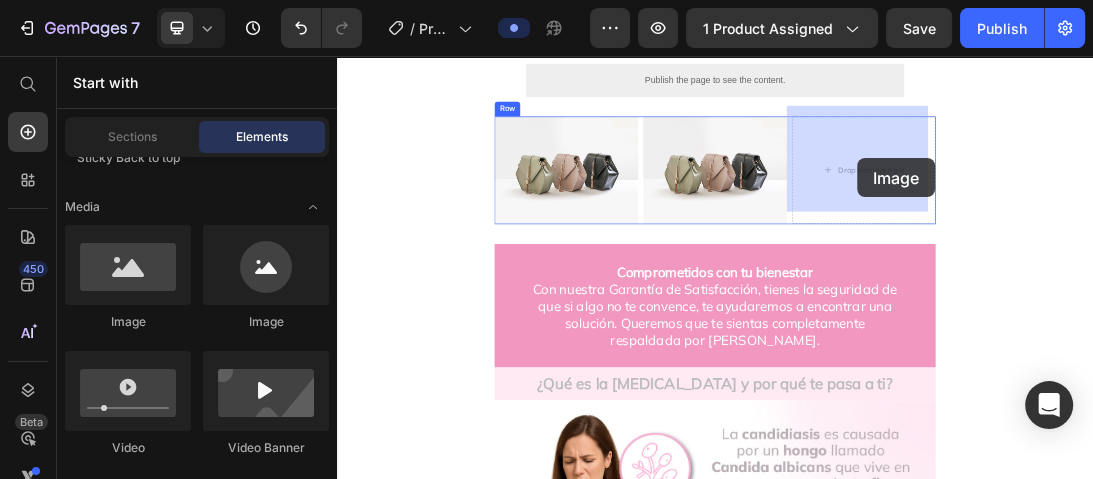 drag, startPoint x: 1416, startPoint y: 113, endPoint x: 1163, endPoint y: 218, distance: 273.92334 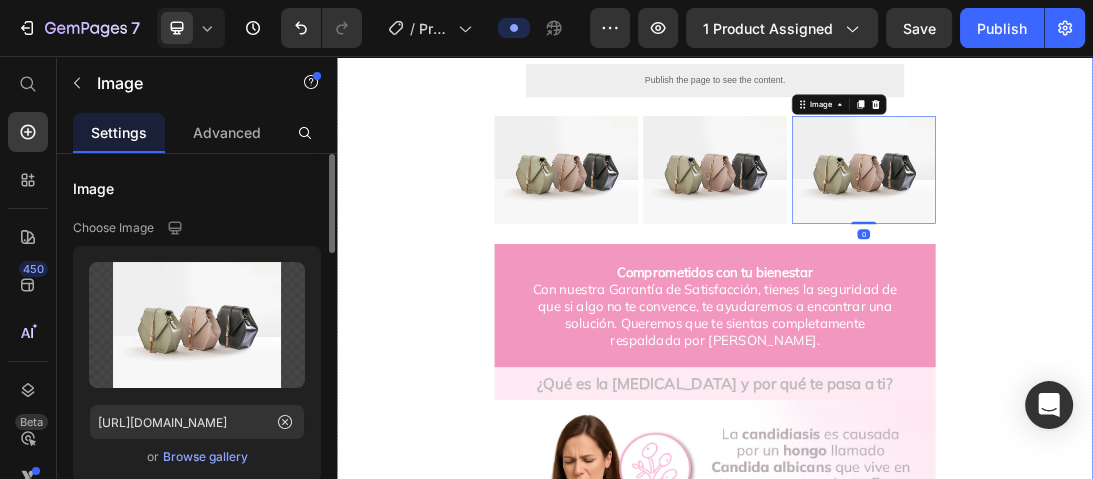 click on "Lo que toda mujer necesita y no lo sabia Heading Image ⭐ 4.8/5 según +90 mujeres que aprendieron a  escuchar su cuerpo y cuidarlo de forma natural. Heading Sentirte bien no debería ser un privilegio. Es tu derecho. Heading Antes $149.000 Heading Ahora $104.000 Heading ¡Ahorra hasta un 30%! Heading
Publish the page to see the content.
Custom Code
Publish the page to see the content.
Custom Code Image Image Image   0 Row ⁠⁠⁠⁠⁠⁠⁠ Comprometidos con tu bienestar Con nuestra Garantía de Satisfacción, tienes la seguridad de que si algo no te convence, te ayudaremos a encontrar una solución. Queremos que te sientas completamente respaldada por [PERSON_NAME]. Heading ¿Qué es la [MEDICAL_DATA] y por qué te pasa a ti? Heading Image ¿Qué [MEDICAL_DATA] cuando empiezas a tomar VivaFlora? Heading Image Pequeños cambios diarios,  grandes alivios en tu vida íntima.  Heading
Publish the page to see the content.
Custom Code Image Heading Custom Code Pide   +" at bounding box center (937, 2203) 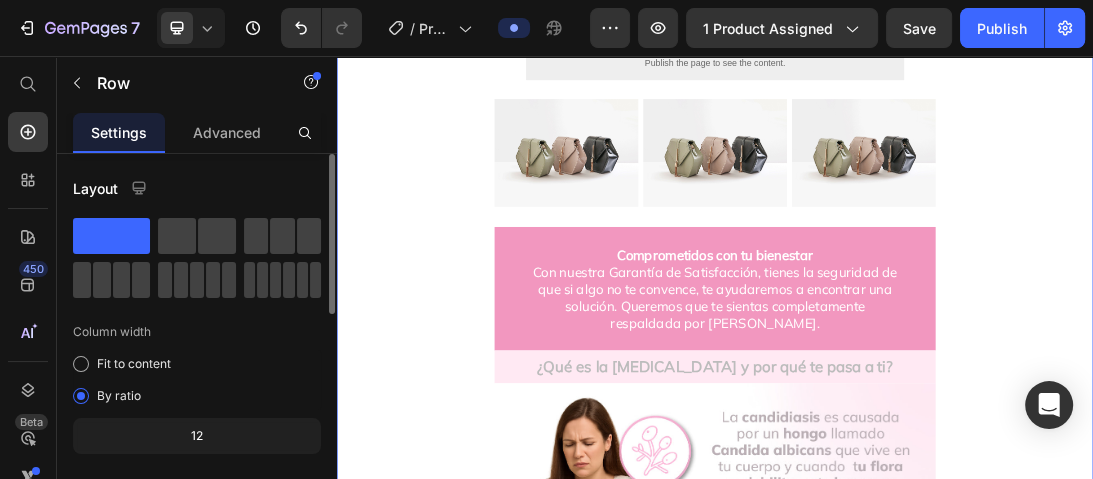scroll, scrollTop: 1476, scrollLeft: 0, axis: vertical 